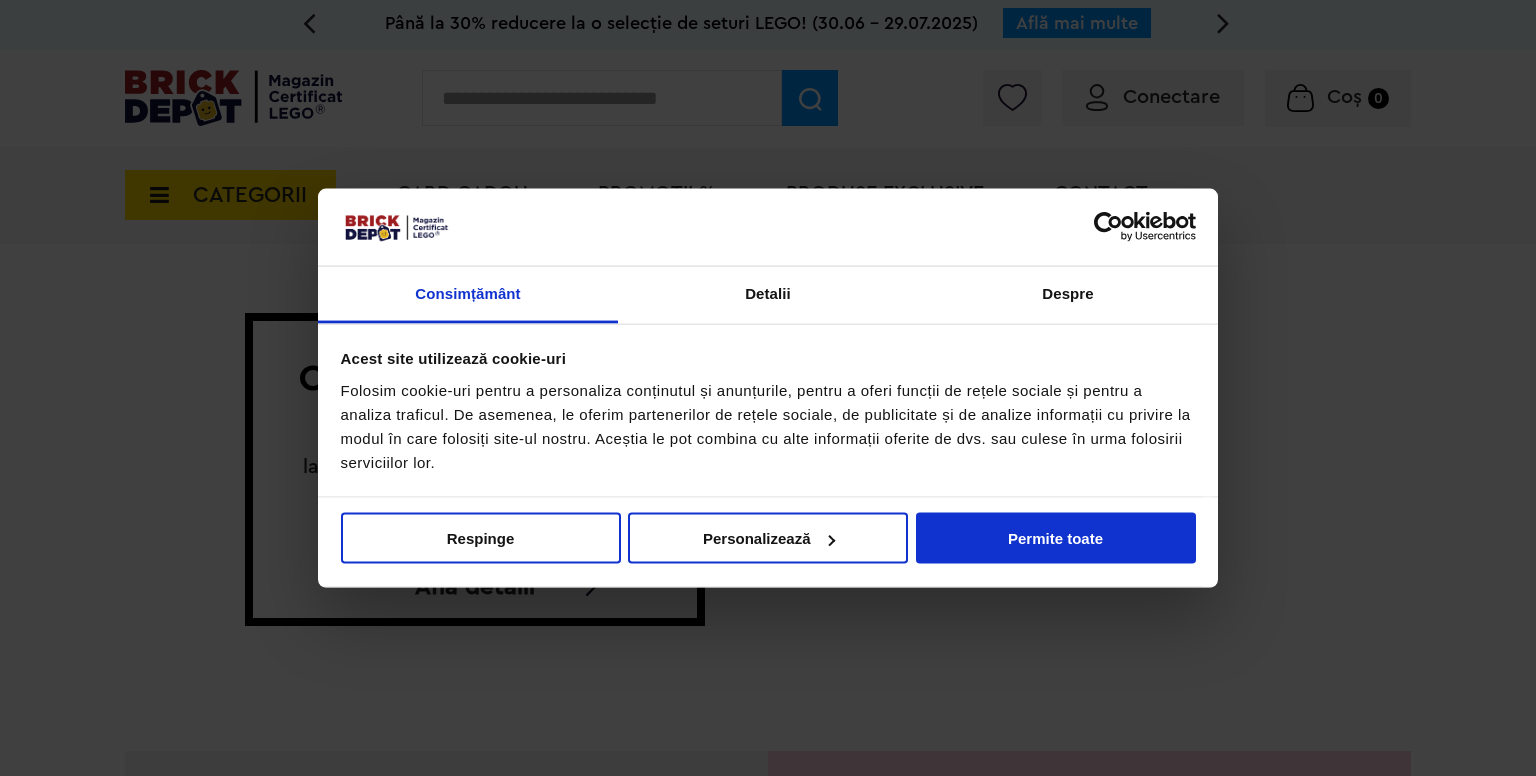 scroll, scrollTop: 0, scrollLeft: 0, axis: both 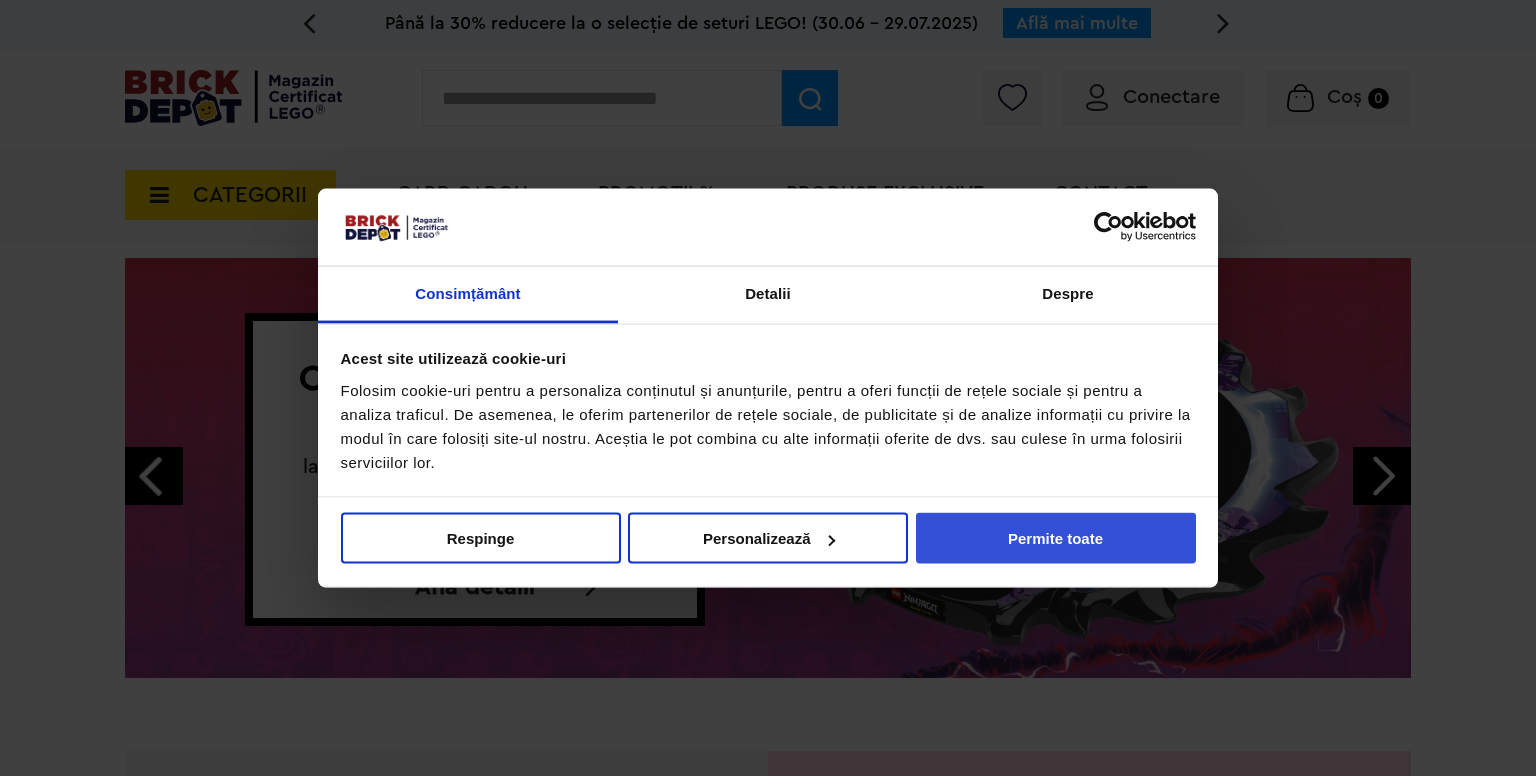 click on "Permite toate" at bounding box center (1056, 538) 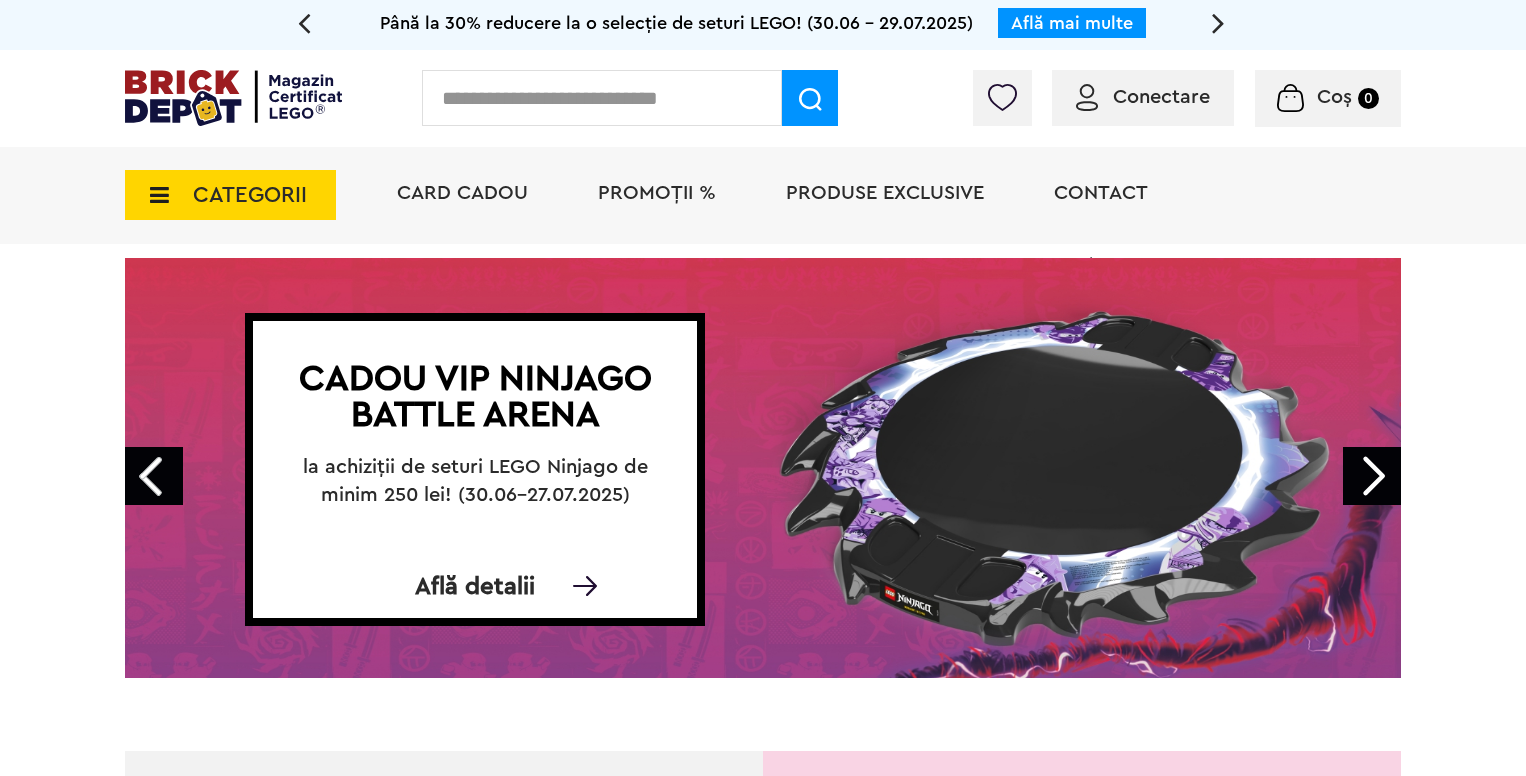 scroll, scrollTop: 0, scrollLeft: 0, axis: both 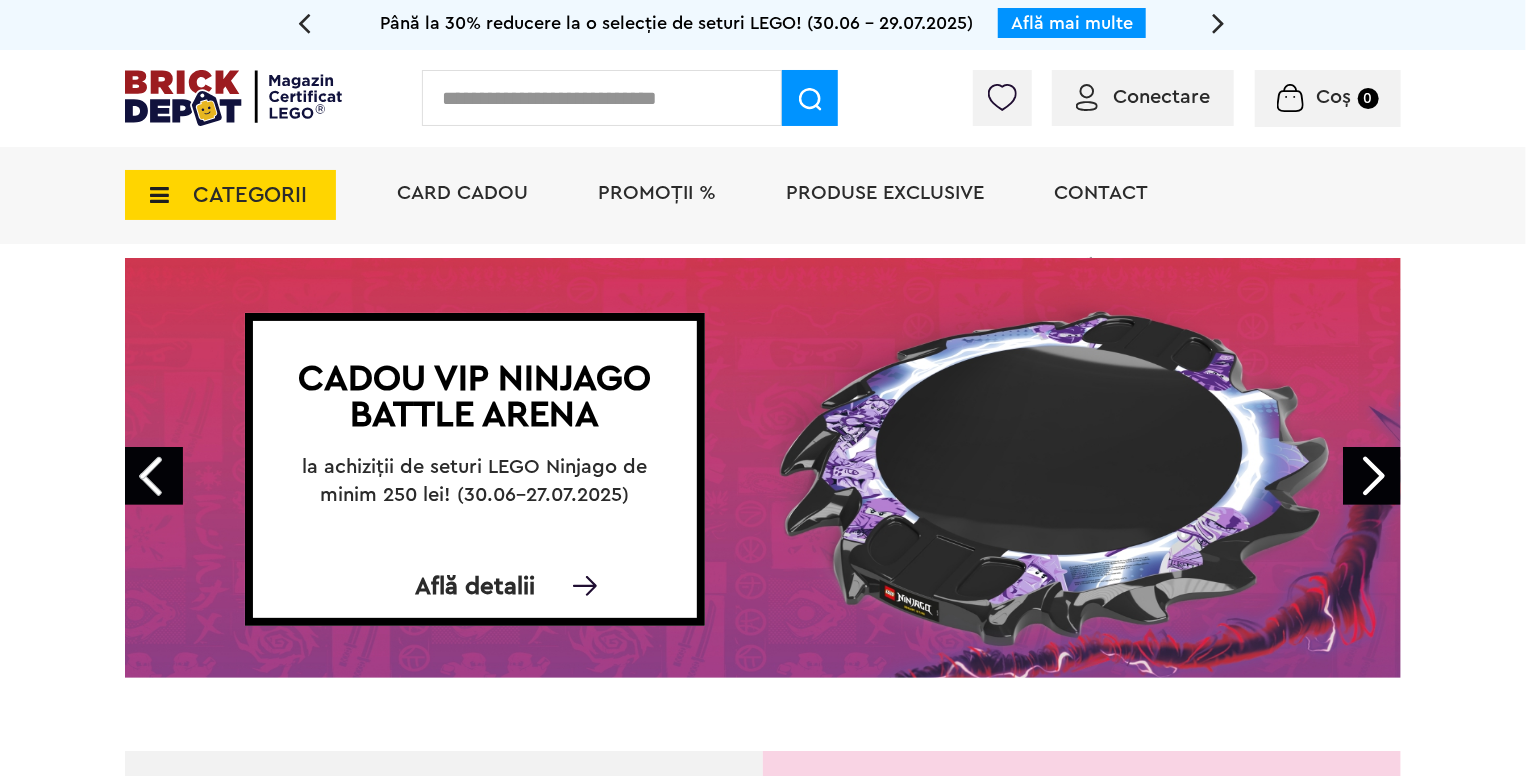 click on "Conectare" at bounding box center [1161, 97] 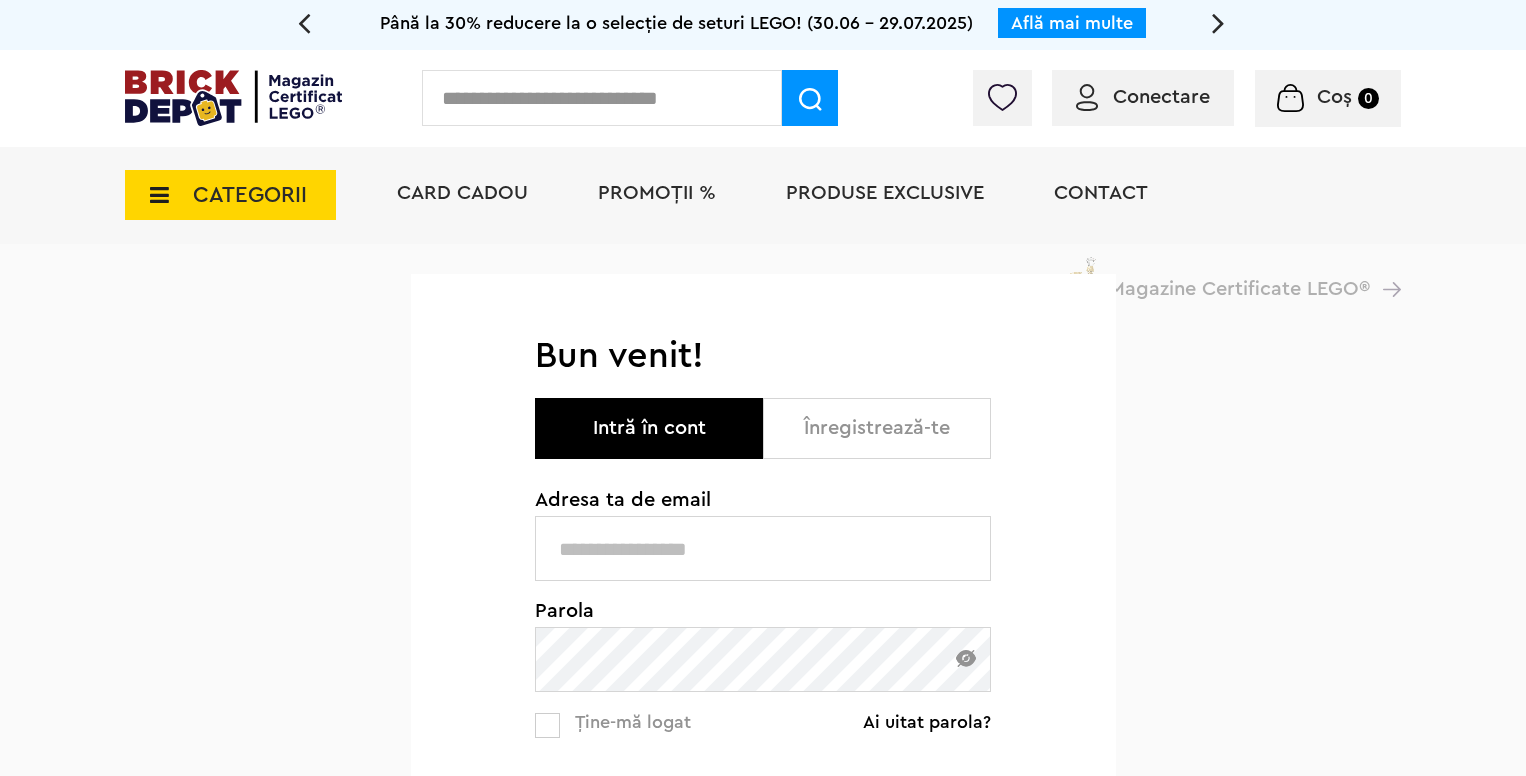 scroll, scrollTop: 0, scrollLeft: 0, axis: both 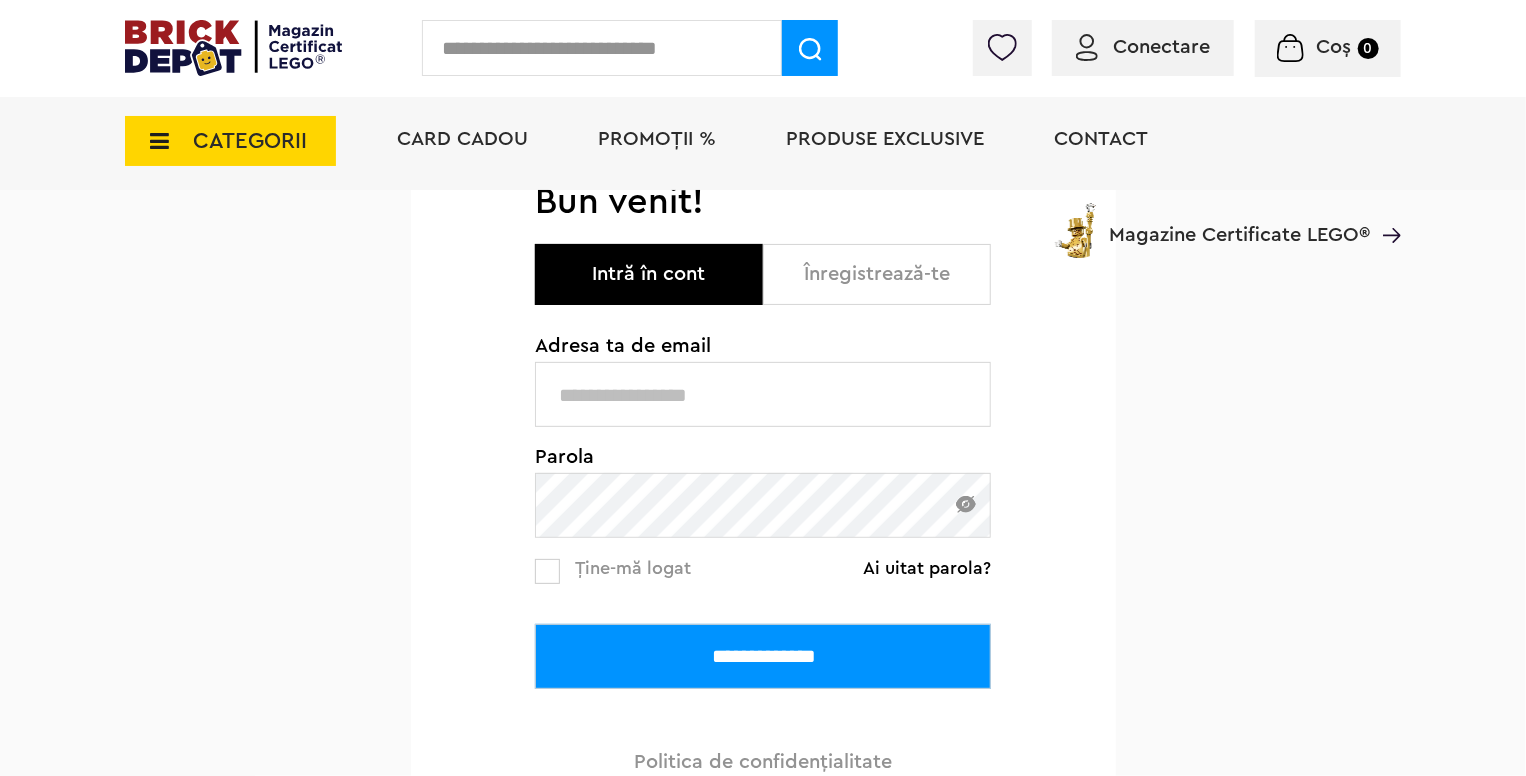 type on "**********" 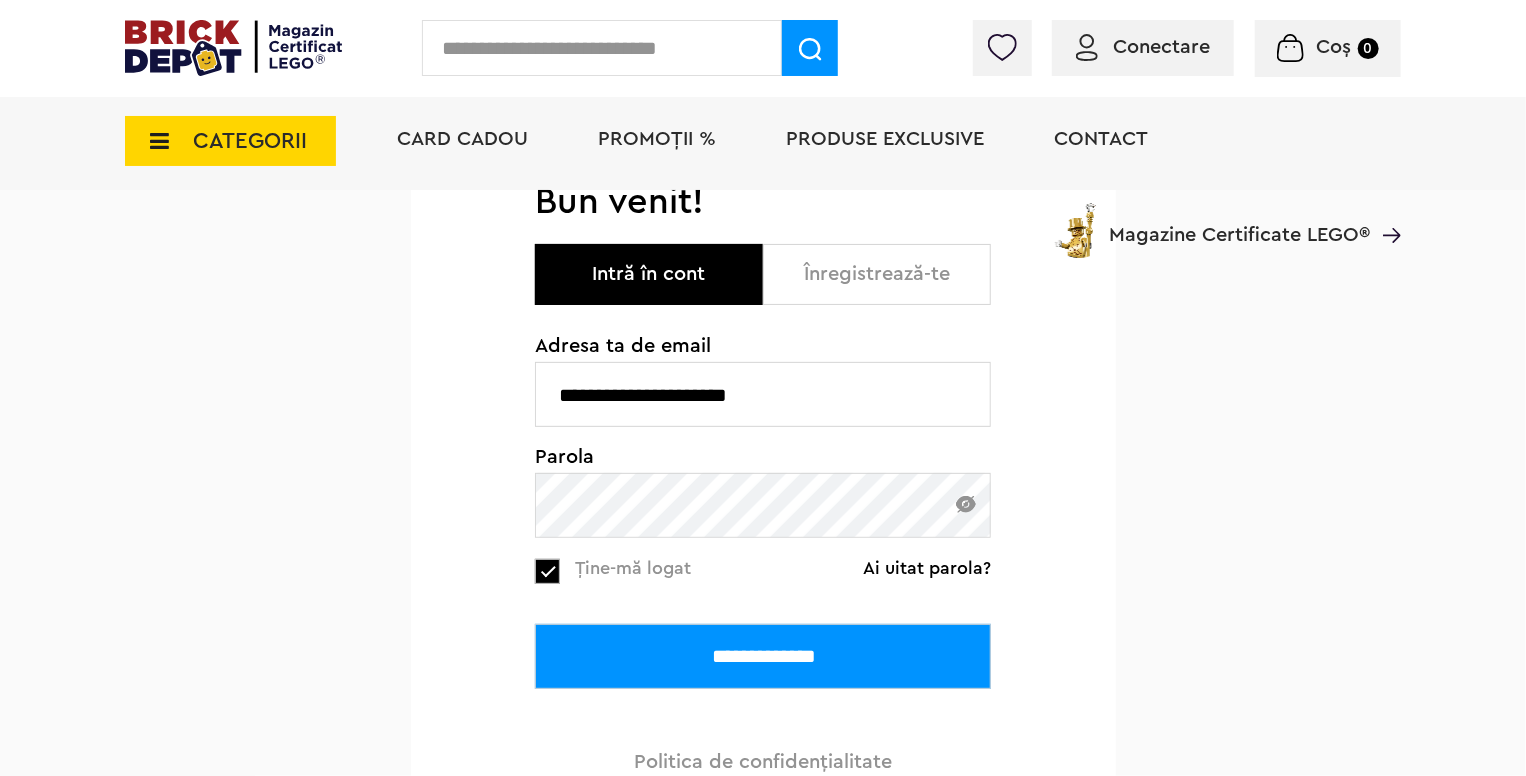 click on "**********" at bounding box center [763, 656] 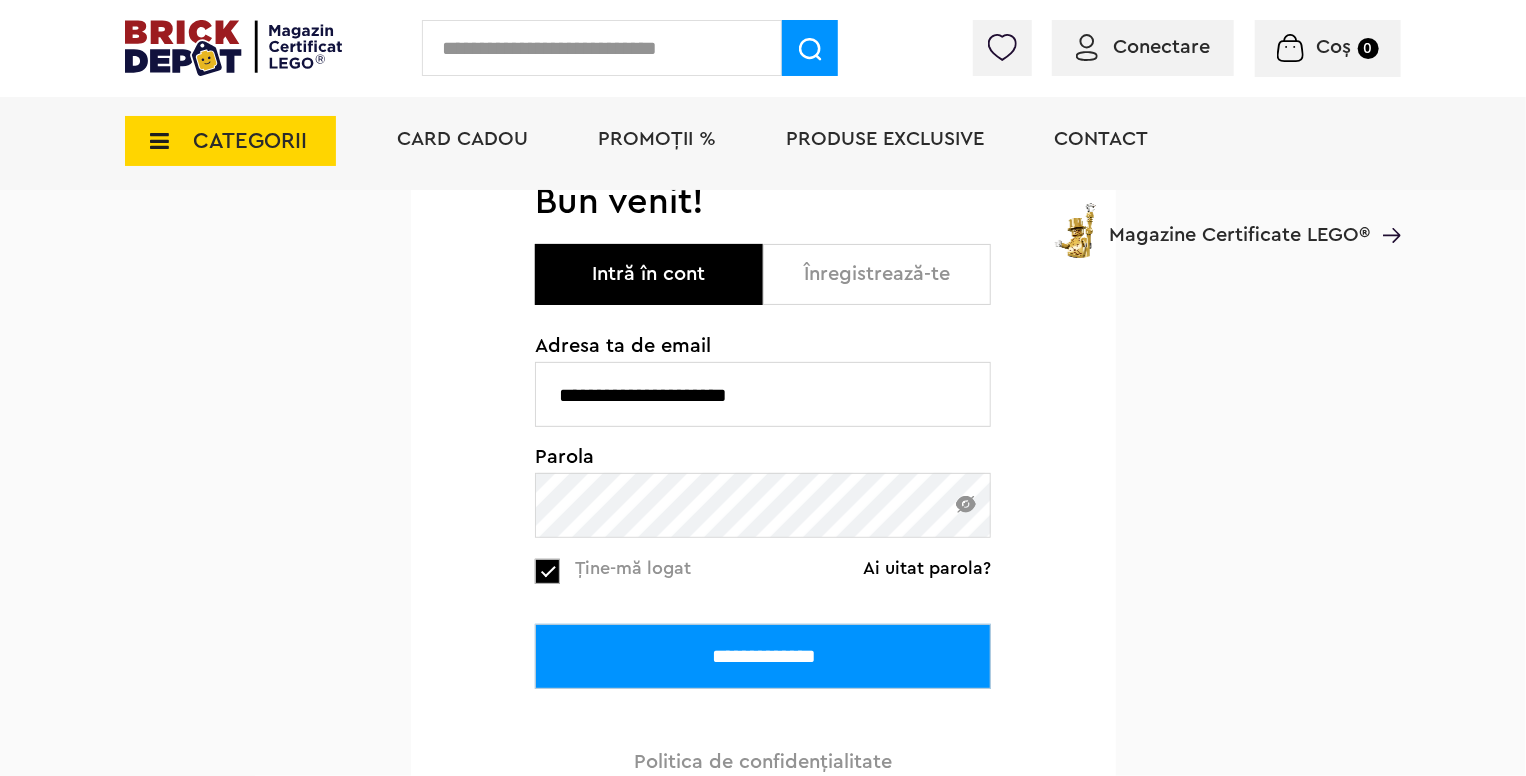 click on "**********" at bounding box center (763, 656) 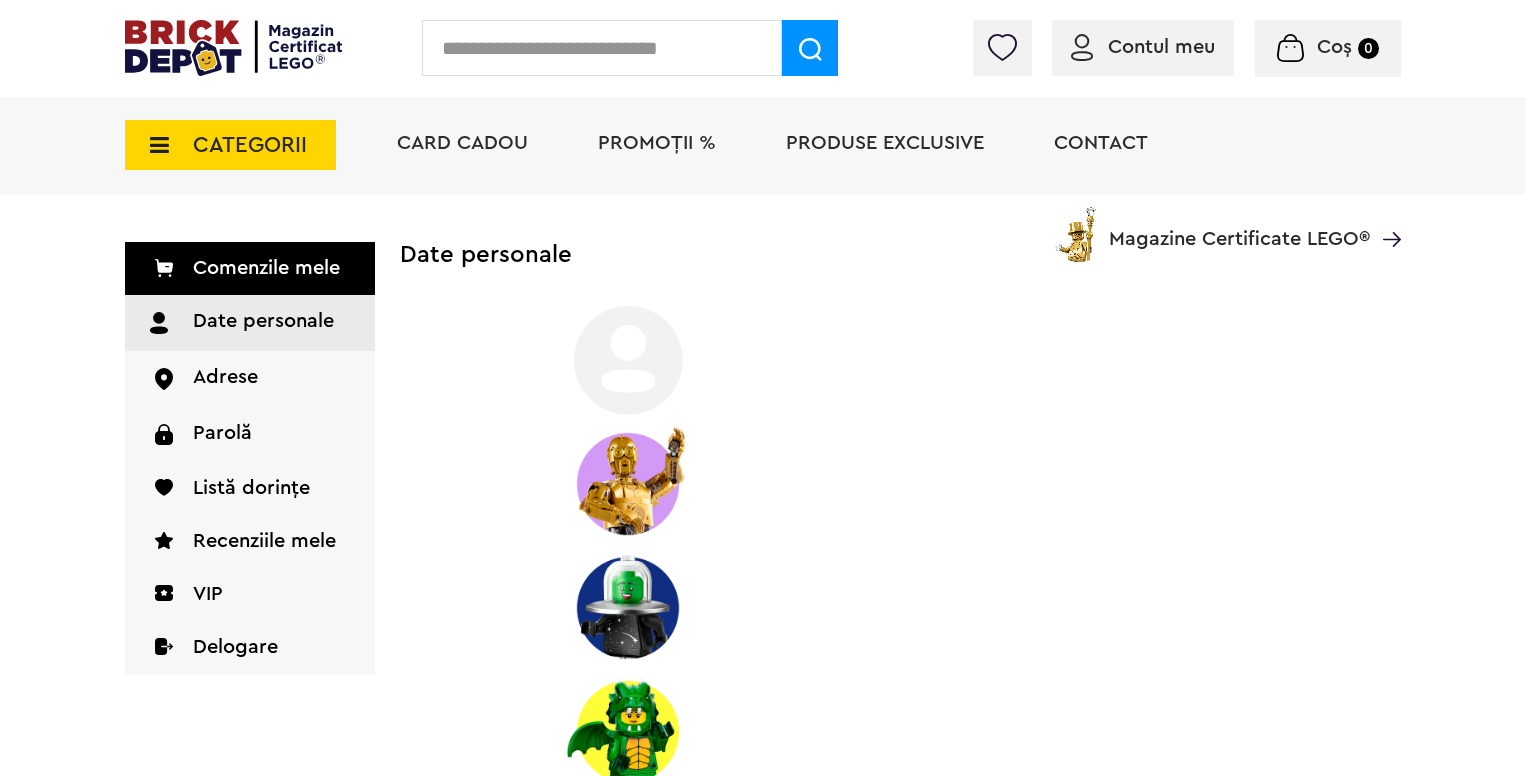 scroll, scrollTop: 0, scrollLeft: 0, axis: both 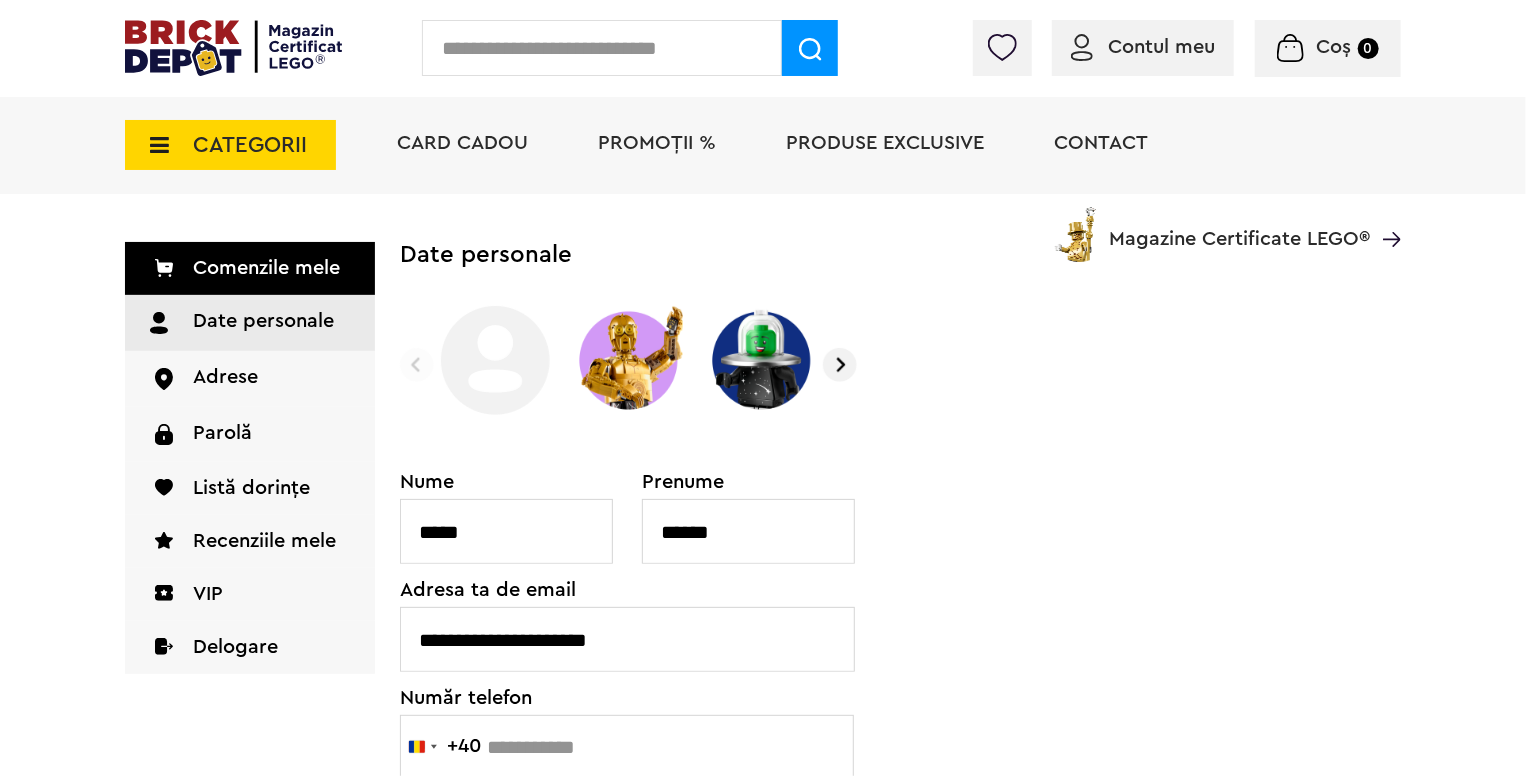 click at bounding box center (840, 365) 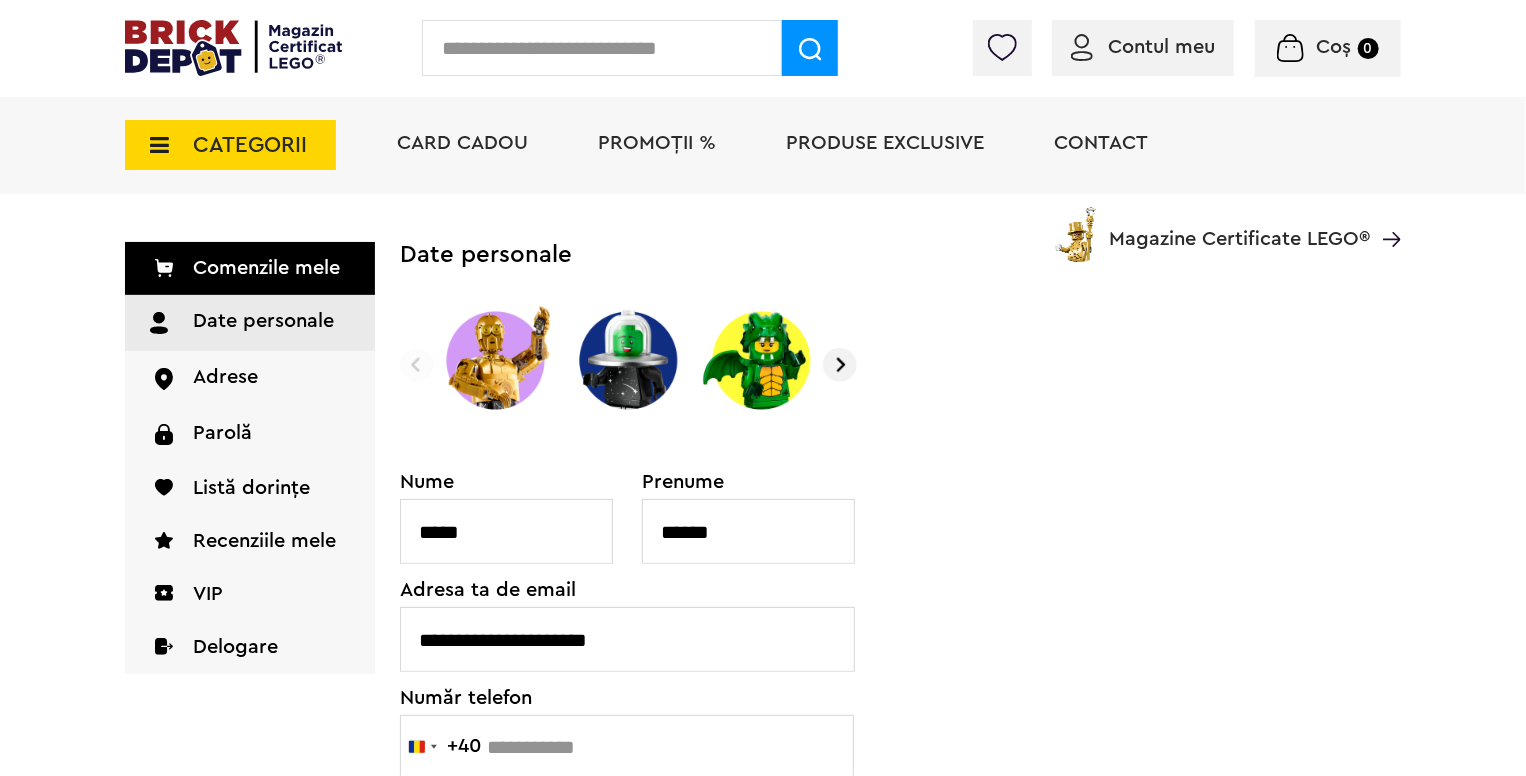 click at bounding box center (840, 365) 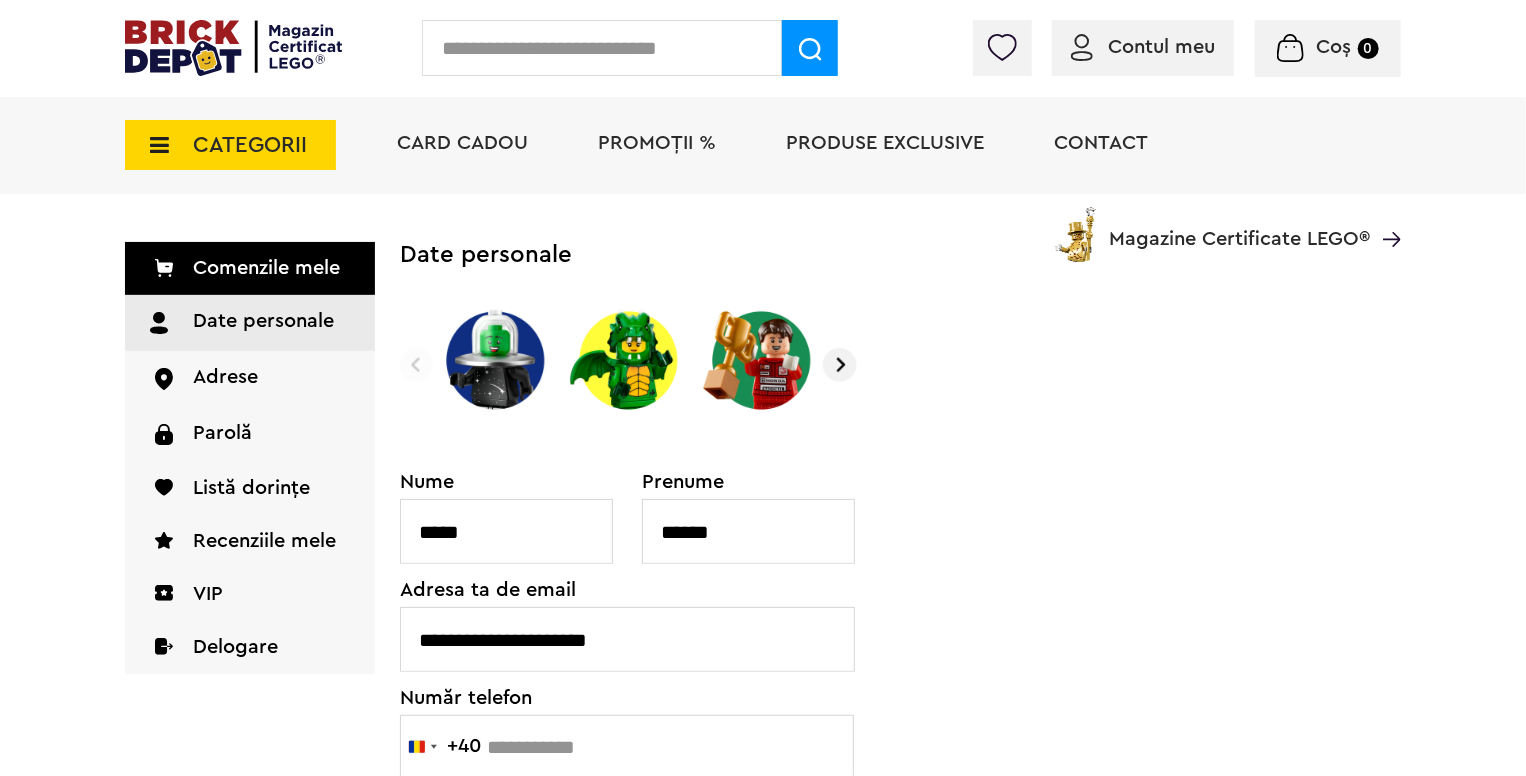 click at bounding box center [761, 360] 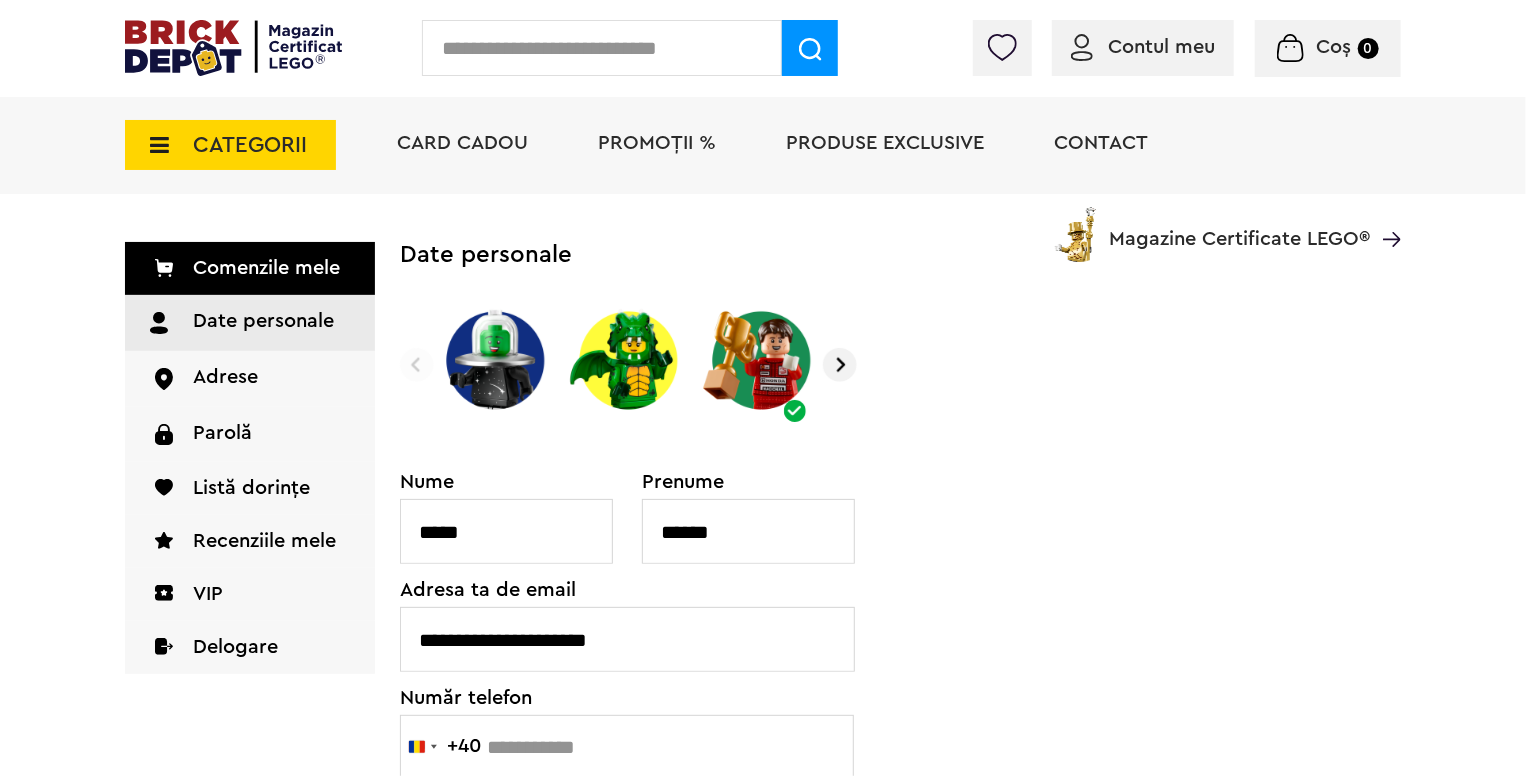 click at bounding box center [761, 360] 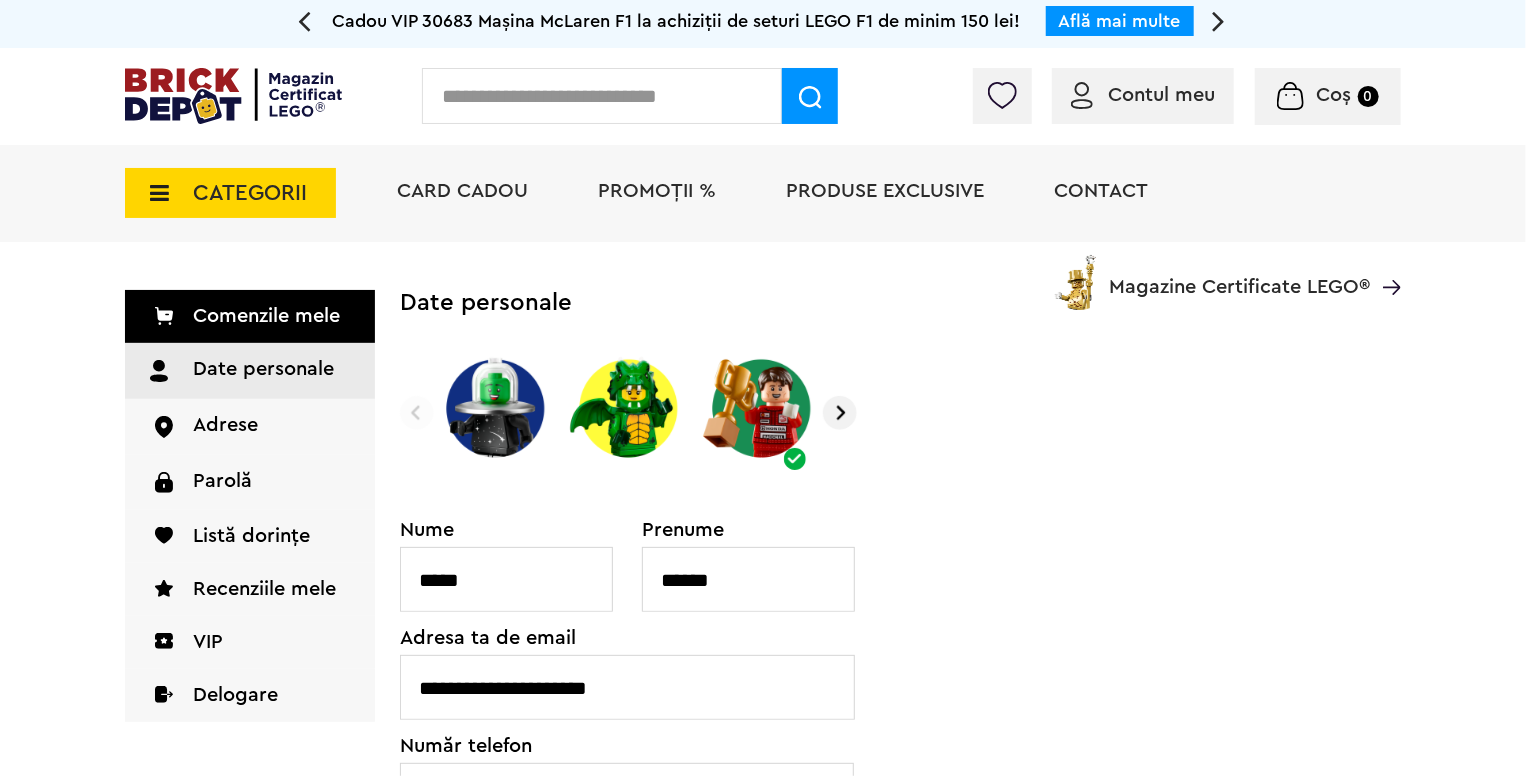 scroll, scrollTop: 0, scrollLeft: 0, axis: both 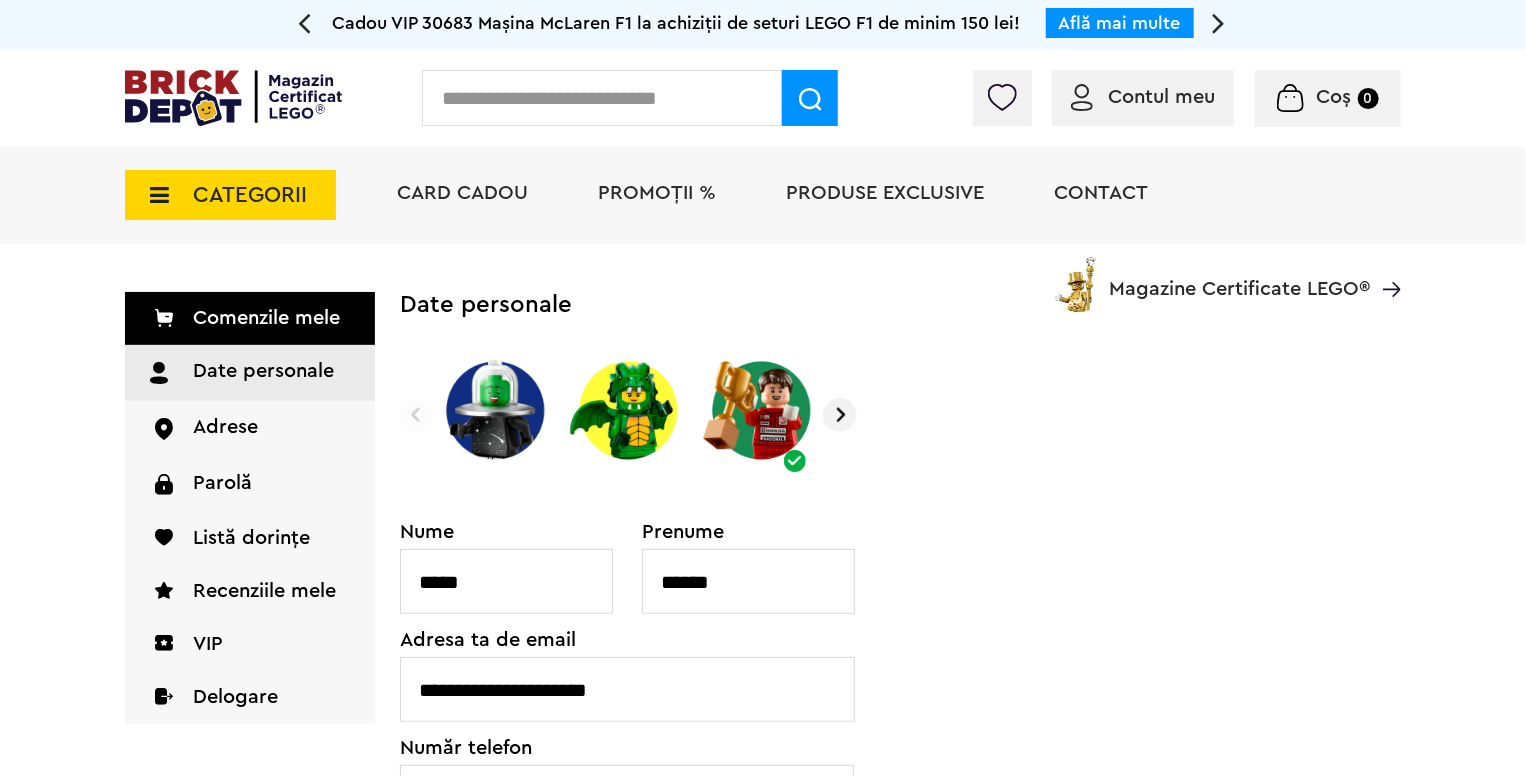 click at bounding box center [417, 415] 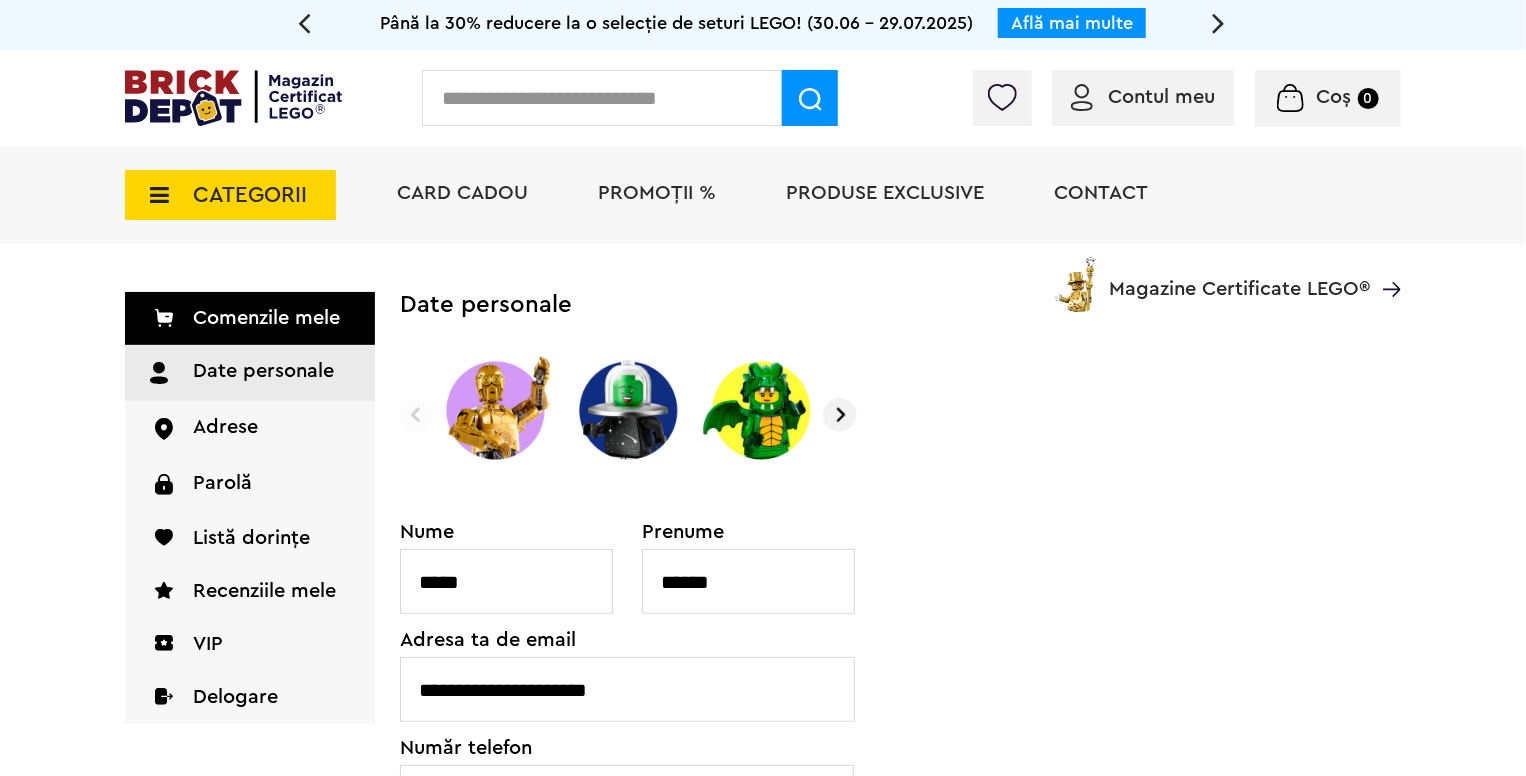 click at bounding box center (417, 415) 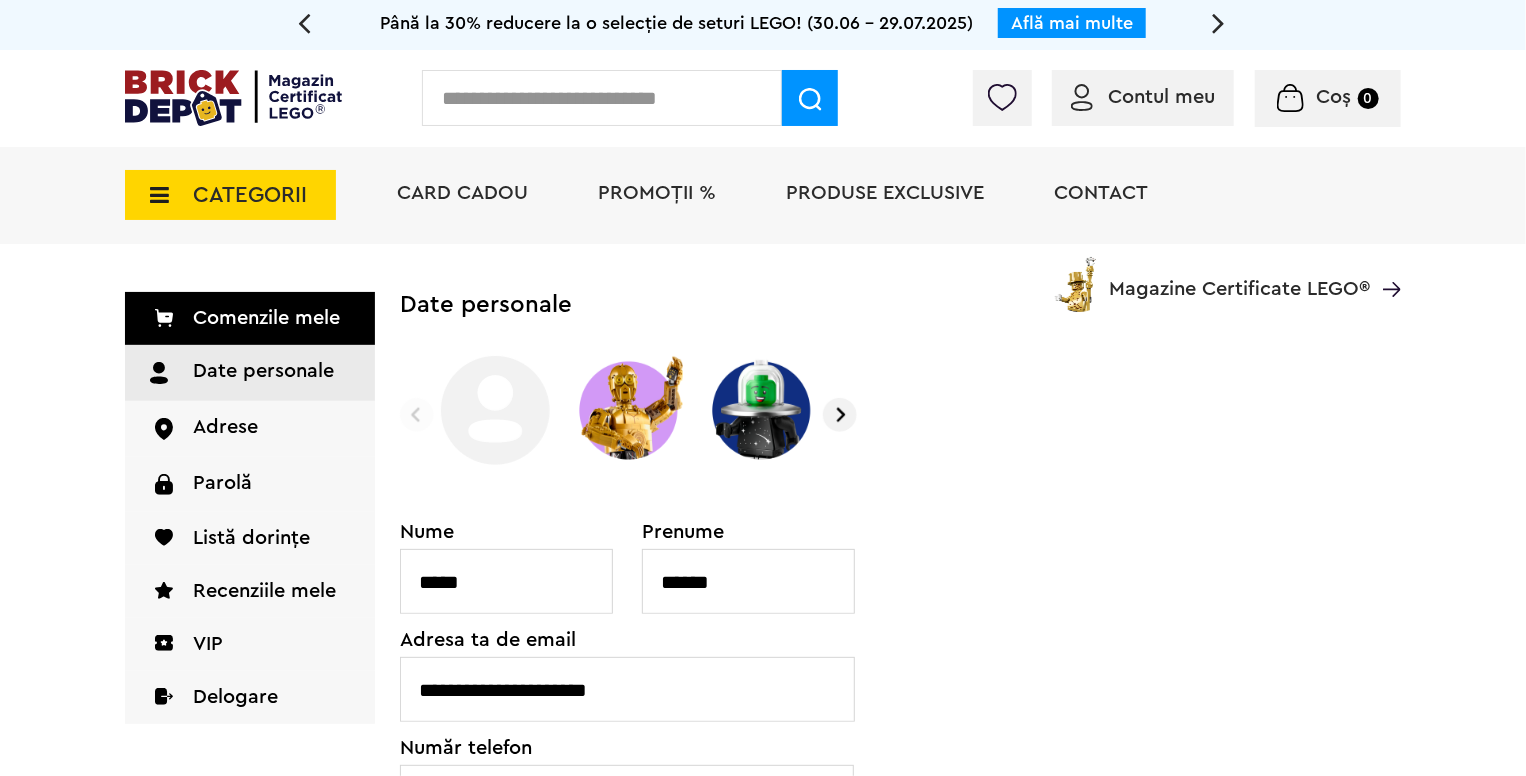 click at bounding box center [417, 415] 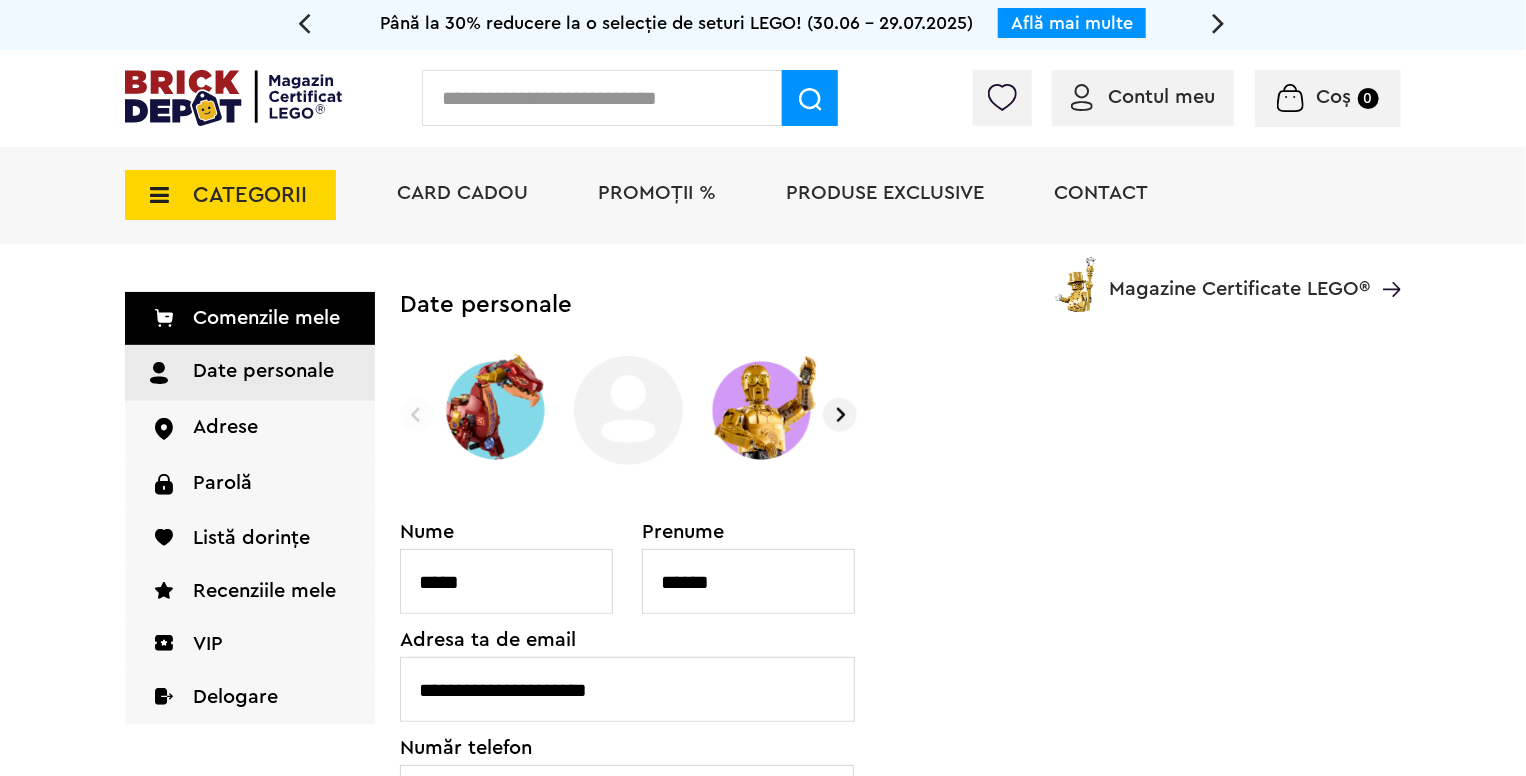click at bounding box center [628, 410] 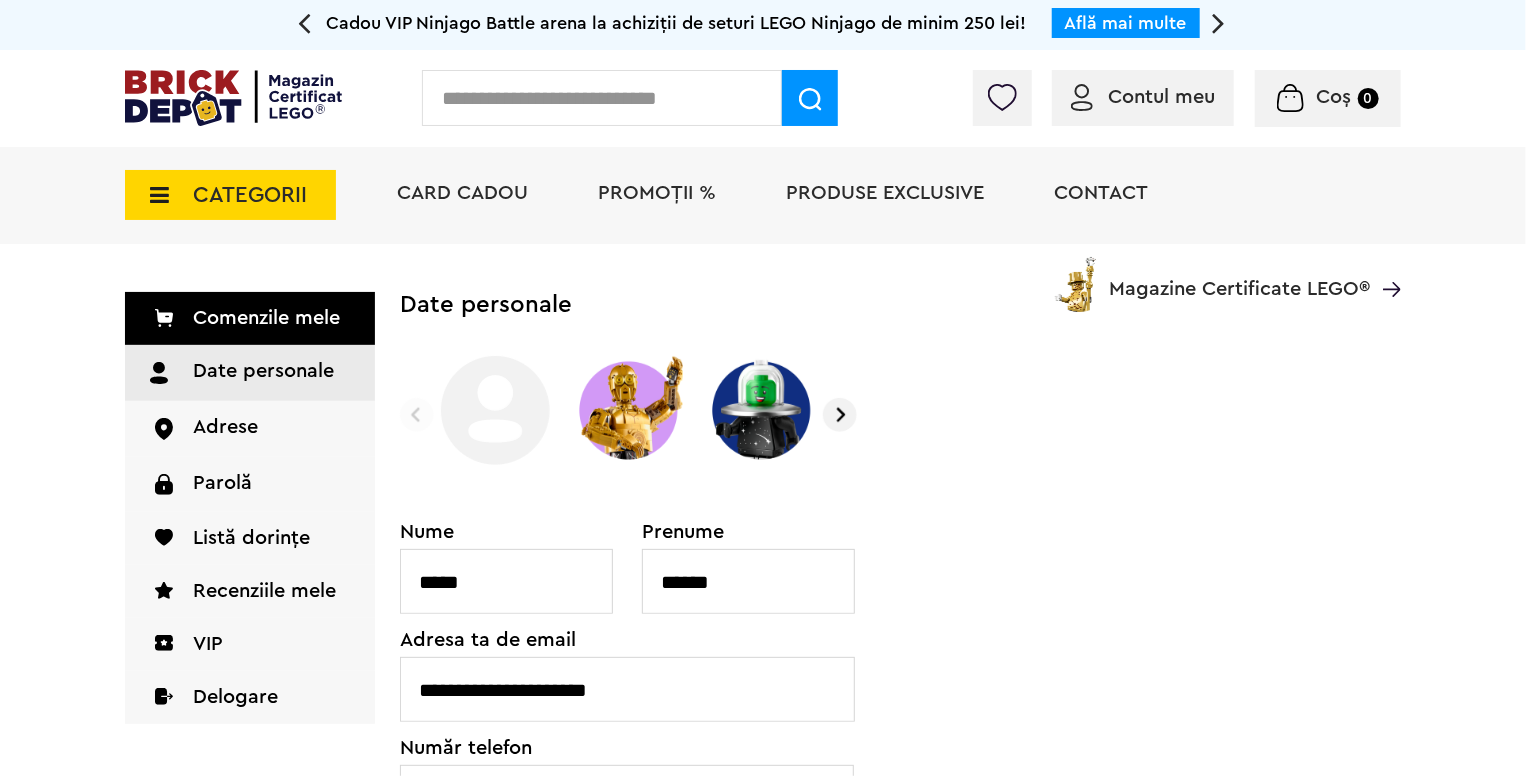 click at bounding box center (840, 415) 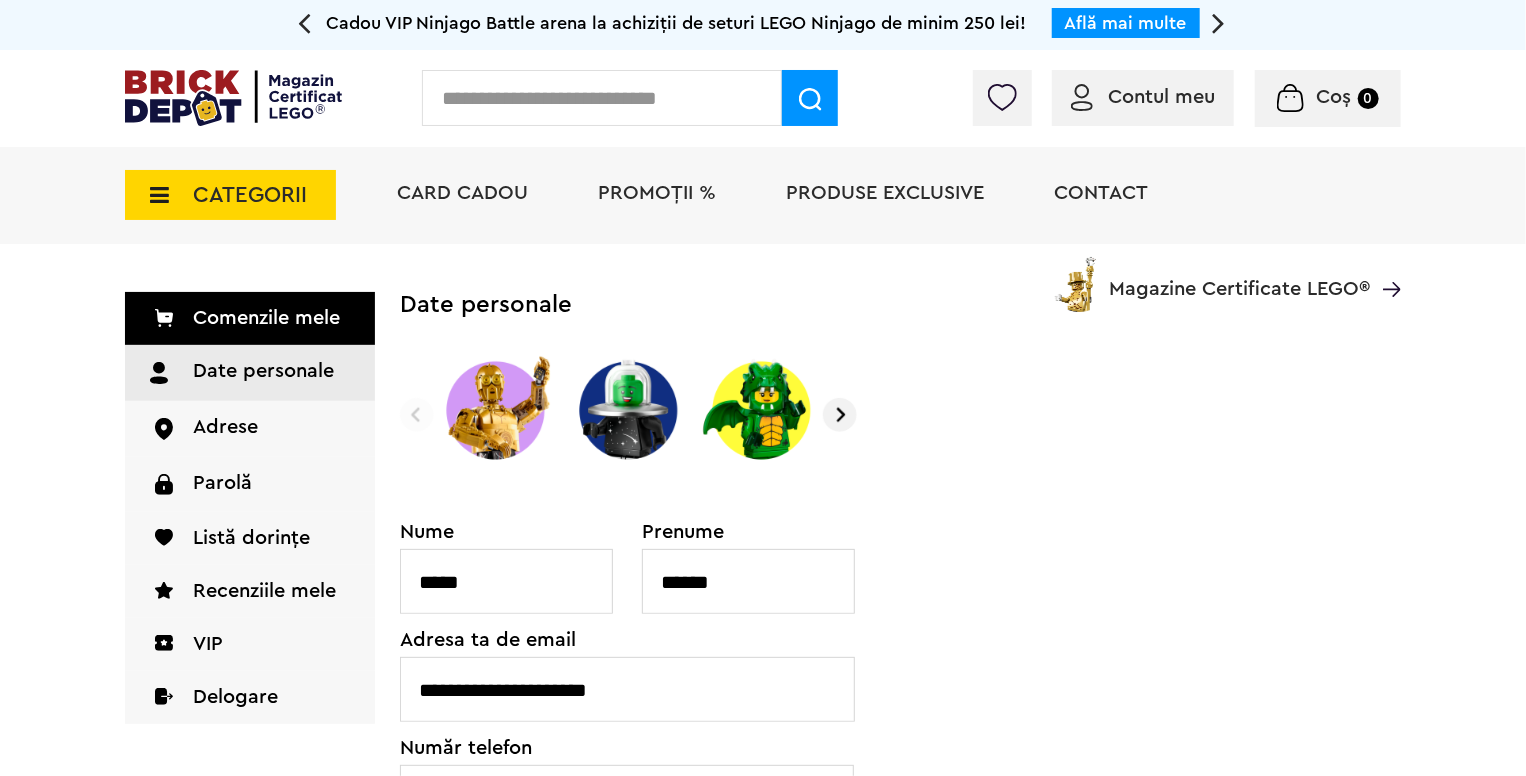 click at bounding box center [840, 415] 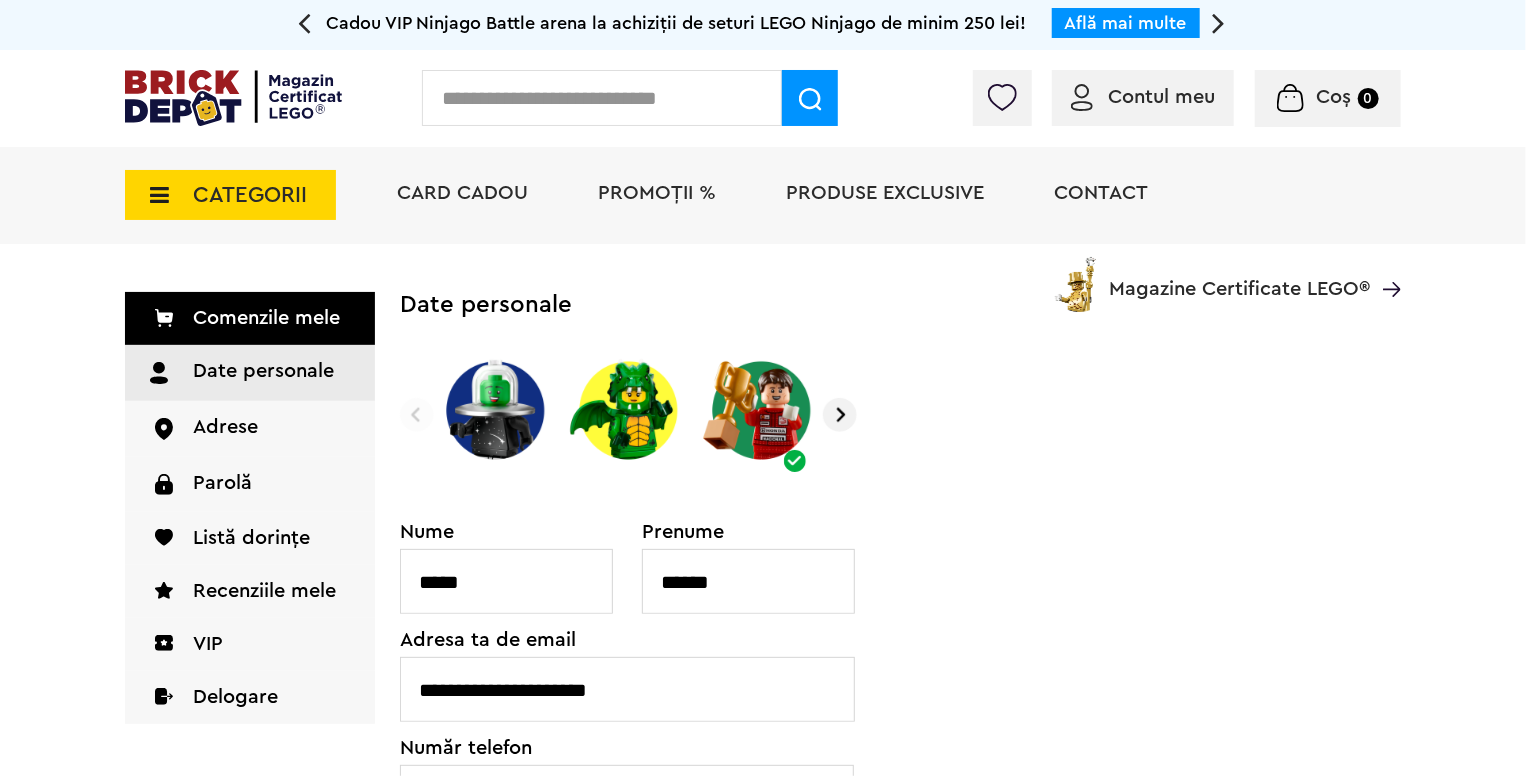click at bounding box center (840, 415) 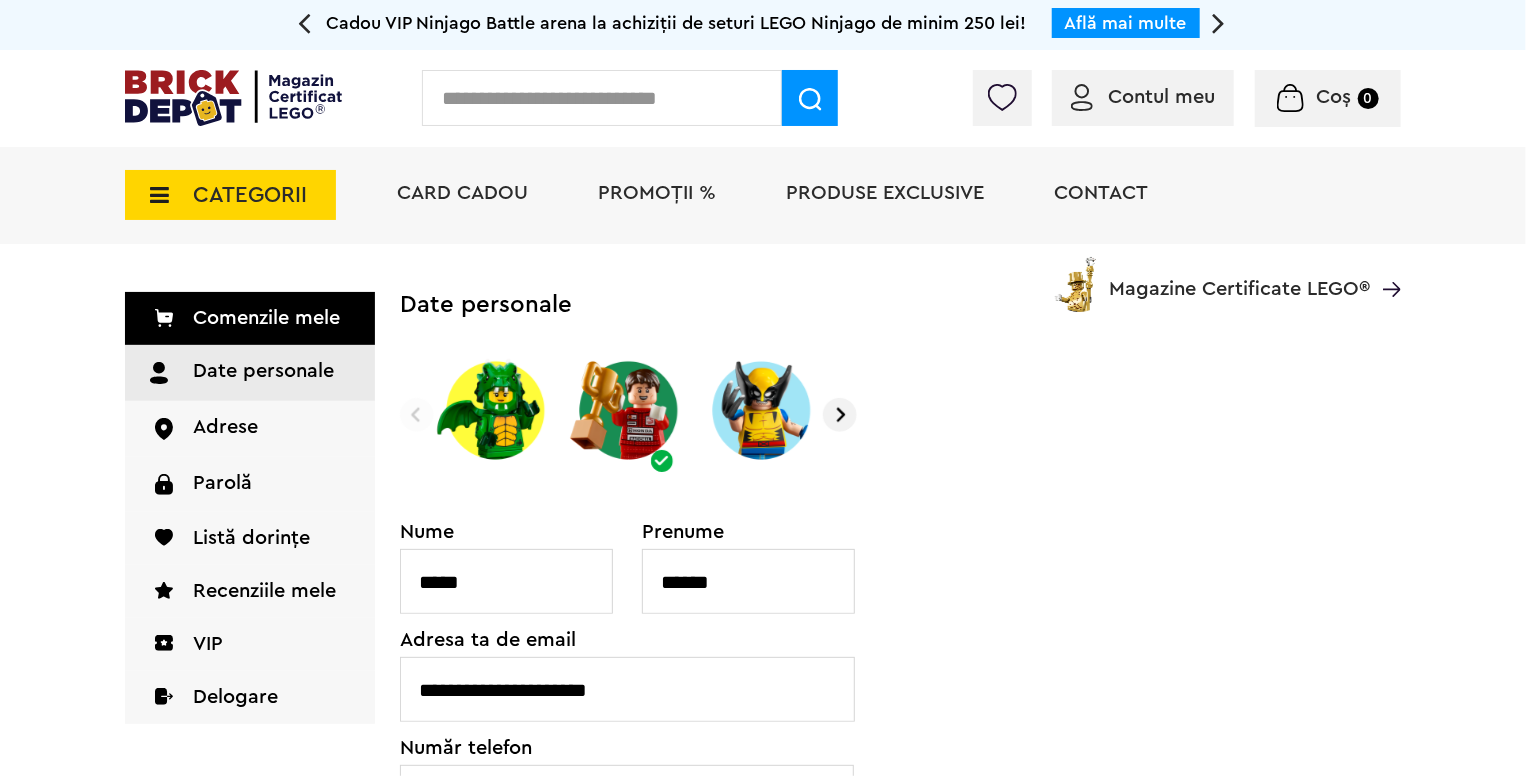 click at bounding box center [840, 415] 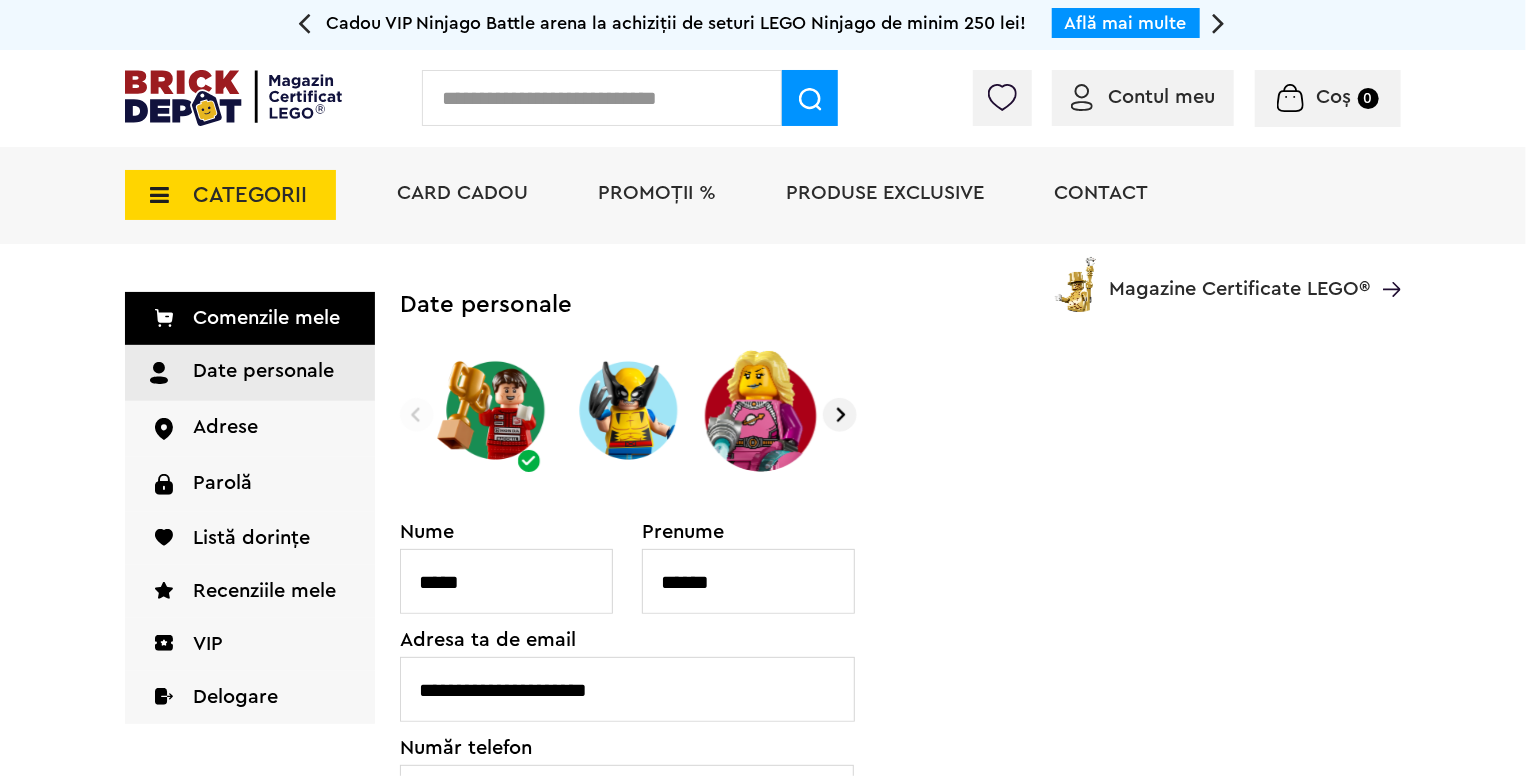 click at bounding box center [840, 415] 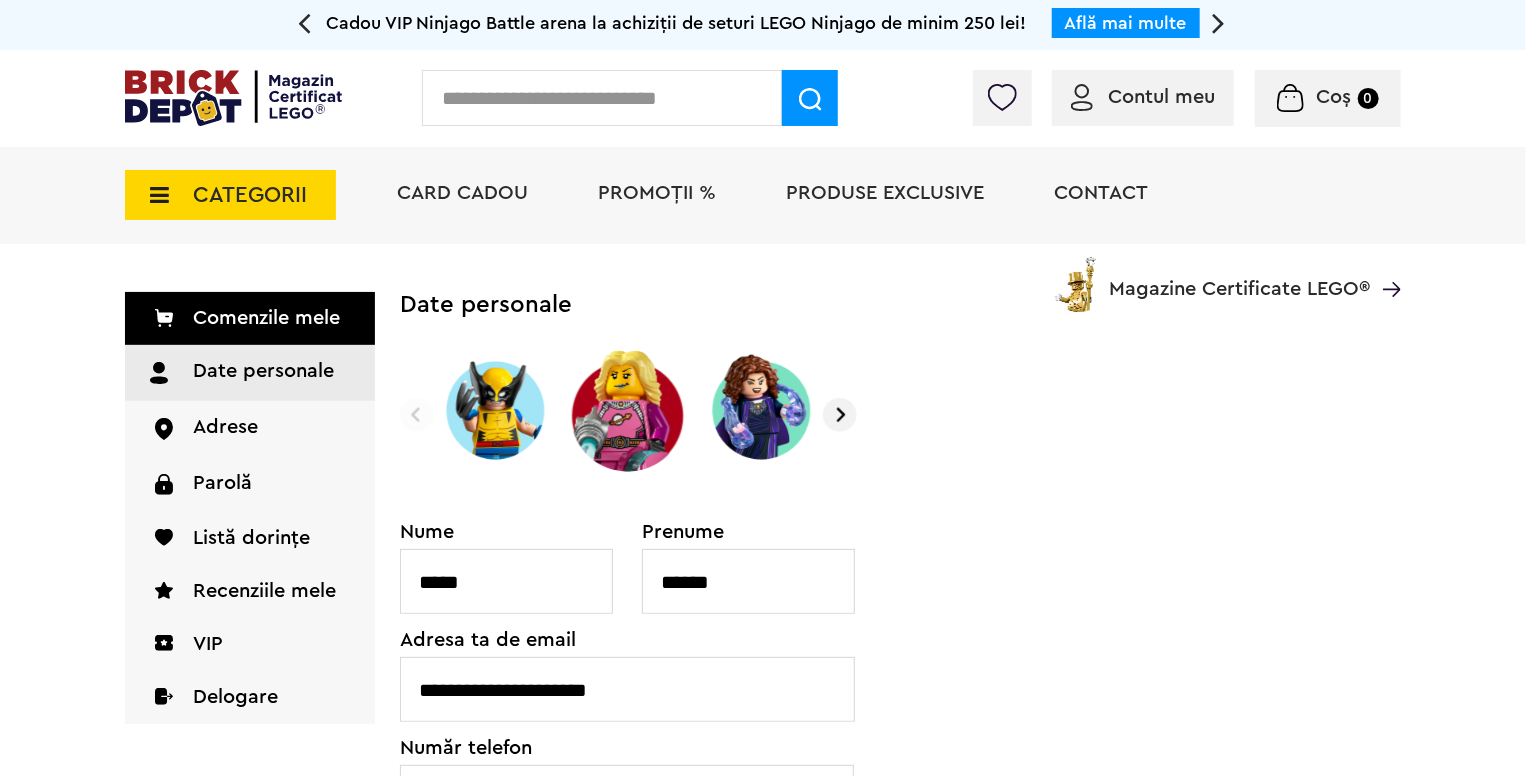 click at bounding box center [840, 415] 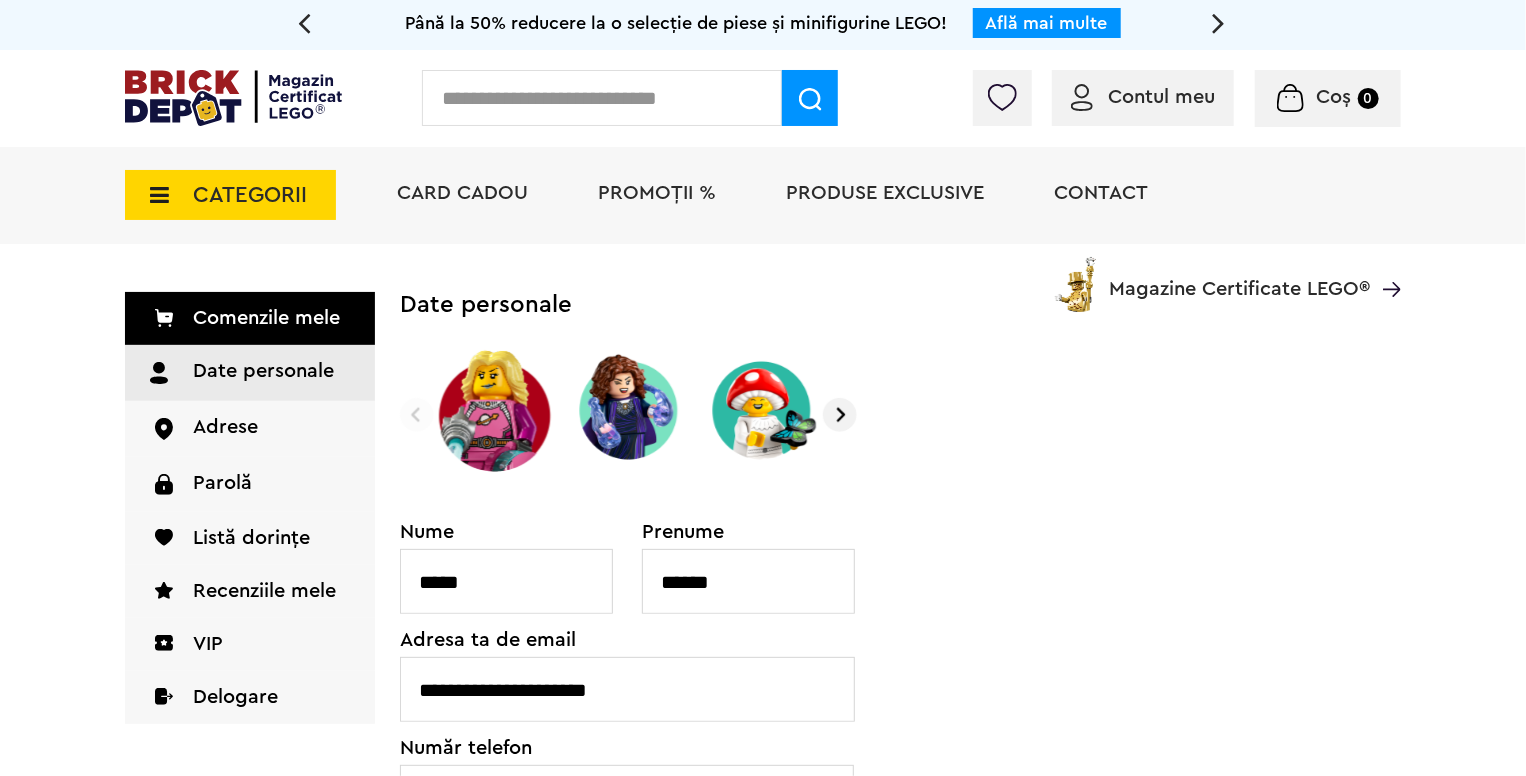click at bounding box center [840, 415] 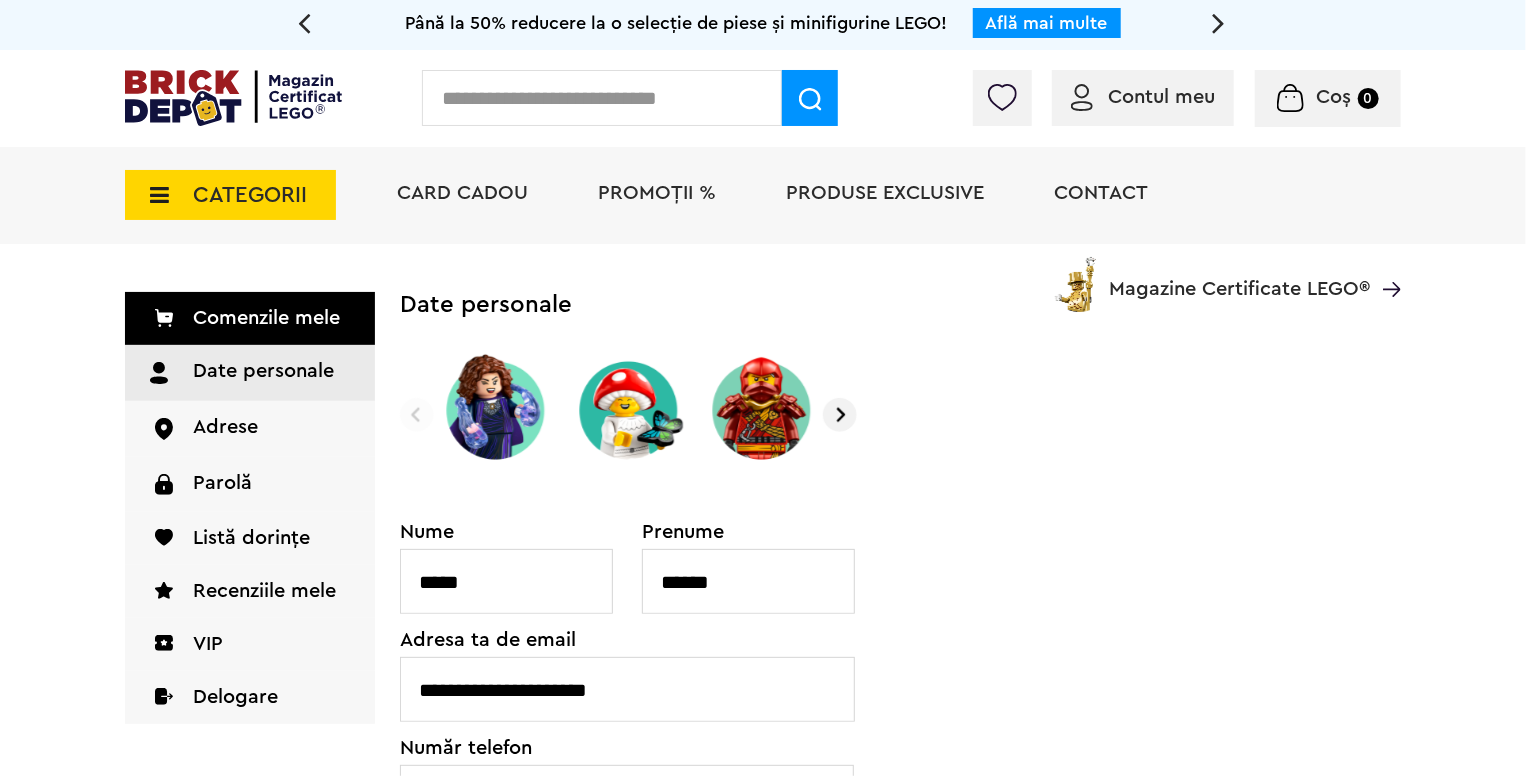 click at bounding box center [840, 415] 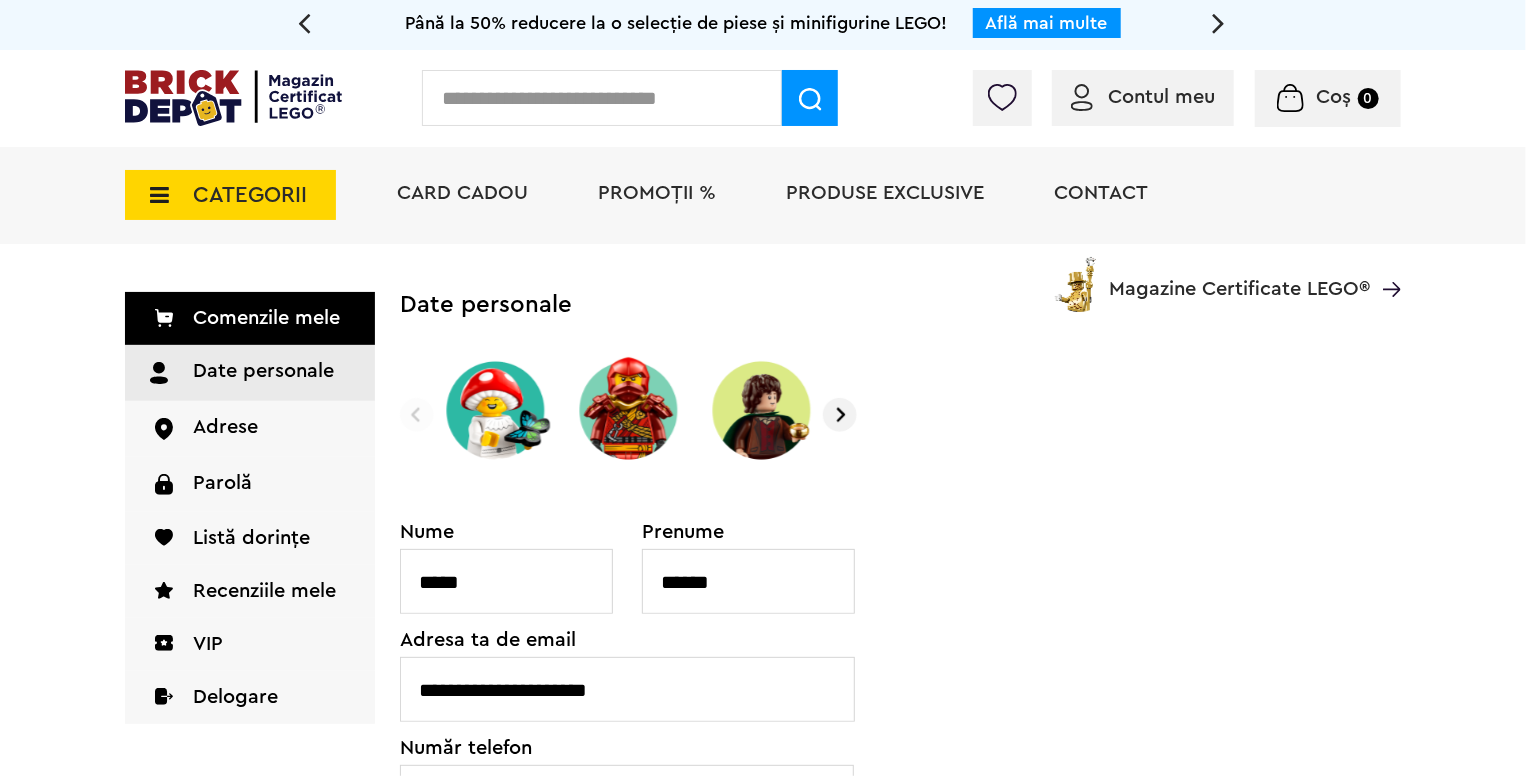 click at bounding box center (840, 415) 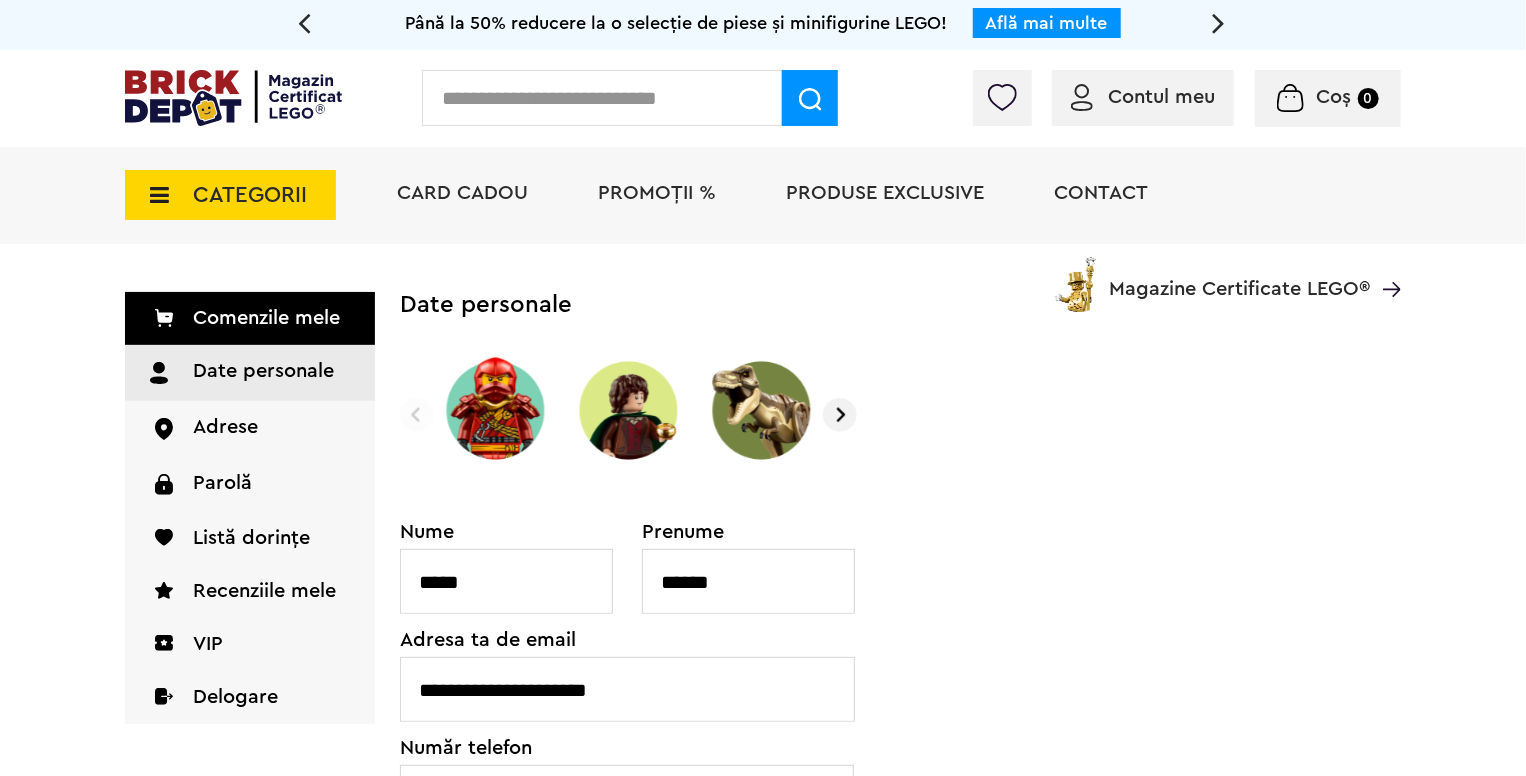 click at bounding box center (840, 415) 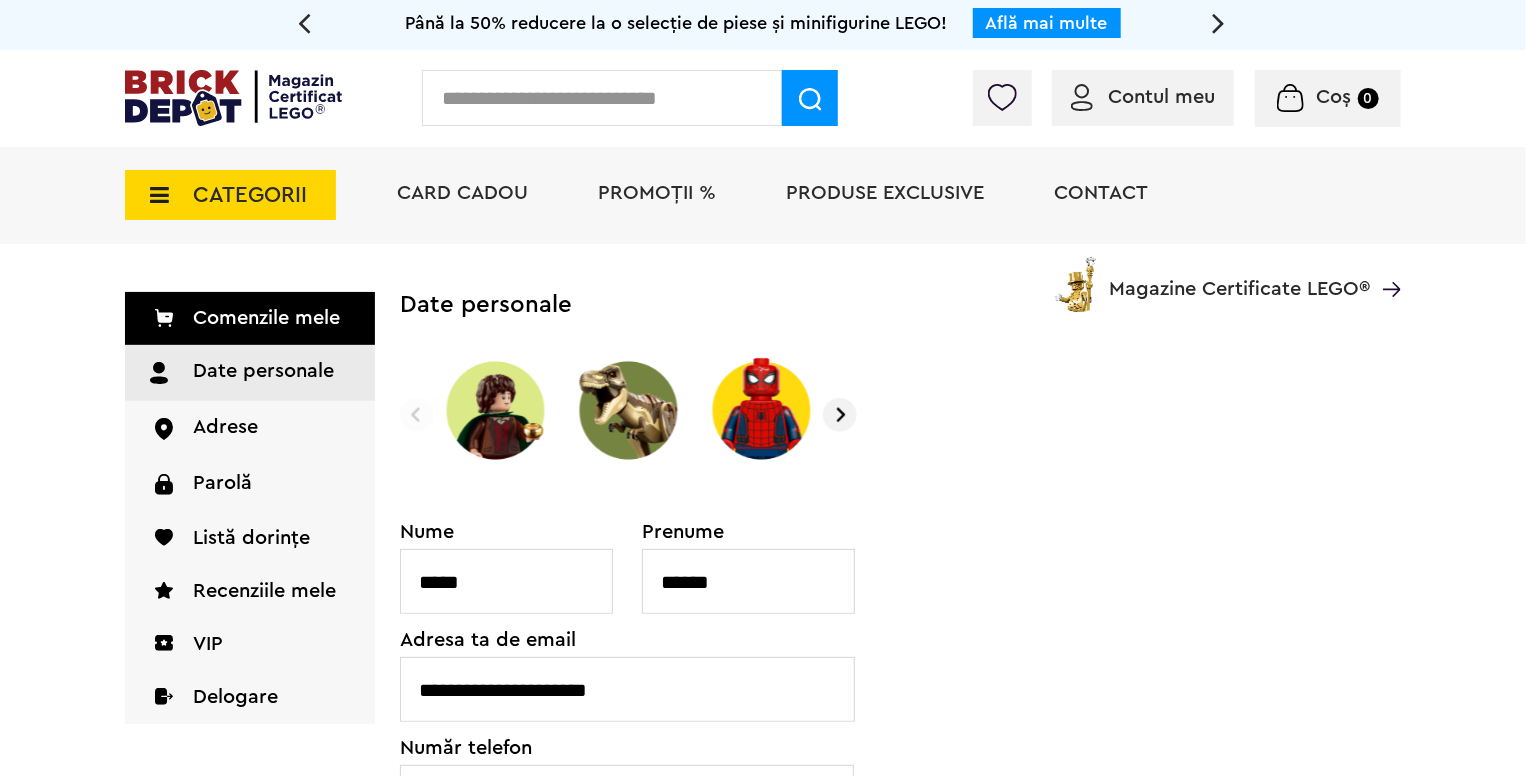 click at bounding box center [840, 415] 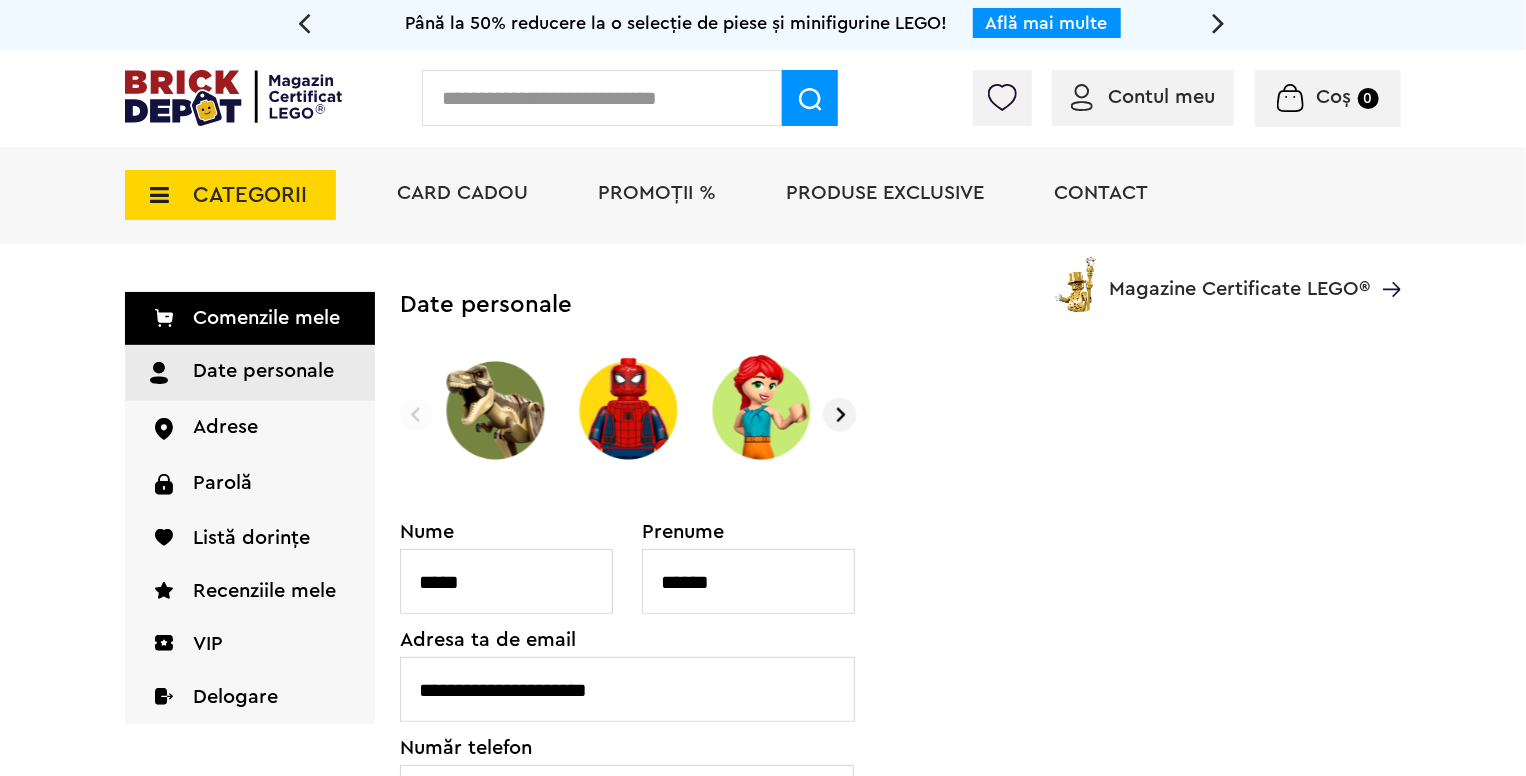 click at bounding box center (840, 415) 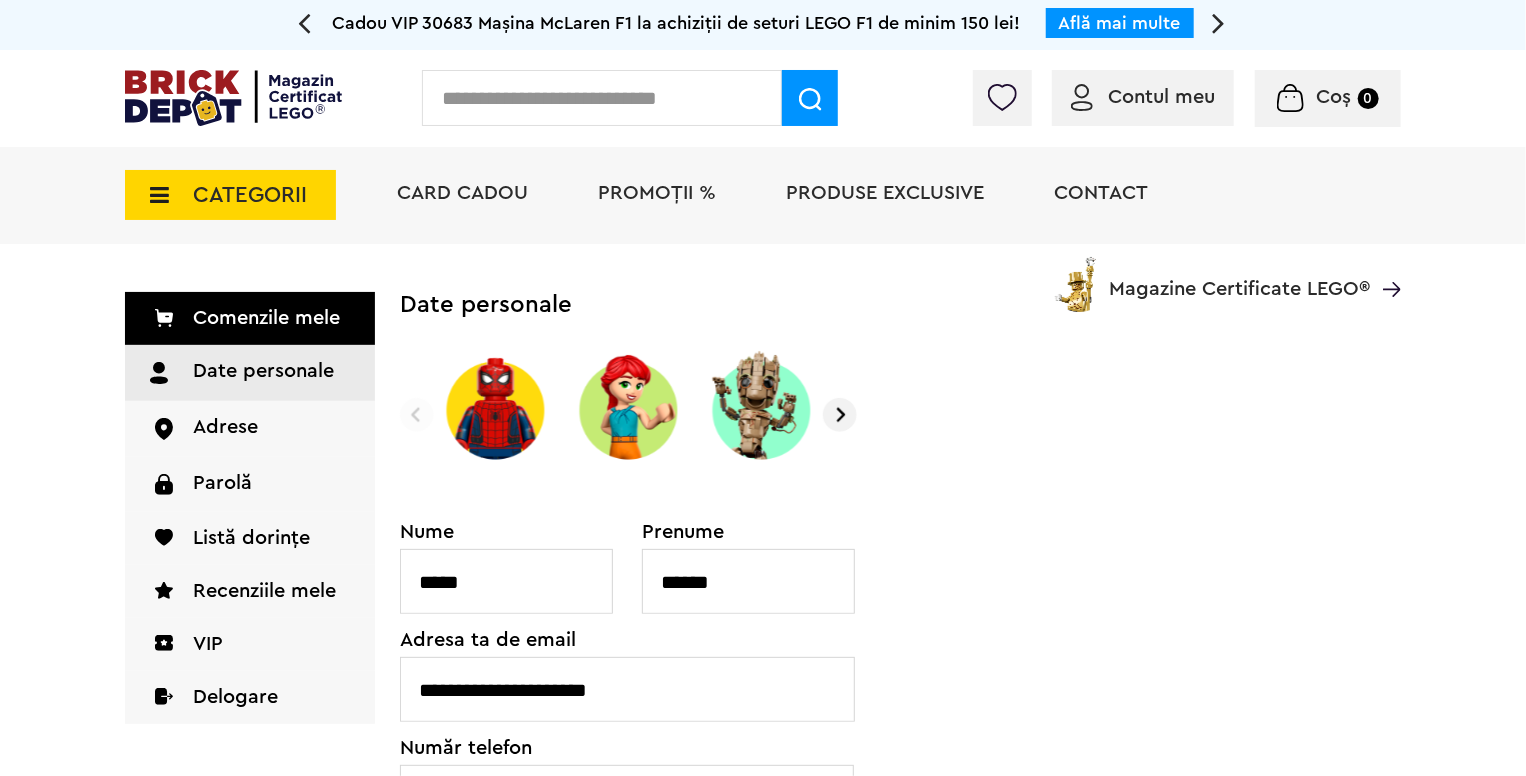 click at bounding box center [840, 415] 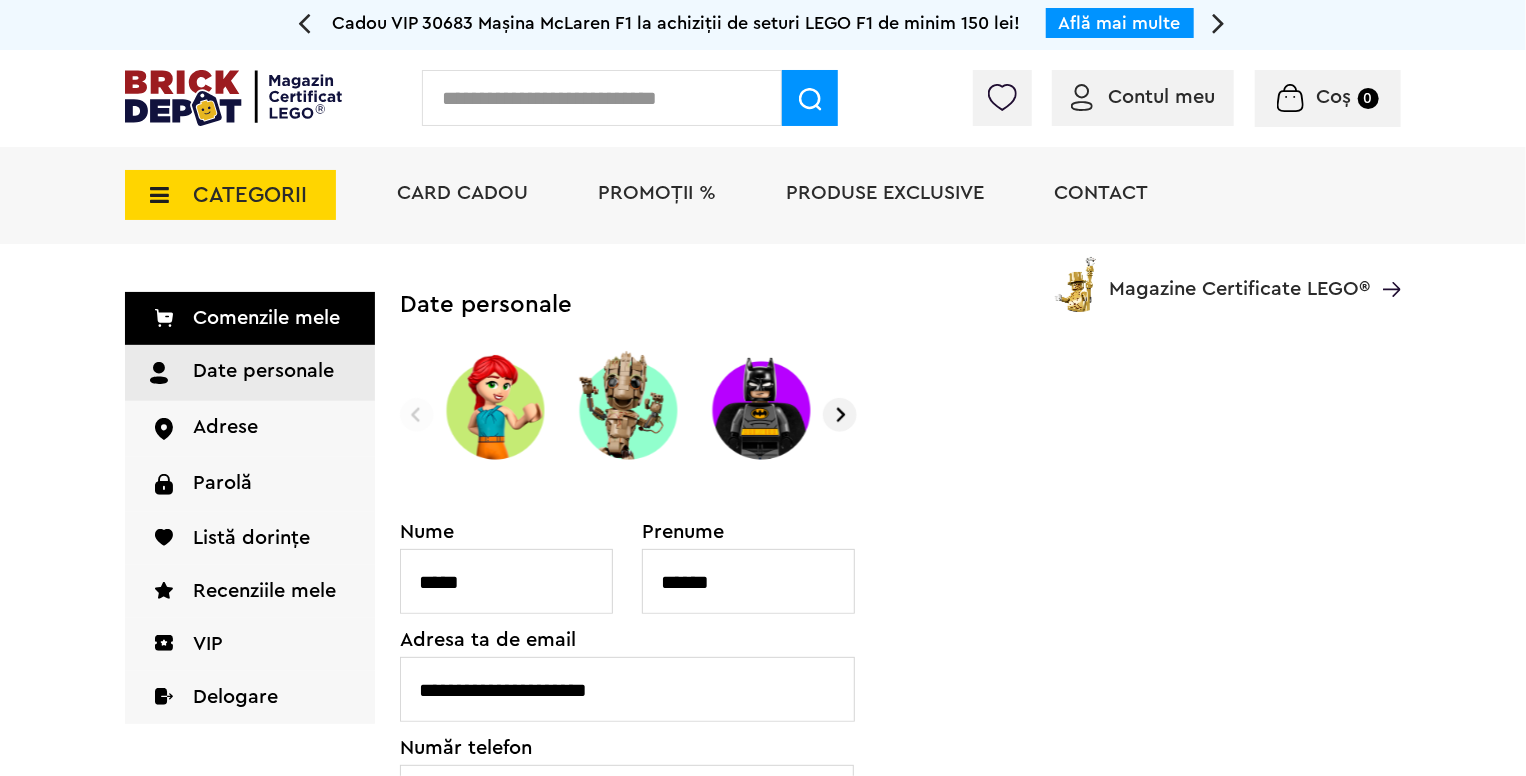 click at bounding box center [840, 415] 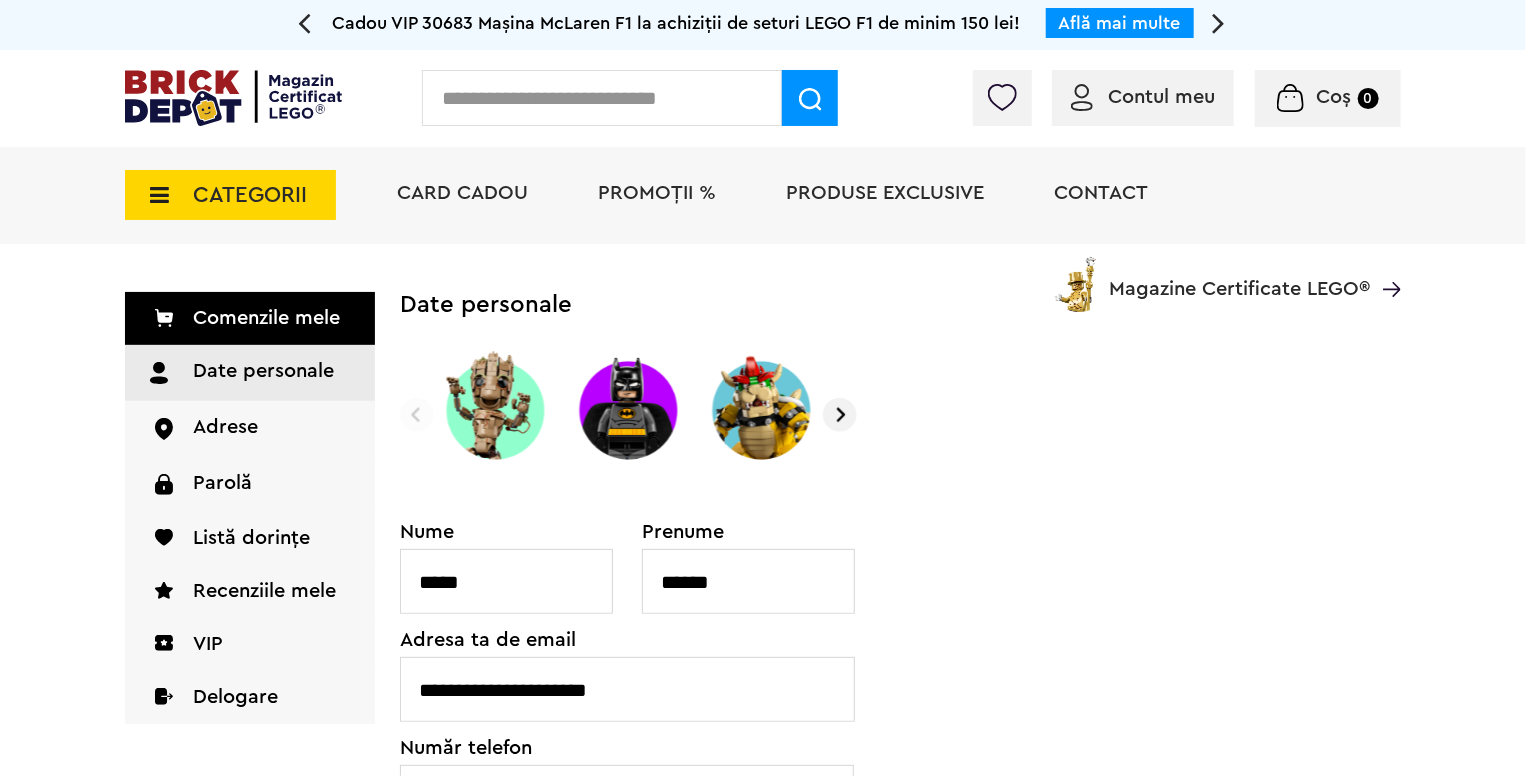 click at bounding box center [840, 415] 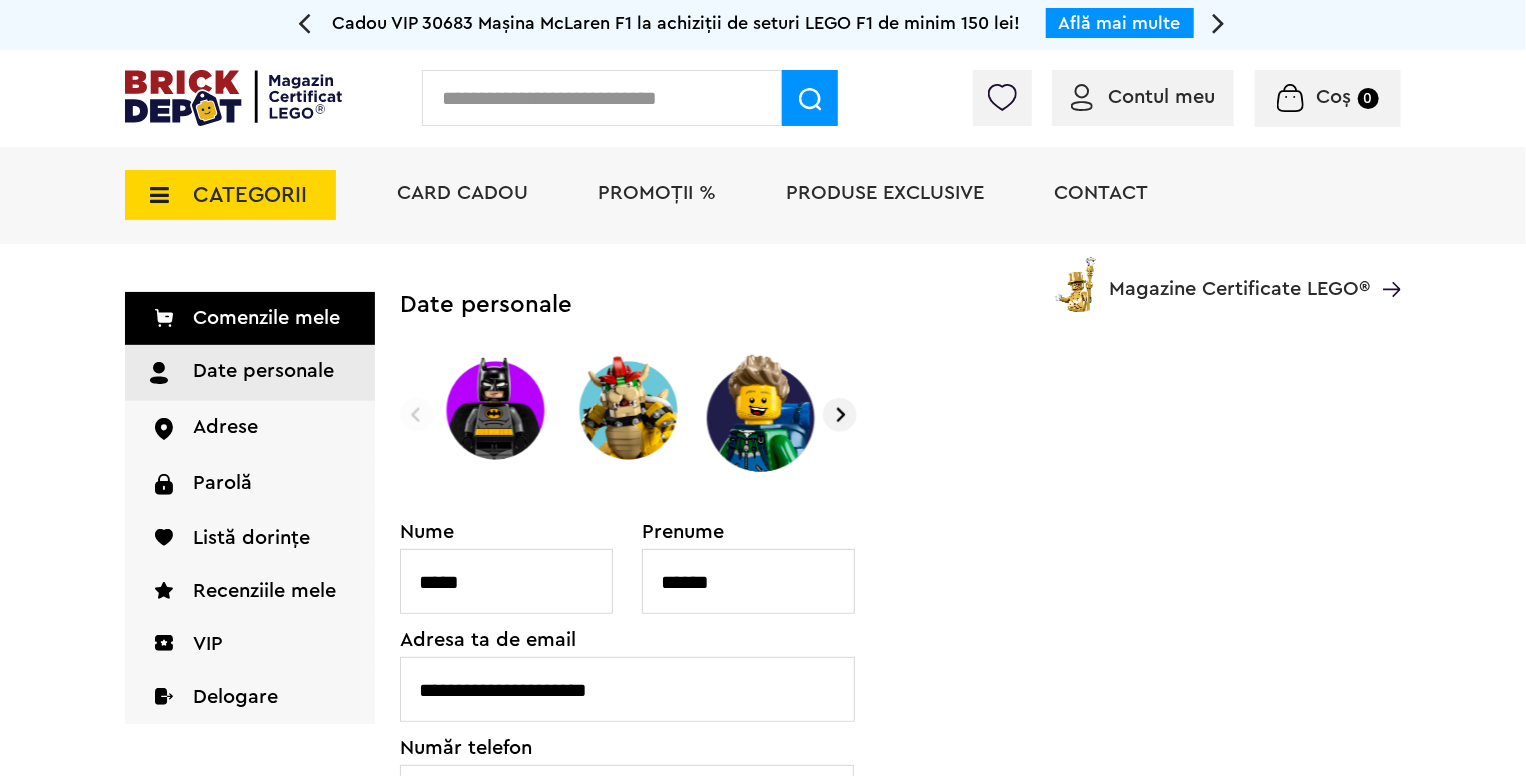 click at bounding box center (840, 415) 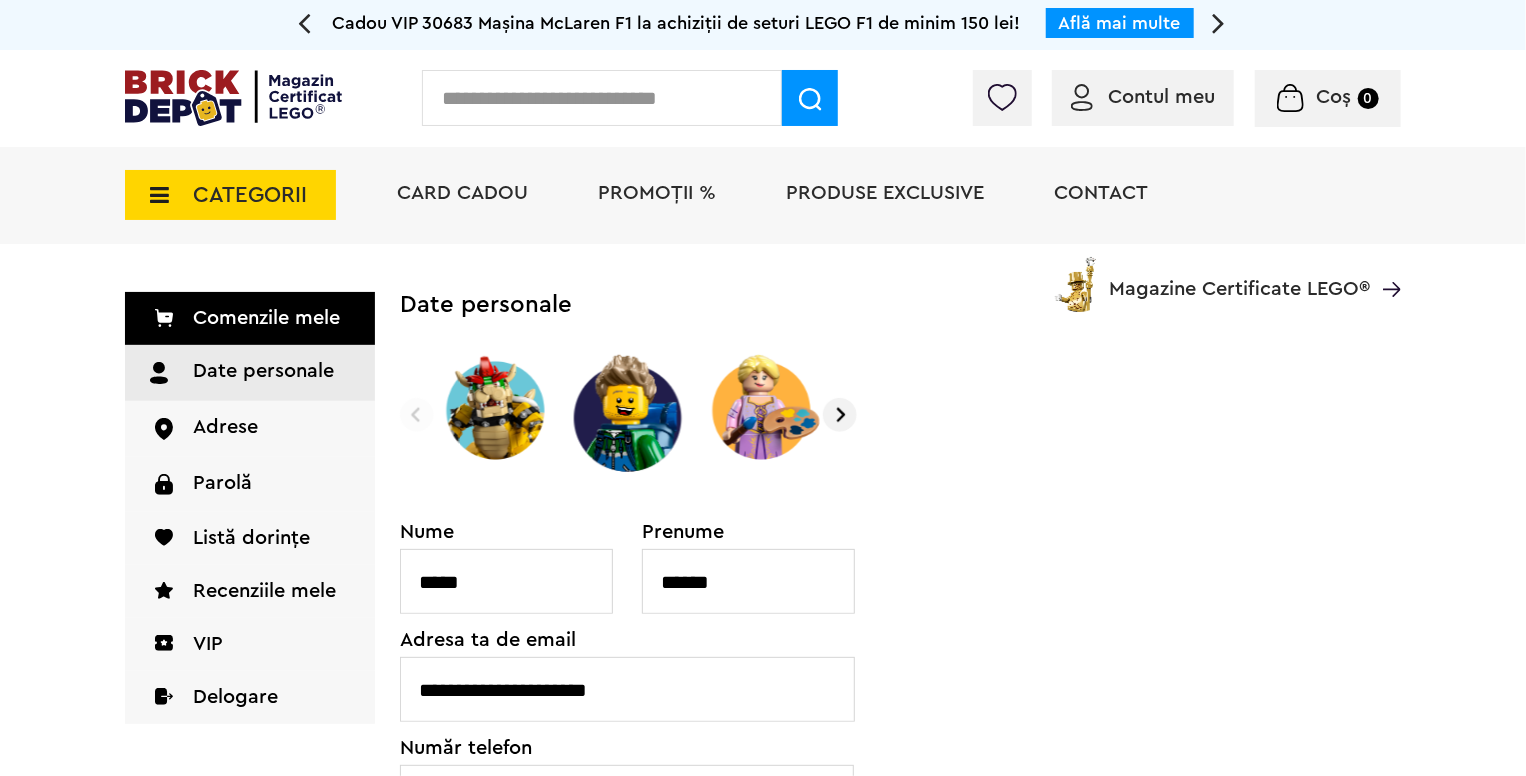 click at bounding box center (840, 415) 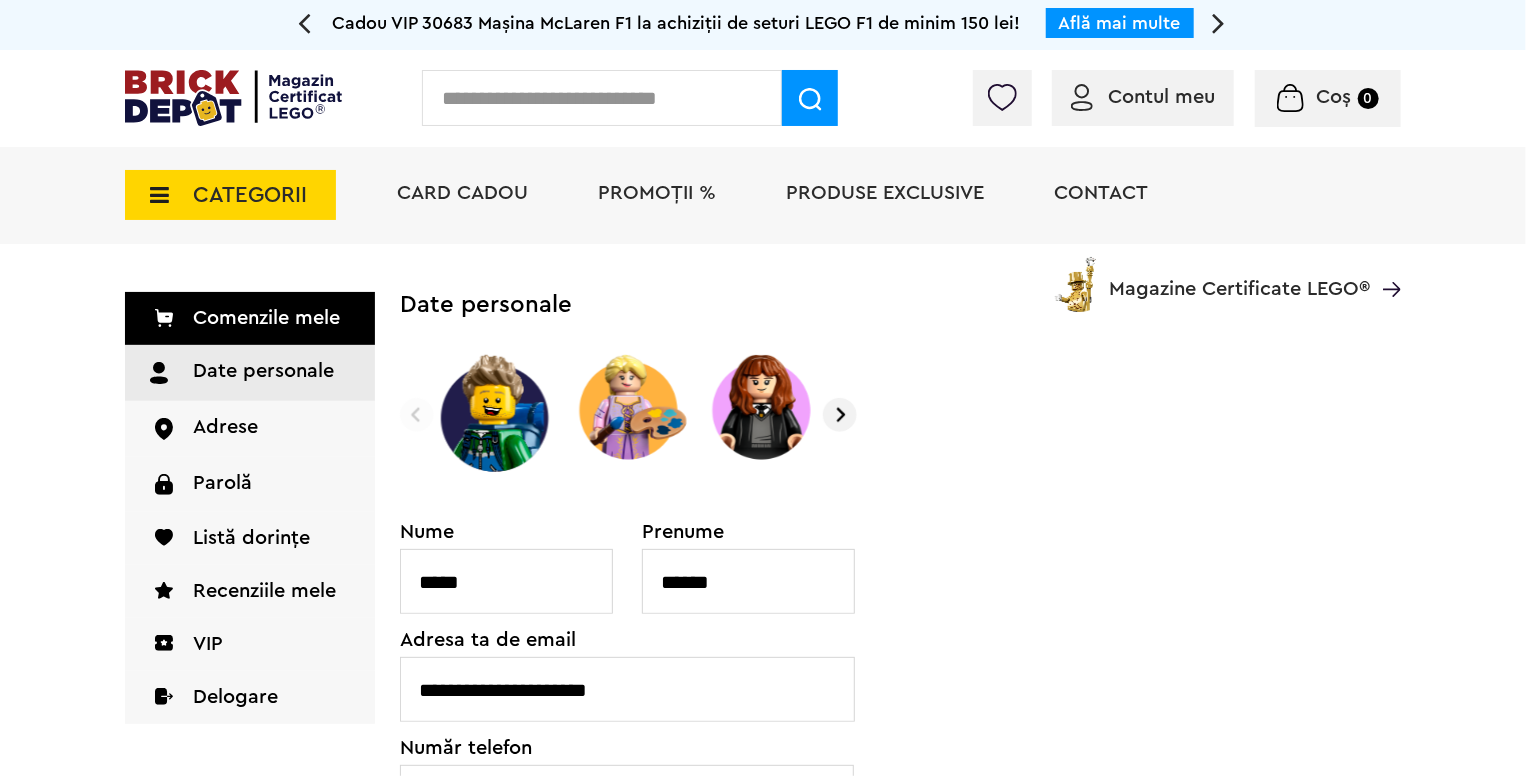 click at bounding box center [840, 415] 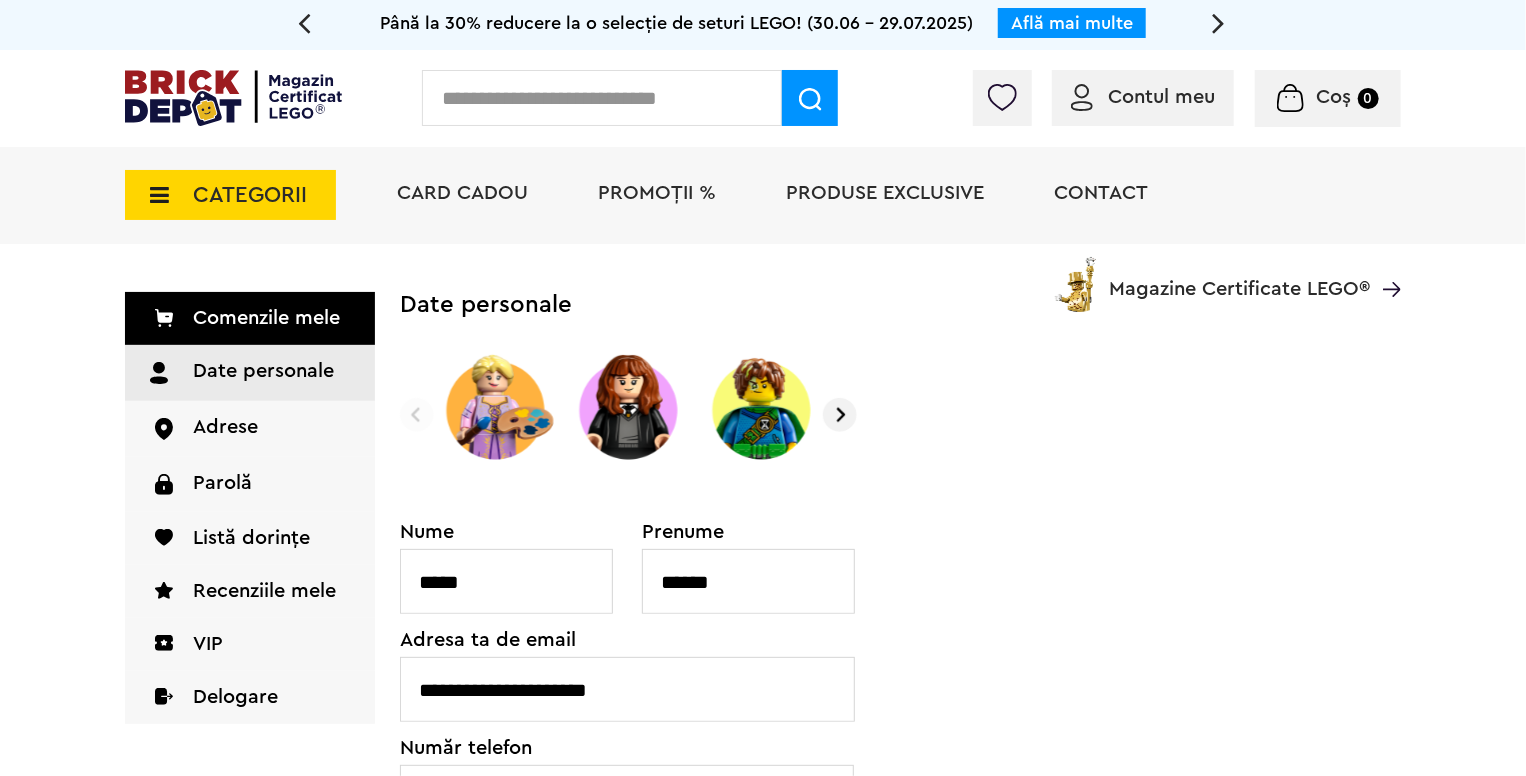 click at bounding box center [840, 415] 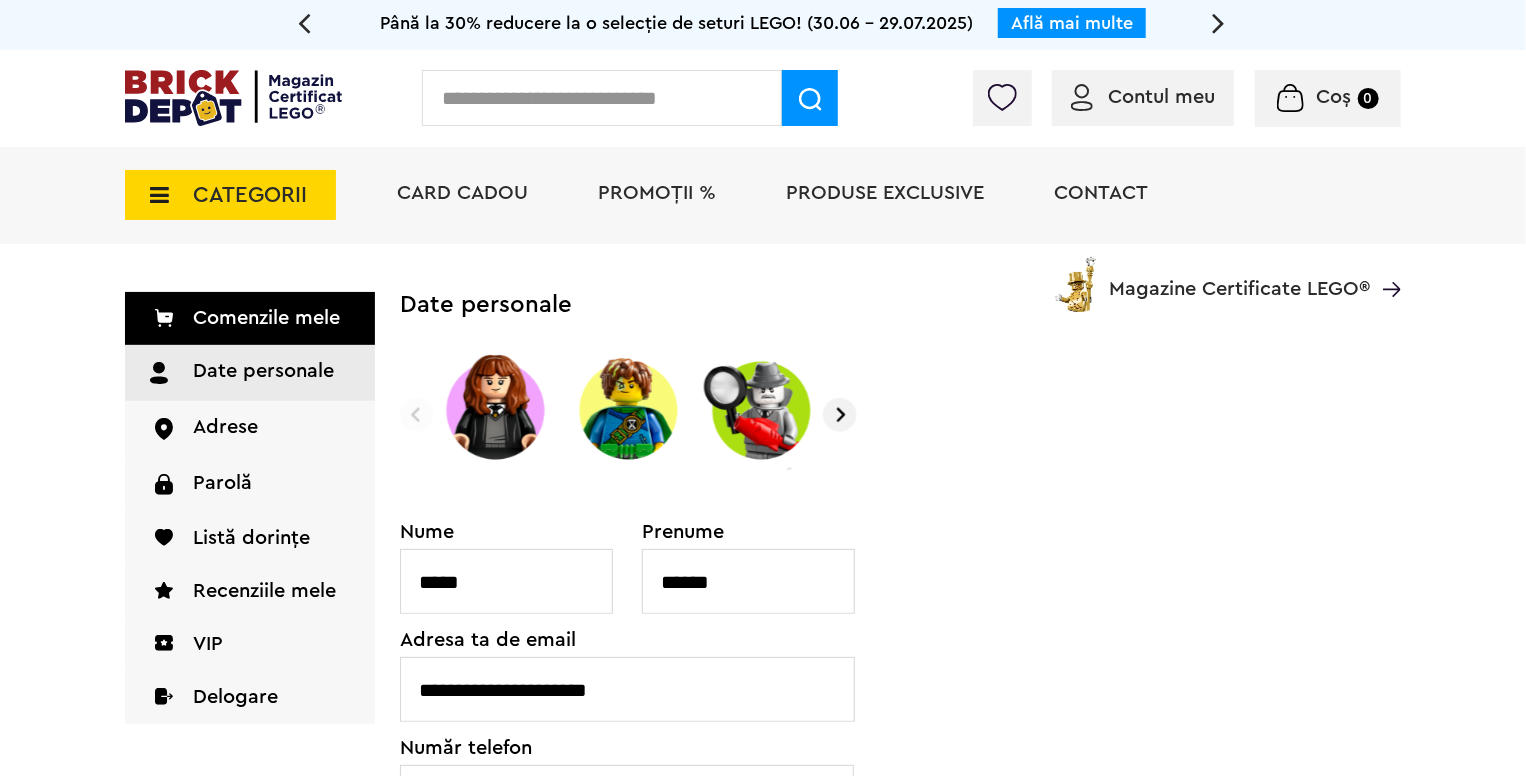 click at bounding box center (840, 415) 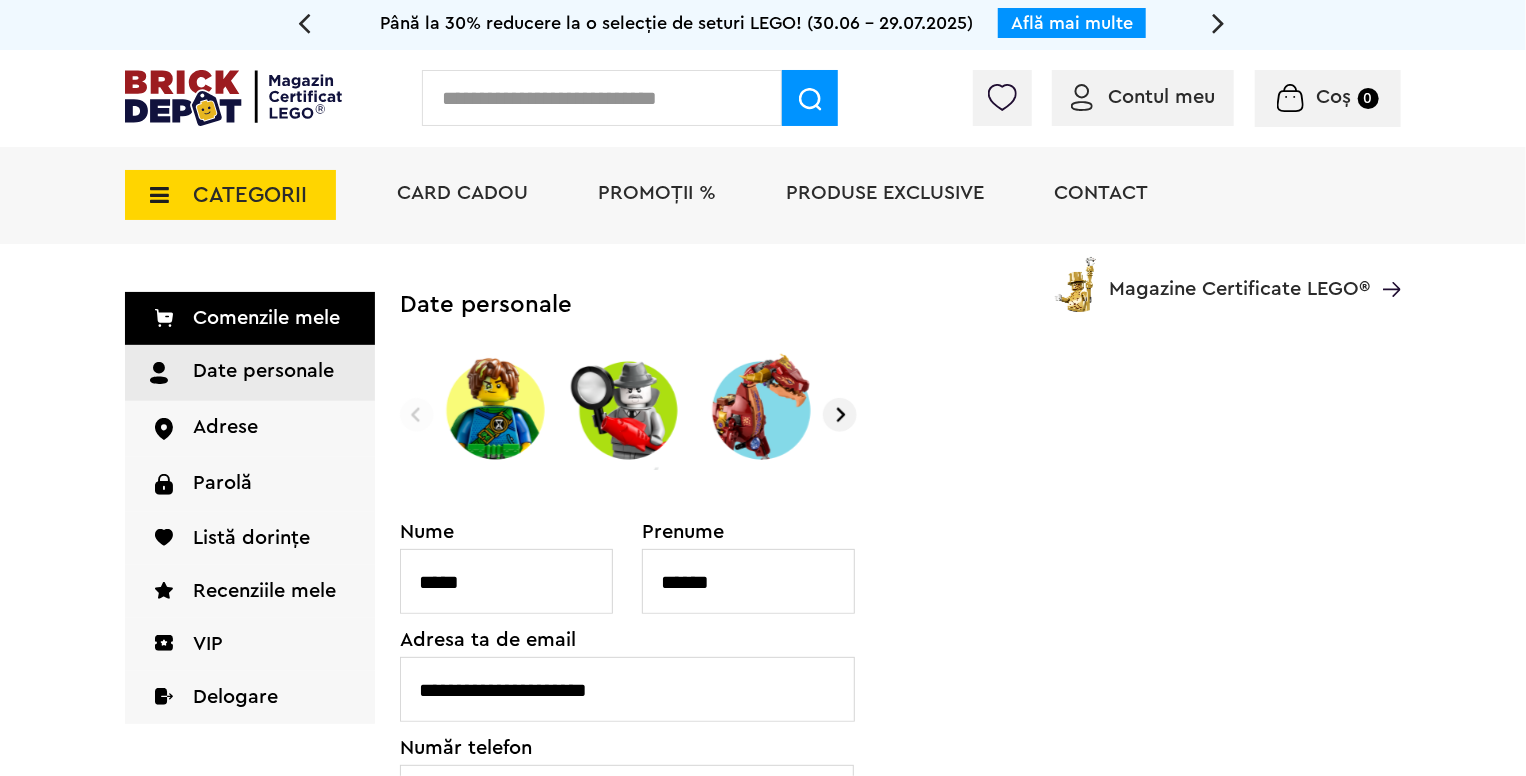 click at bounding box center (840, 415) 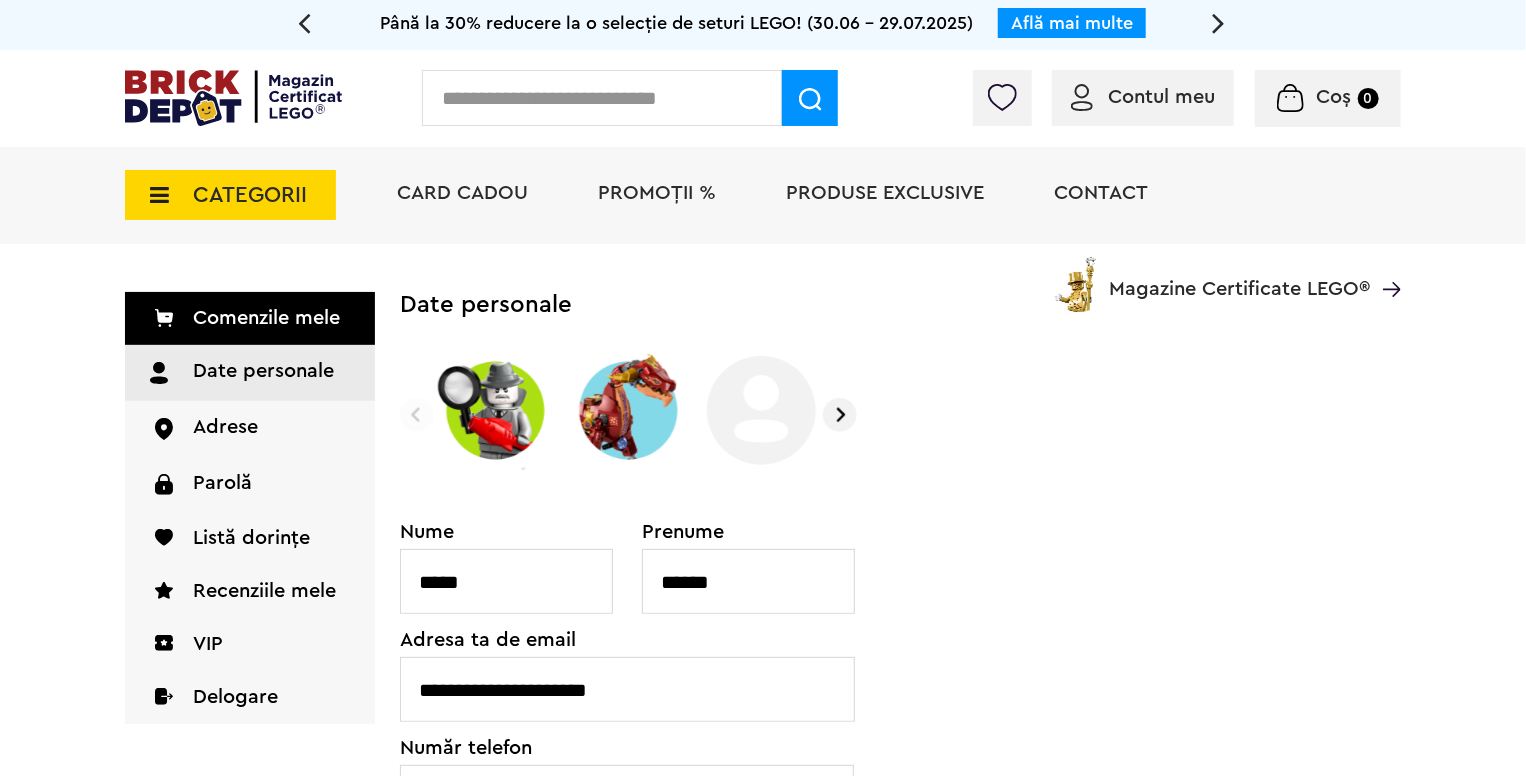 click at bounding box center (628, 410) 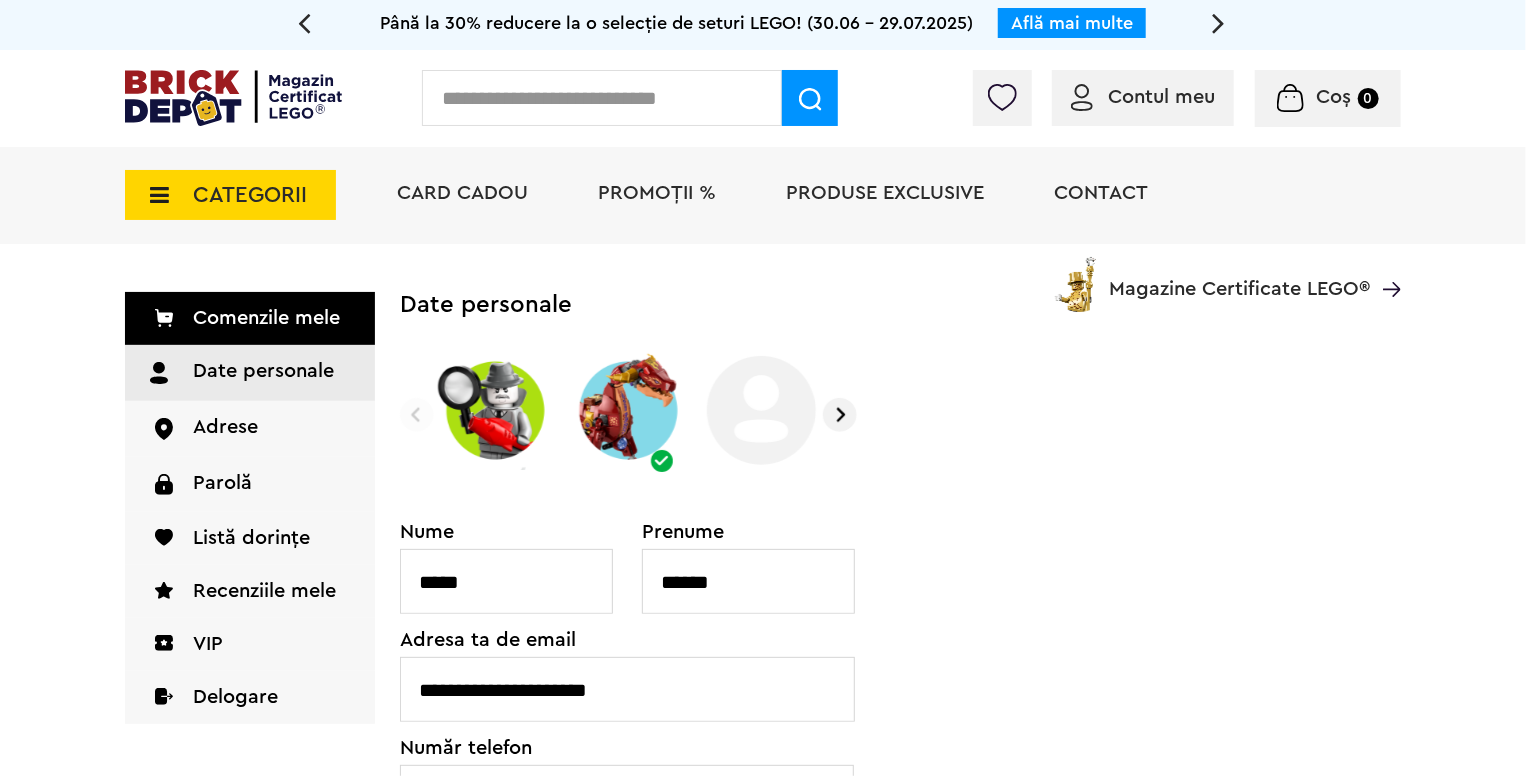 click at bounding box center [761, 410] 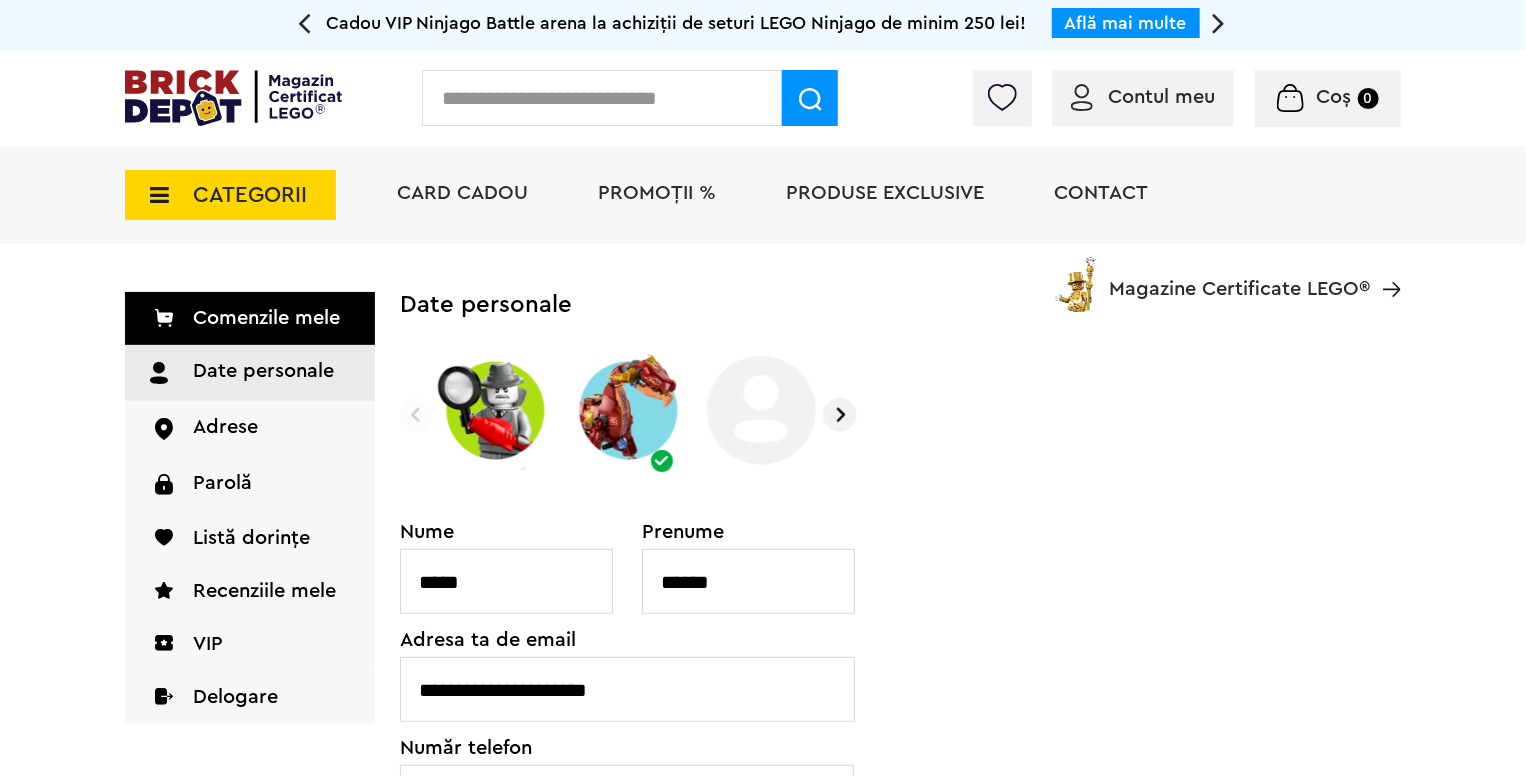 drag, startPoint x: 780, startPoint y: 401, endPoint x: 764, endPoint y: 400, distance: 16.03122 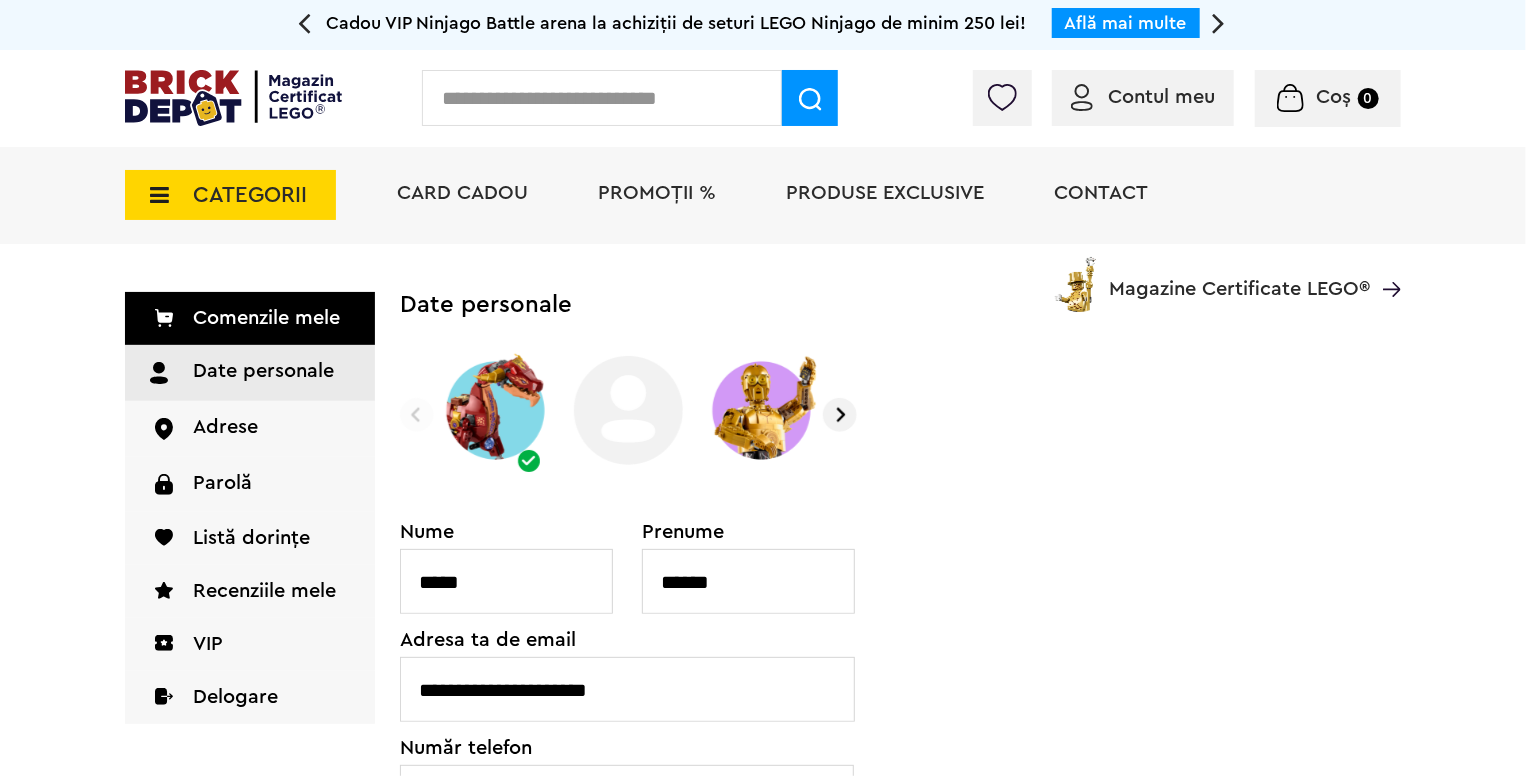 click at bounding box center [840, 415] 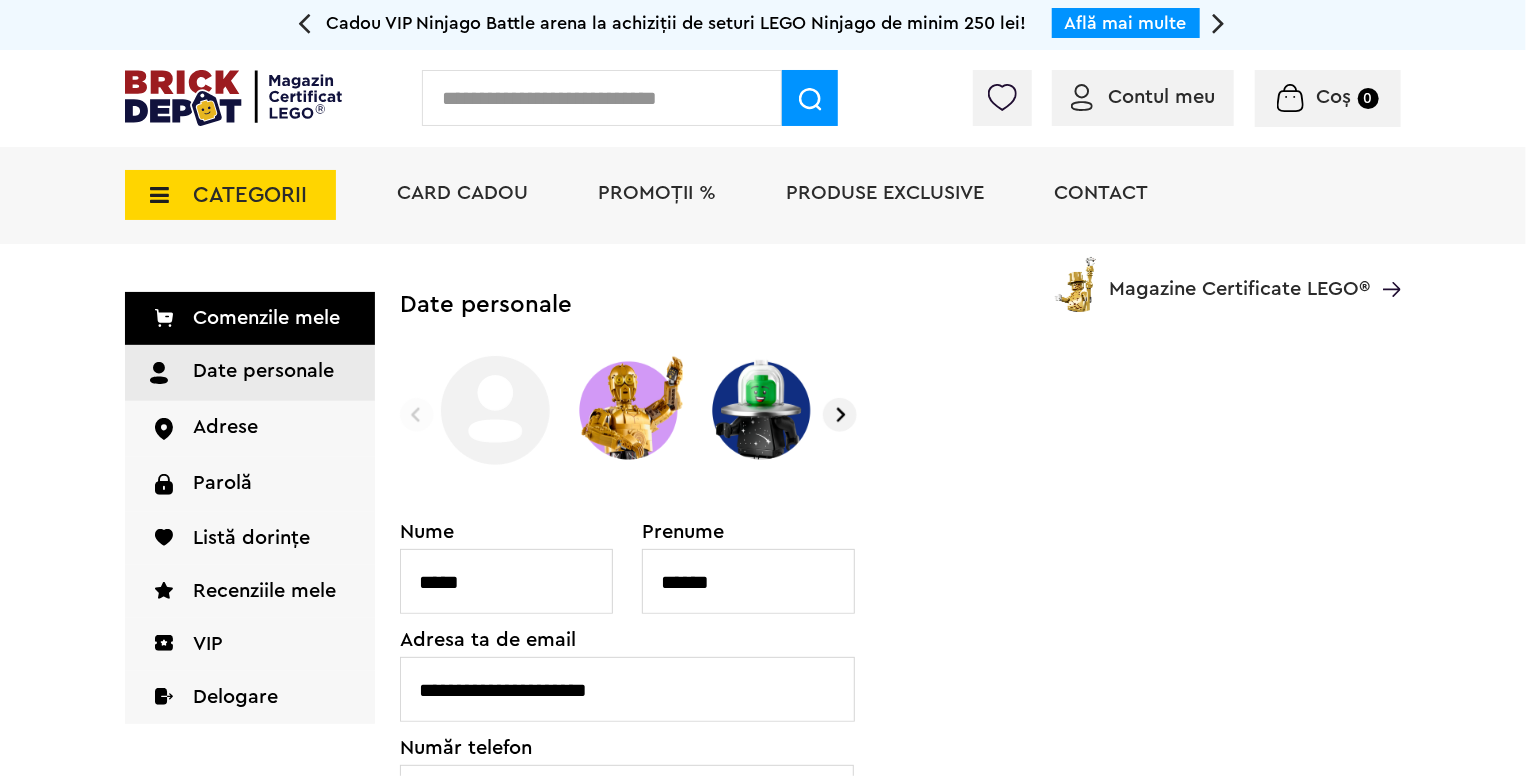 click at bounding box center [628, 410] 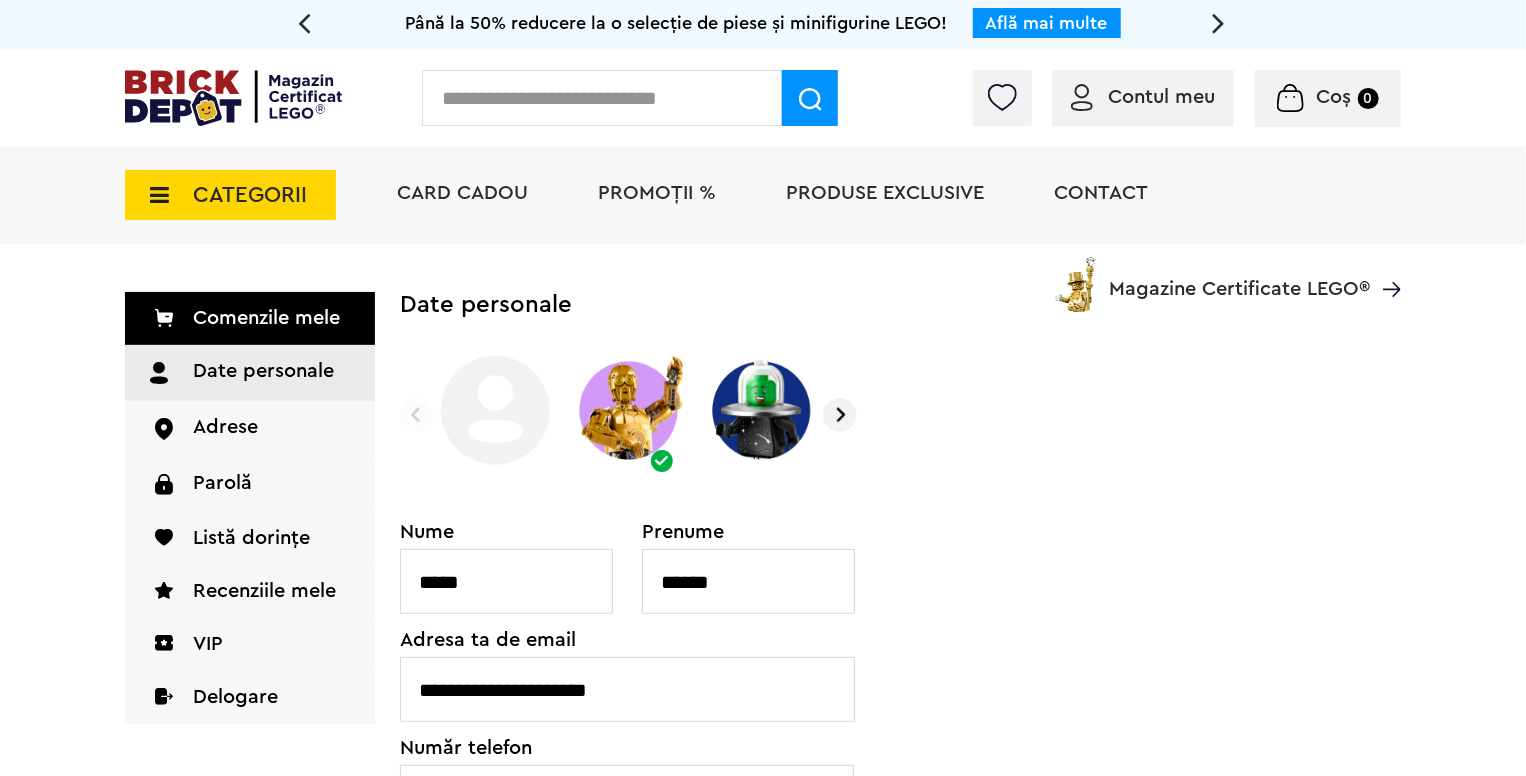 click on "CATEGORII" at bounding box center (250, 195) 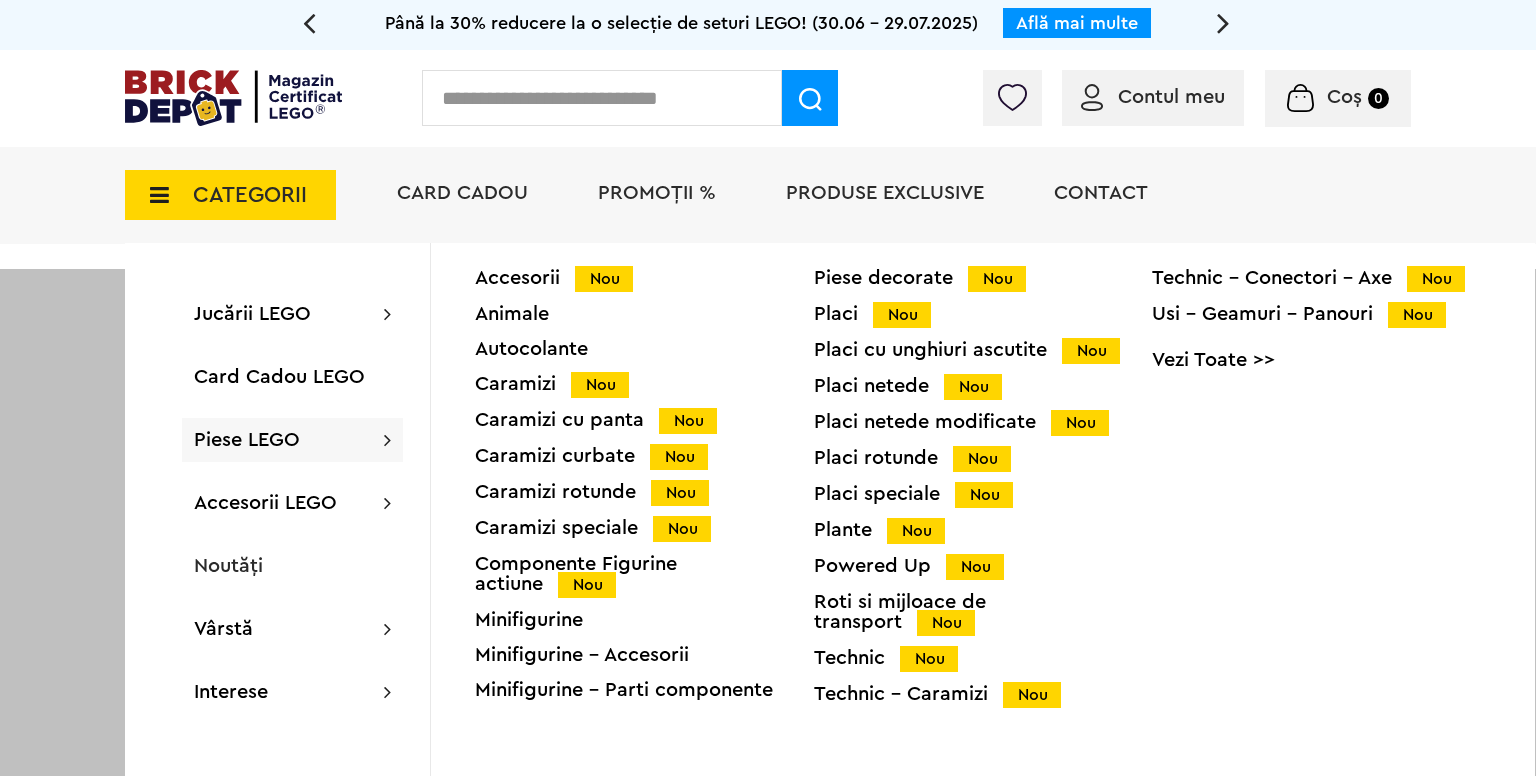 click on "Accesorii Nou" at bounding box center (644, 278) 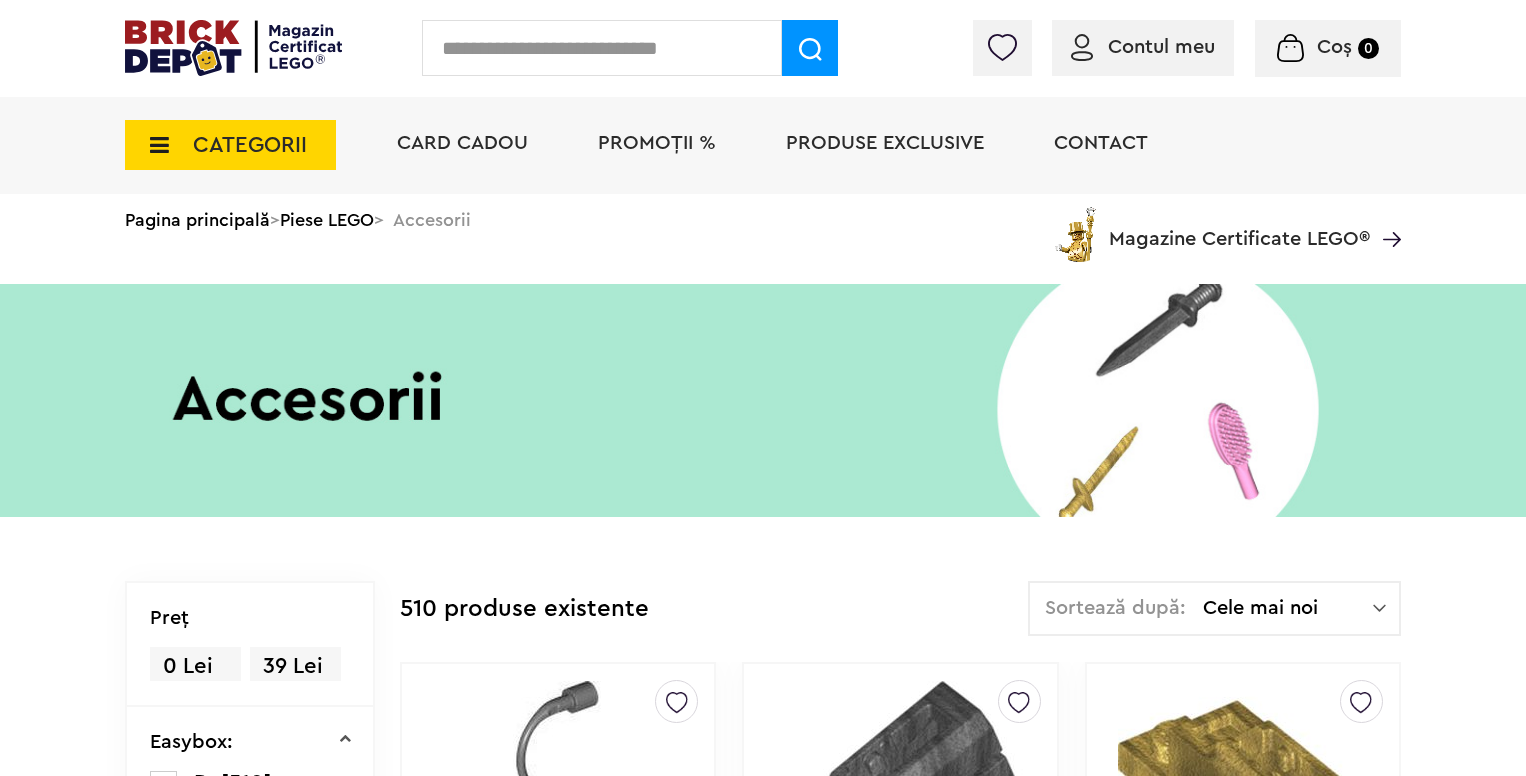 scroll, scrollTop: 0, scrollLeft: 0, axis: both 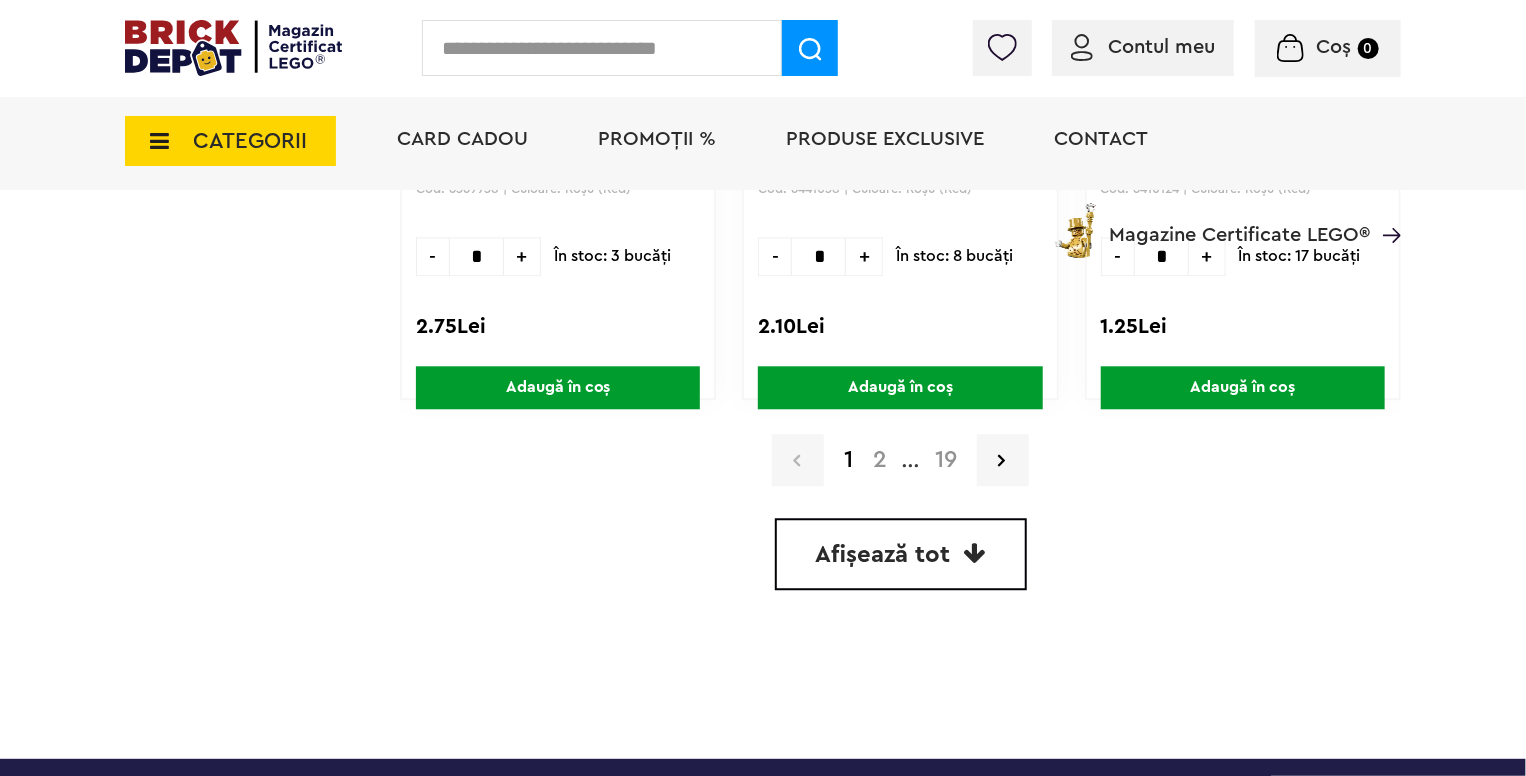 click on "Afișează tot" at bounding box center [901, 554] 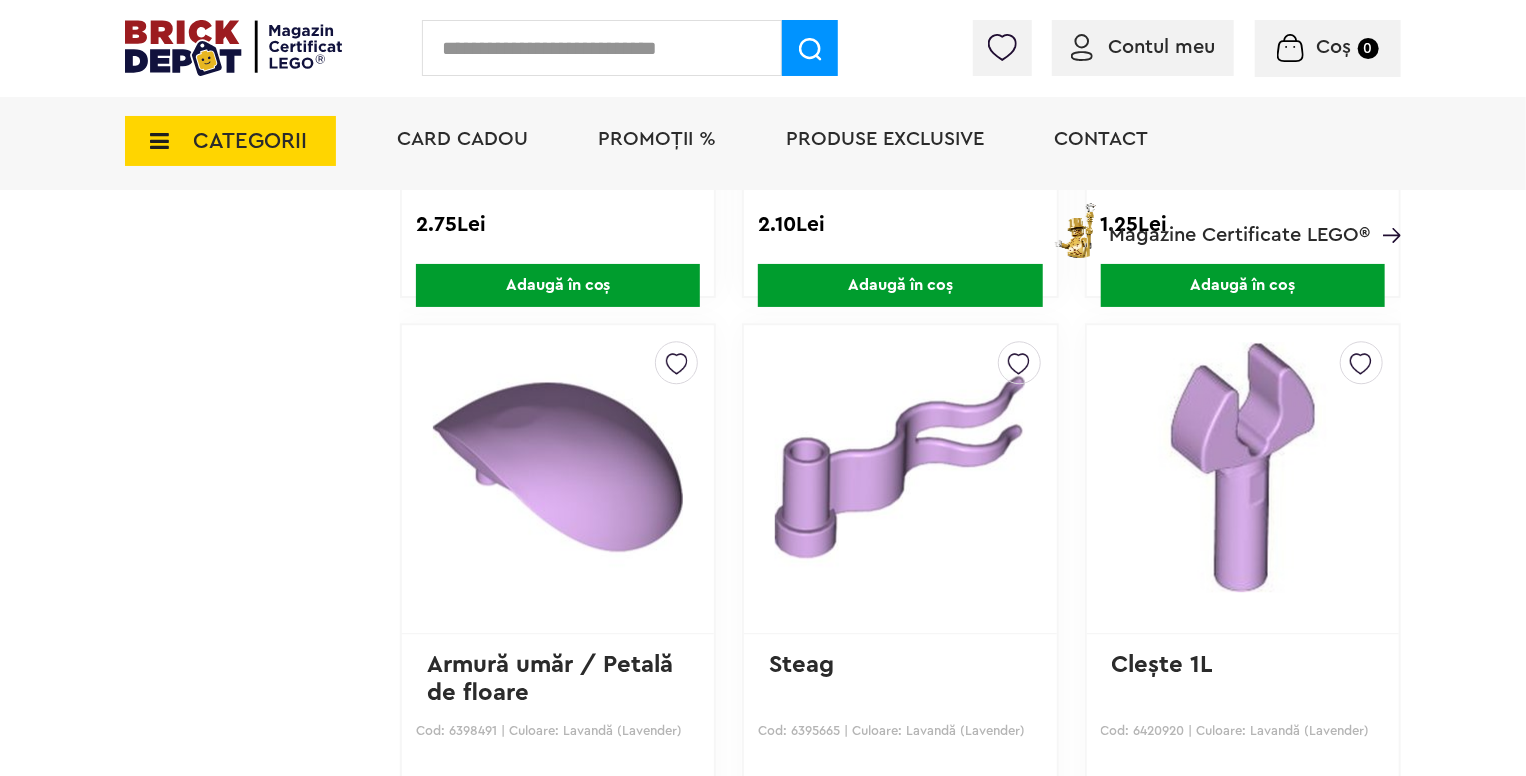 scroll, scrollTop: 9403, scrollLeft: 0, axis: vertical 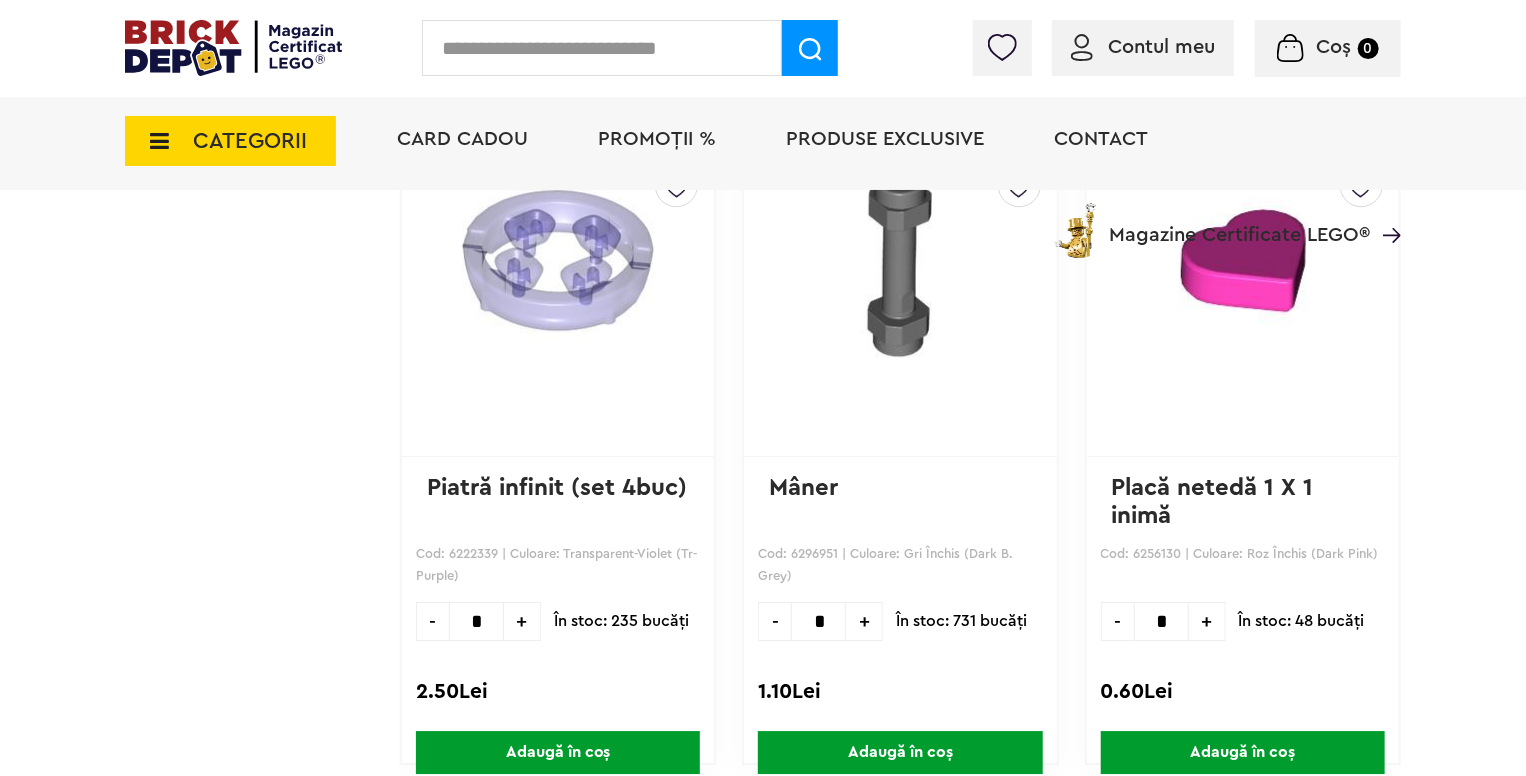 click on "Adaugă în coș" at bounding box center [900, 752] 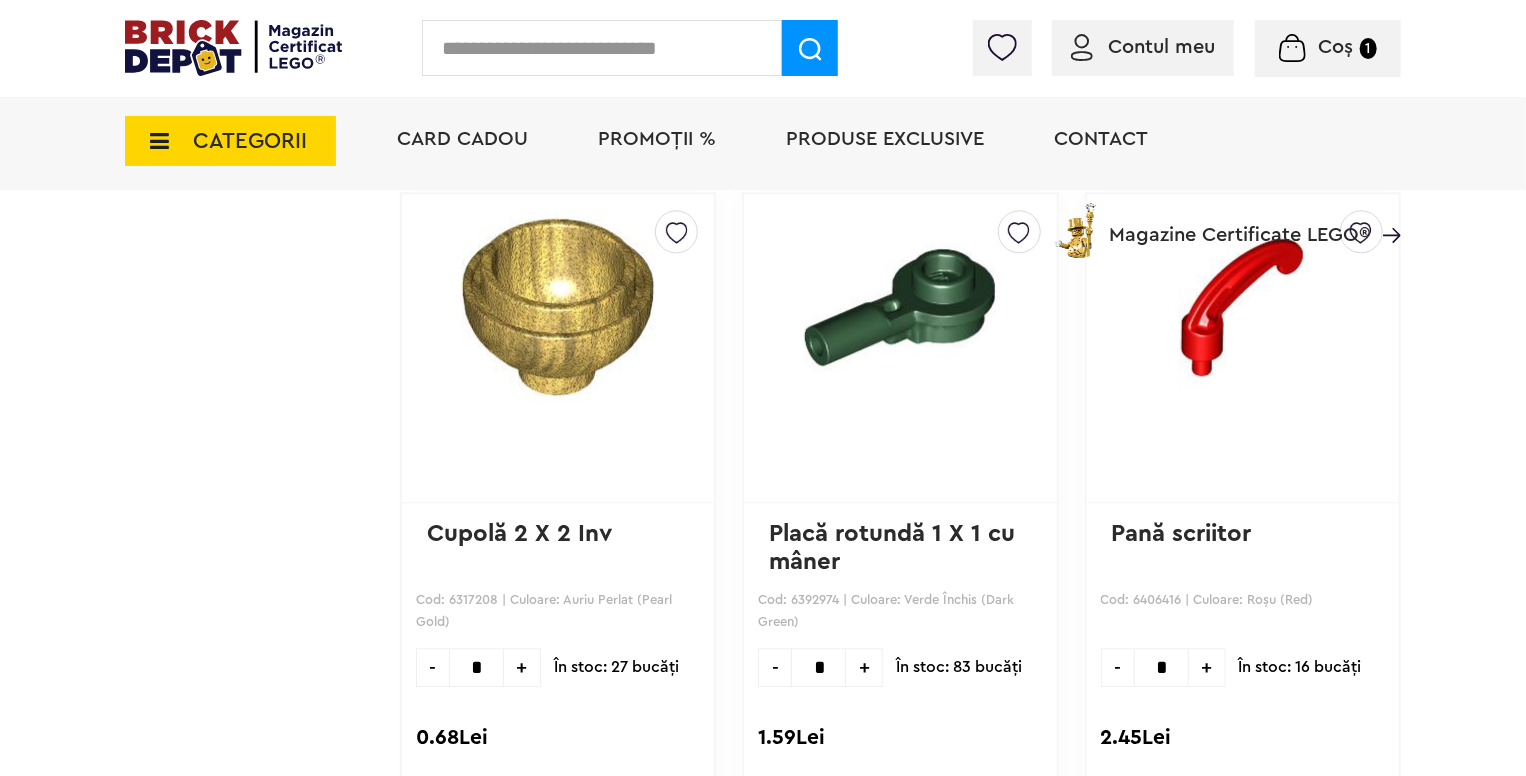scroll, scrollTop: 40828, scrollLeft: 0, axis: vertical 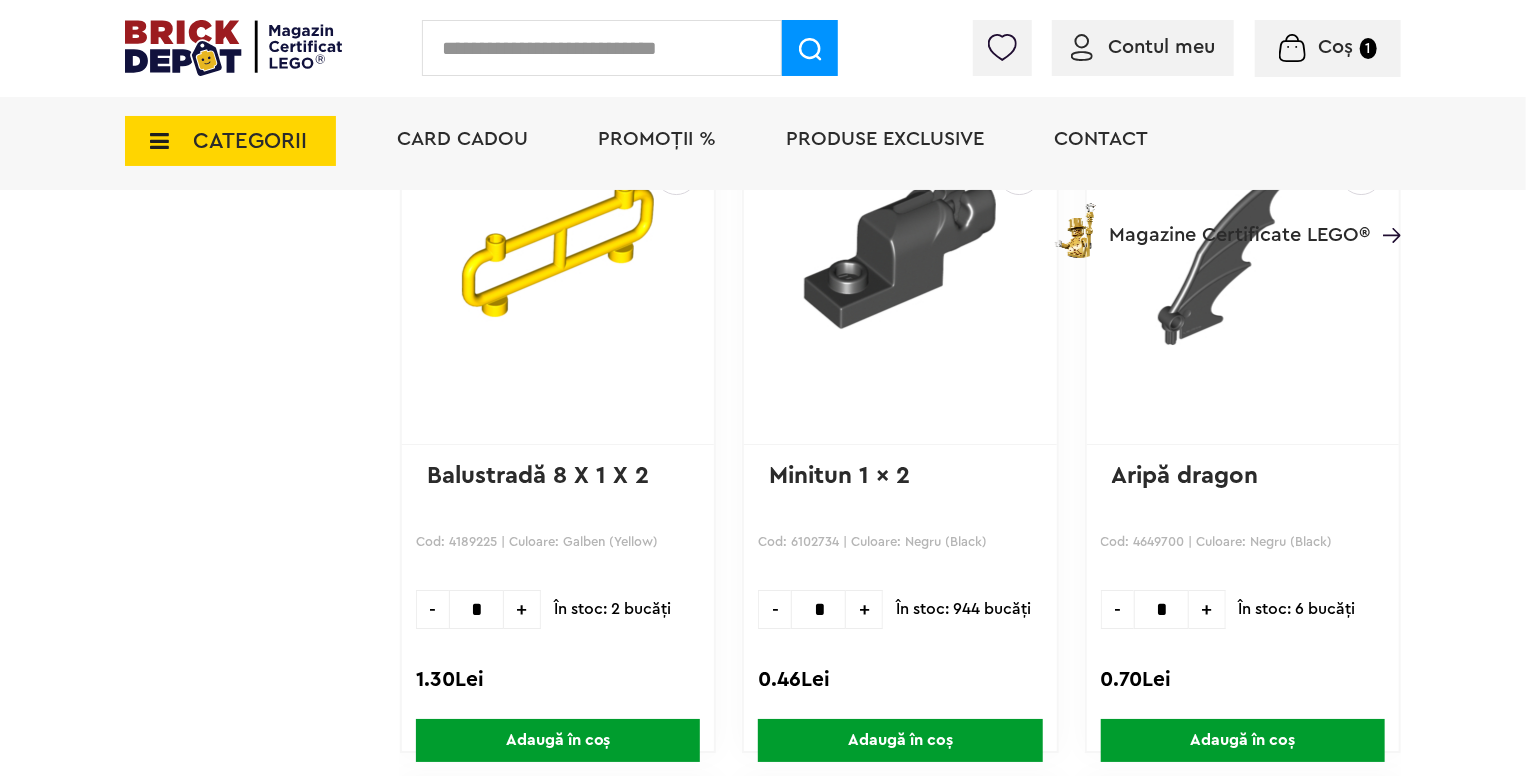 click on "Adaugă în coș" at bounding box center (558, 740) 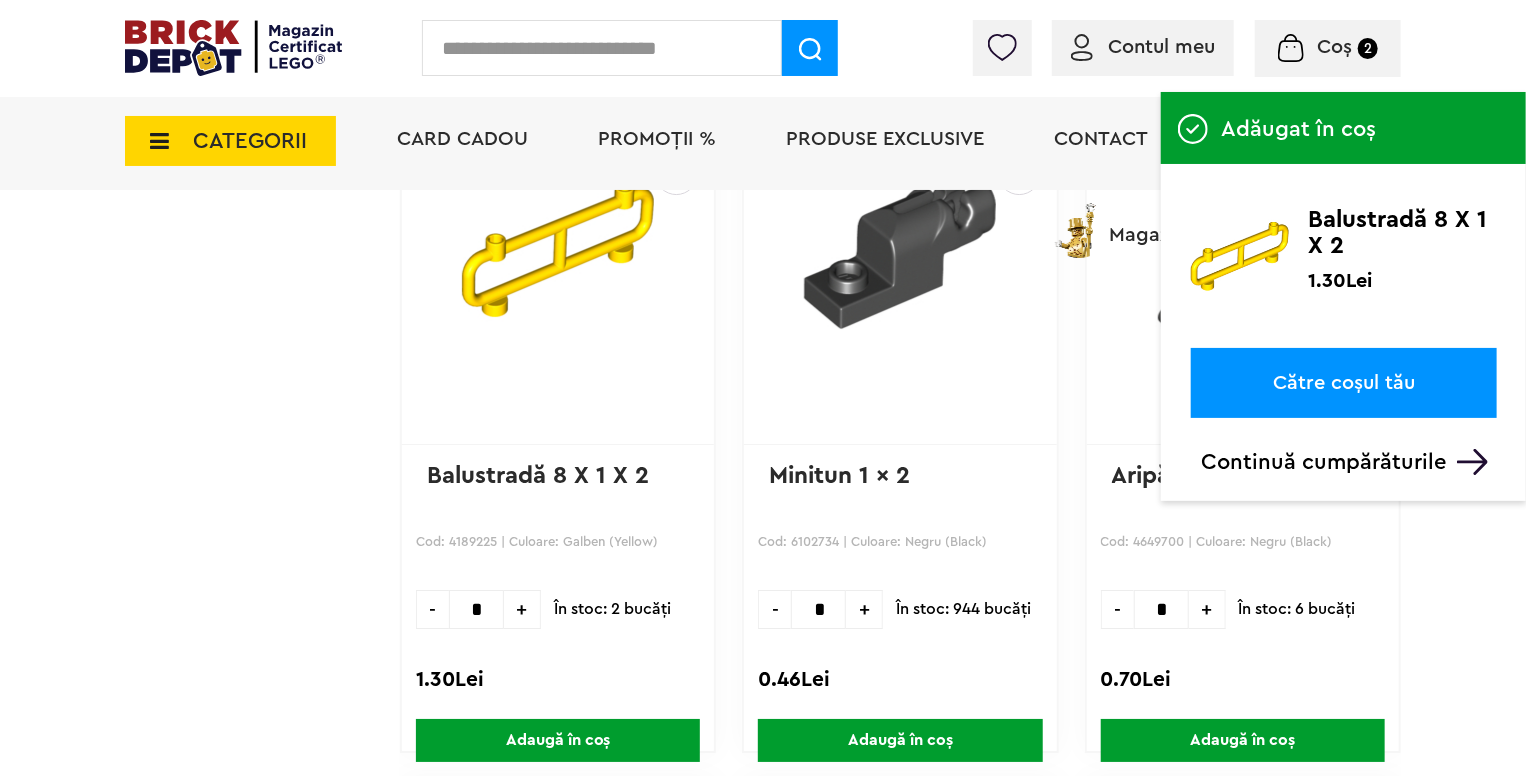 click on "Adaugă în coș" at bounding box center (558, 740) 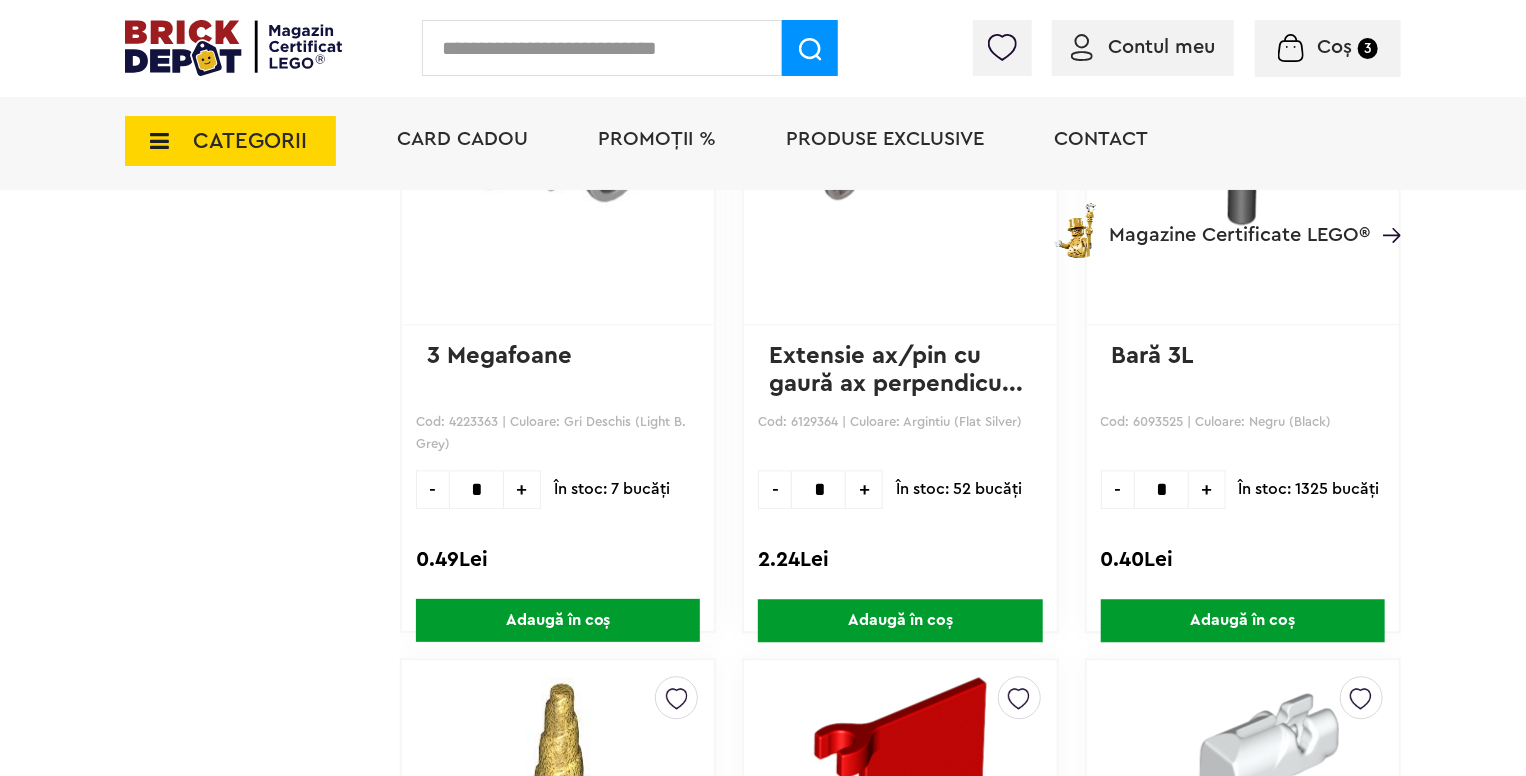 scroll, scrollTop: 70944, scrollLeft: 0, axis: vertical 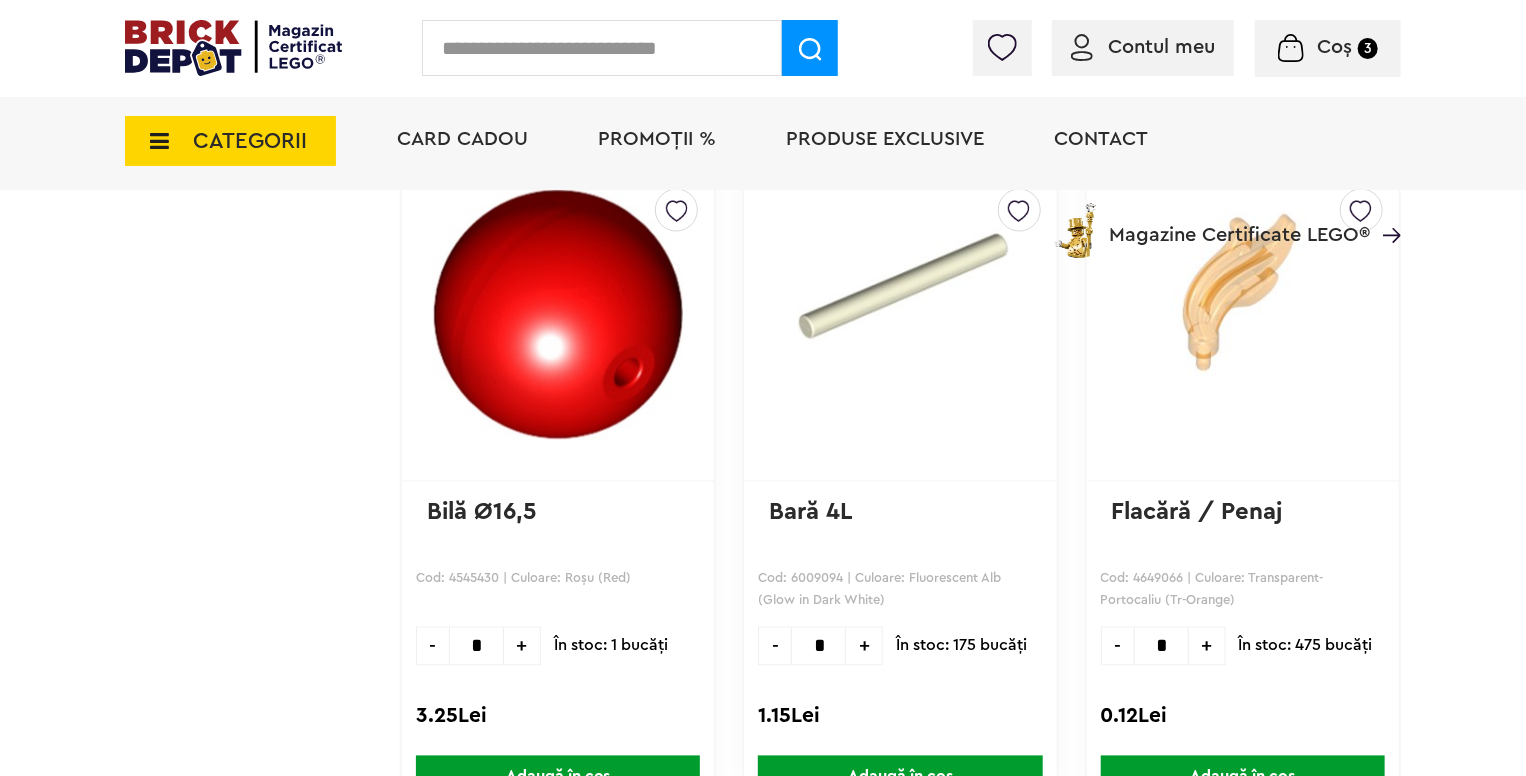 click on "Adaugă în coș" at bounding box center [1243, 777] 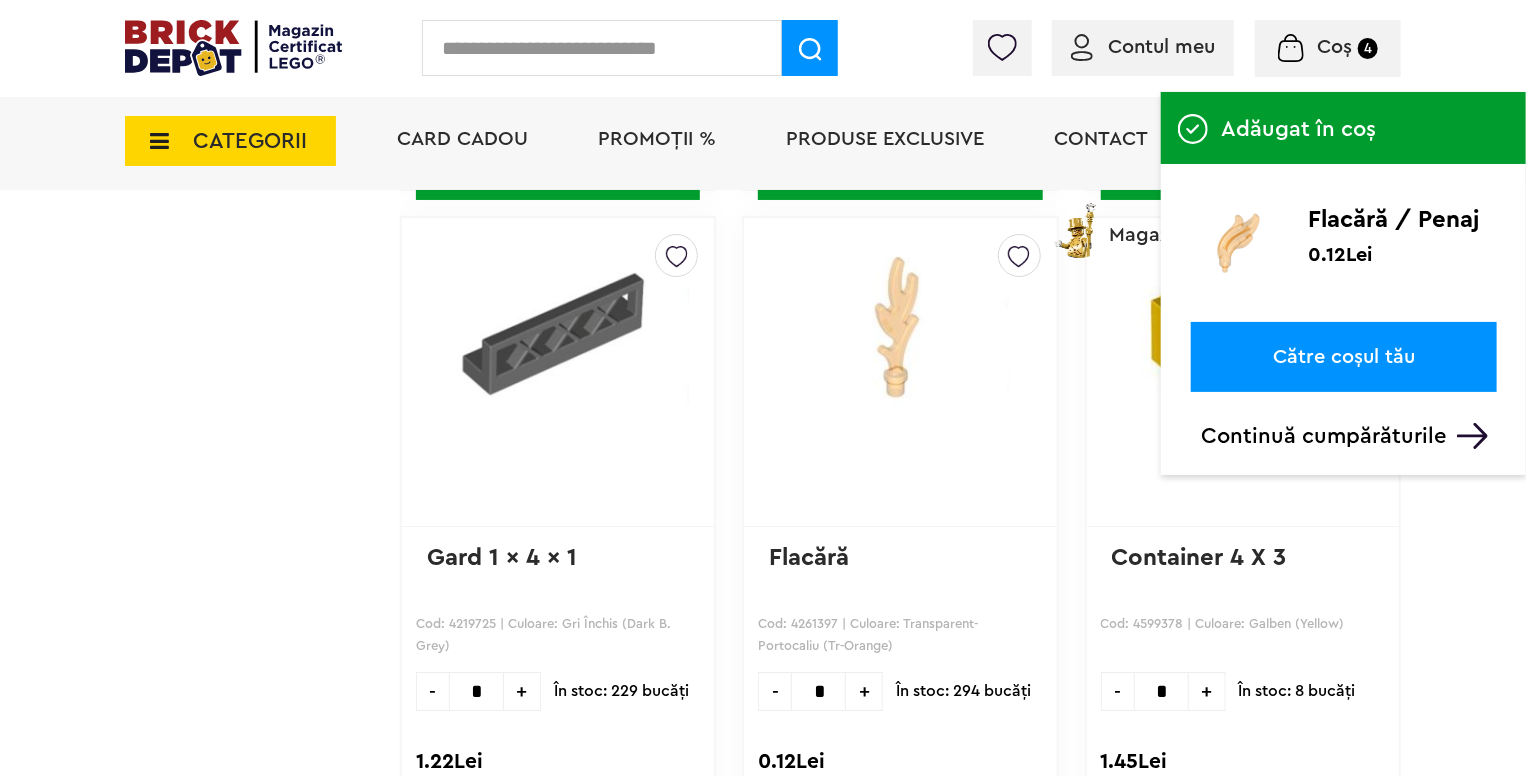 scroll, scrollTop: 83731, scrollLeft: 0, axis: vertical 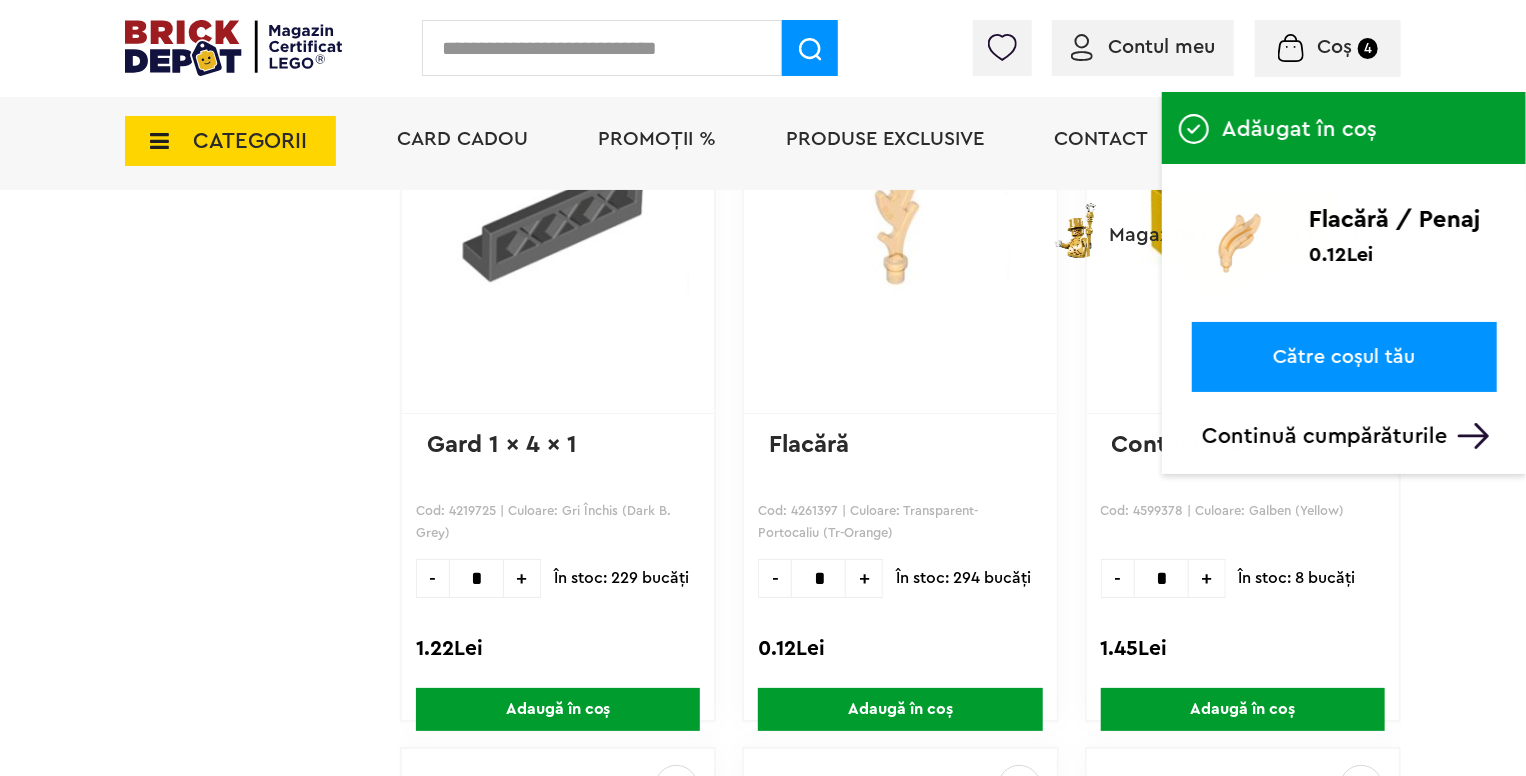 click on "Adaugă în coș" at bounding box center (900, 709) 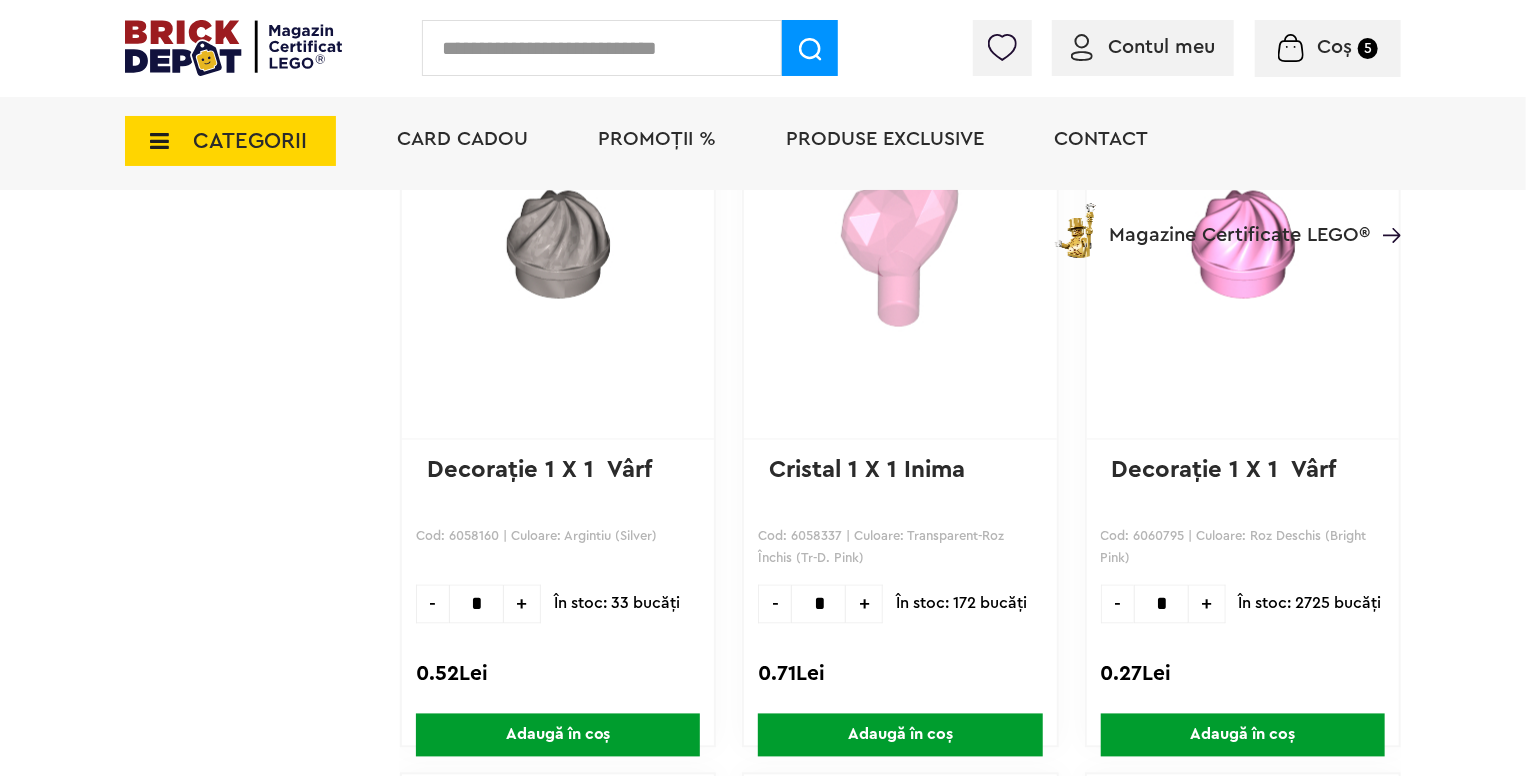 scroll, scrollTop: 74031, scrollLeft: 0, axis: vertical 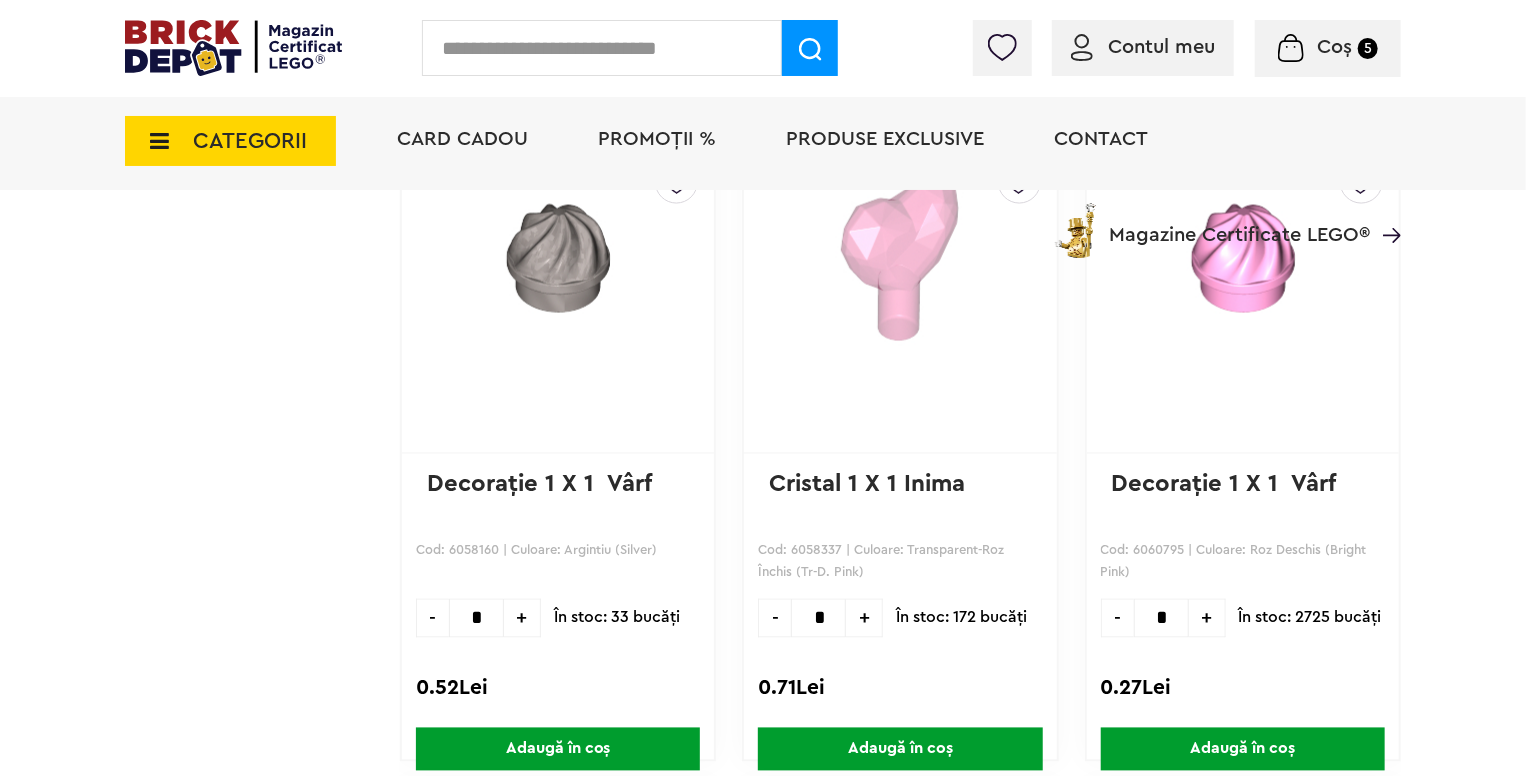 click on "CATEGORII" at bounding box center (230, 141) 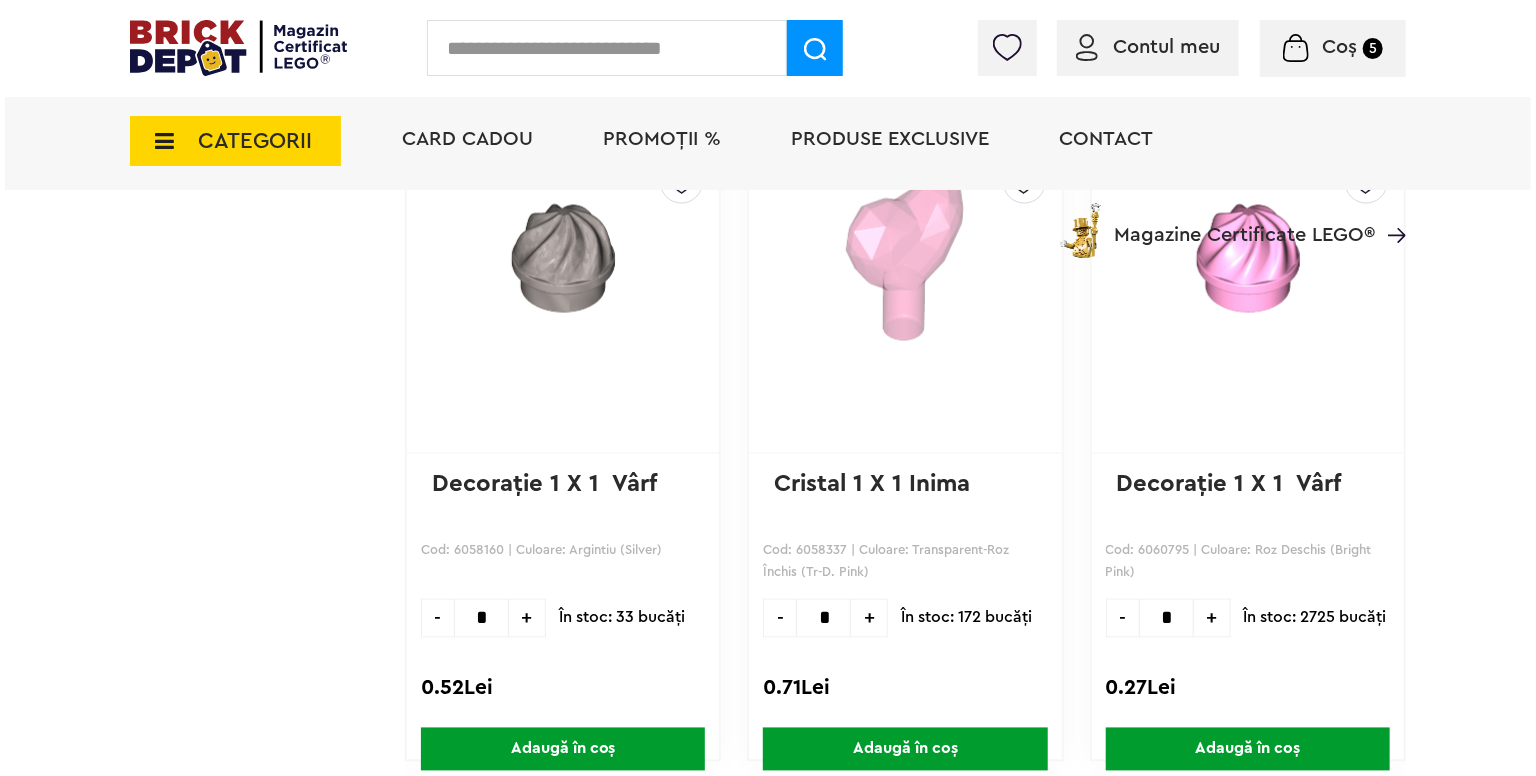 scroll, scrollTop: 74032, scrollLeft: 0, axis: vertical 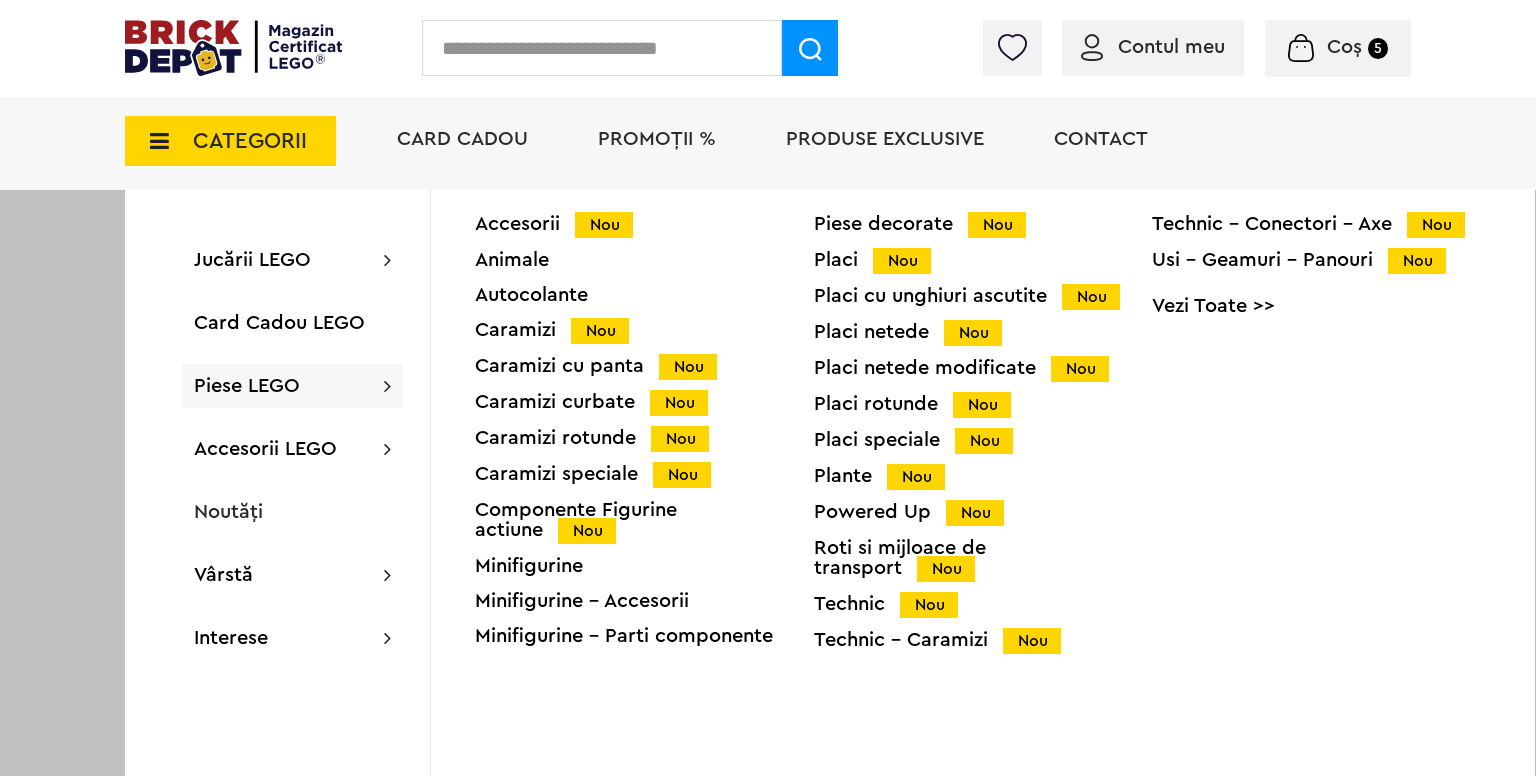 click on "Minifigurine - Accesorii" at bounding box center (644, 601) 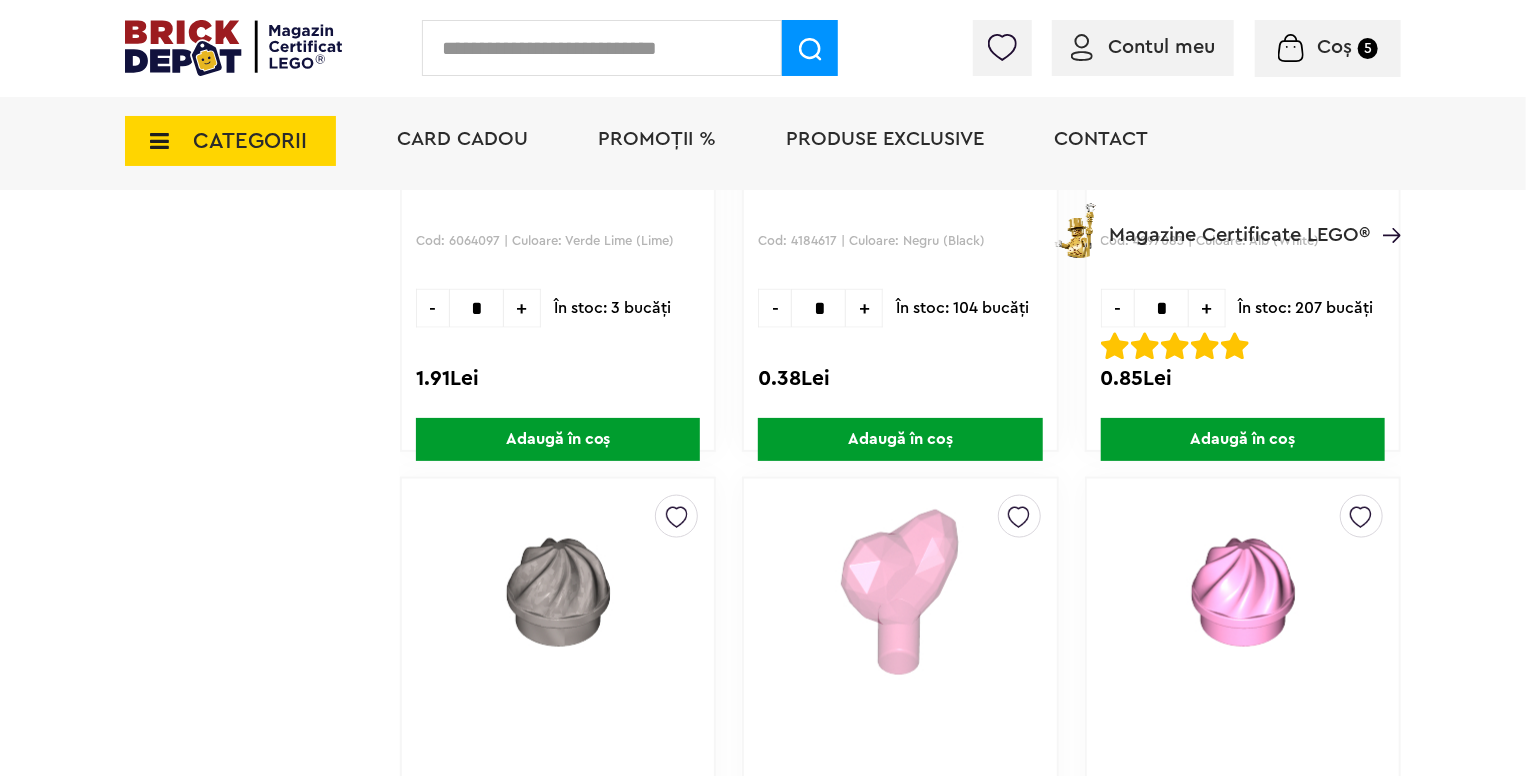 scroll, scrollTop: 73631, scrollLeft: 0, axis: vertical 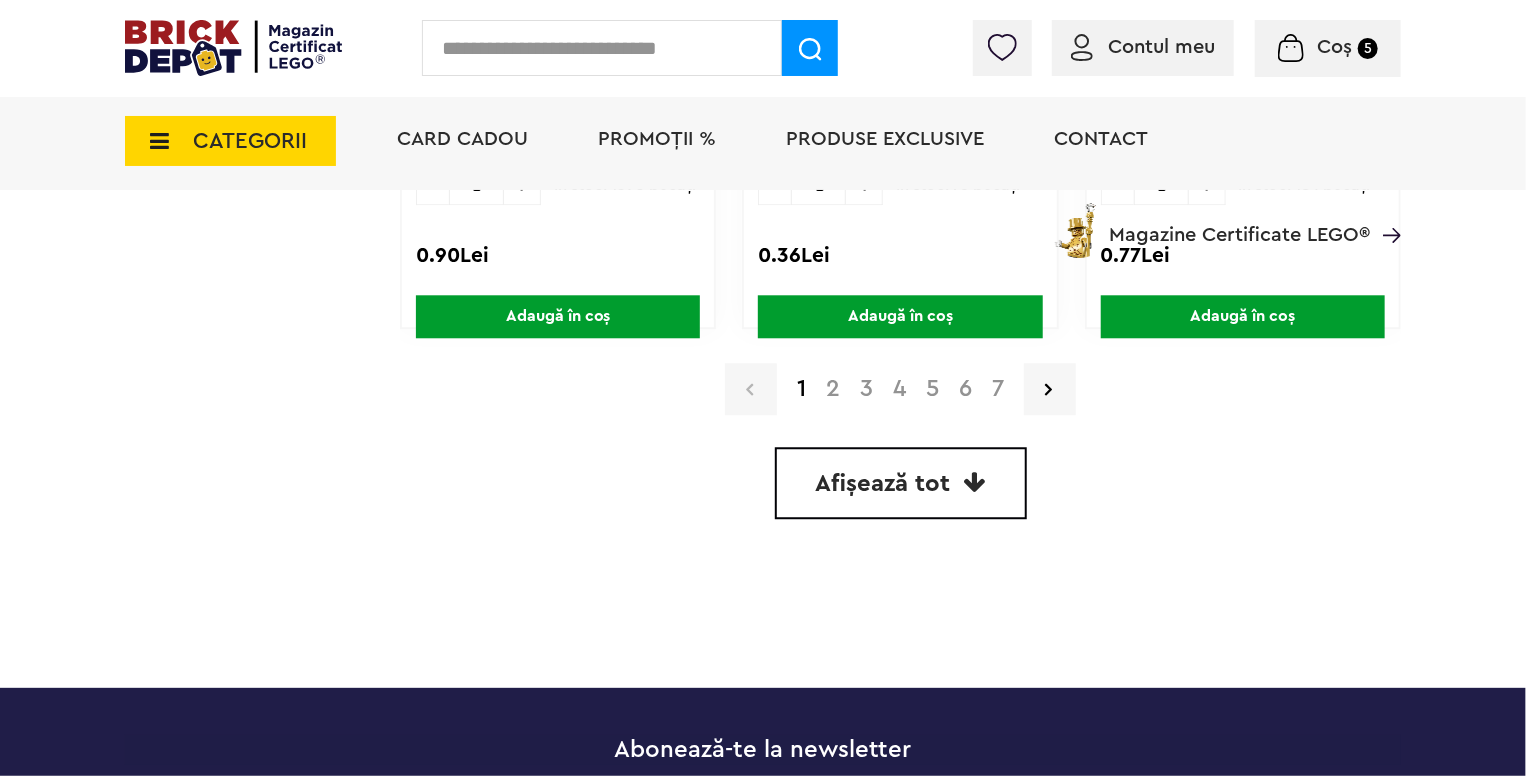 click on "Afișează tot" at bounding box center (883, 484) 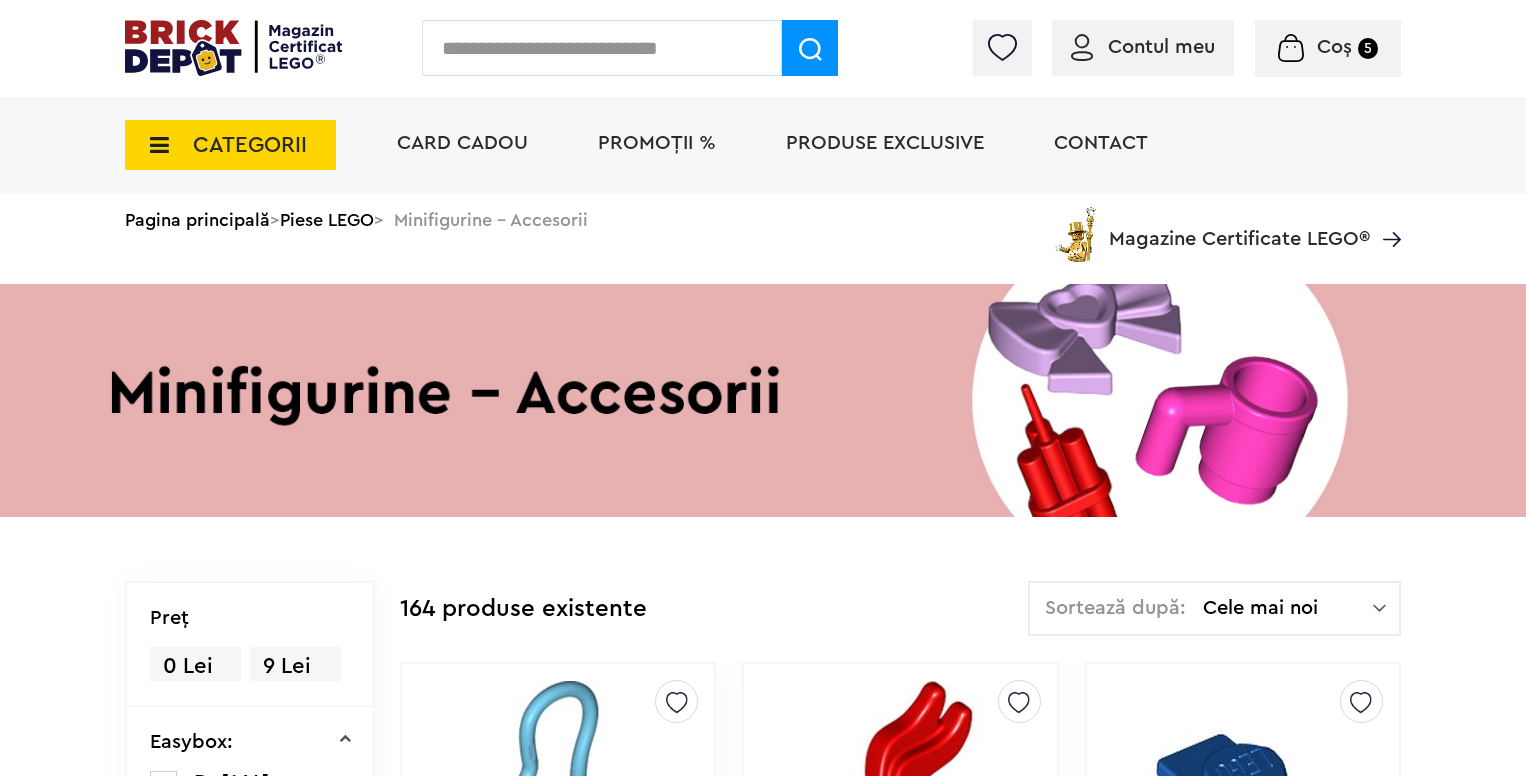 scroll, scrollTop: 0, scrollLeft: 0, axis: both 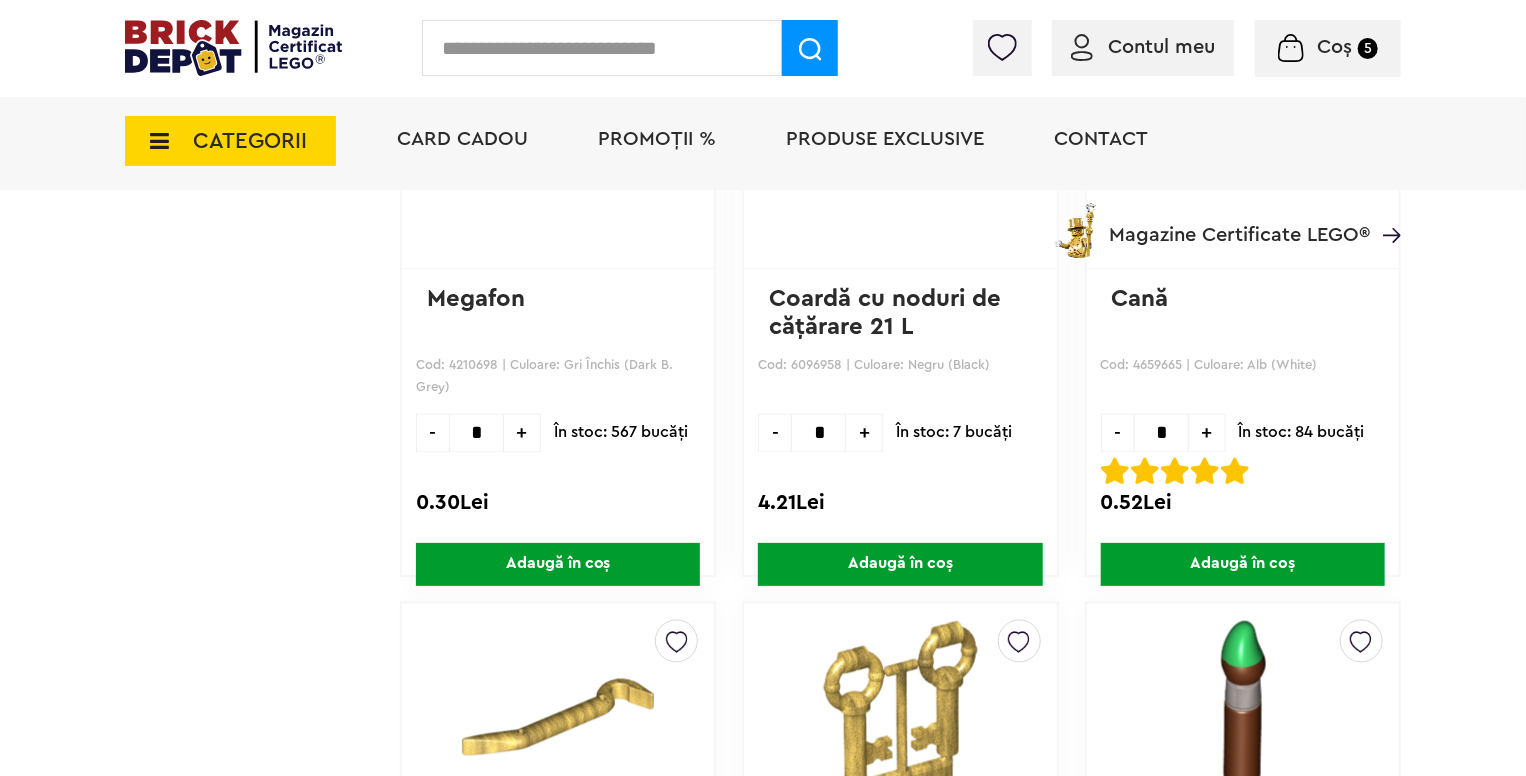 click on "Adaugă în coș" at bounding box center [900, 564] 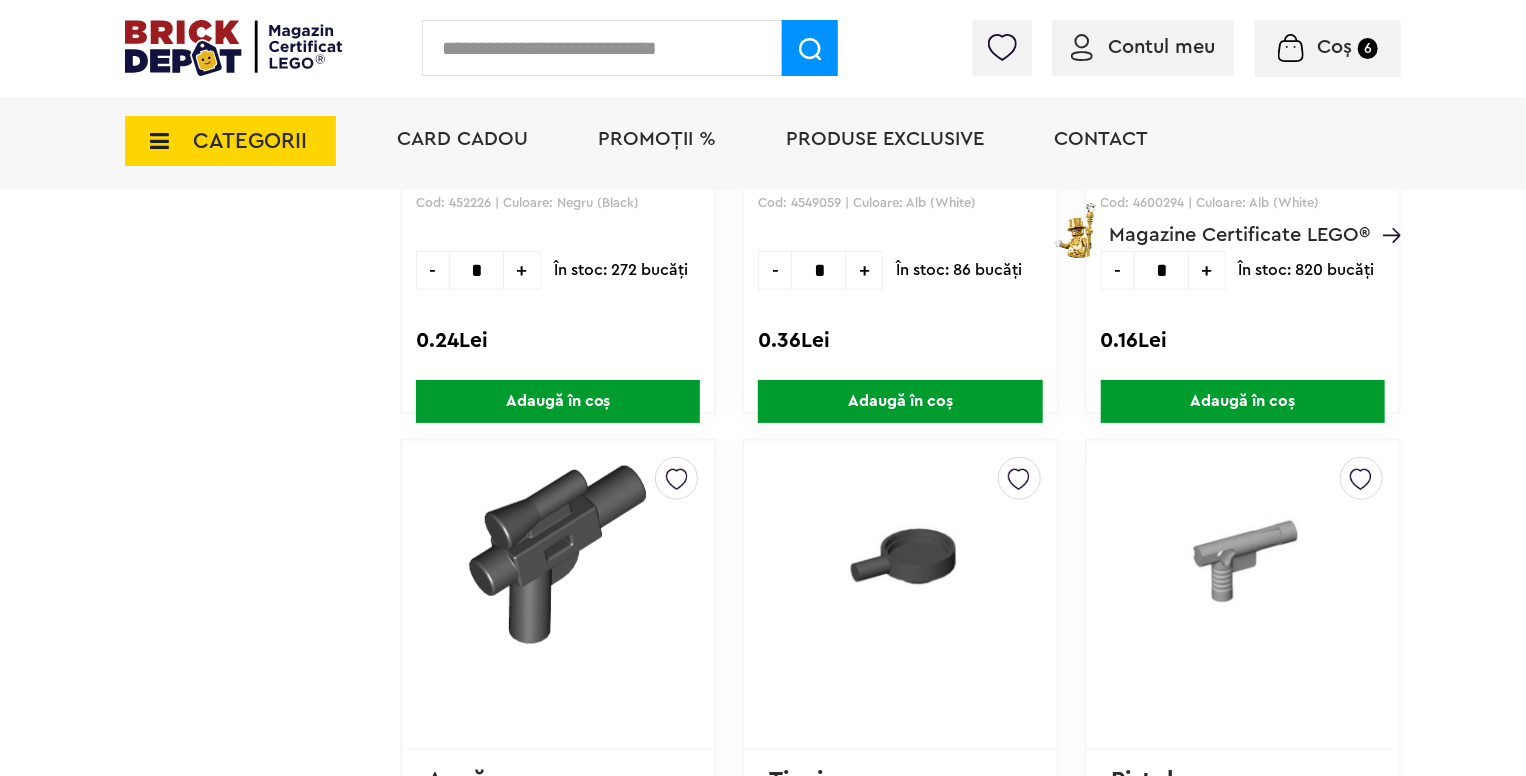 scroll, scrollTop: 31328, scrollLeft: 0, axis: vertical 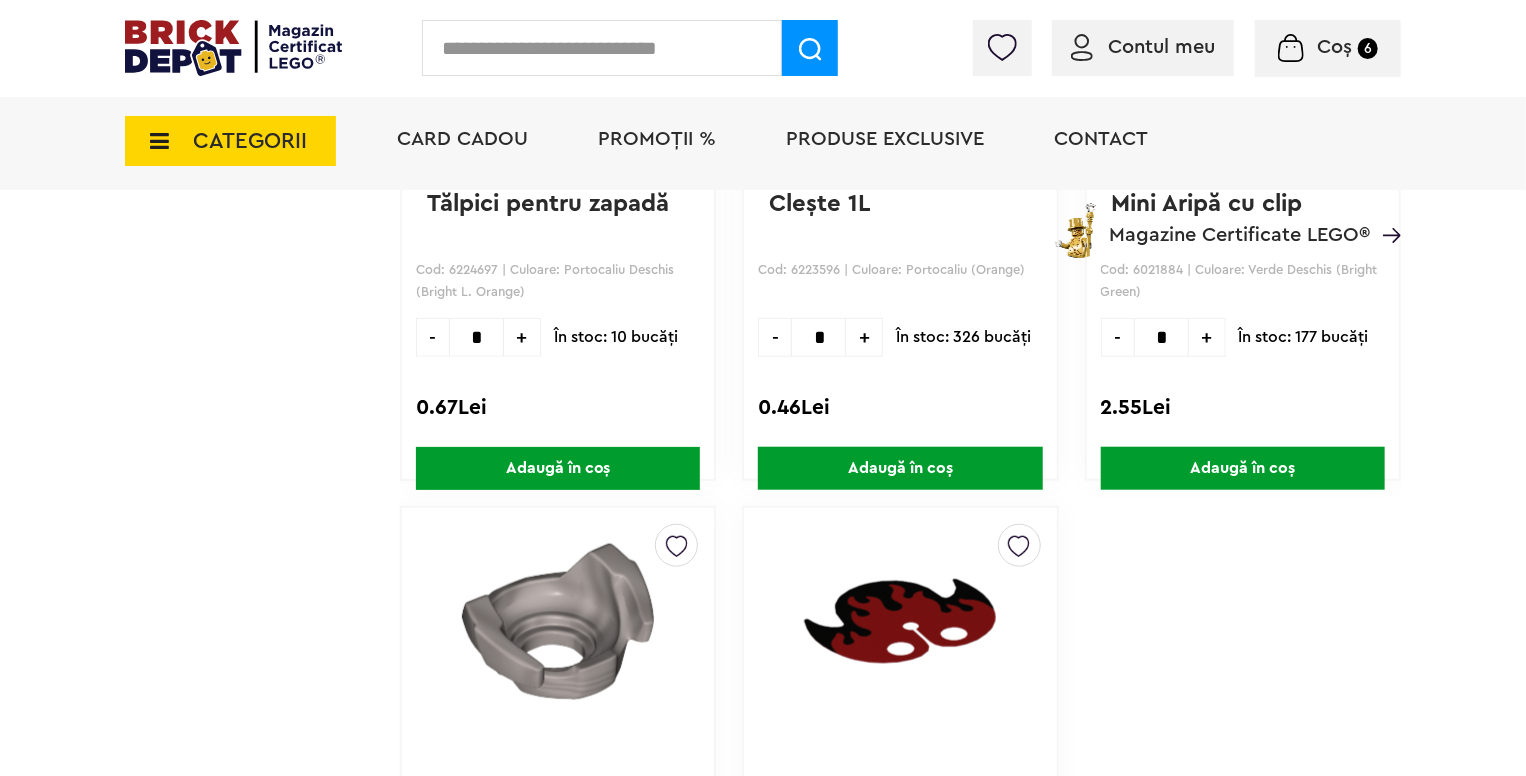 click on "CATEGORII" at bounding box center [250, 141] 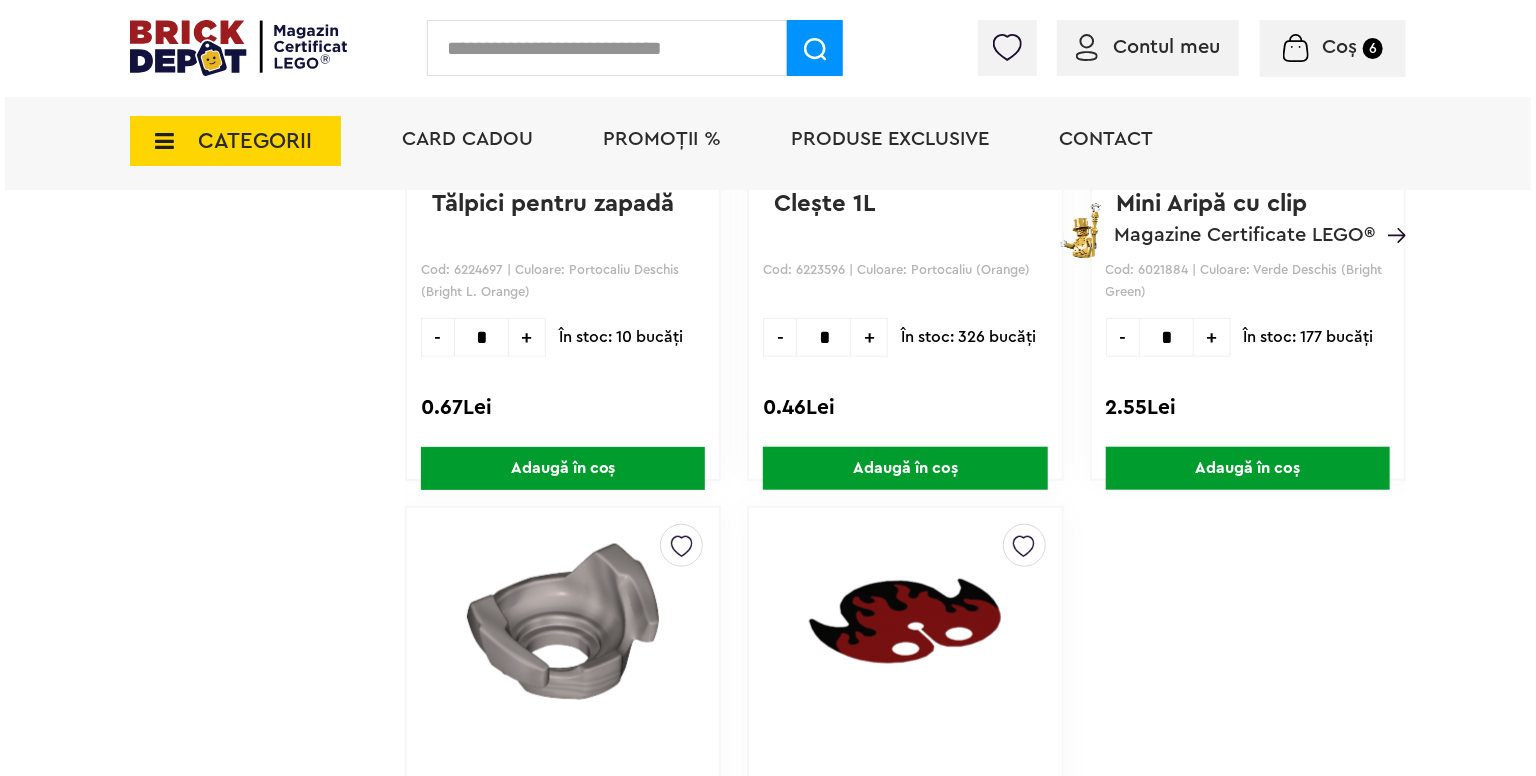 scroll, scrollTop: 35030, scrollLeft: 0, axis: vertical 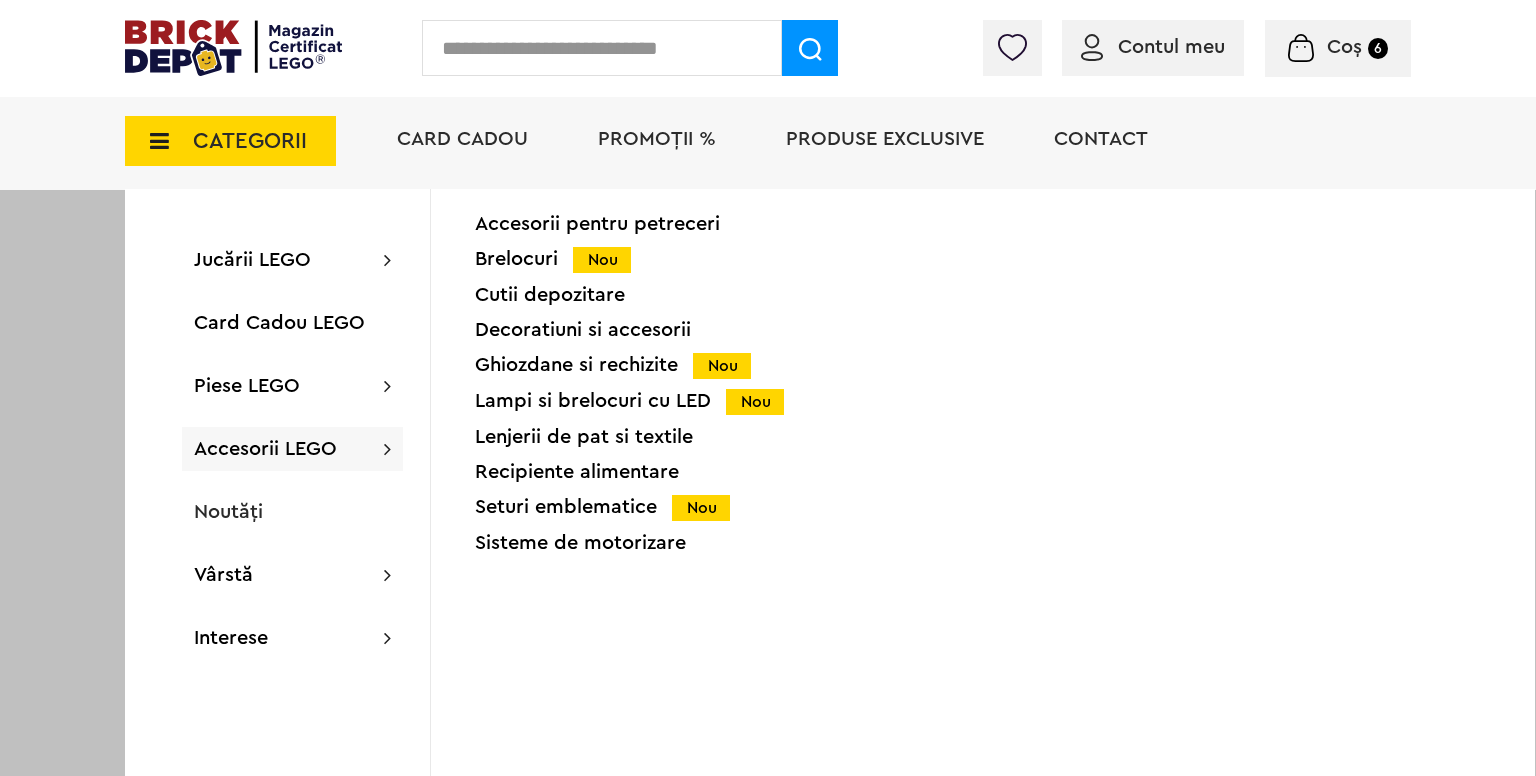 click at bounding box center (768, 388) 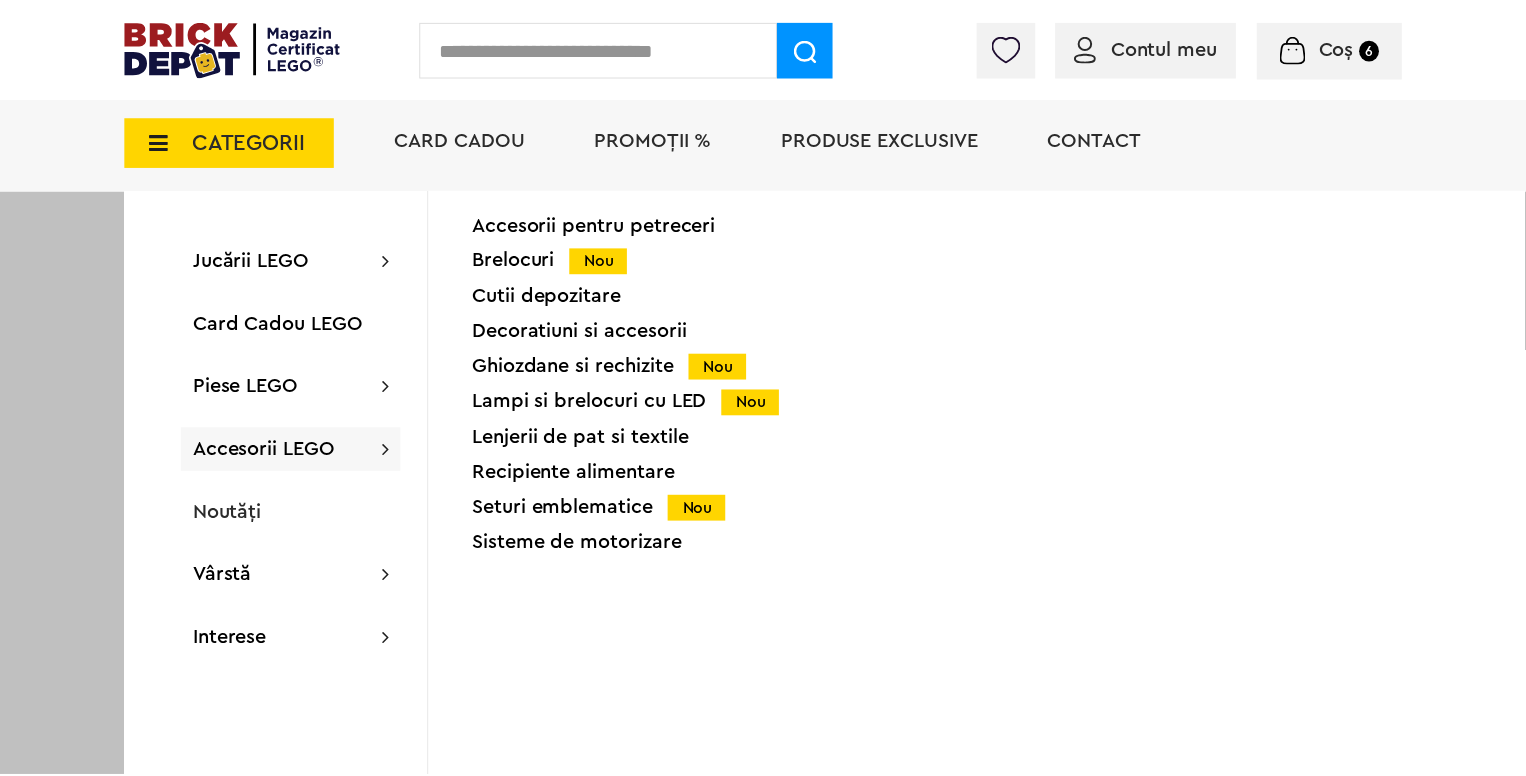 scroll, scrollTop: 35028, scrollLeft: 0, axis: vertical 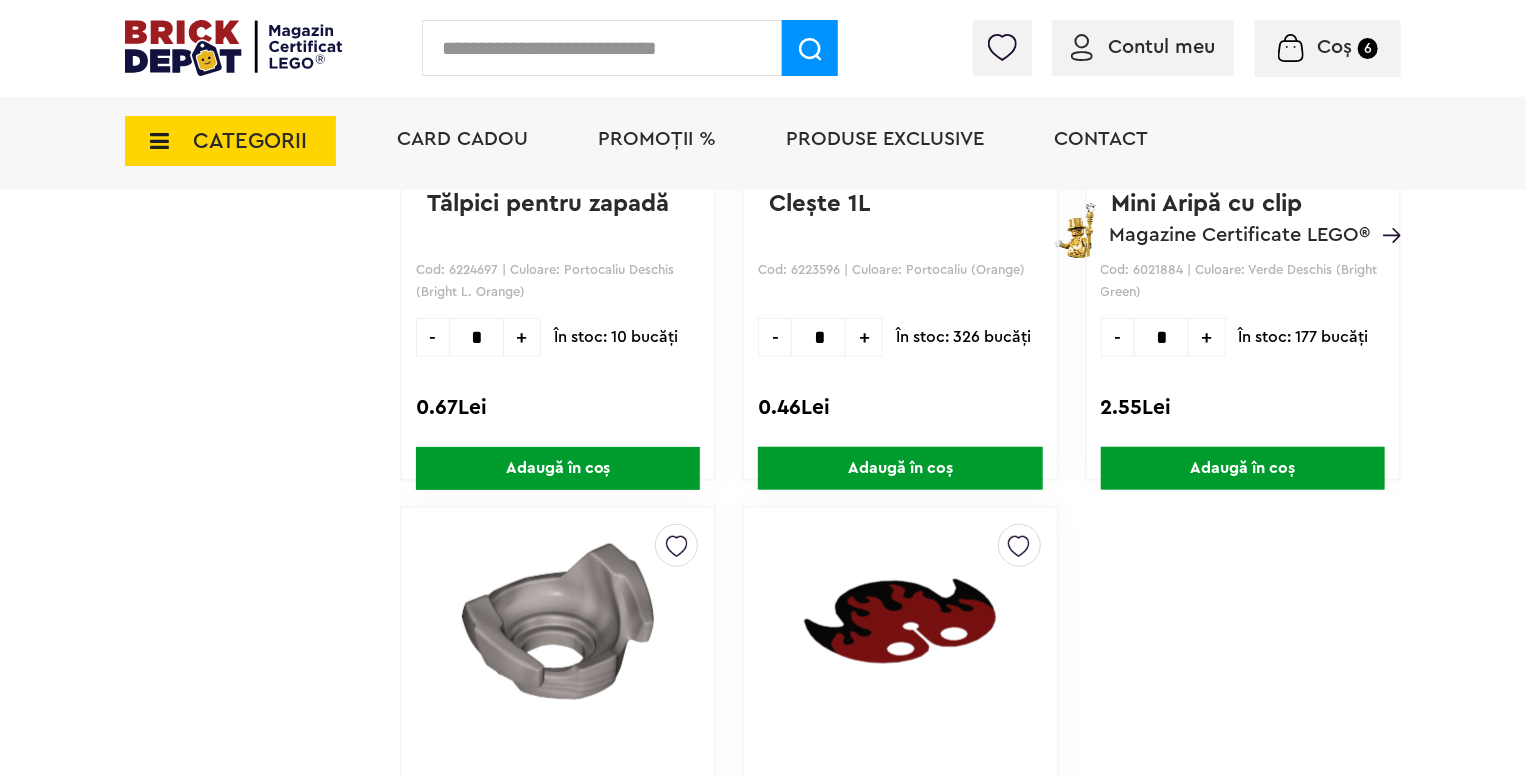 click at bounding box center (602, 48) 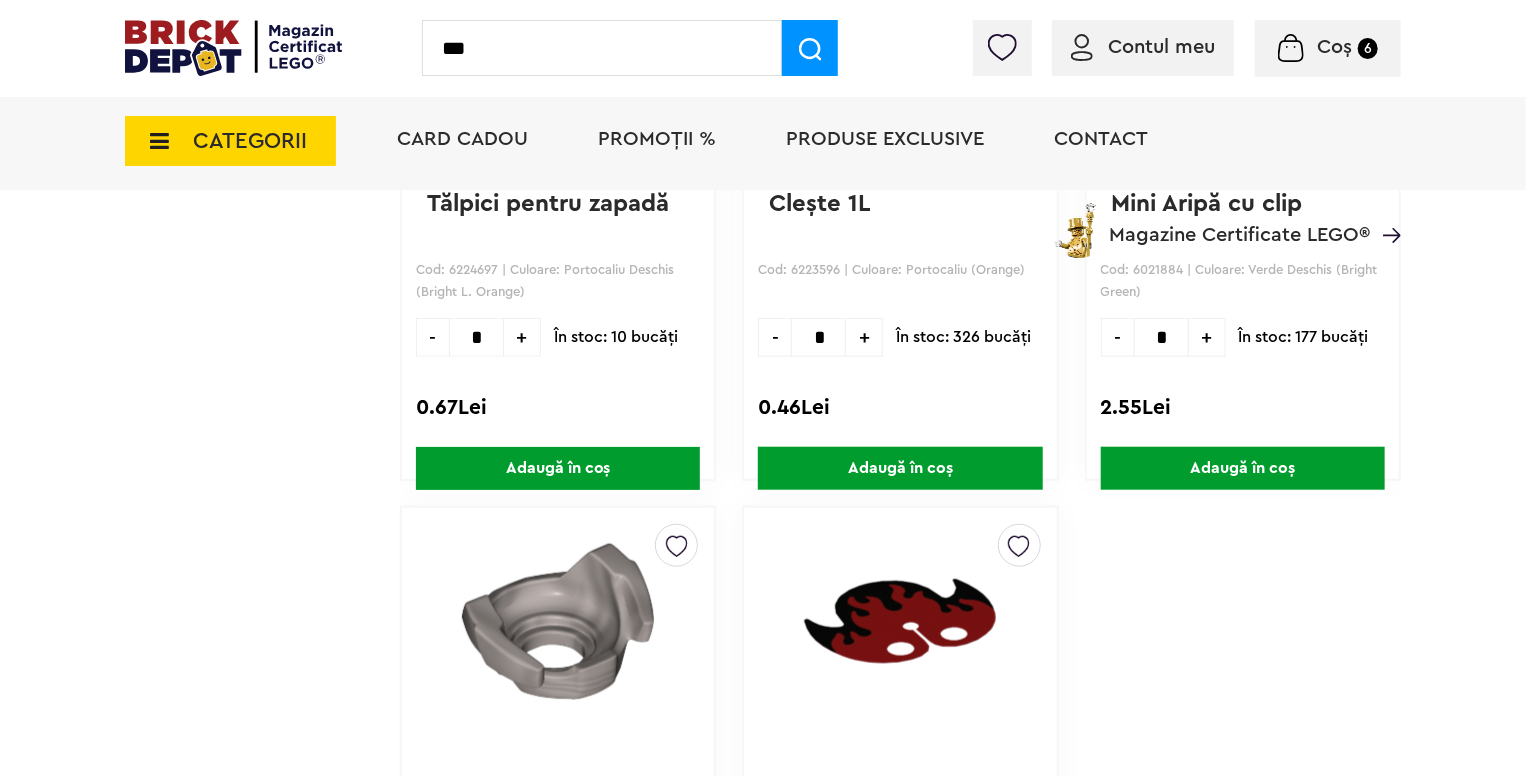 type on "***" 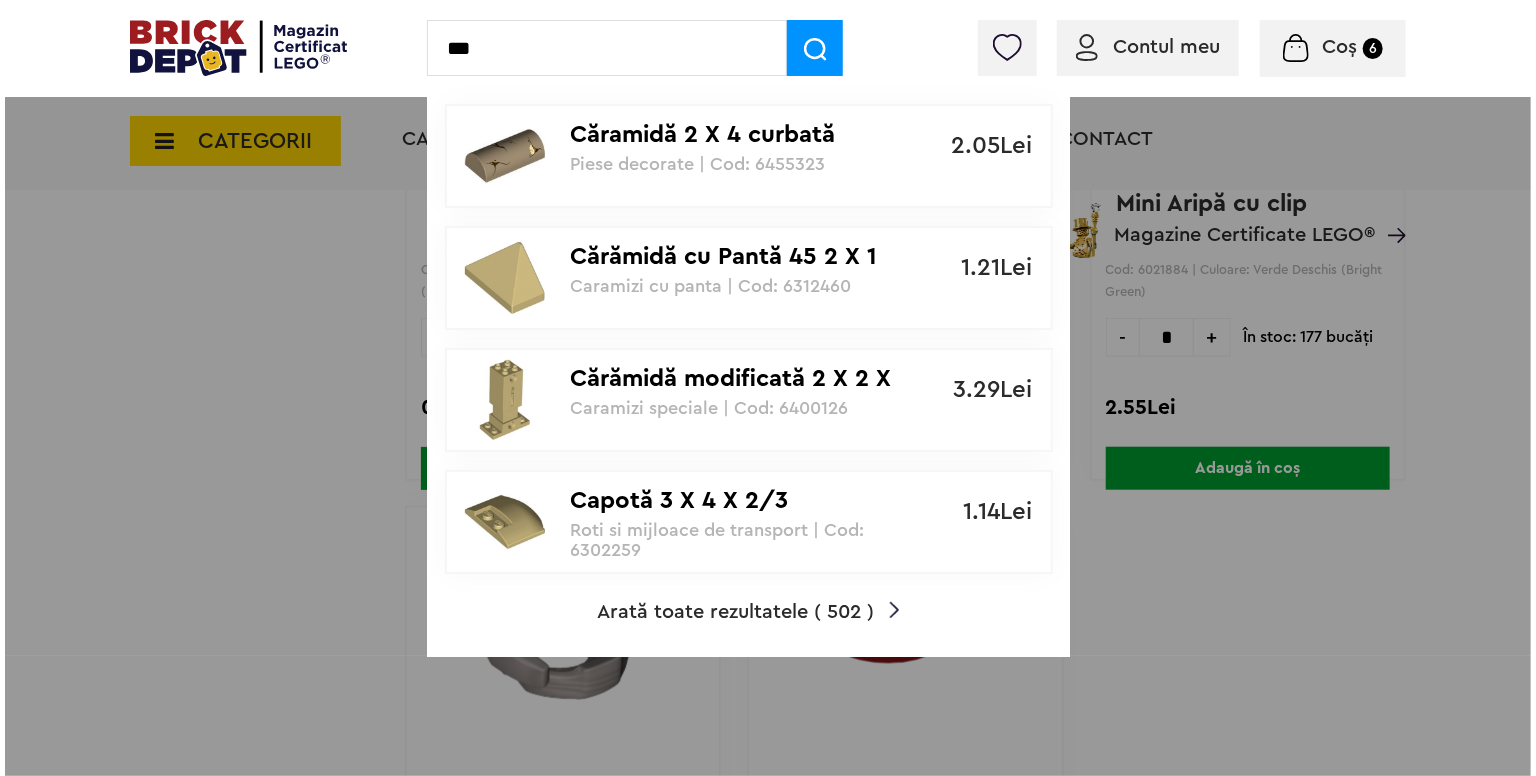 scroll, scrollTop: 35030, scrollLeft: 0, axis: vertical 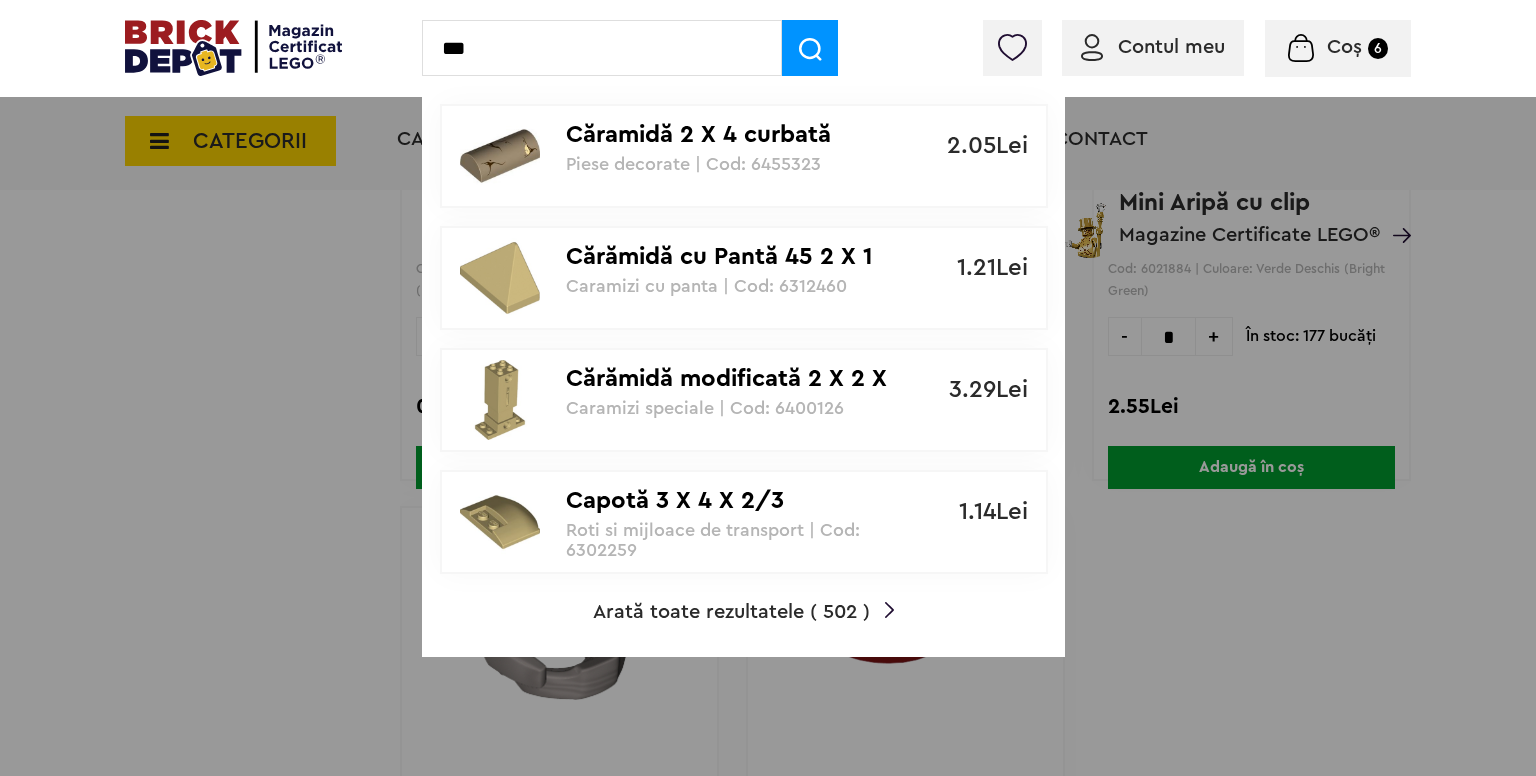click at bounding box center [810, 48] 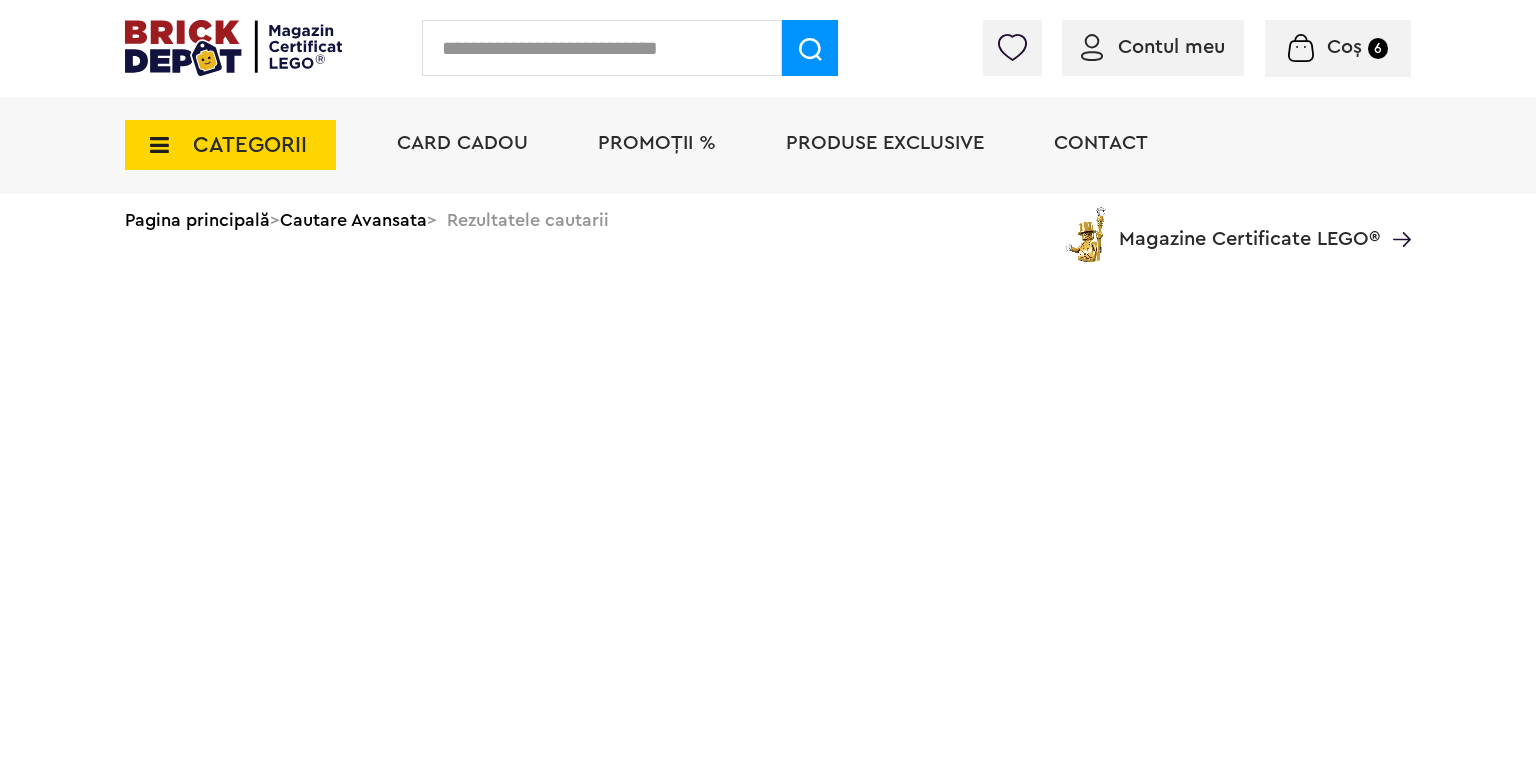 scroll, scrollTop: 0, scrollLeft: 0, axis: both 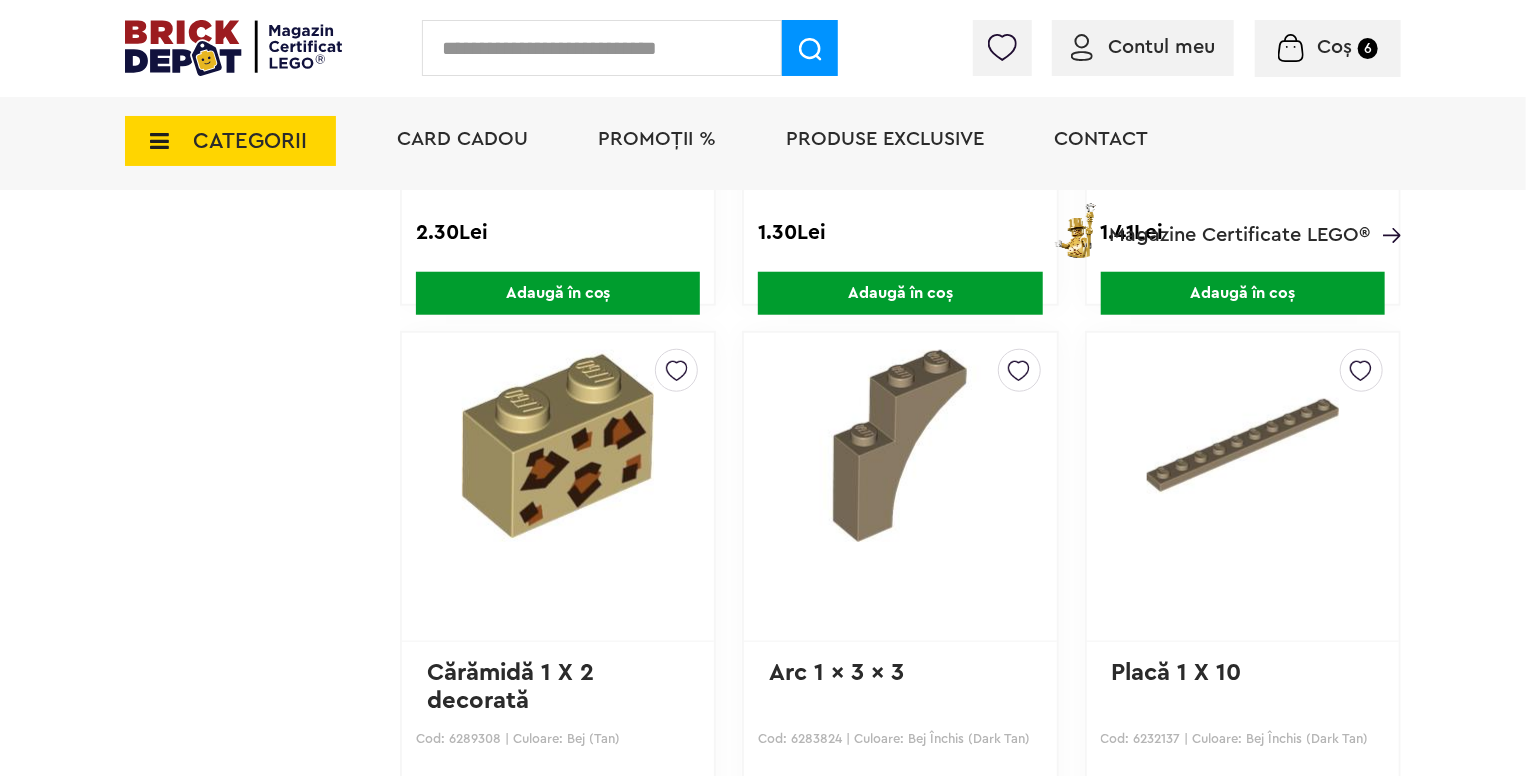 click at bounding box center (1243, 446) 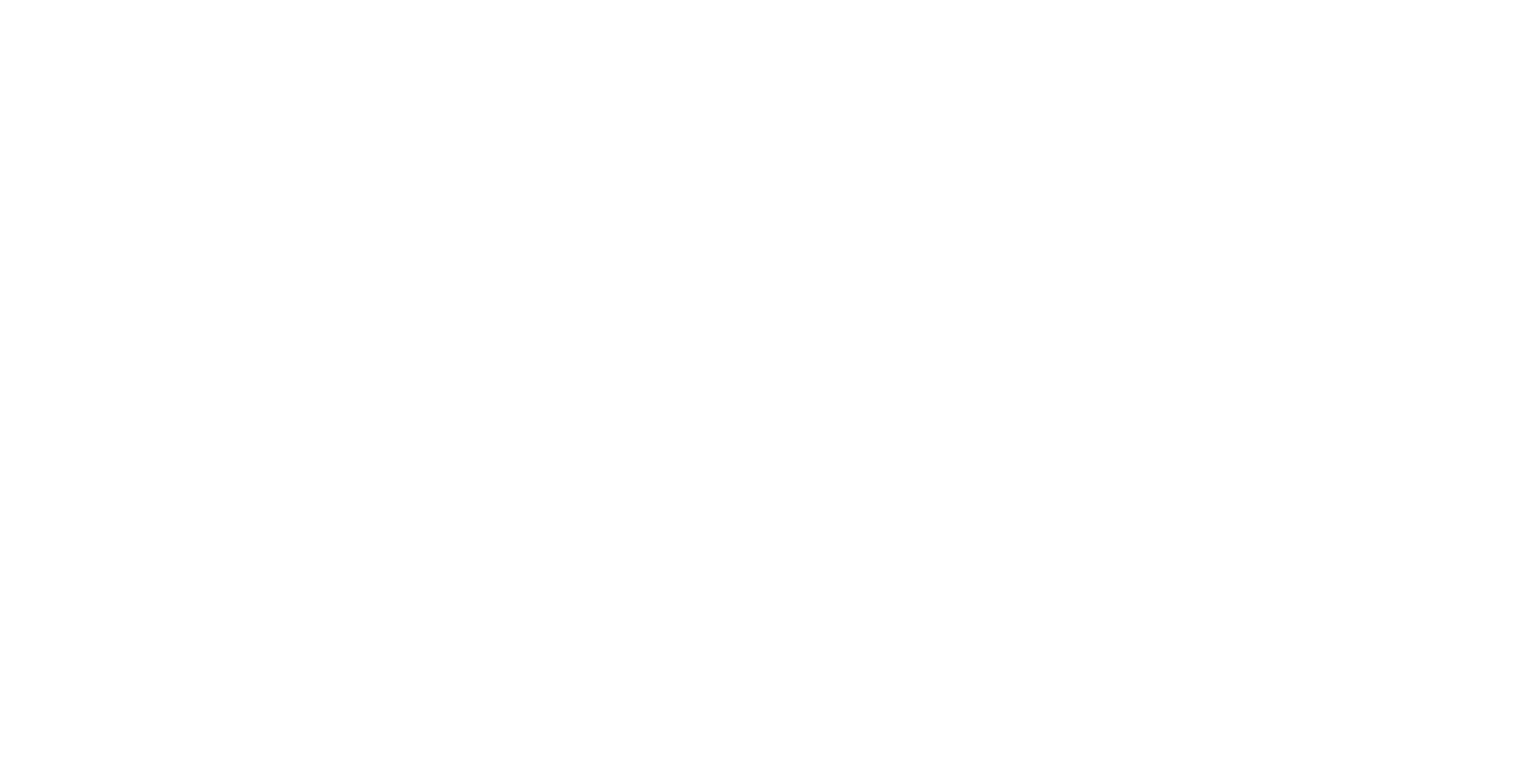 scroll, scrollTop: 0, scrollLeft: 0, axis: both 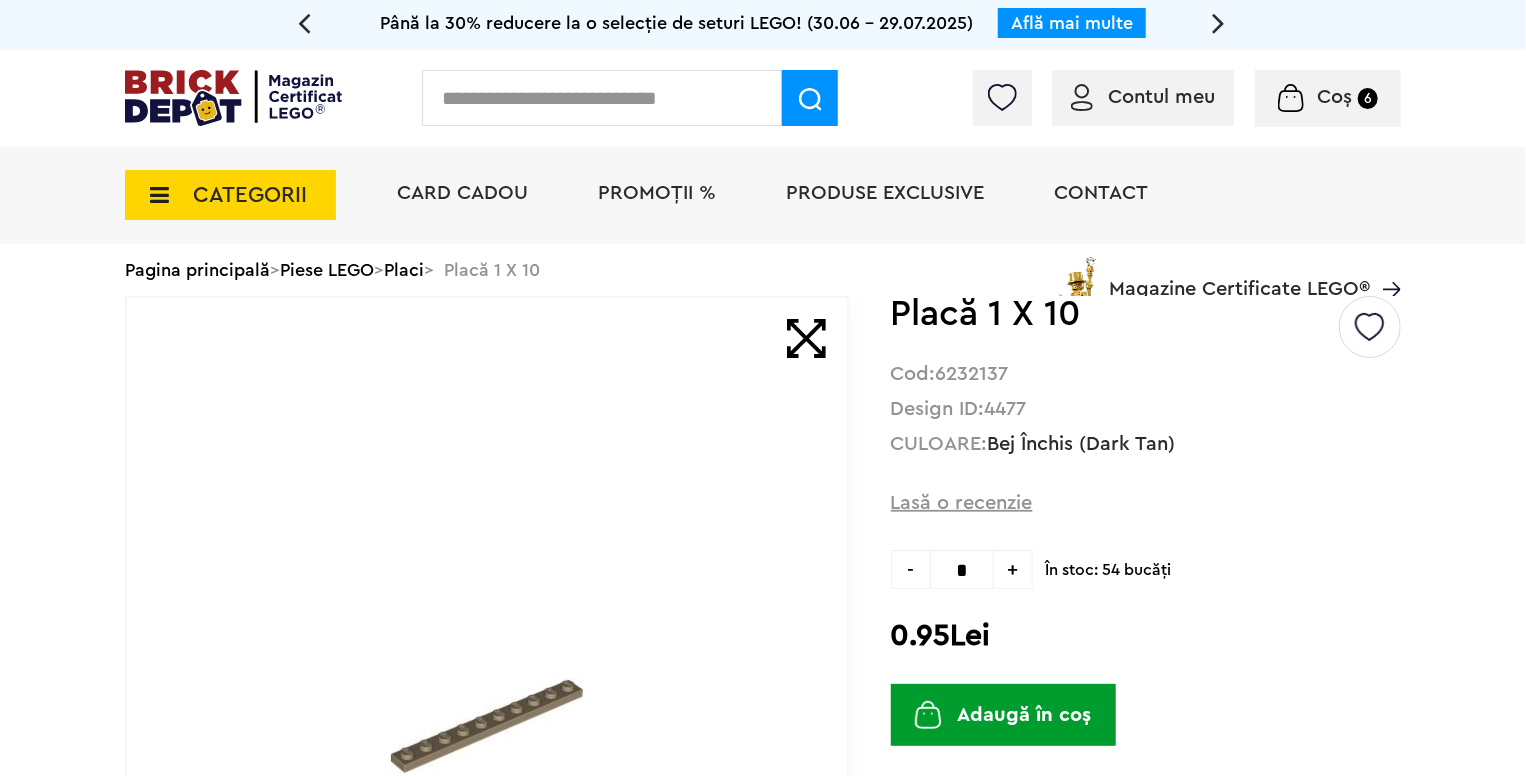 click at bounding box center [806, 338] 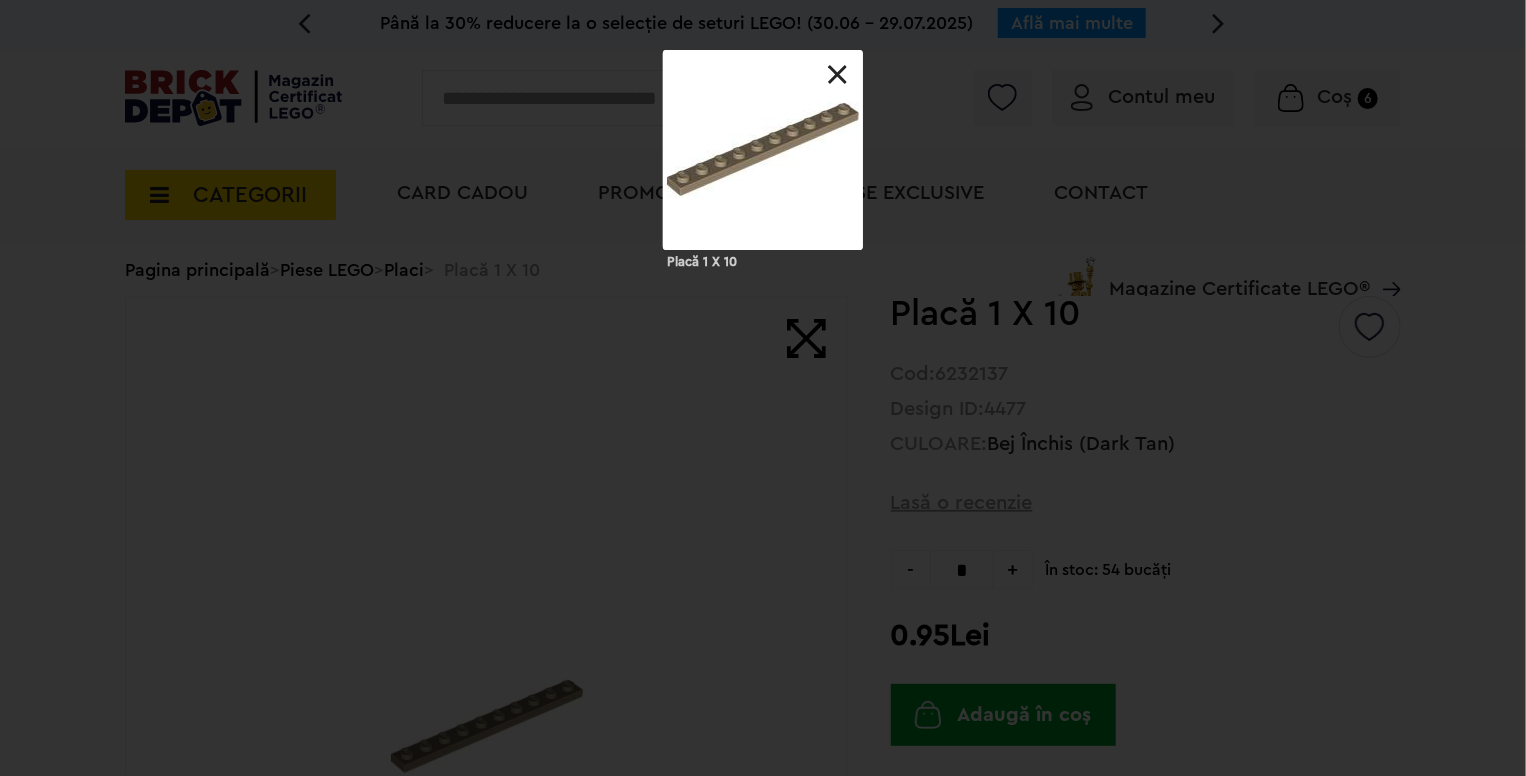 click at bounding box center [763, 150] 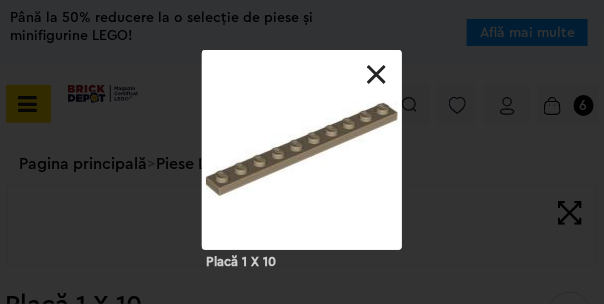 click at bounding box center (377, 75) 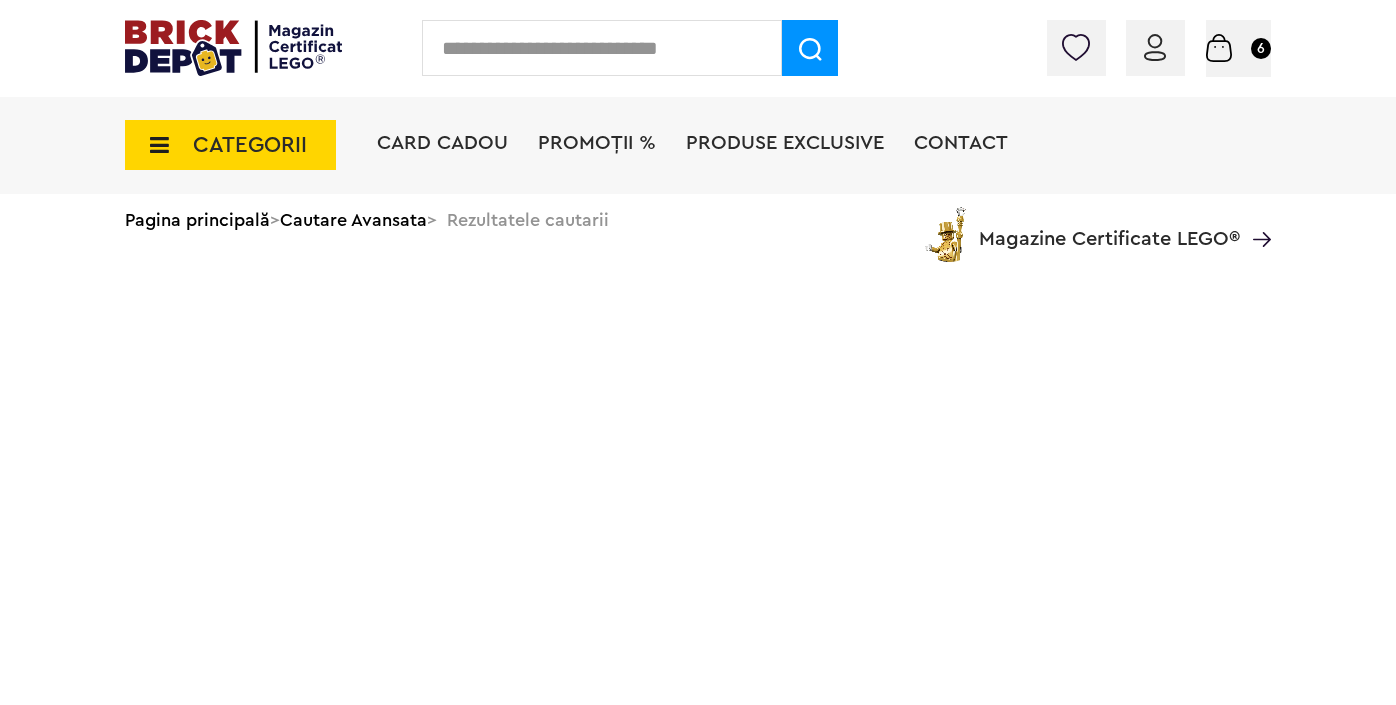scroll, scrollTop: 0, scrollLeft: 0, axis: both 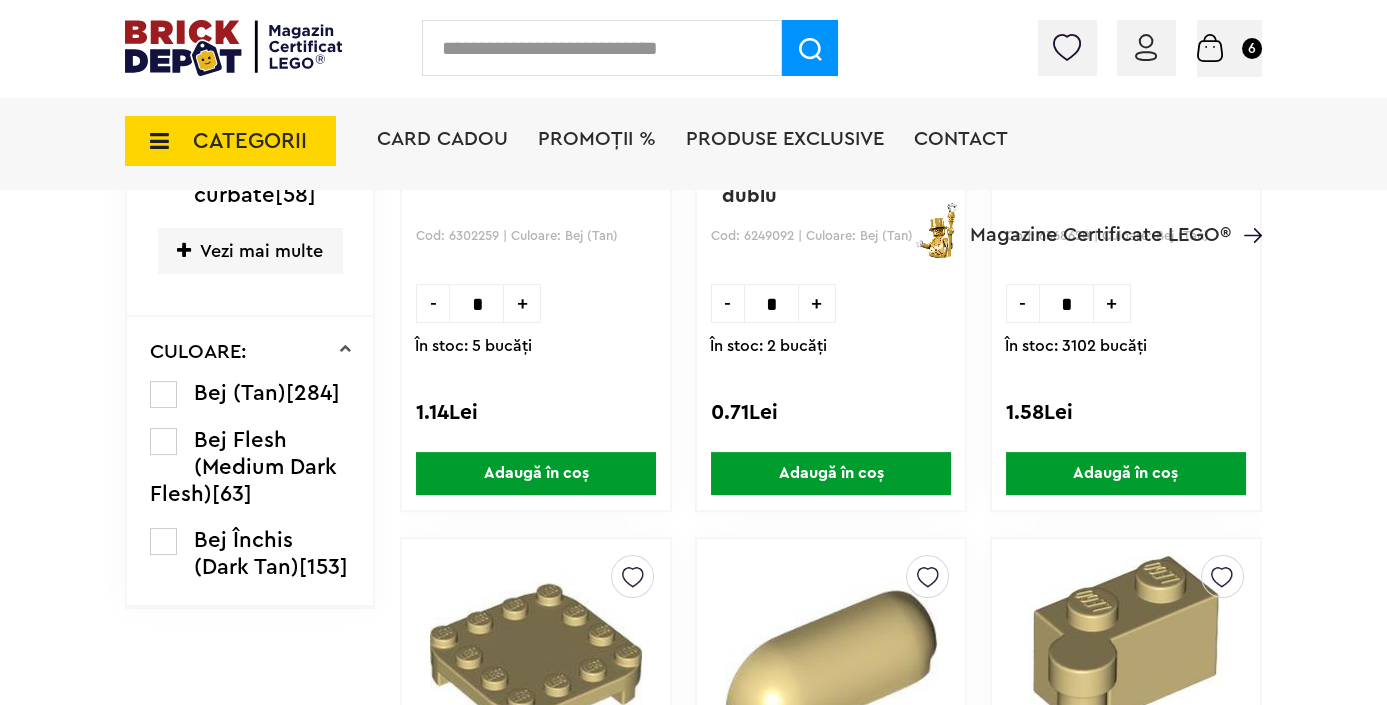click on "CULOARE:" at bounding box center (250, 352) 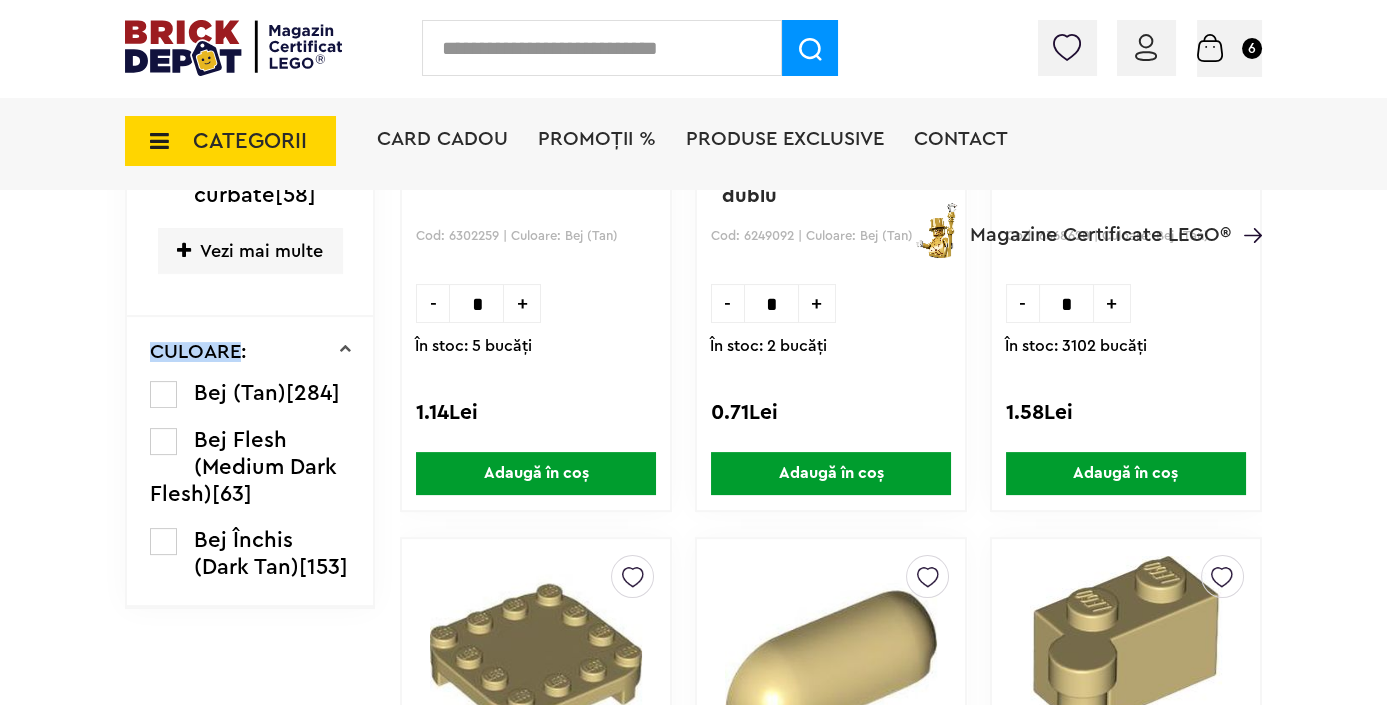 click on "CULOARE:" at bounding box center (250, 352) 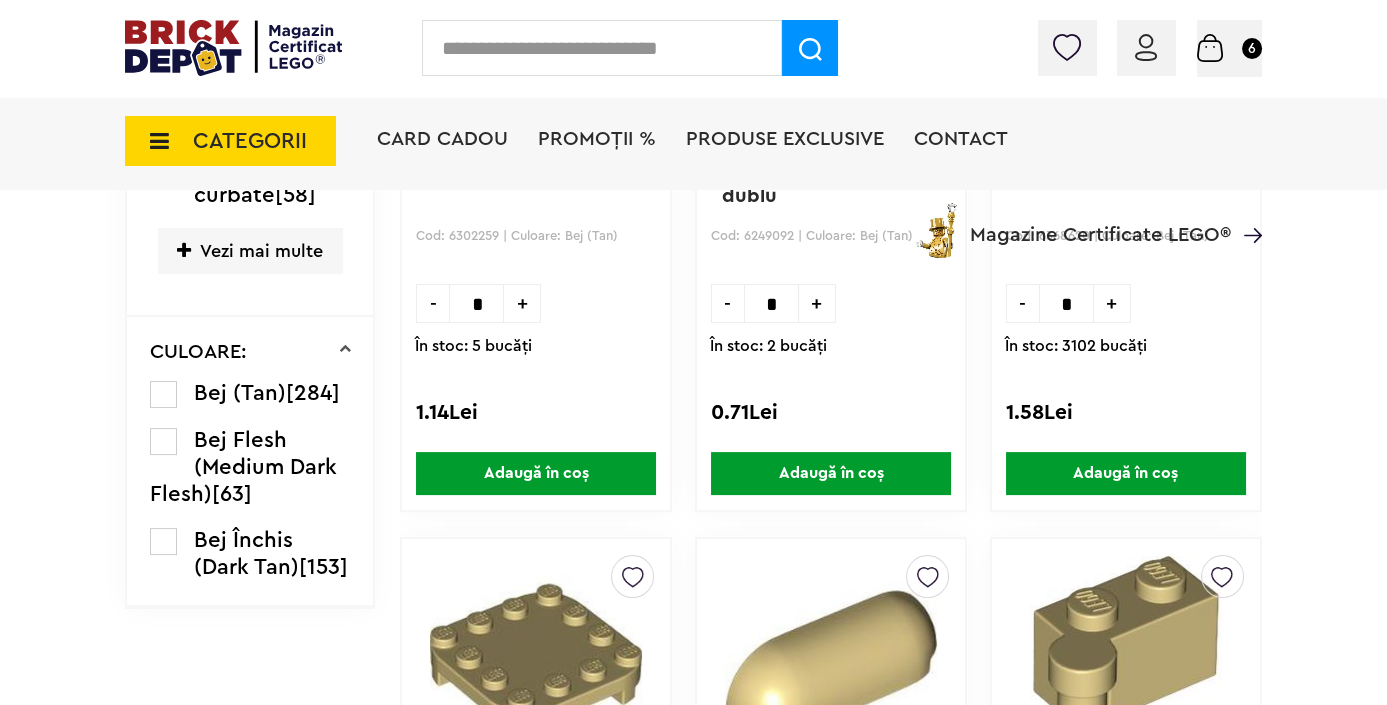 click on "CULOARE:" at bounding box center [250, 352] 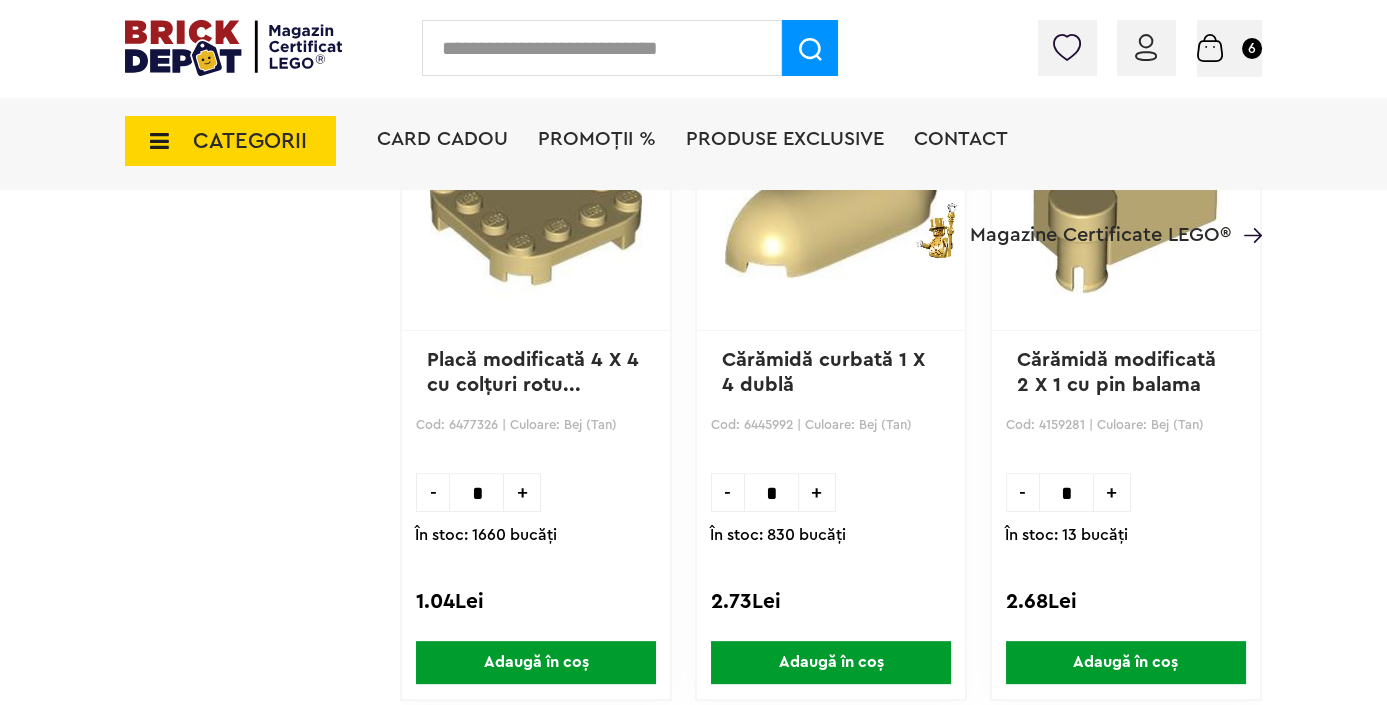 scroll, scrollTop: 1265, scrollLeft: 0, axis: vertical 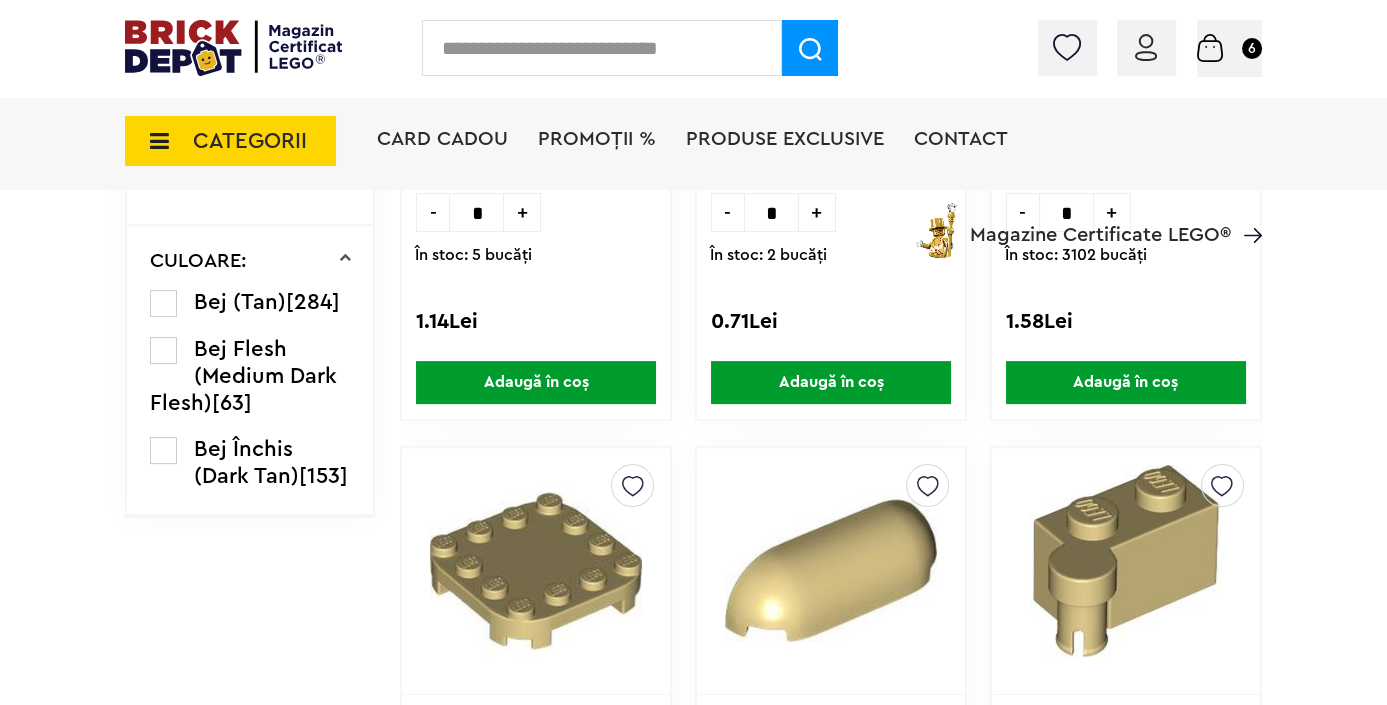 click at bounding box center (163, 450) 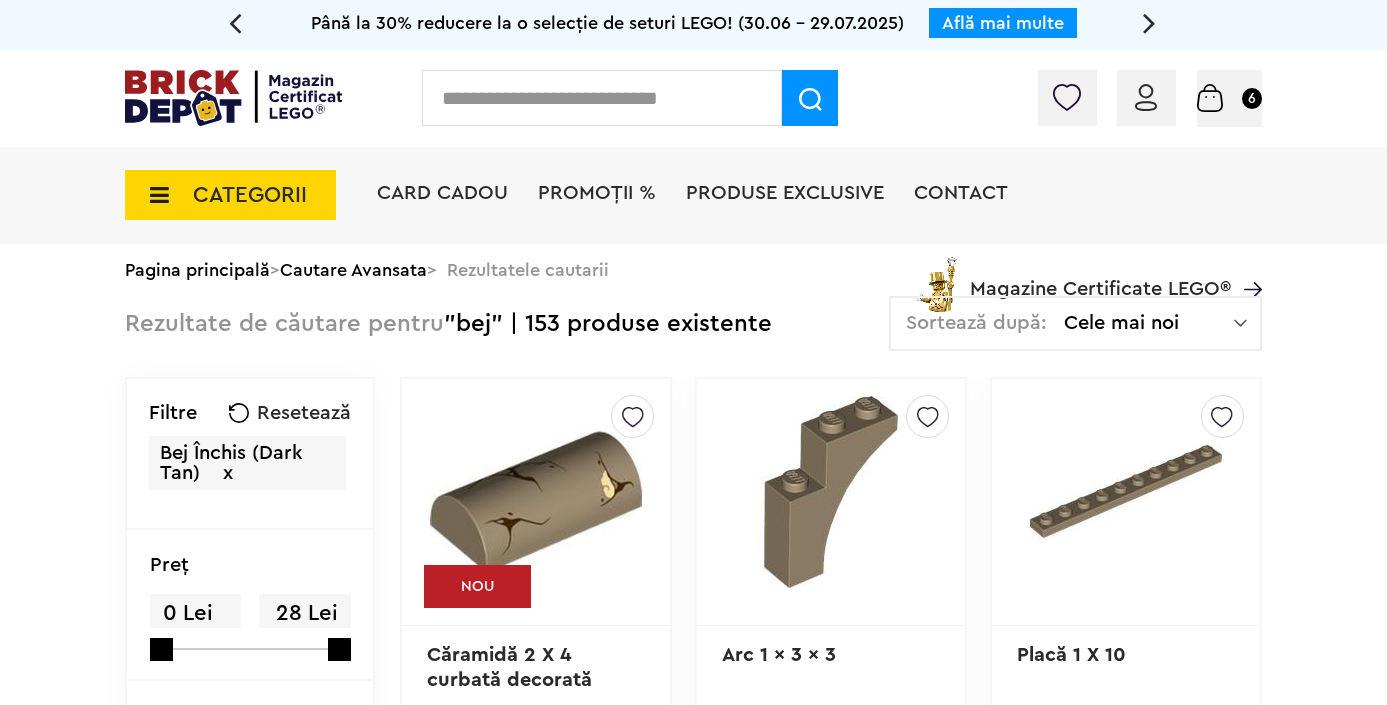 scroll, scrollTop: 0, scrollLeft: 0, axis: both 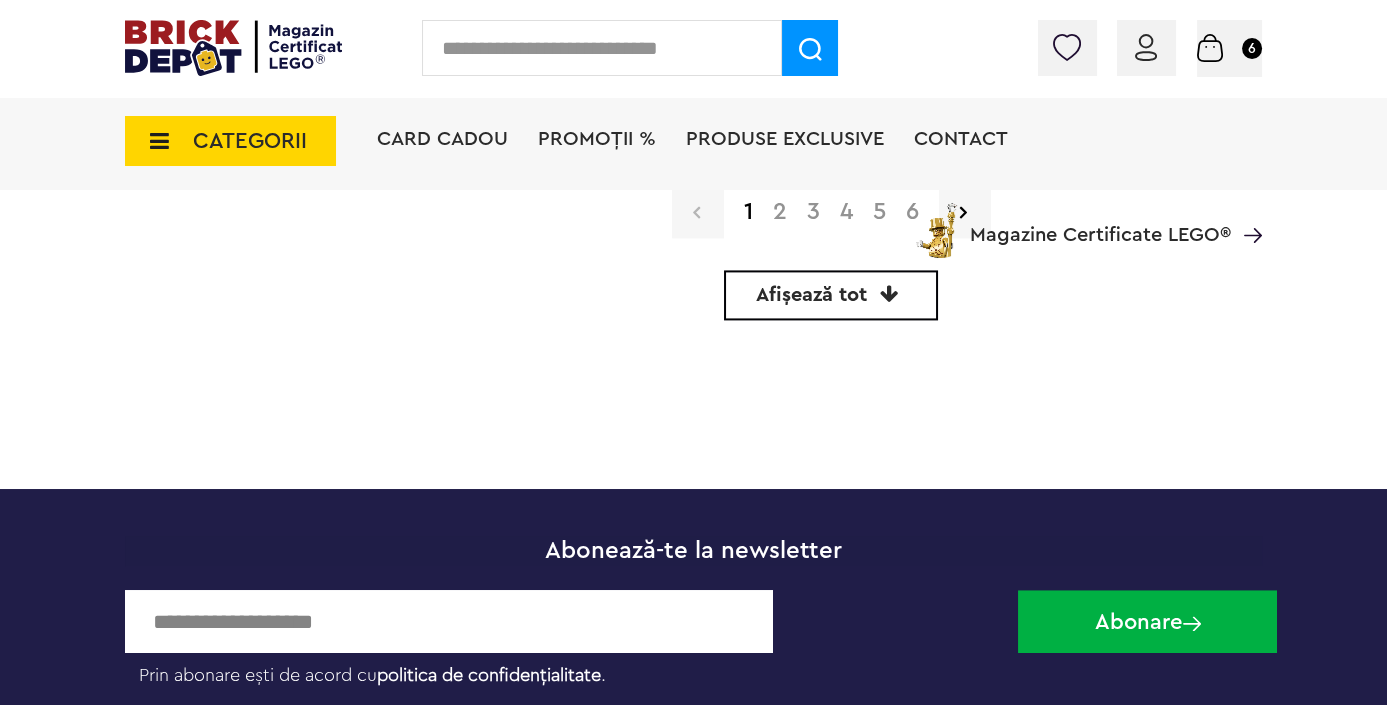 click on "Afișează tot" at bounding box center [811, 295] 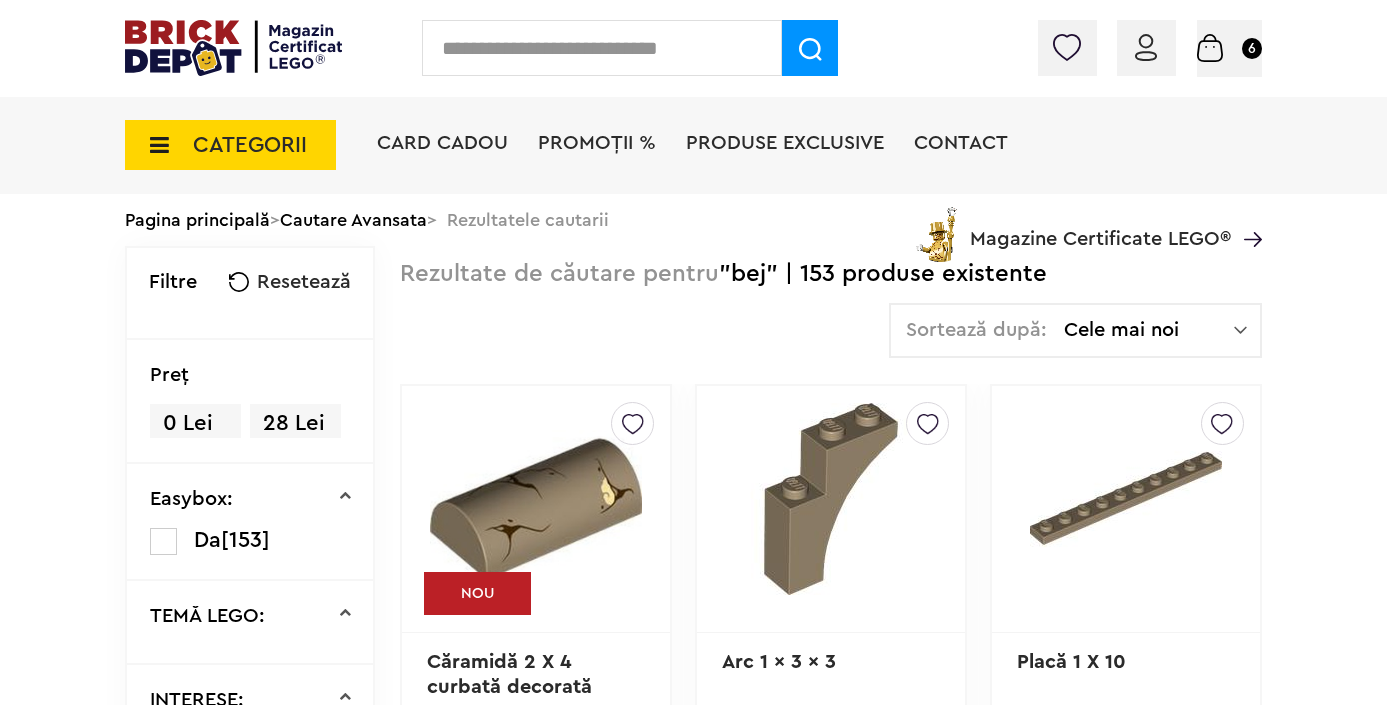 scroll, scrollTop: 5830, scrollLeft: 0, axis: vertical 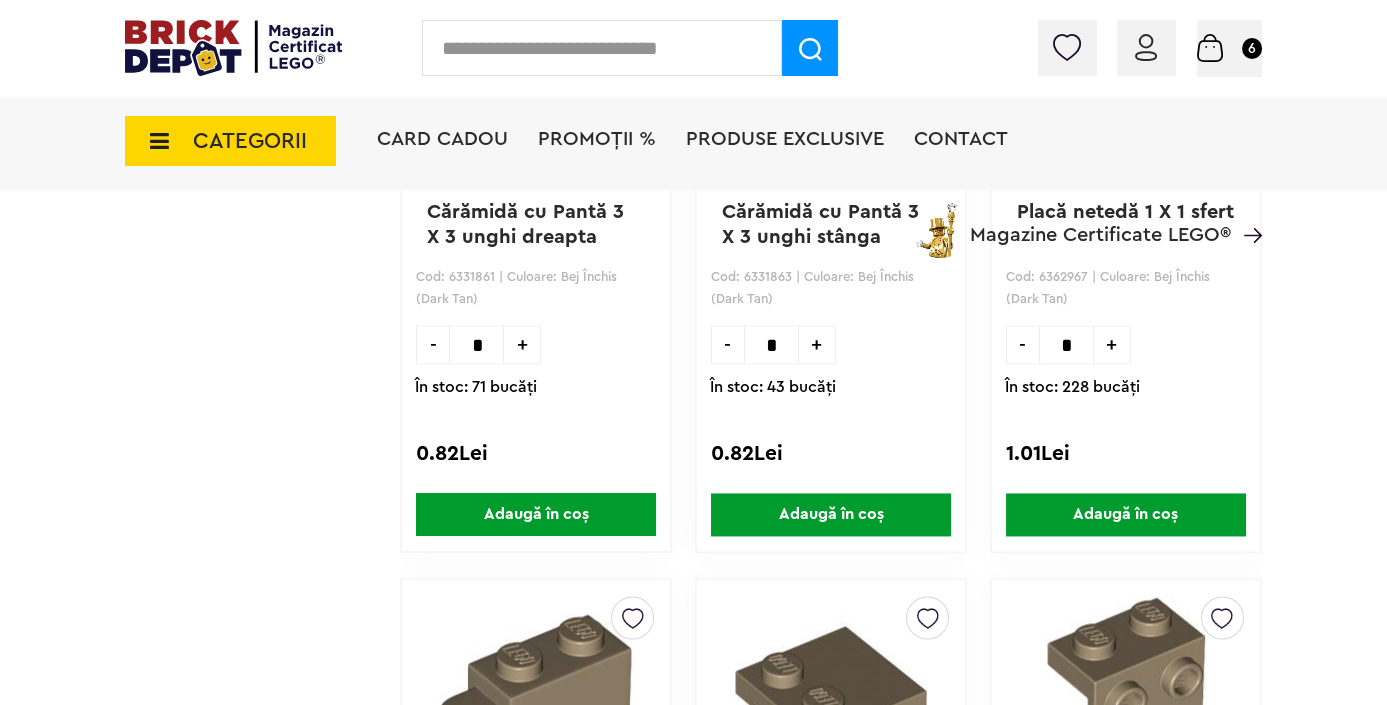 click on "Adaugă în coș" at bounding box center (1126, 514) 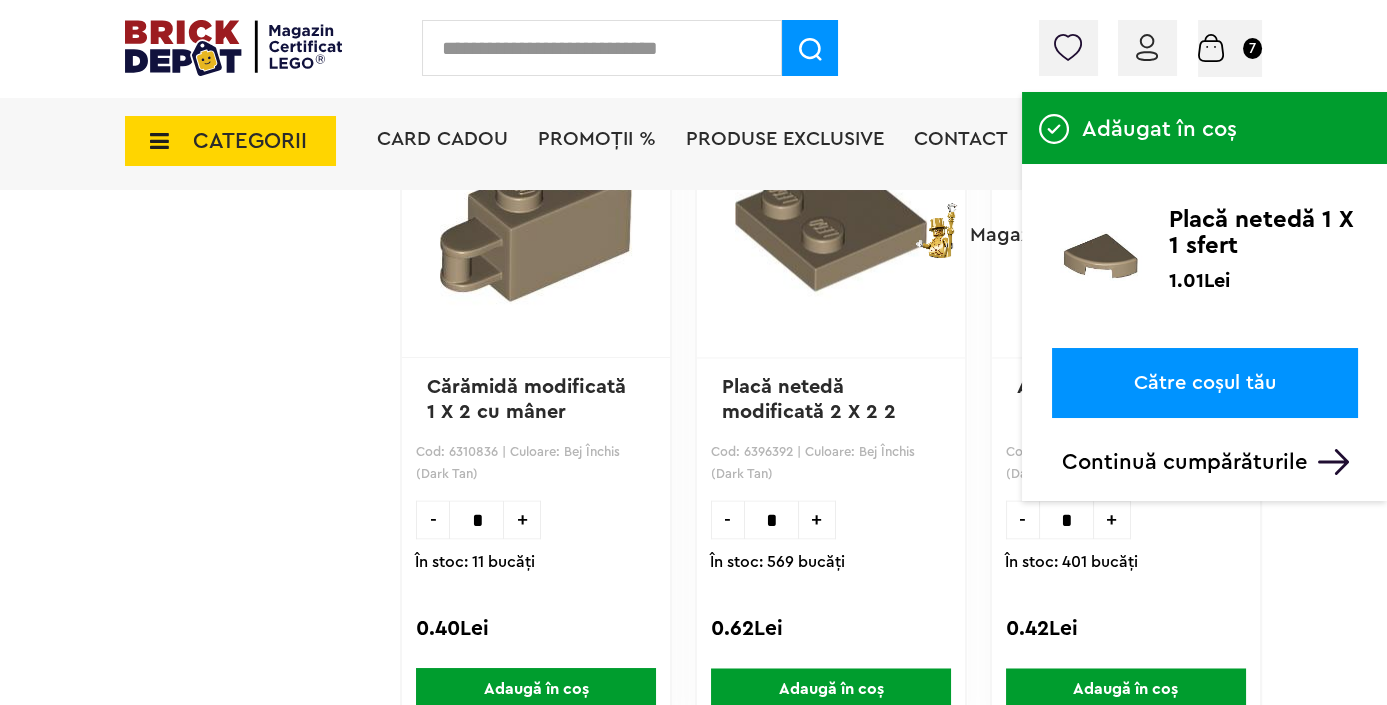 scroll, scrollTop: 6830, scrollLeft: 0, axis: vertical 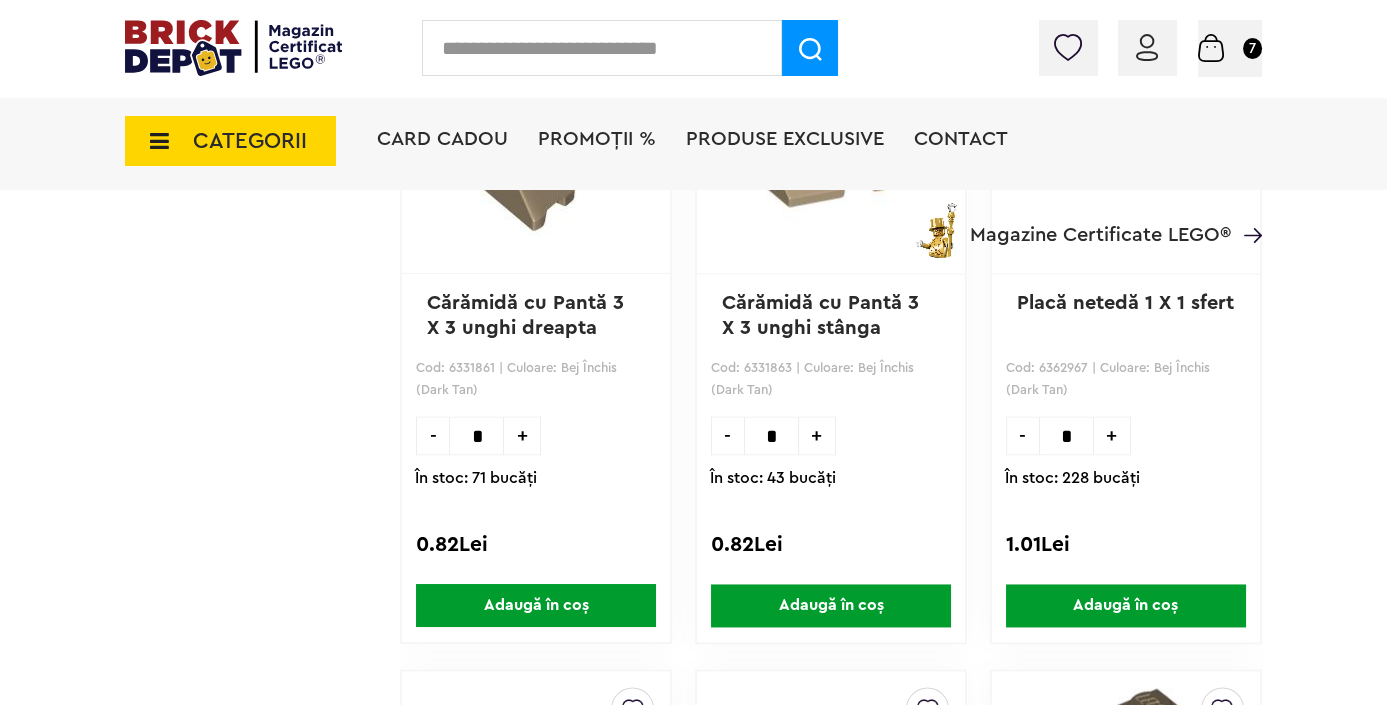 click on "Adaugă în coș" at bounding box center [831, 605] 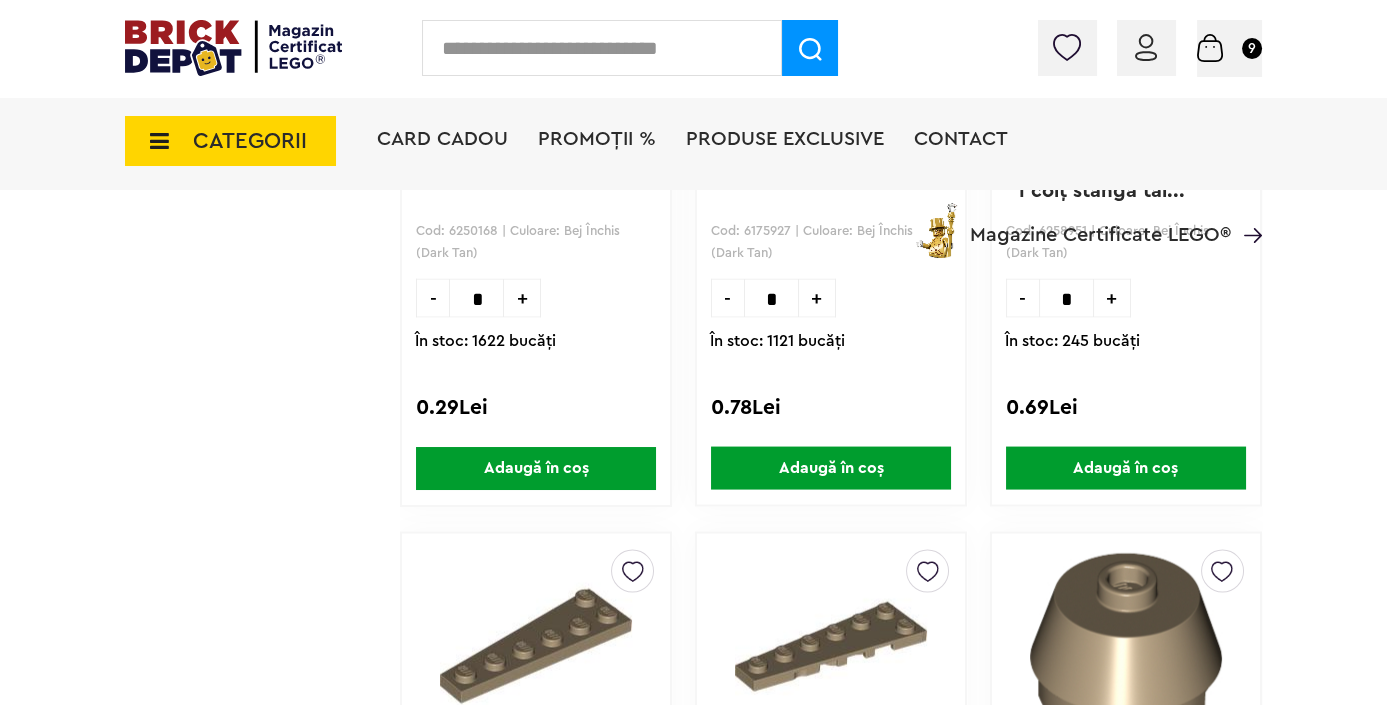 scroll, scrollTop: 8285, scrollLeft: 0, axis: vertical 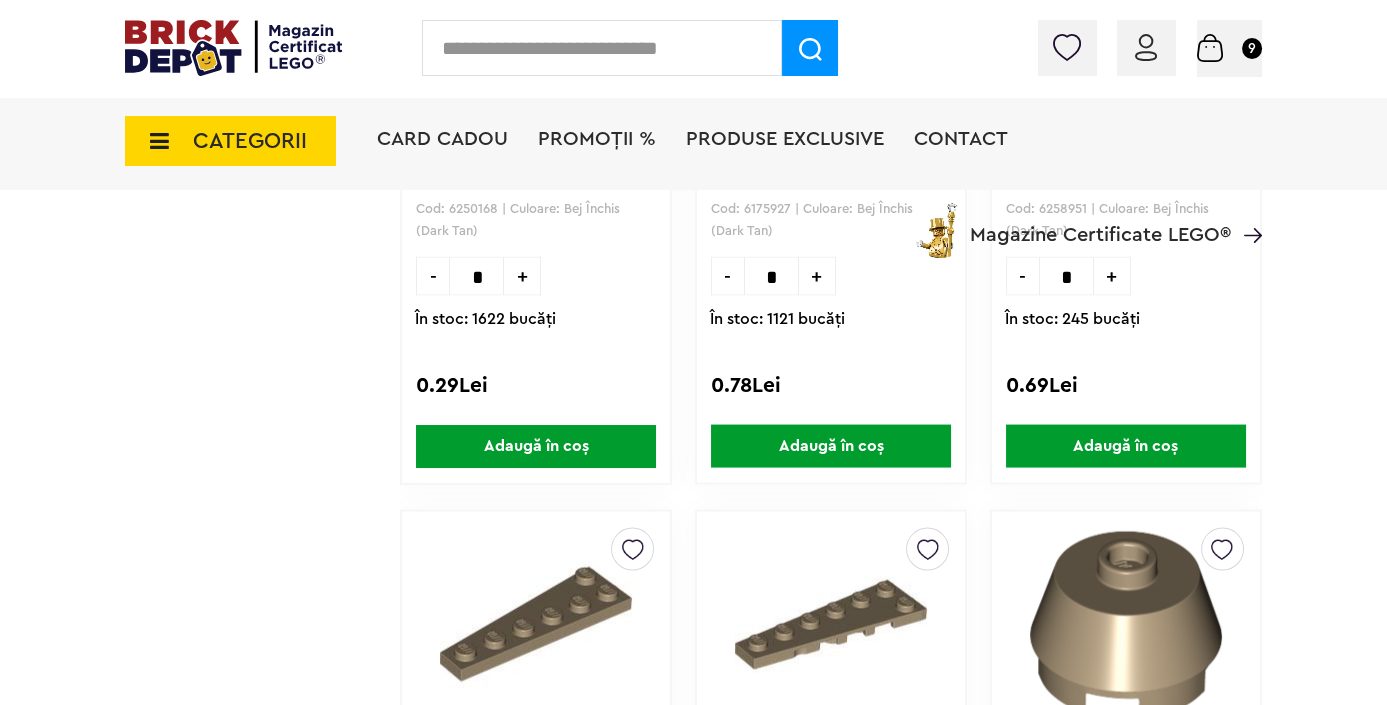 click on "Adaugă în coș" at bounding box center (831, 446) 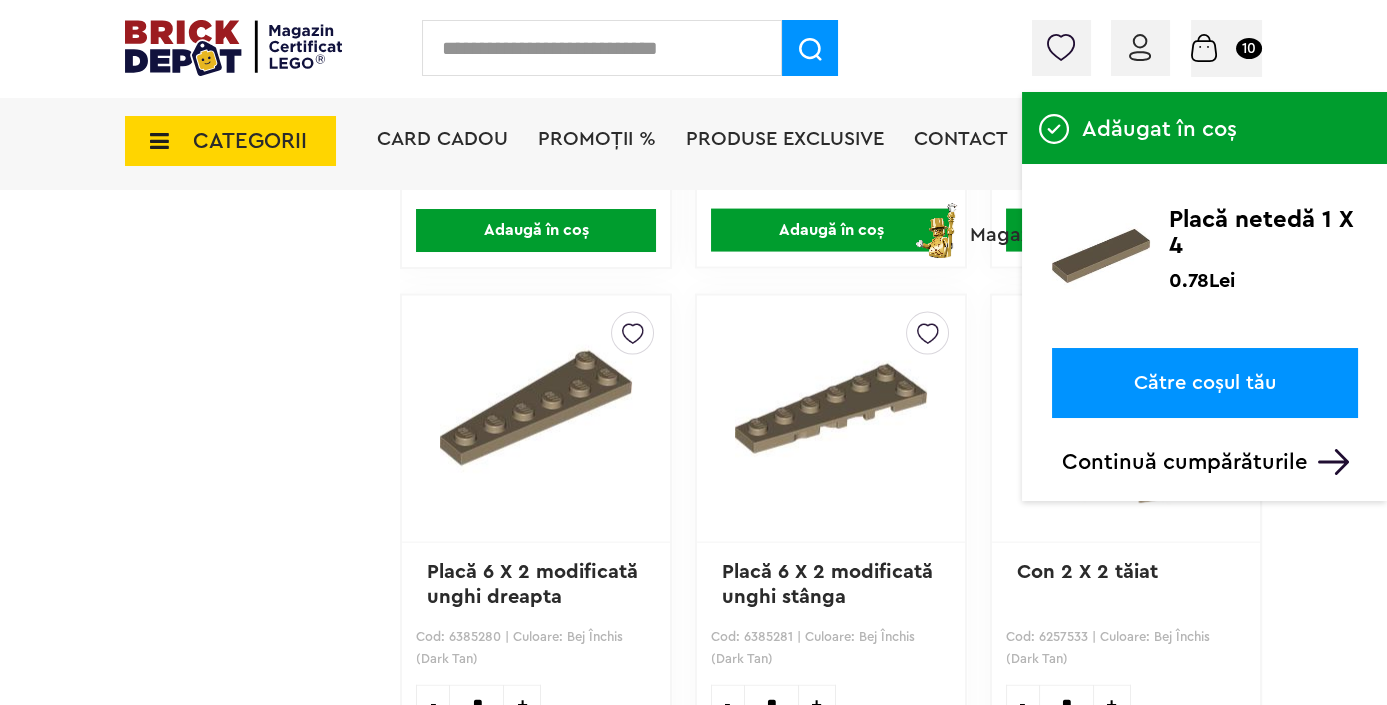 scroll, scrollTop: 8648, scrollLeft: 0, axis: vertical 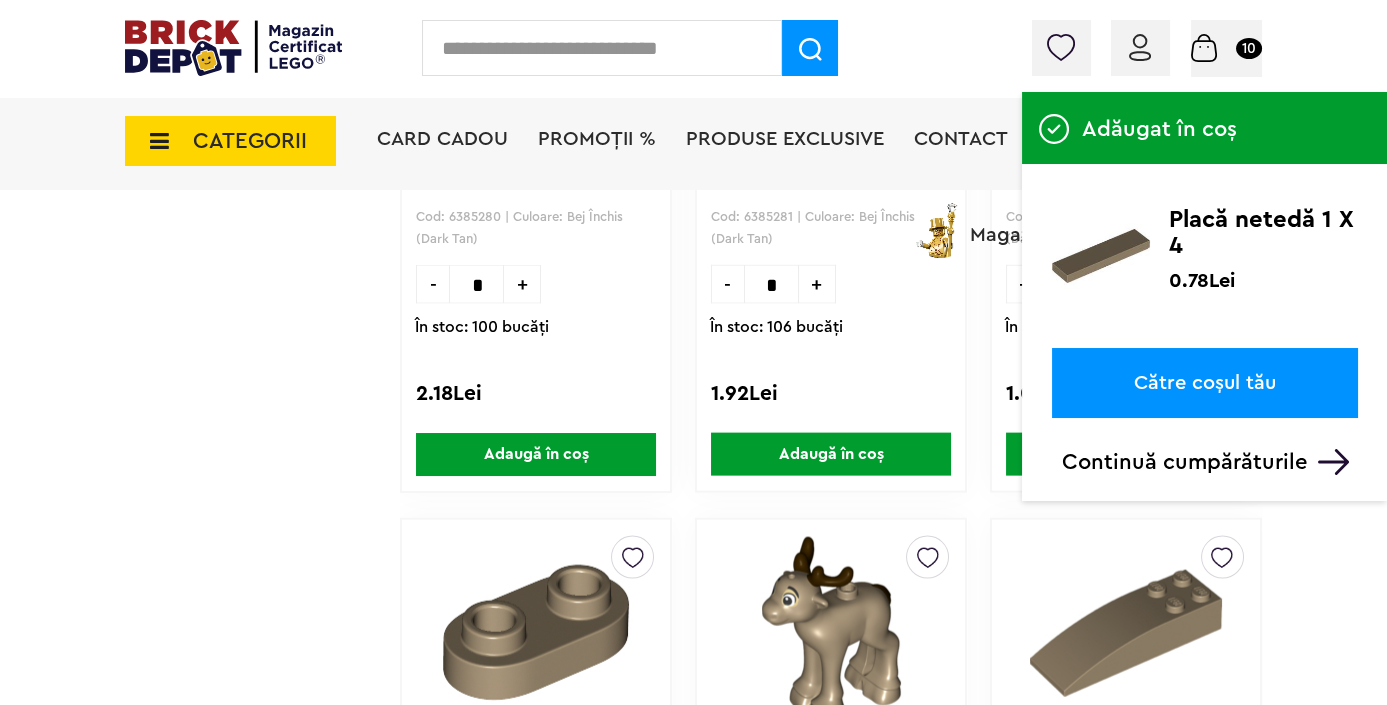 click on "Adaugă în coș" at bounding box center (536, 454) 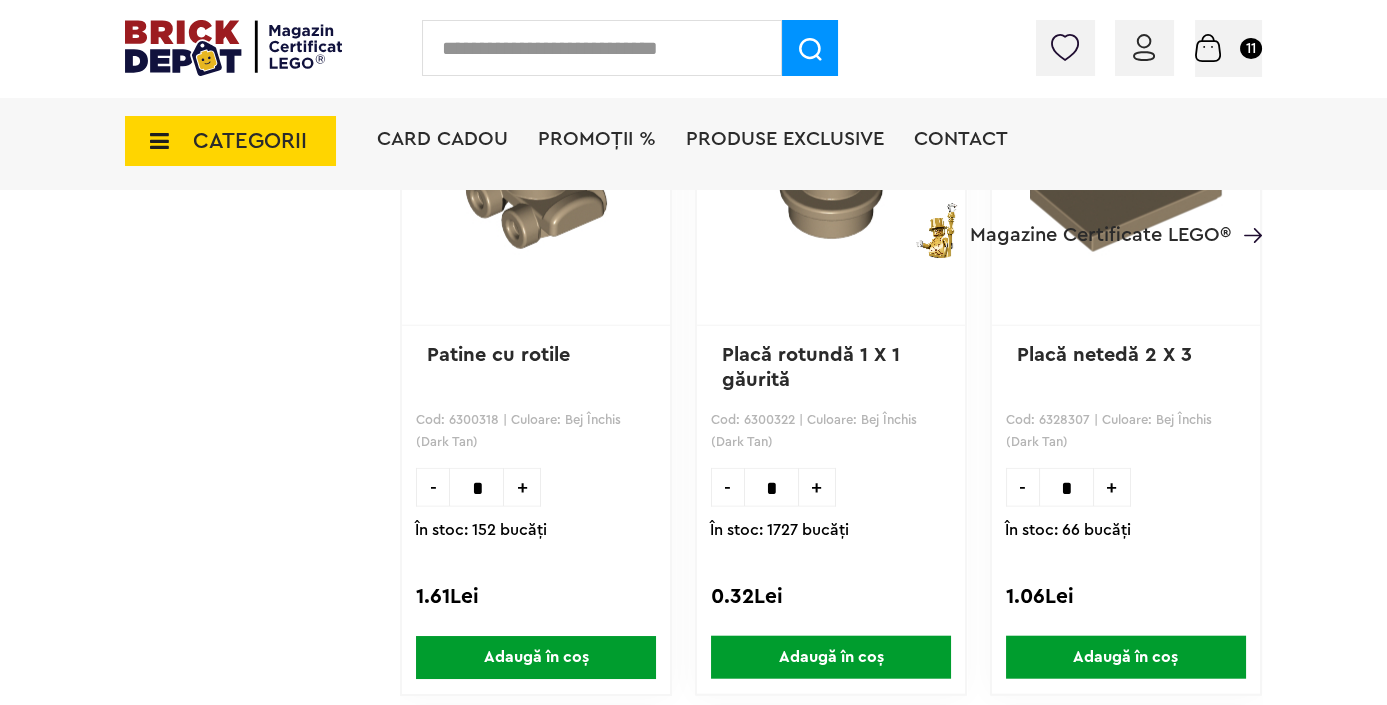 scroll, scrollTop: 10194, scrollLeft: 0, axis: vertical 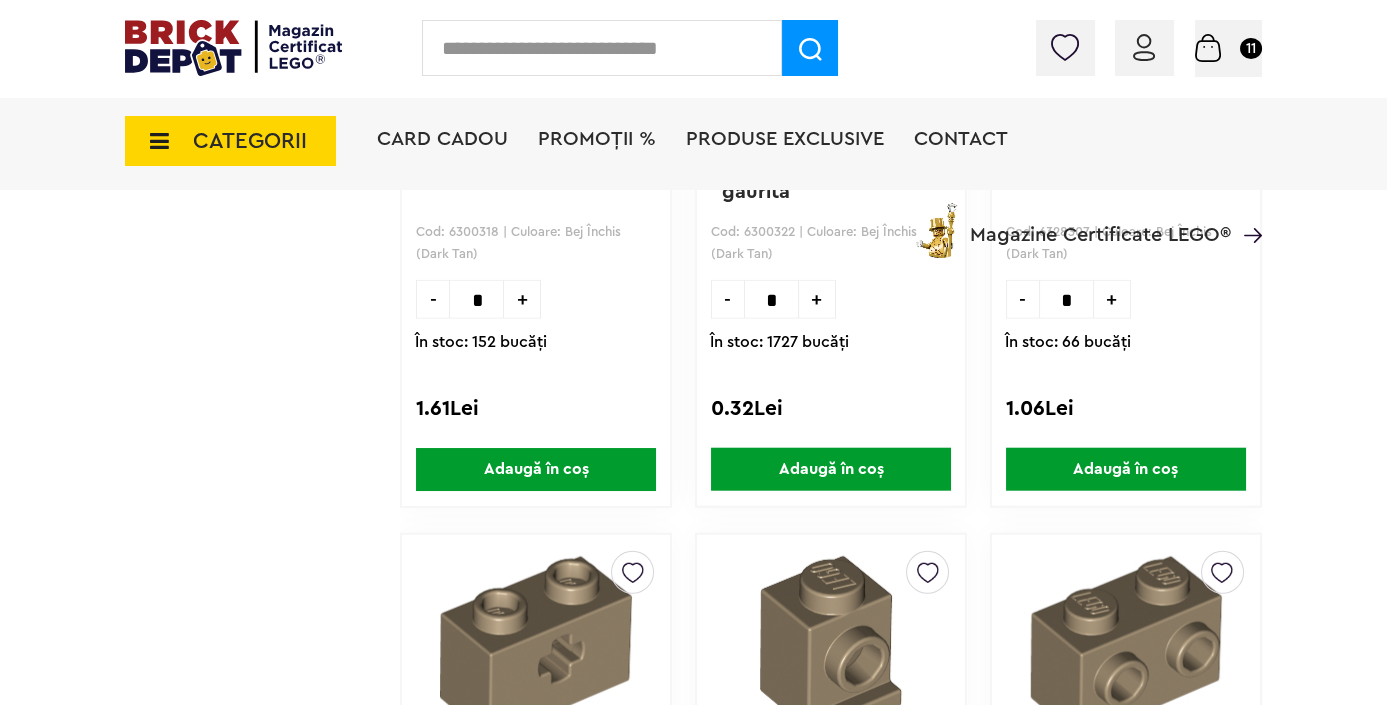 click on "Adaugă în coș" at bounding box center [1126, 469] 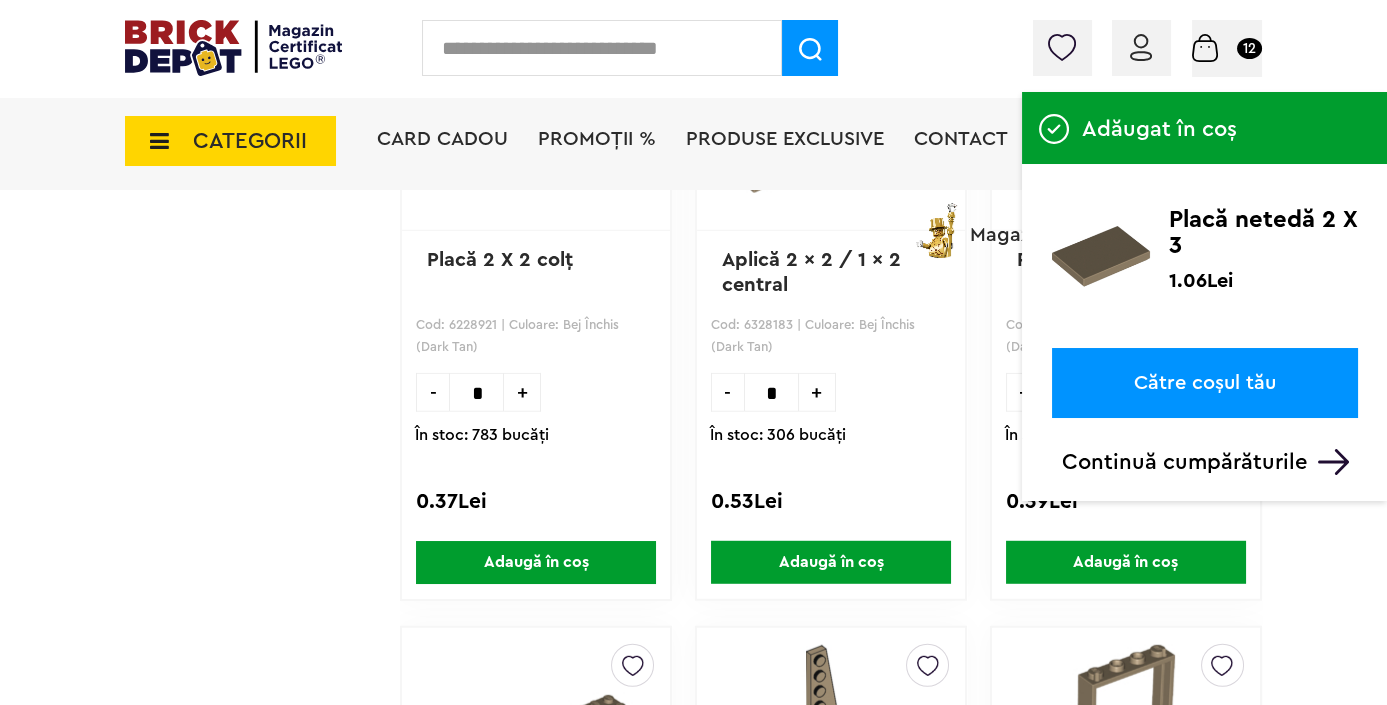 scroll, scrollTop: 11466, scrollLeft: 0, axis: vertical 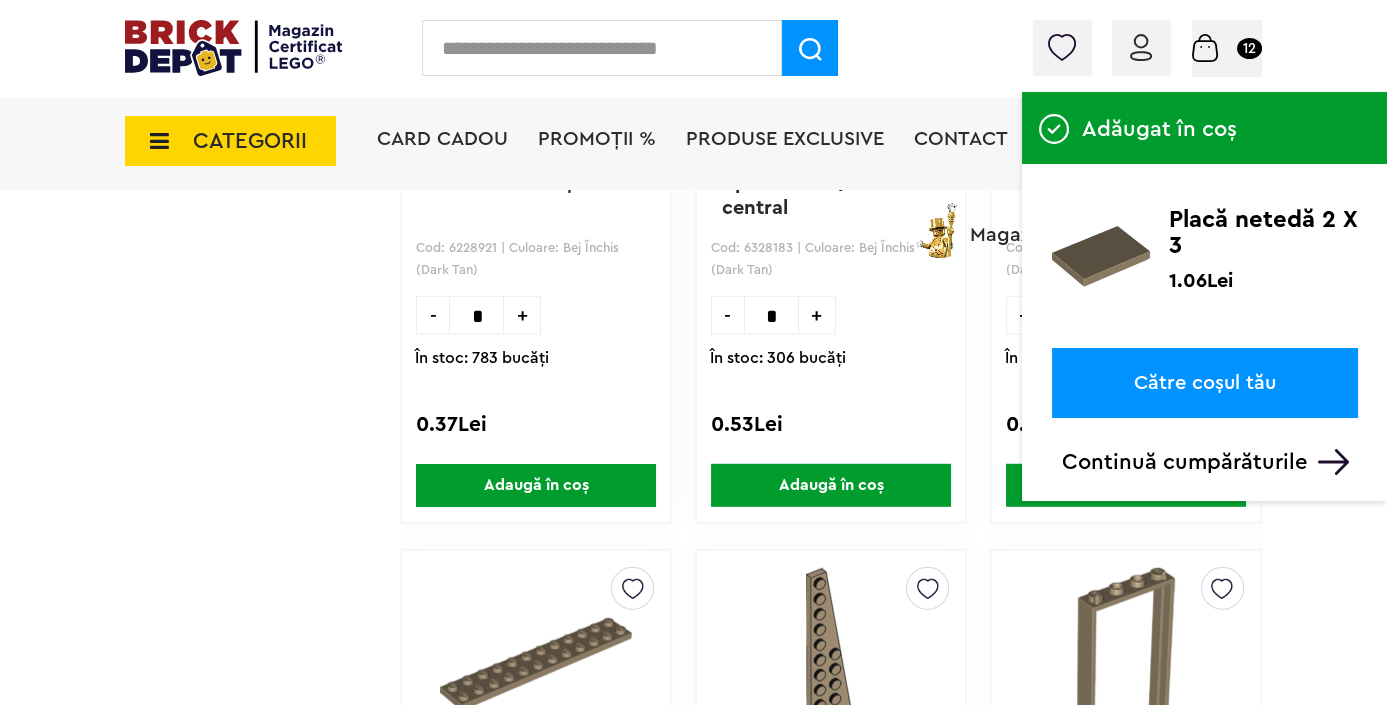 click on "Adaugă în coș" at bounding box center (536, 485) 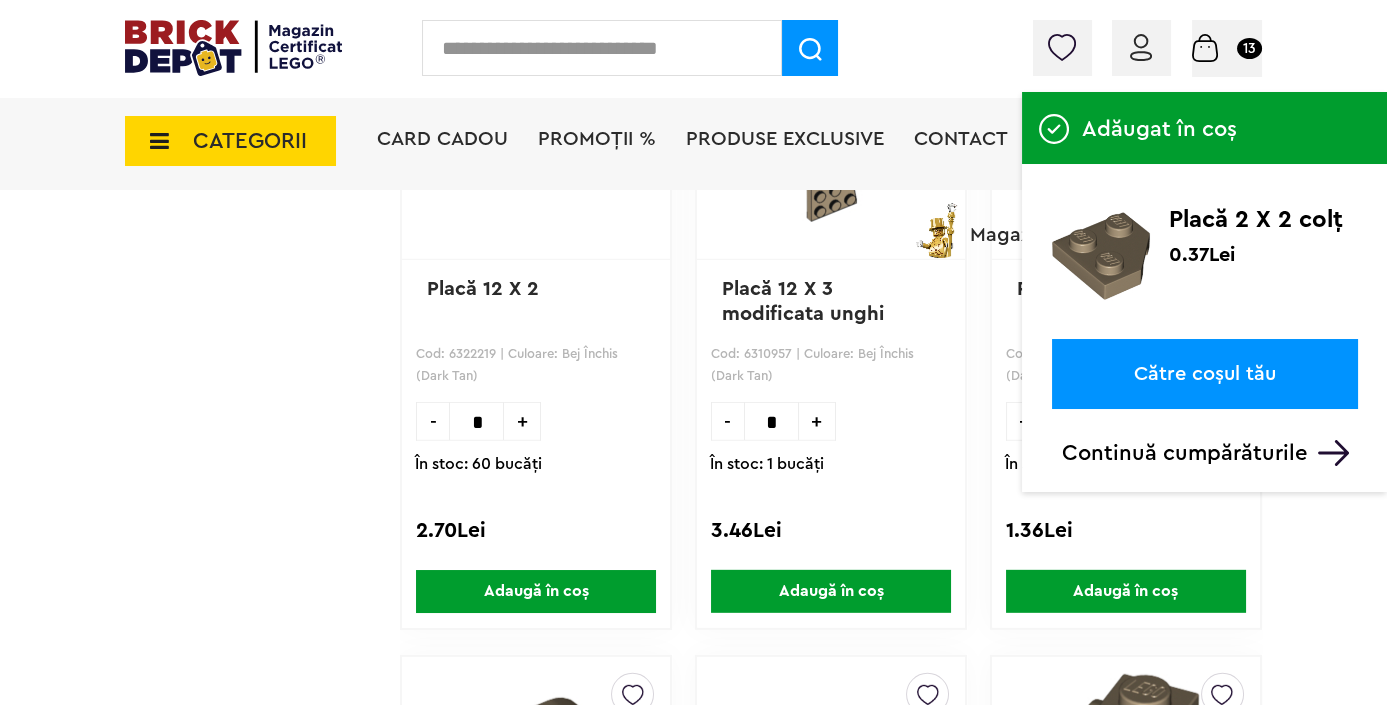 scroll, scrollTop: 12012, scrollLeft: 0, axis: vertical 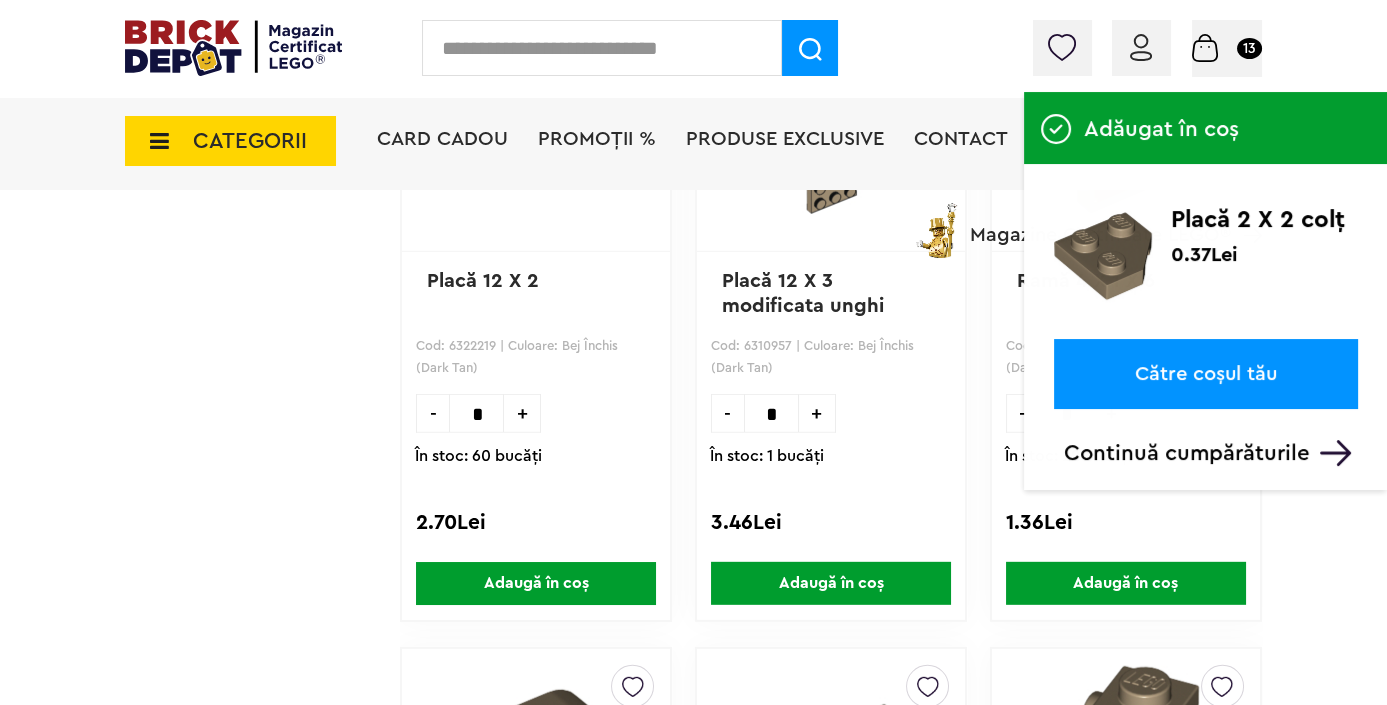 click on "Adaugă în coș" at bounding box center (536, 583) 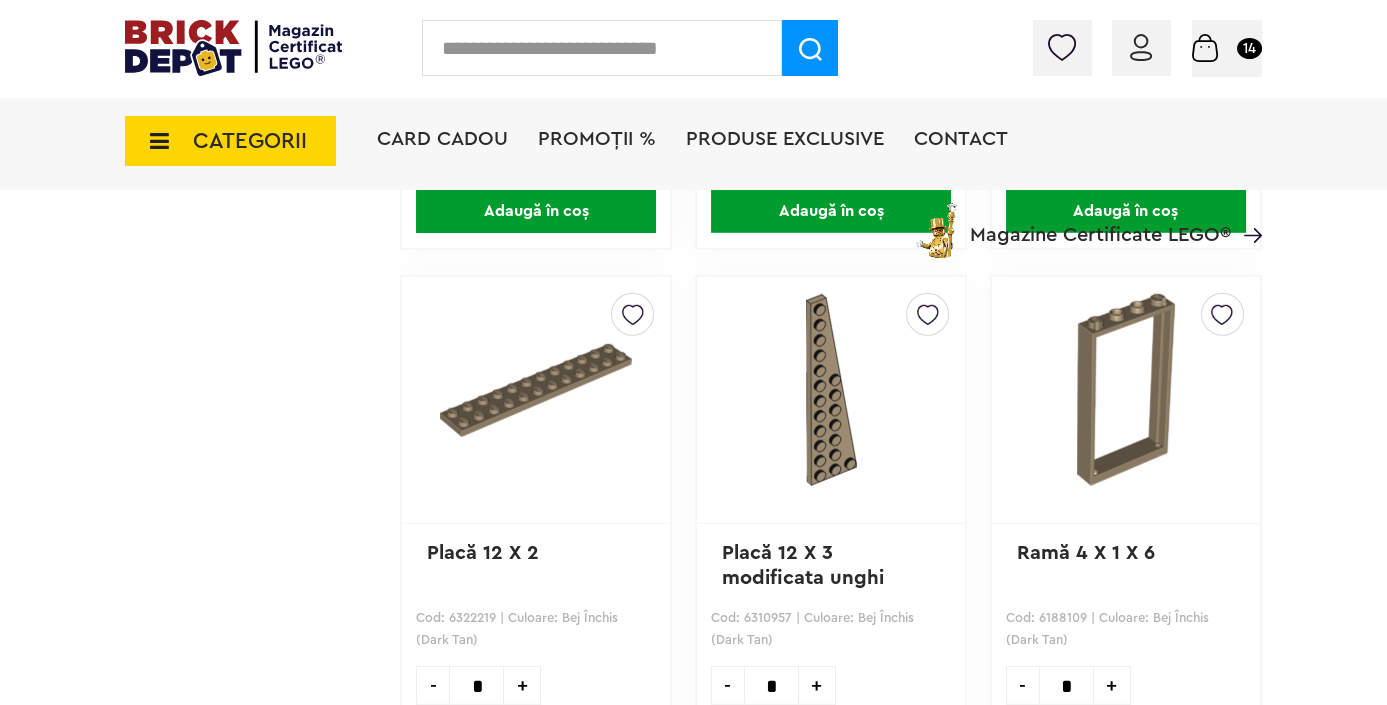 scroll, scrollTop: 11739, scrollLeft: 0, axis: vertical 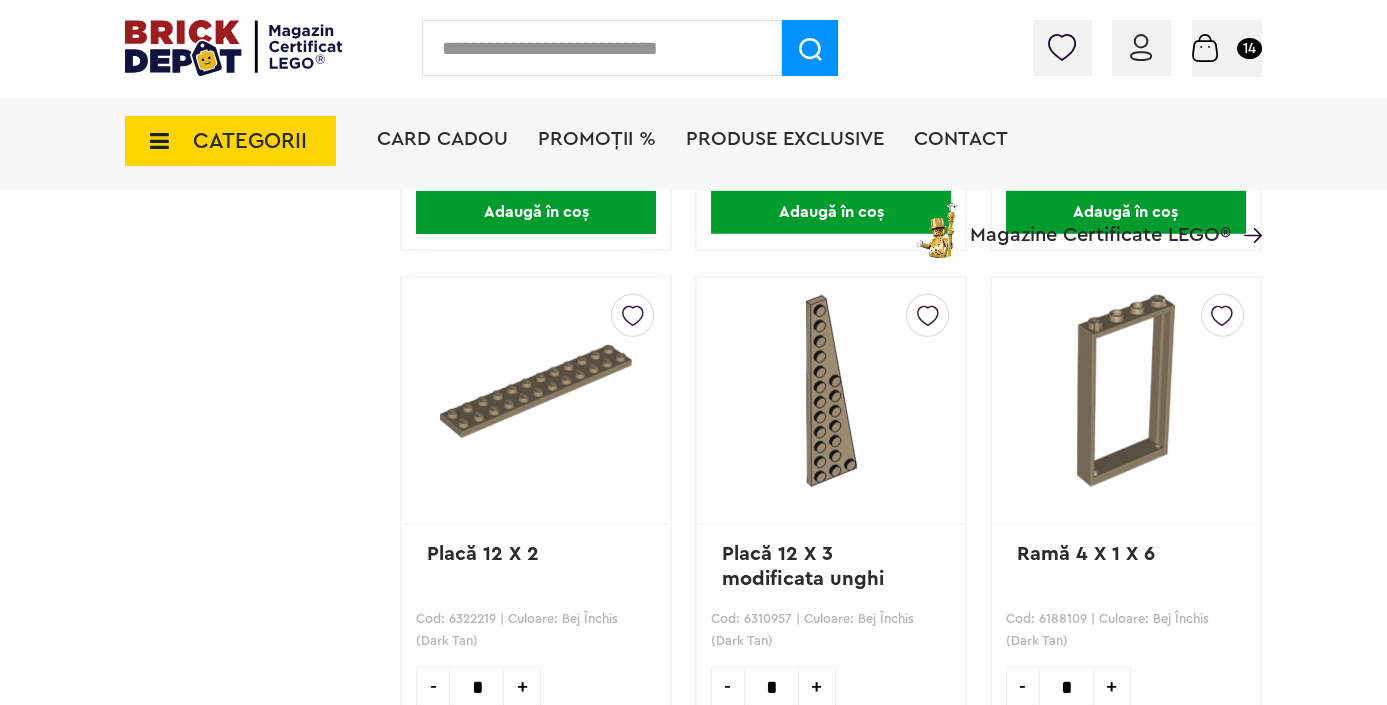 click at bounding box center [1205, 48] 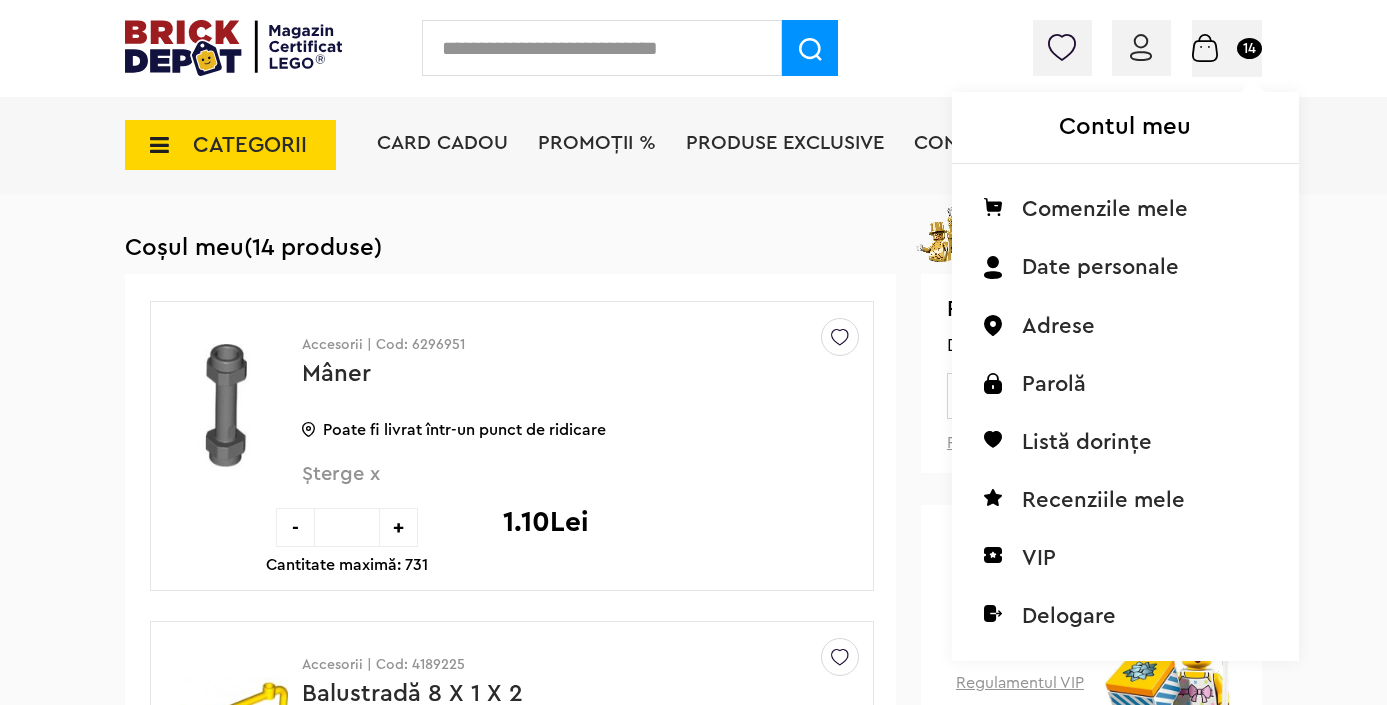 scroll, scrollTop: 0, scrollLeft: 0, axis: both 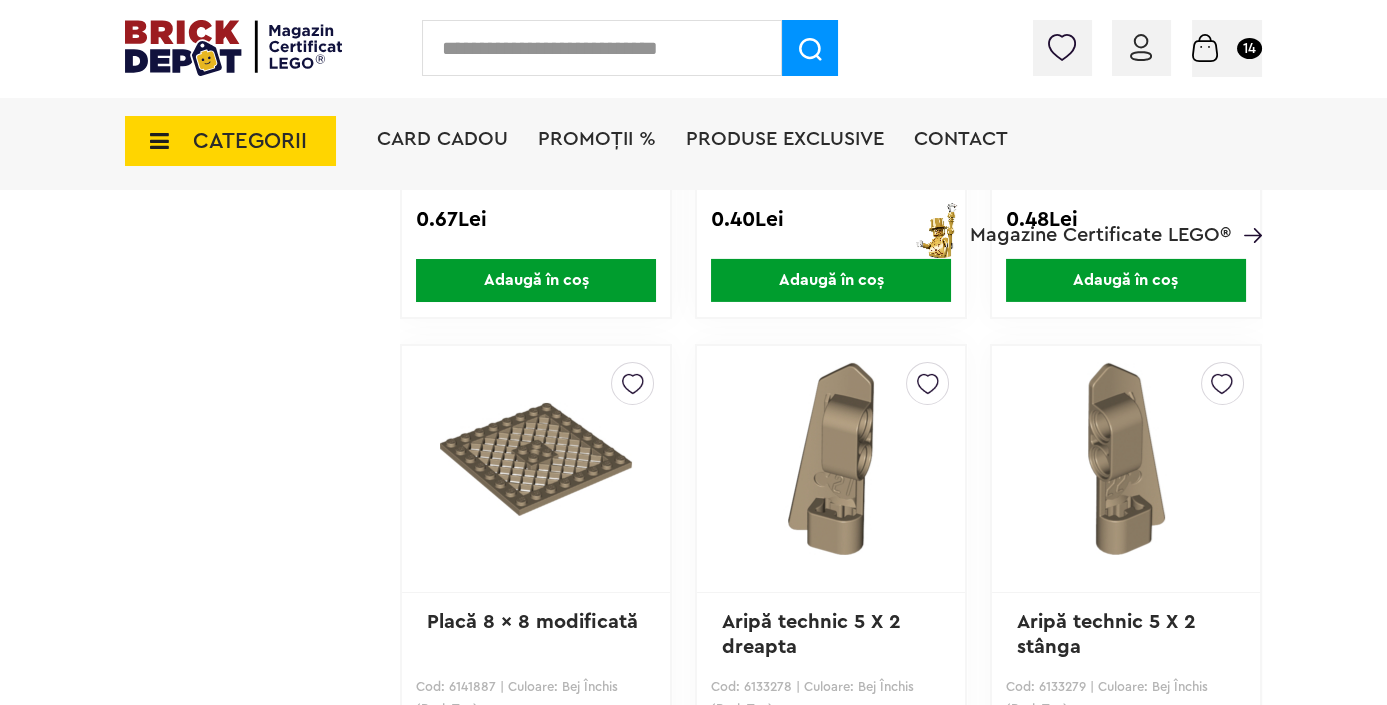 click on "Adaugă în coș" at bounding box center (536, 280) 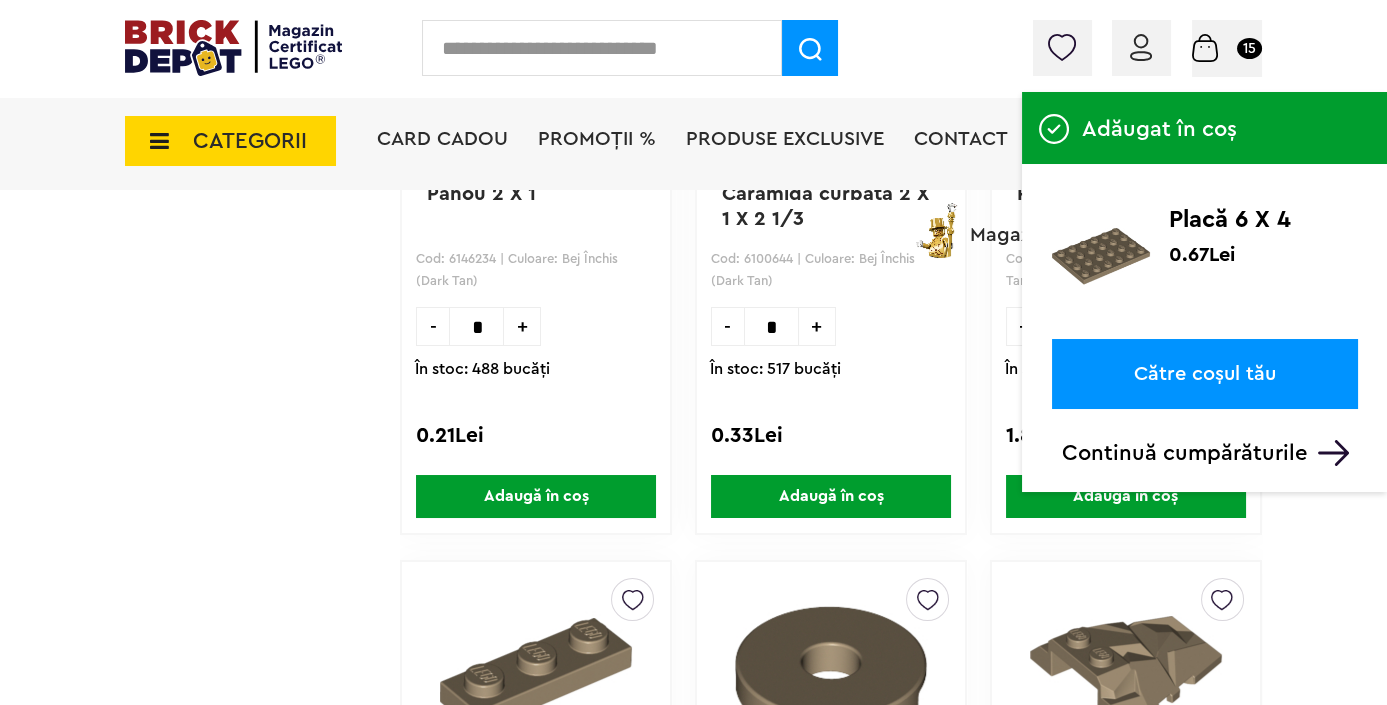 scroll, scrollTop: 14694, scrollLeft: 0, axis: vertical 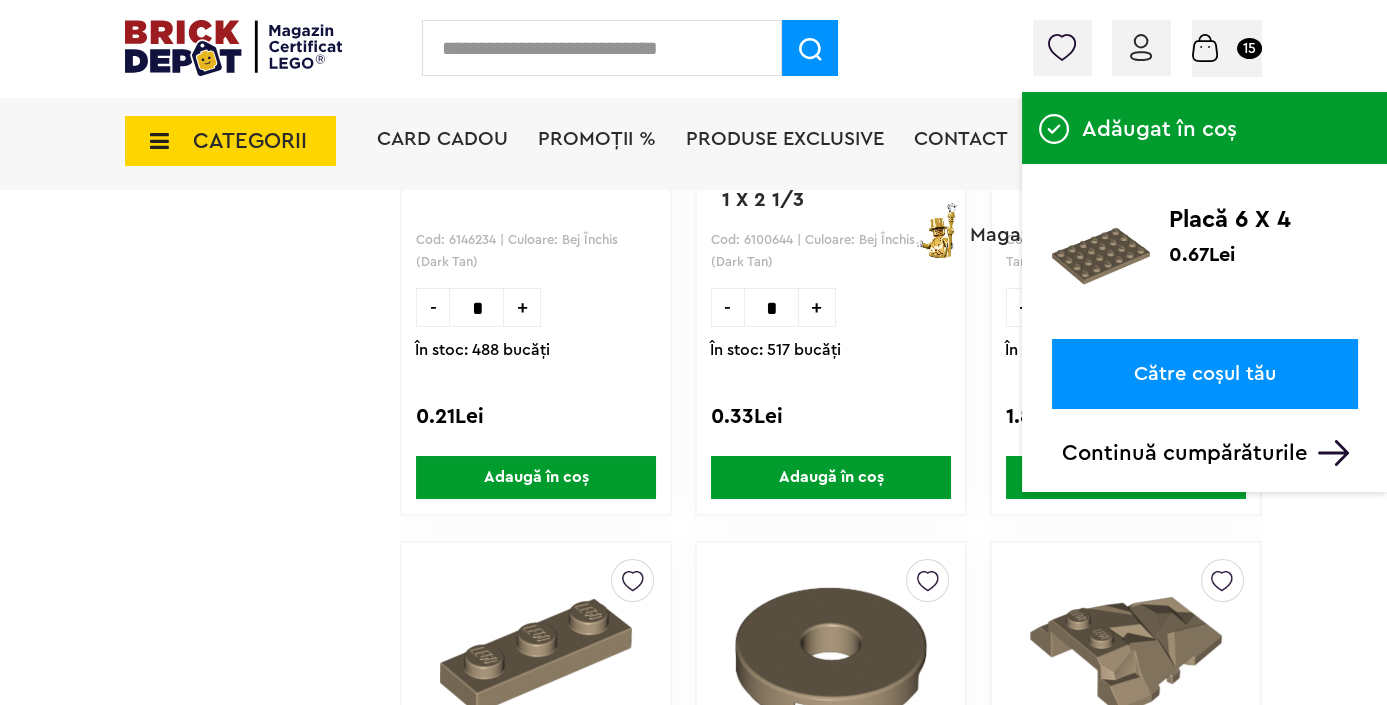 click on "Adaugă în coș" at bounding box center (1126, 477) 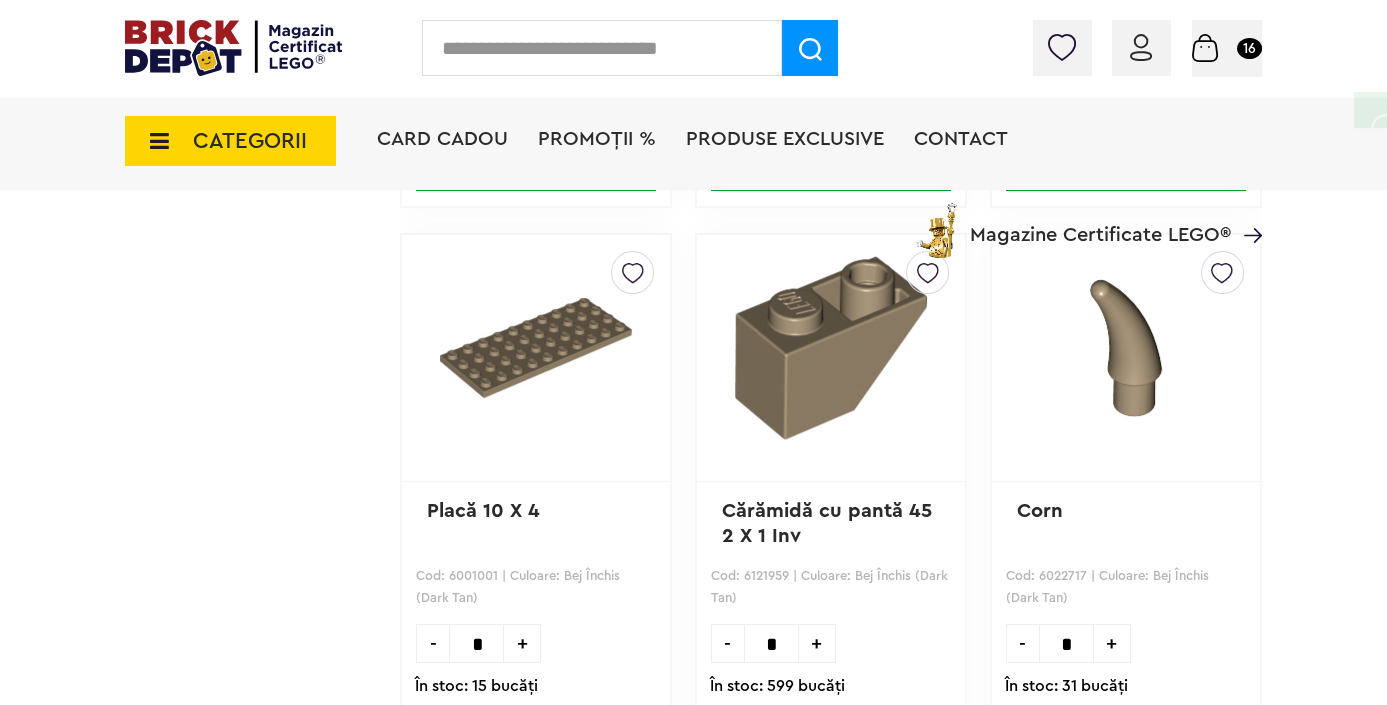 scroll, scrollTop: 16330, scrollLeft: 0, axis: vertical 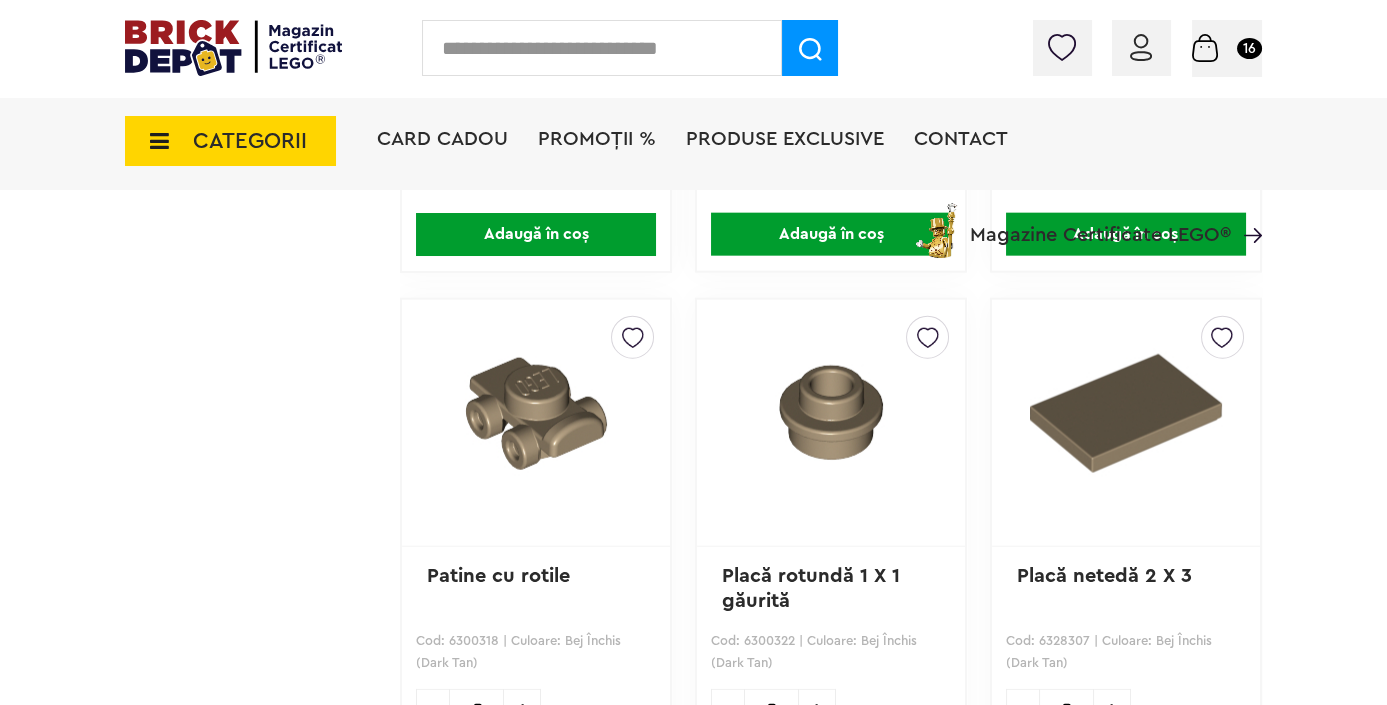 click at bounding box center (602, 48) 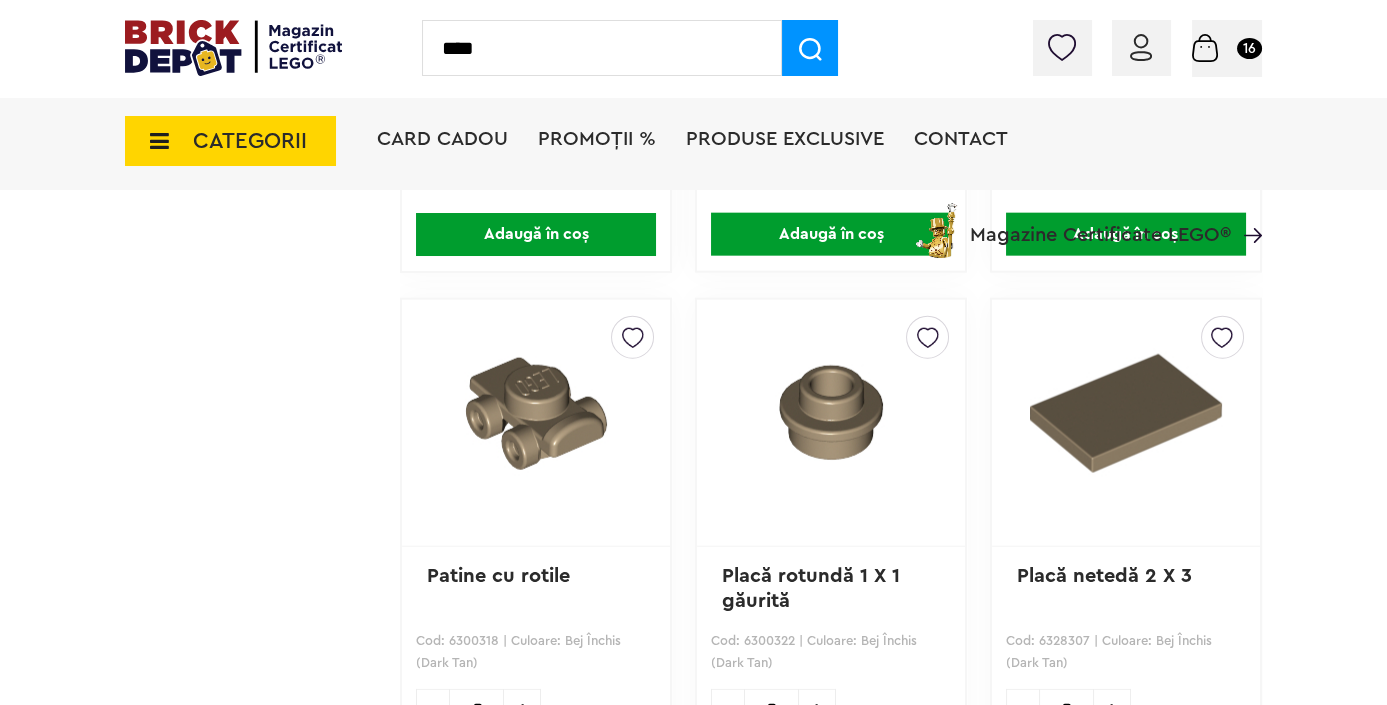 type on "****" 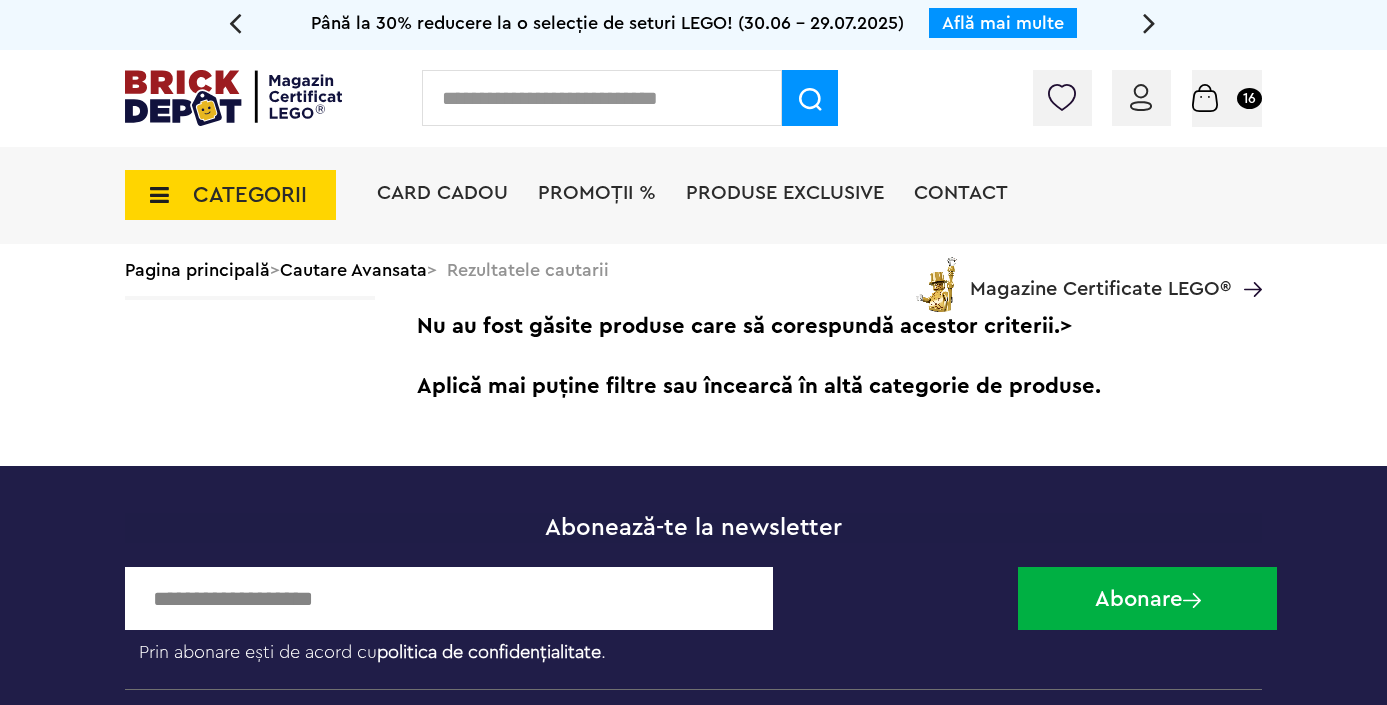 scroll, scrollTop: 0, scrollLeft: 0, axis: both 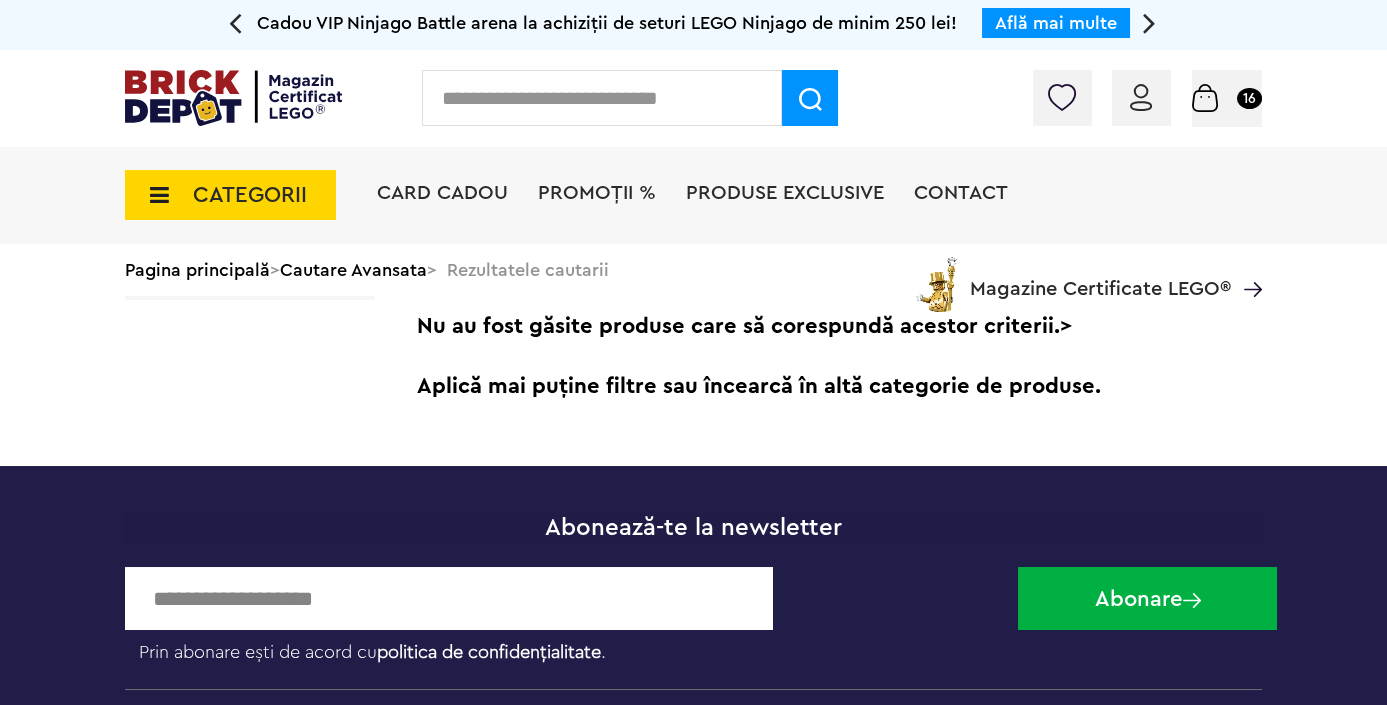 click at bounding box center [602, 98] 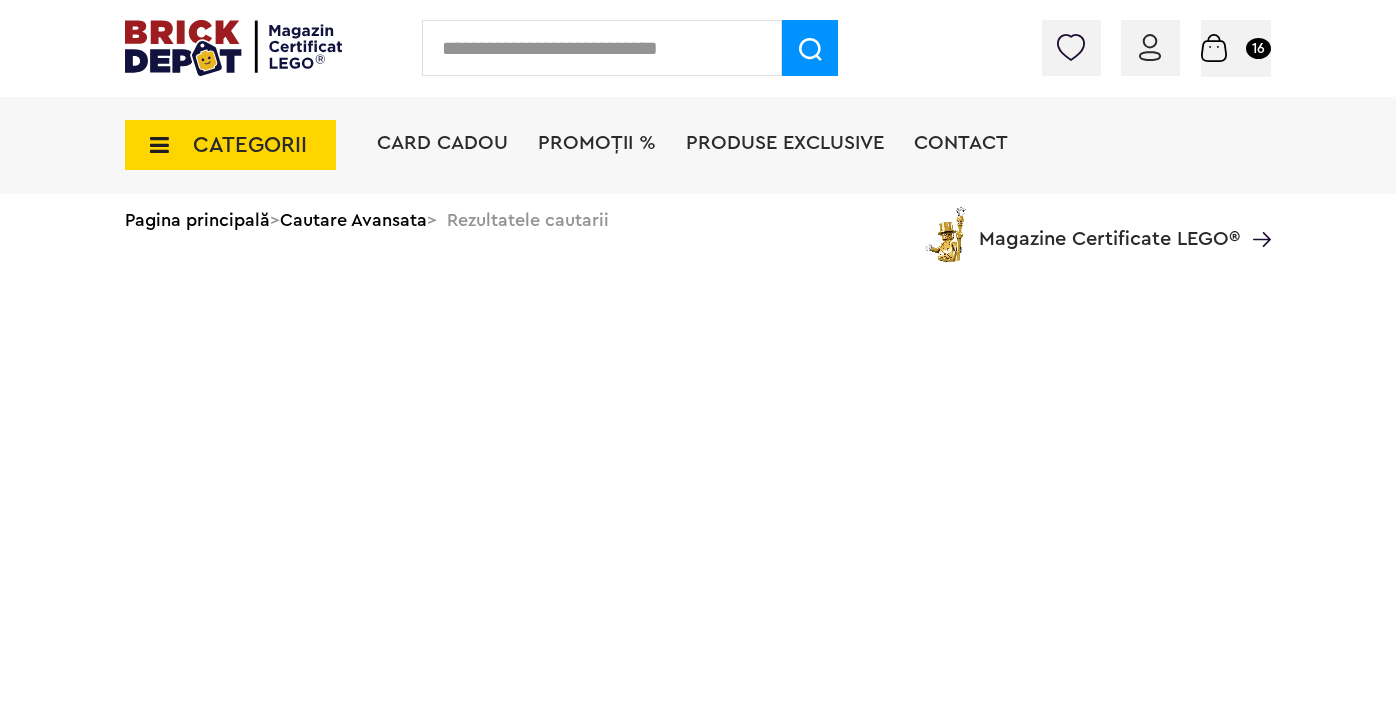 scroll, scrollTop: 0, scrollLeft: 0, axis: both 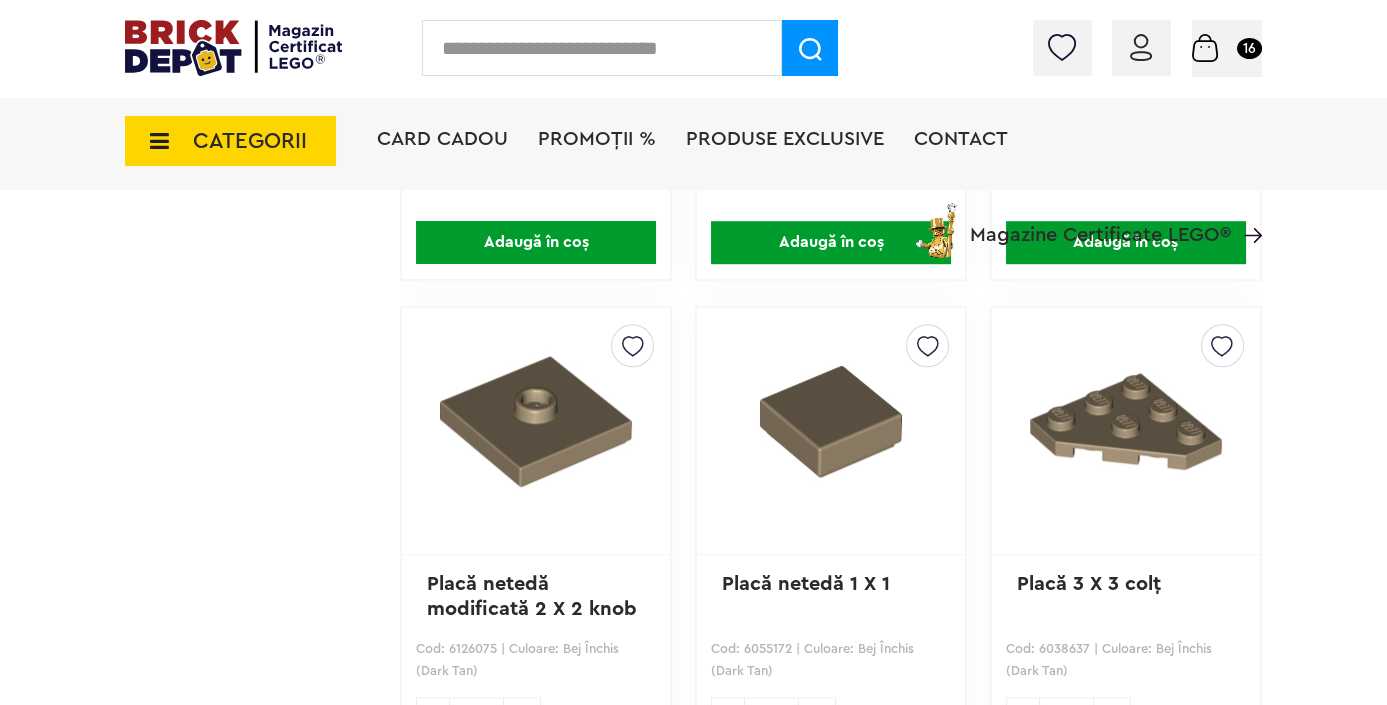 drag, startPoint x: 598, startPoint y: 56, endPoint x: 598, endPoint y: 86, distance: 30 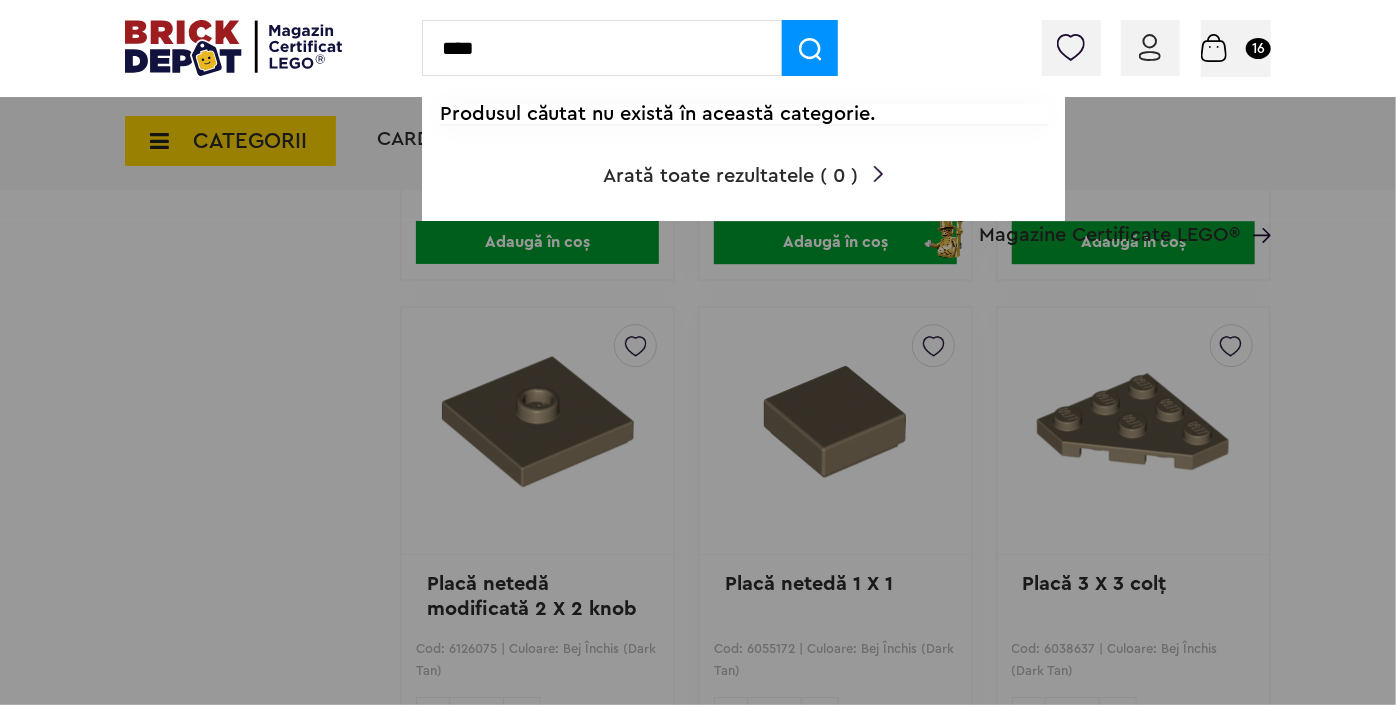 type on "****" 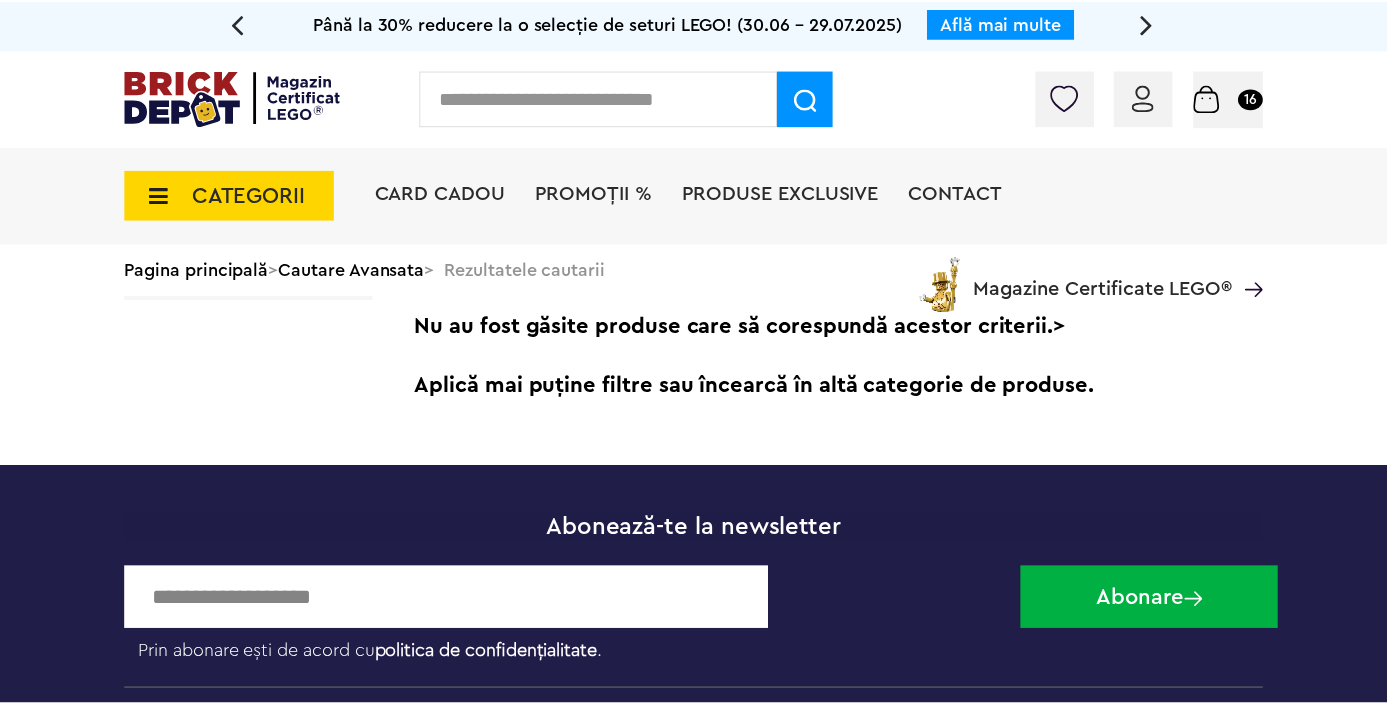 scroll, scrollTop: 0, scrollLeft: 0, axis: both 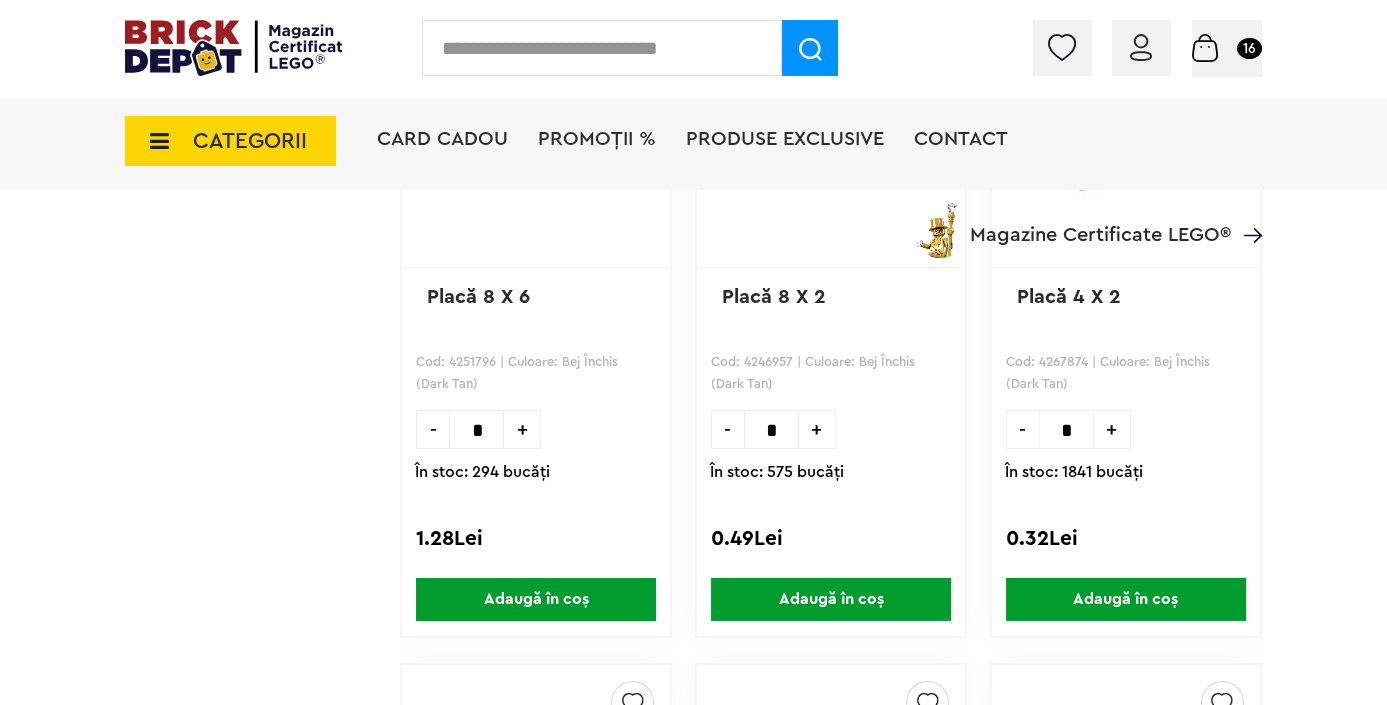 click on "Adaugă în coș" at bounding box center [536, 599] 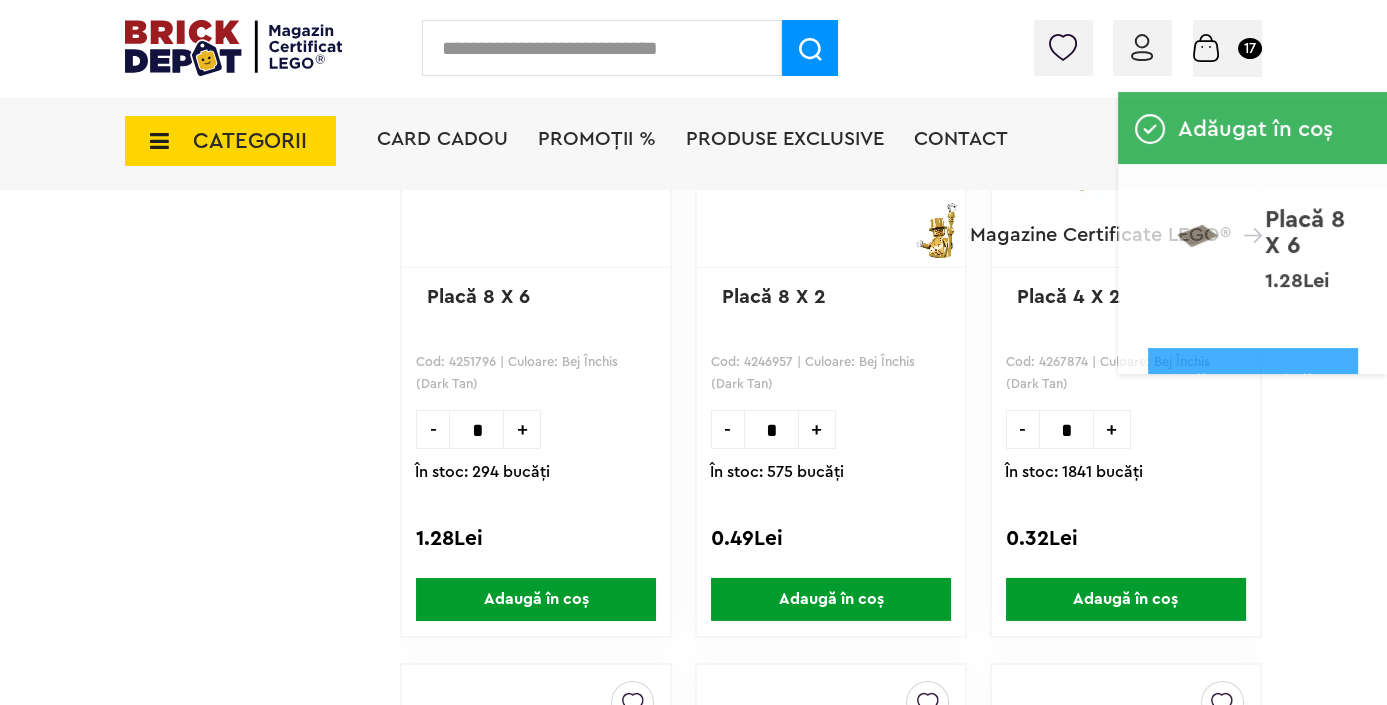 click on "Adaugă în coș" at bounding box center (536, 599) 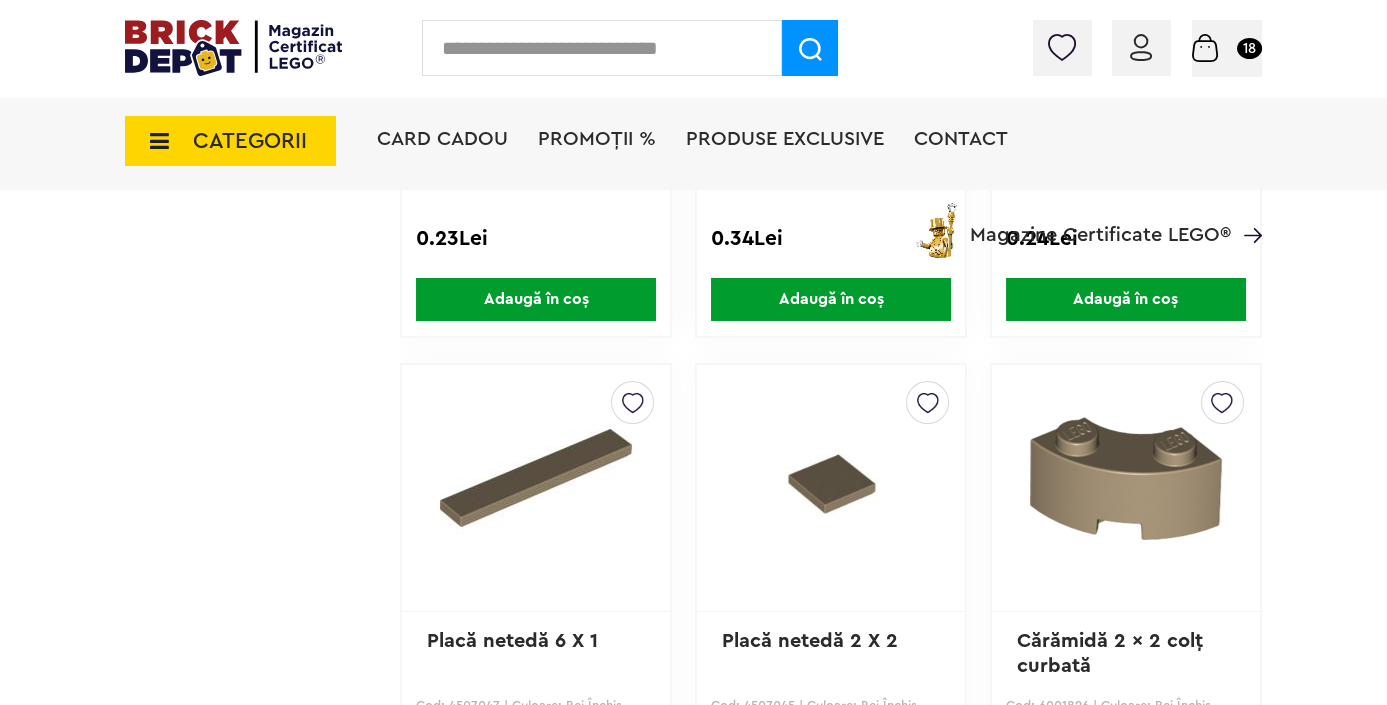 scroll, scrollTop: 29740, scrollLeft: 0, axis: vertical 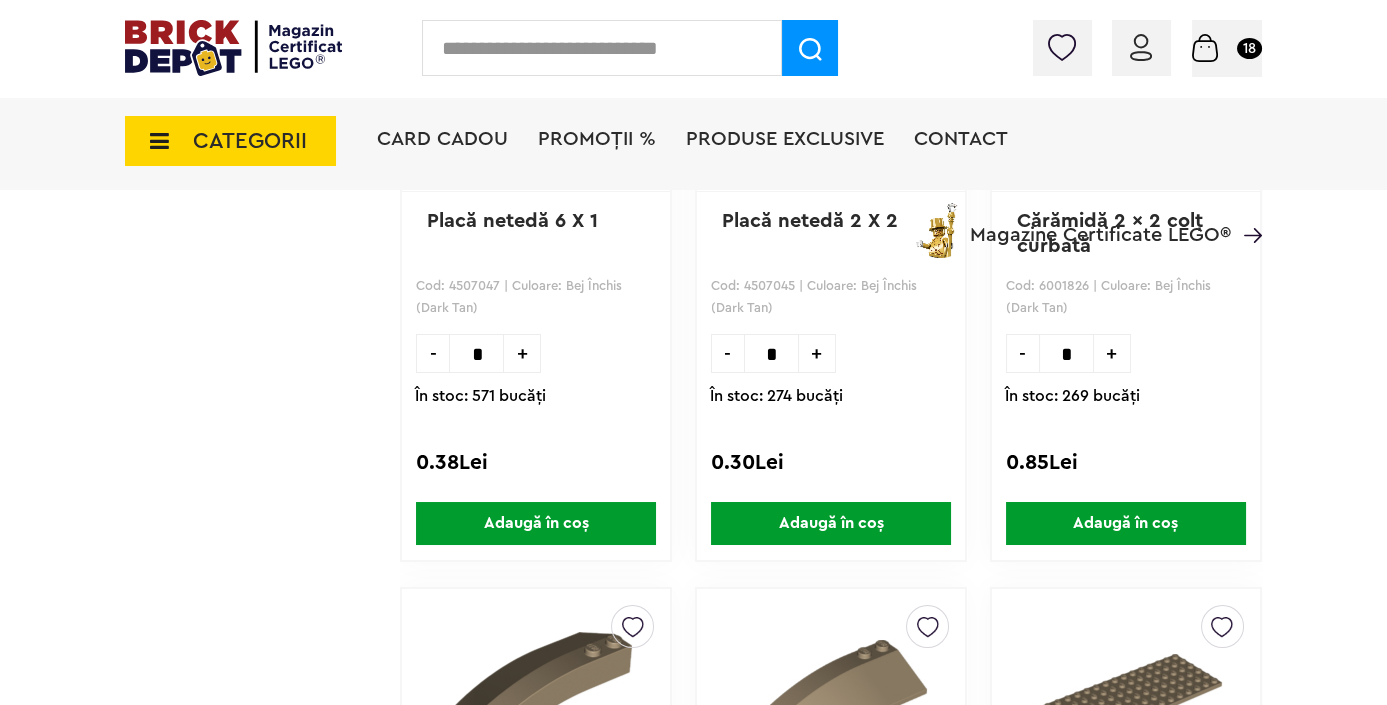 click on "Adaugă în coș" at bounding box center [536, 523] 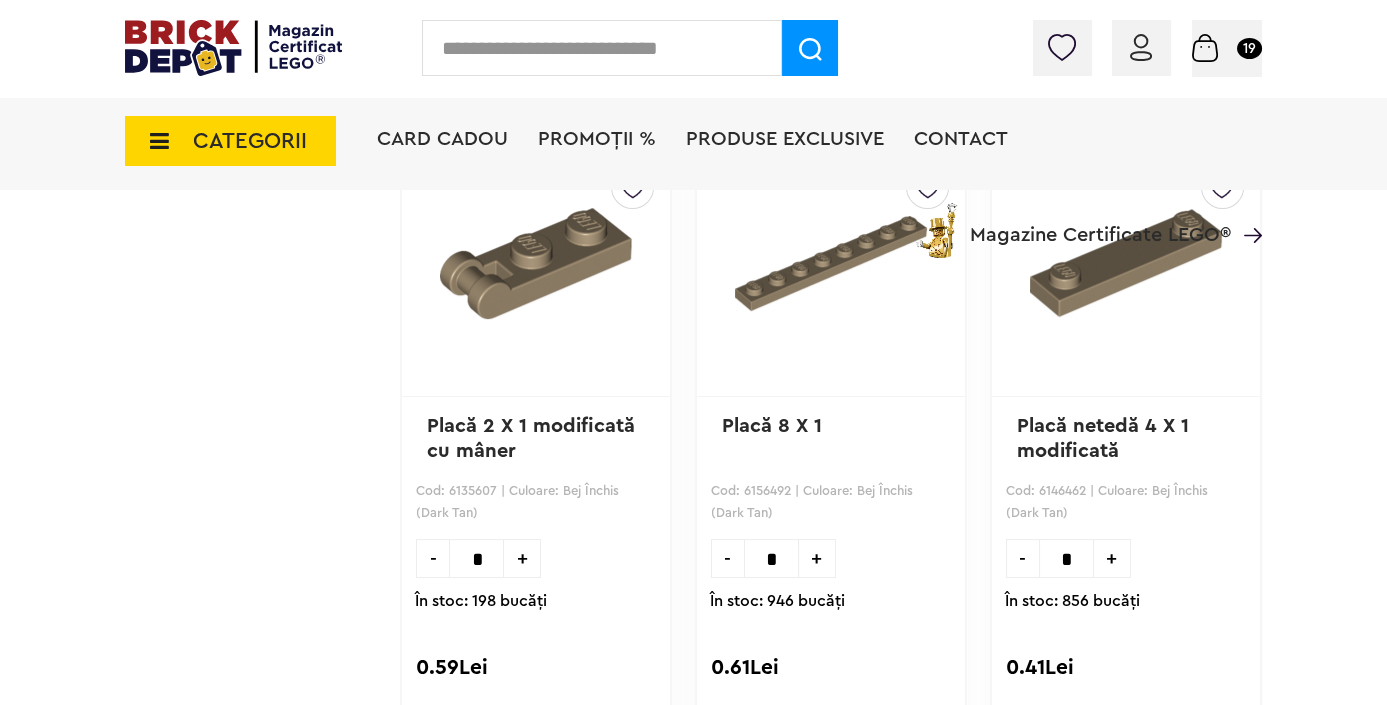 scroll, scrollTop: 31194, scrollLeft: 0, axis: vertical 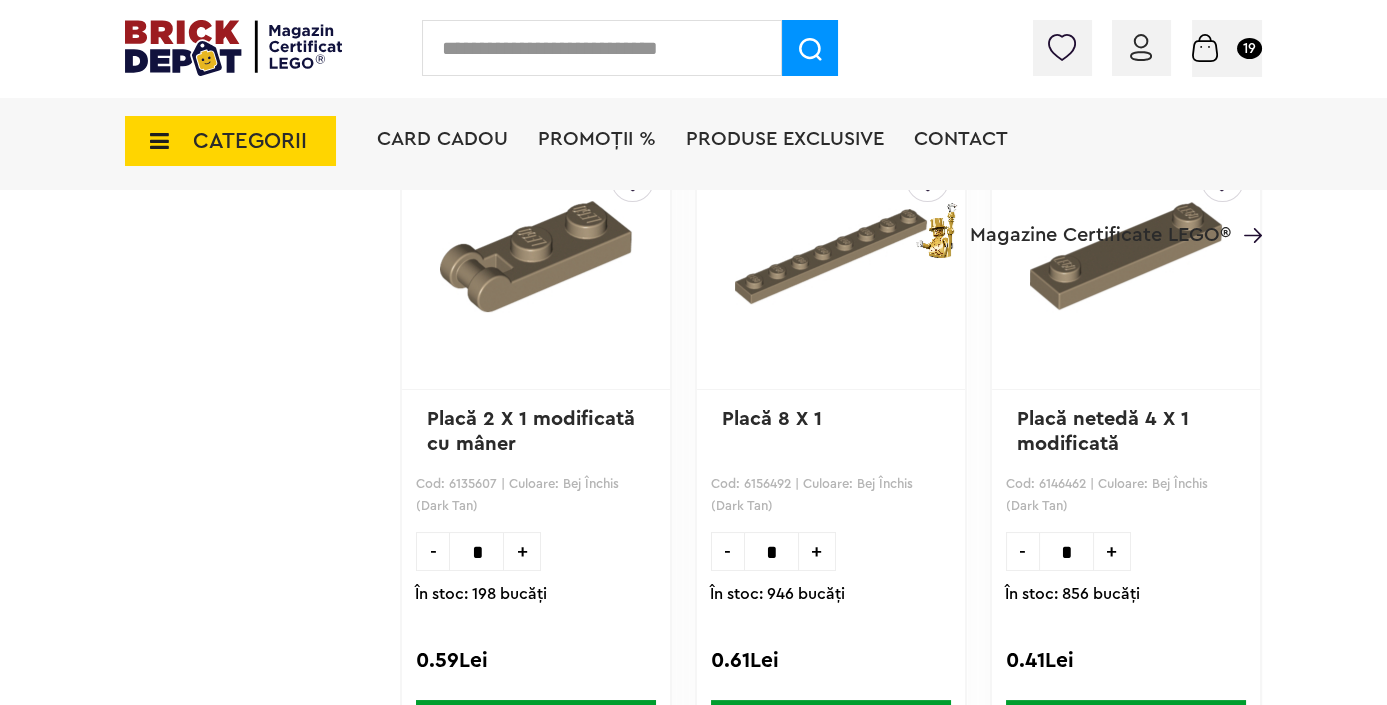 click on "Adaugă în coș" at bounding box center (831, 721) 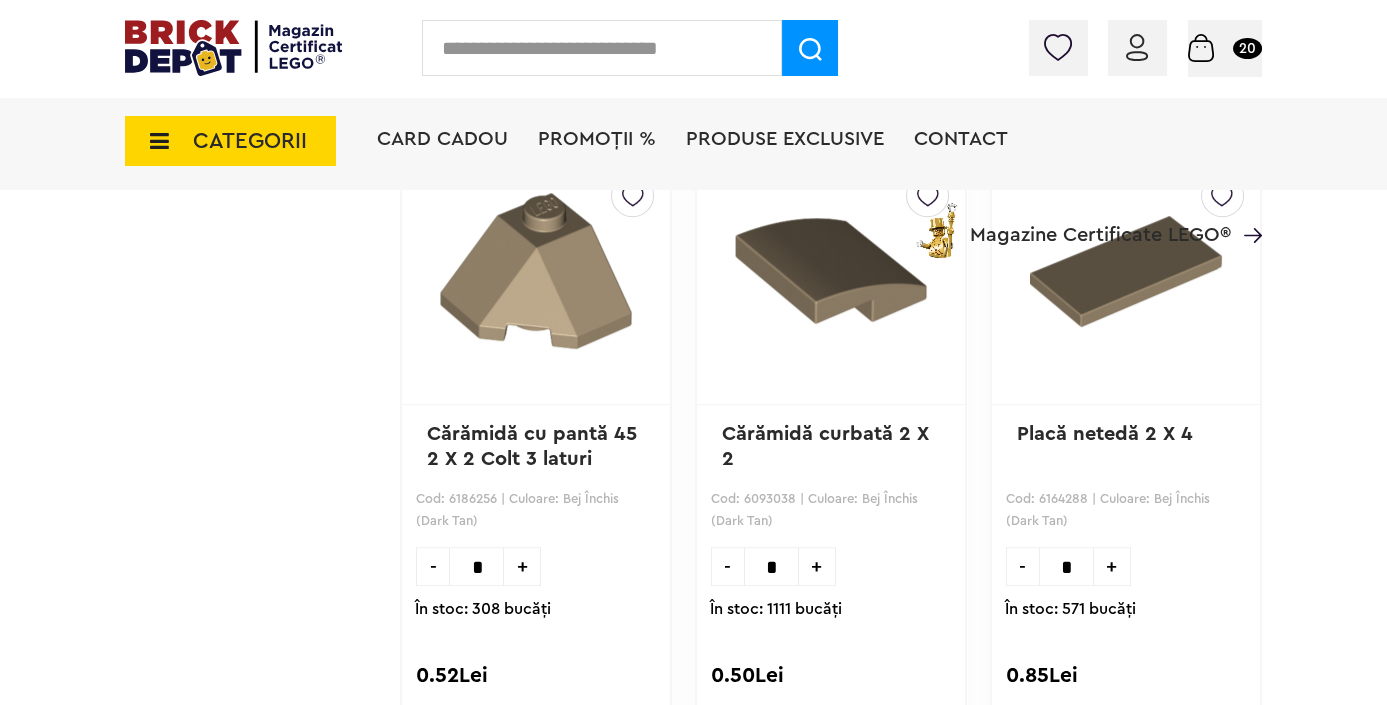 scroll, scrollTop: 32740, scrollLeft: 0, axis: vertical 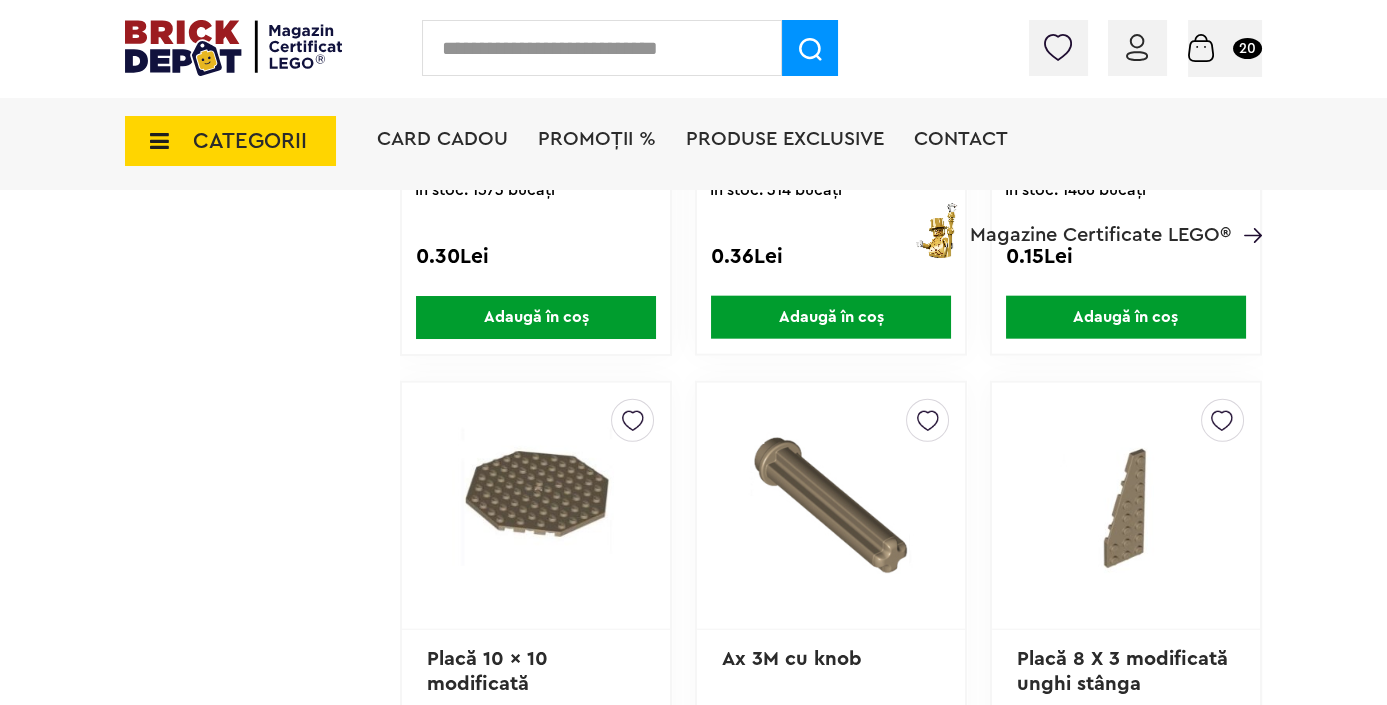 click on "Coș   20
Coș Mâner 1.10Lei Balustradă 8 X 1 X 2 1.30Lei Flacără / Penaj 0.12Lei Flacără 0.12Lei Coardă cu noduri de căţărare 21 L 4.21Lei Placă netedă 1 X 1 sfert 1.01Lei Cărămidă cu Pantă 3 X 3 unghi stânga 0.82Lei Cărămidă cu Pantă 3 X 3 unghi dreapta 0.82Lei Placă netedă 1 X 4 0.78Lei Placă 6 X 2 modificată unghi dreapta 2.18Lei Placă netedă 2 X 3 1.06Lei Placă 2 X 2 colţ 0.37Lei Placă 12 X 2 2.70Lei Placă 6 X 4 0.67Lei Placă 12 X 4 1.86Lei Placă 8 X 6 1.28Lei Placă netedă 6 X 1 0.38Lei Placă 8 X 1 0.61Lei Suma totală 23.97Lei Către comandă" at bounding box center (1225, 48) 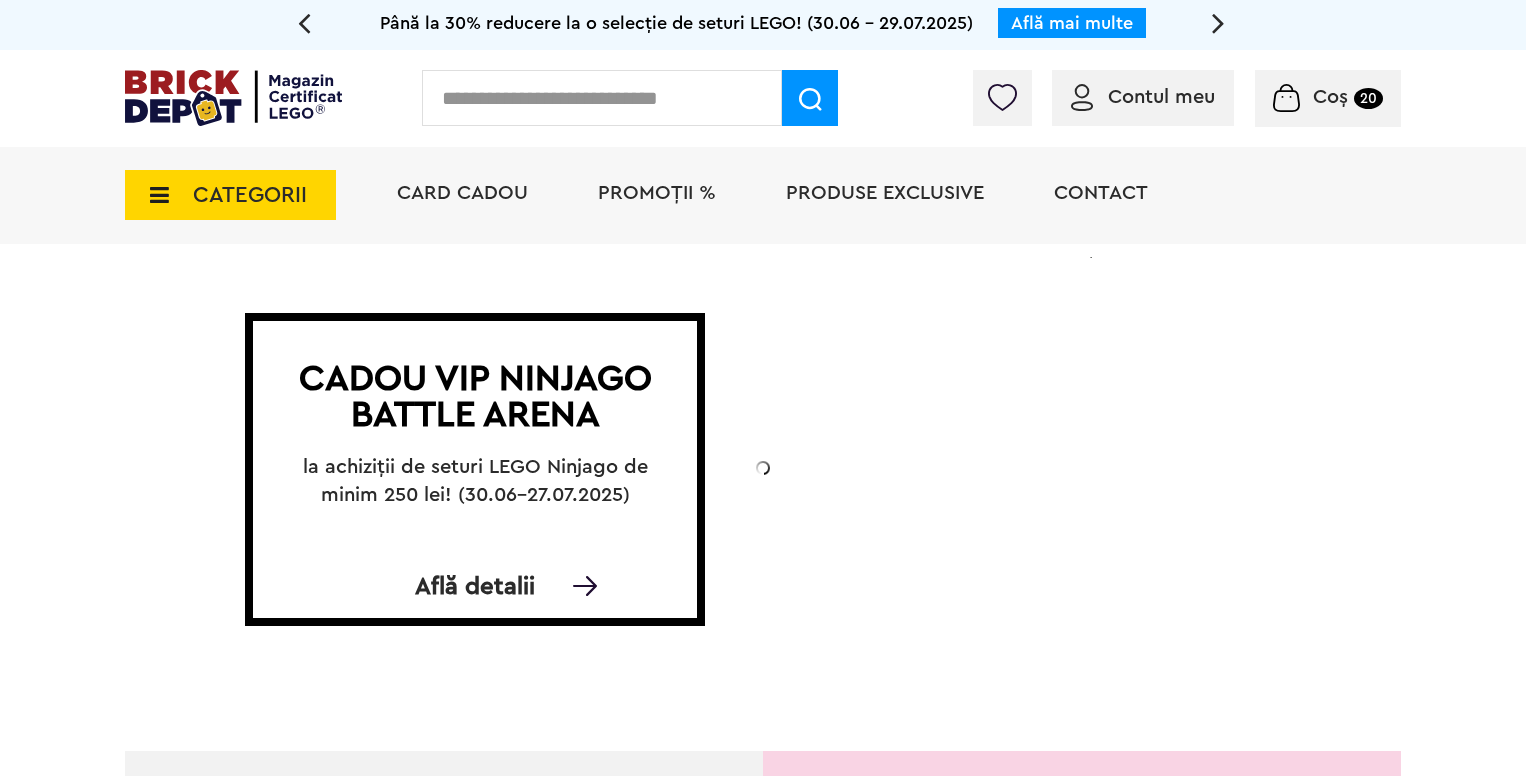 scroll, scrollTop: 0, scrollLeft: 0, axis: both 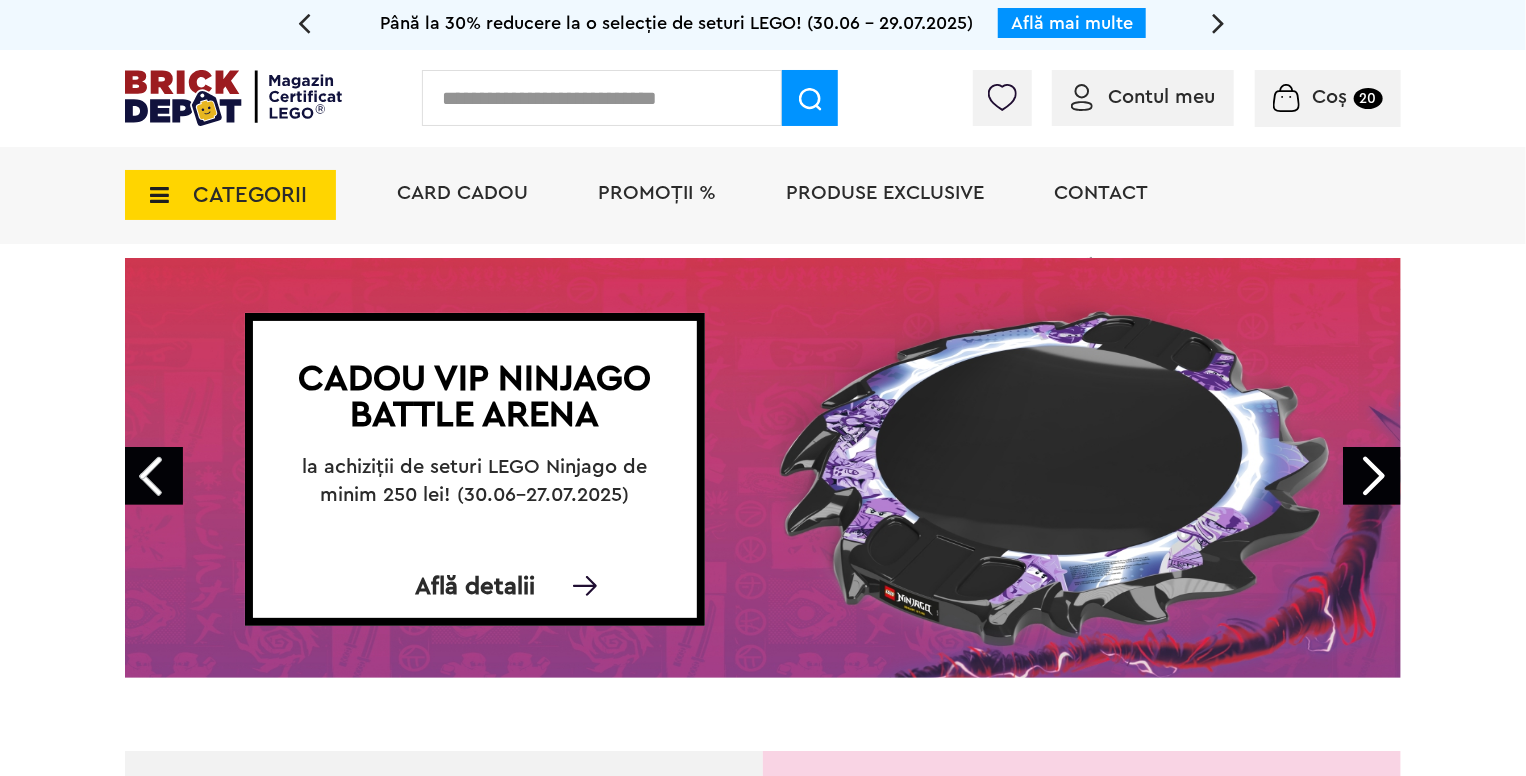 click on "Coș" at bounding box center [1330, 97] 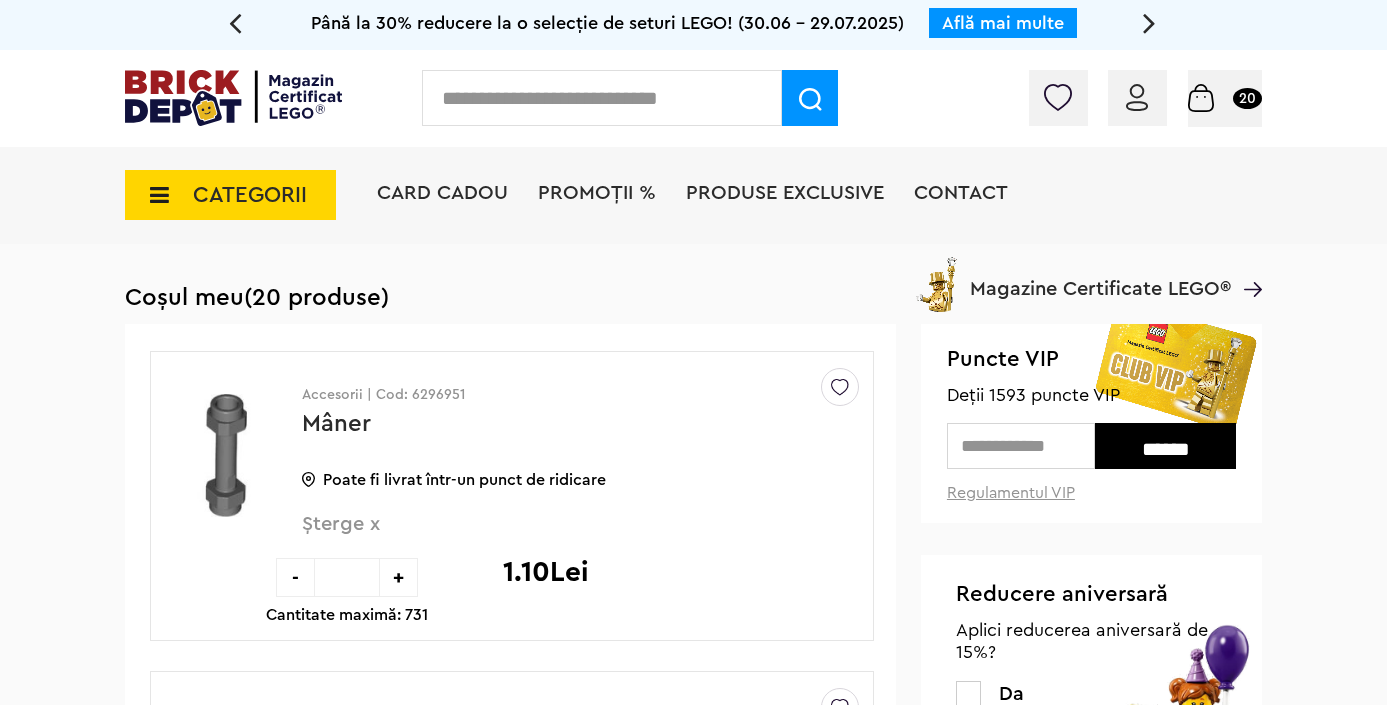 scroll, scrollTop: 0, scrollLeft: 0, axis: both 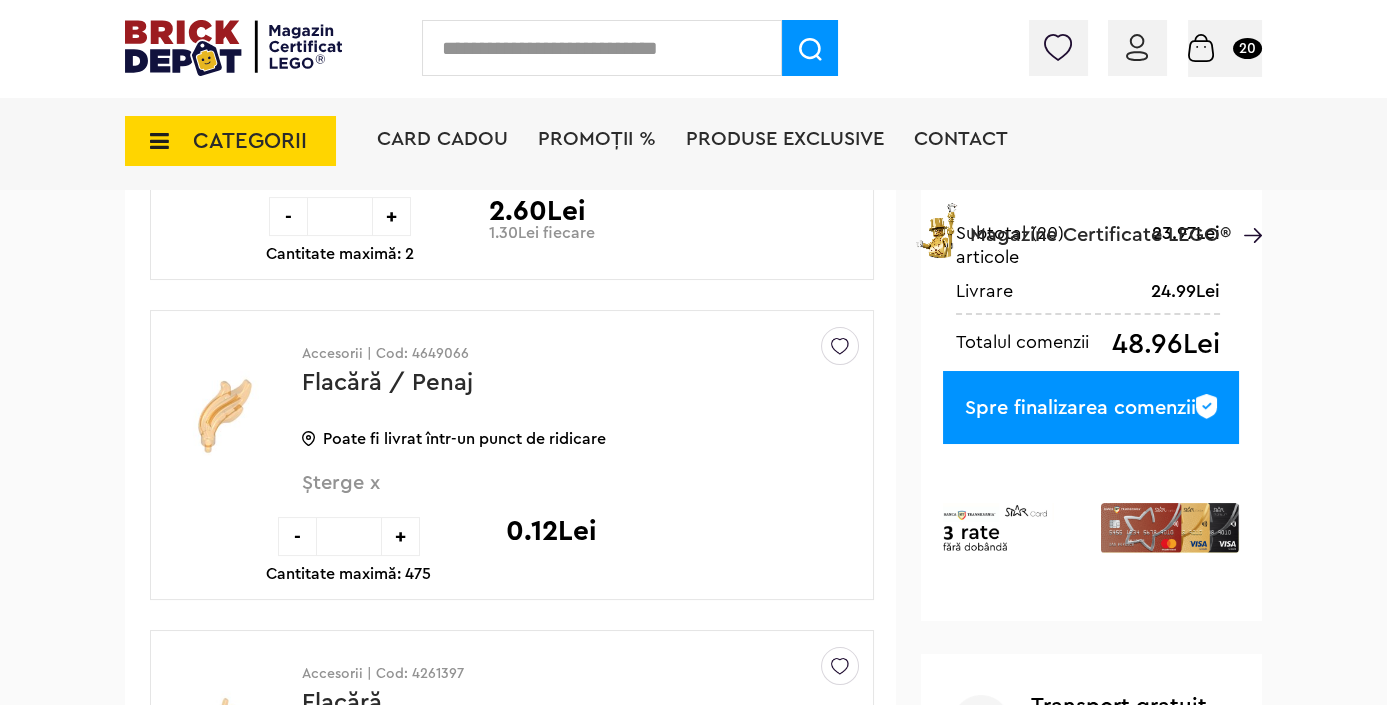 click on "+" at bounding box center [400, 536] 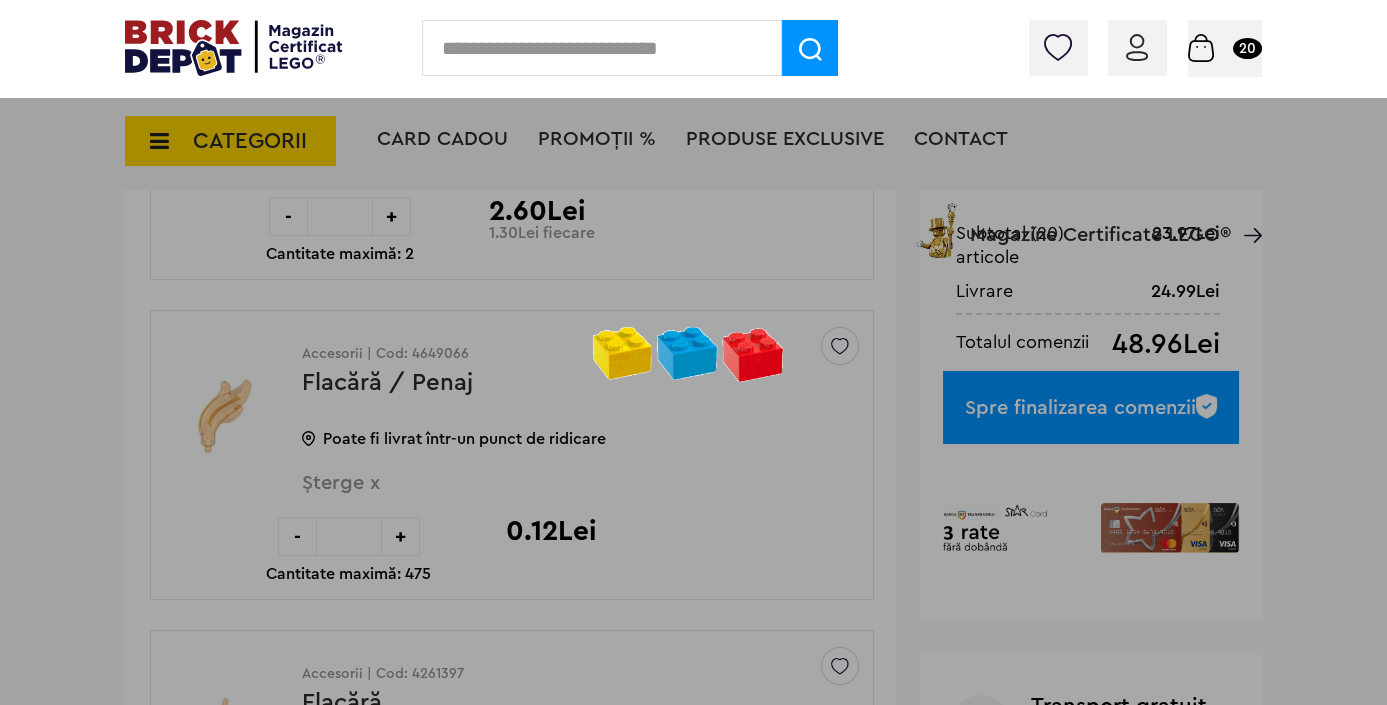 click at bounding box center [693, 352] 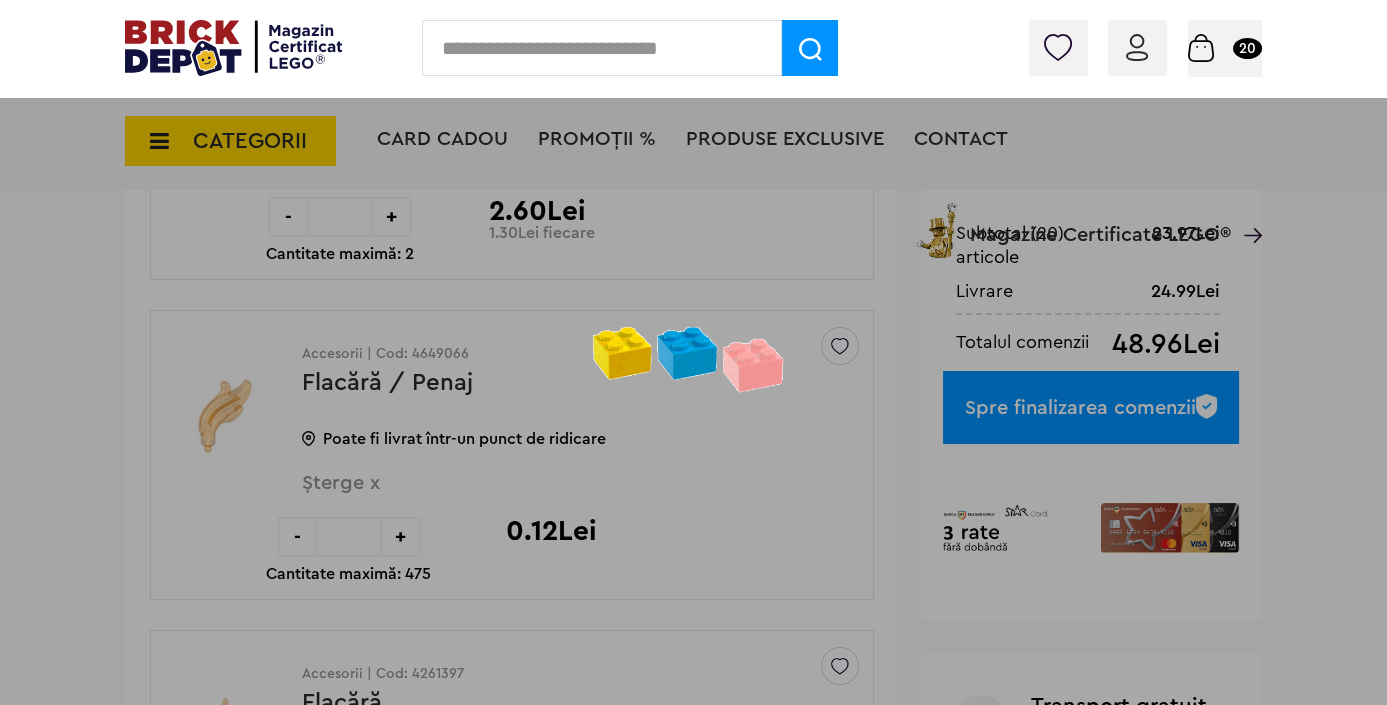 click at bounding box center (693, 352) 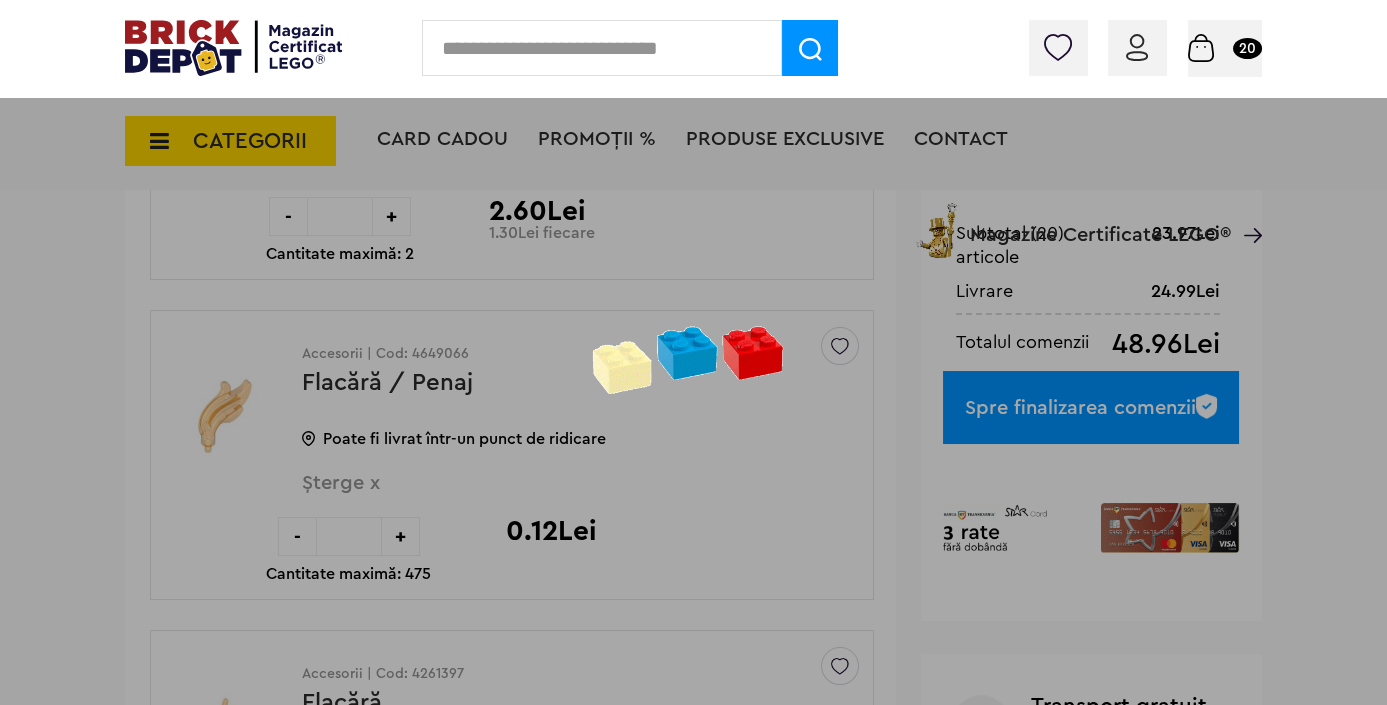 click at bounding box center (693, 352) 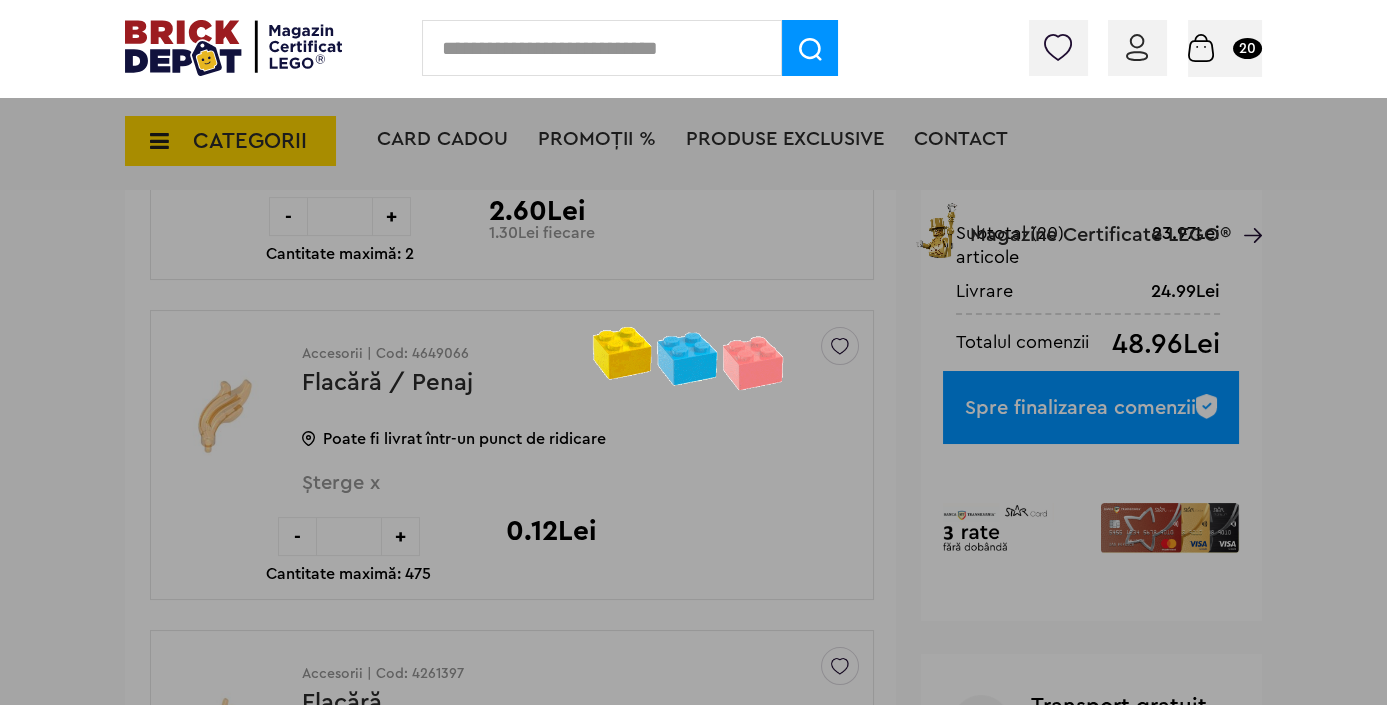 click at bounding box center (693, 352) 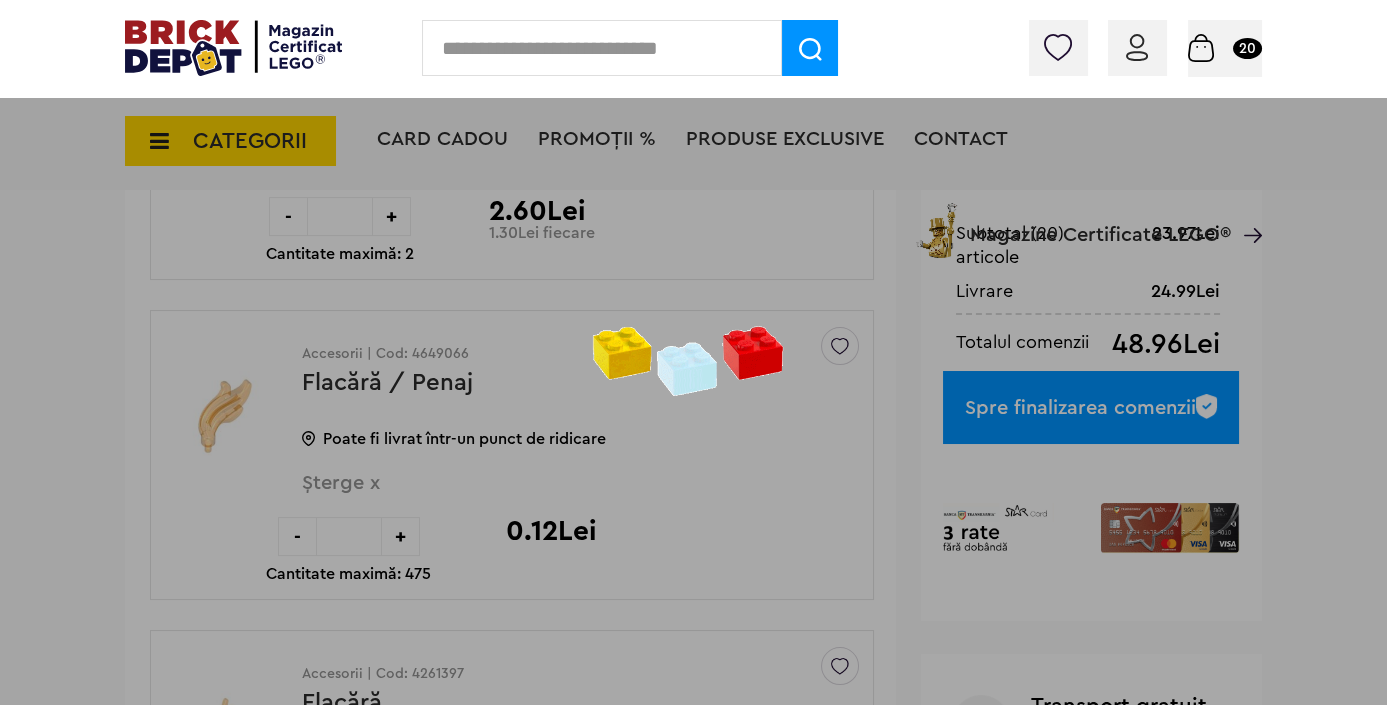 click at bounding box center [693, 352] 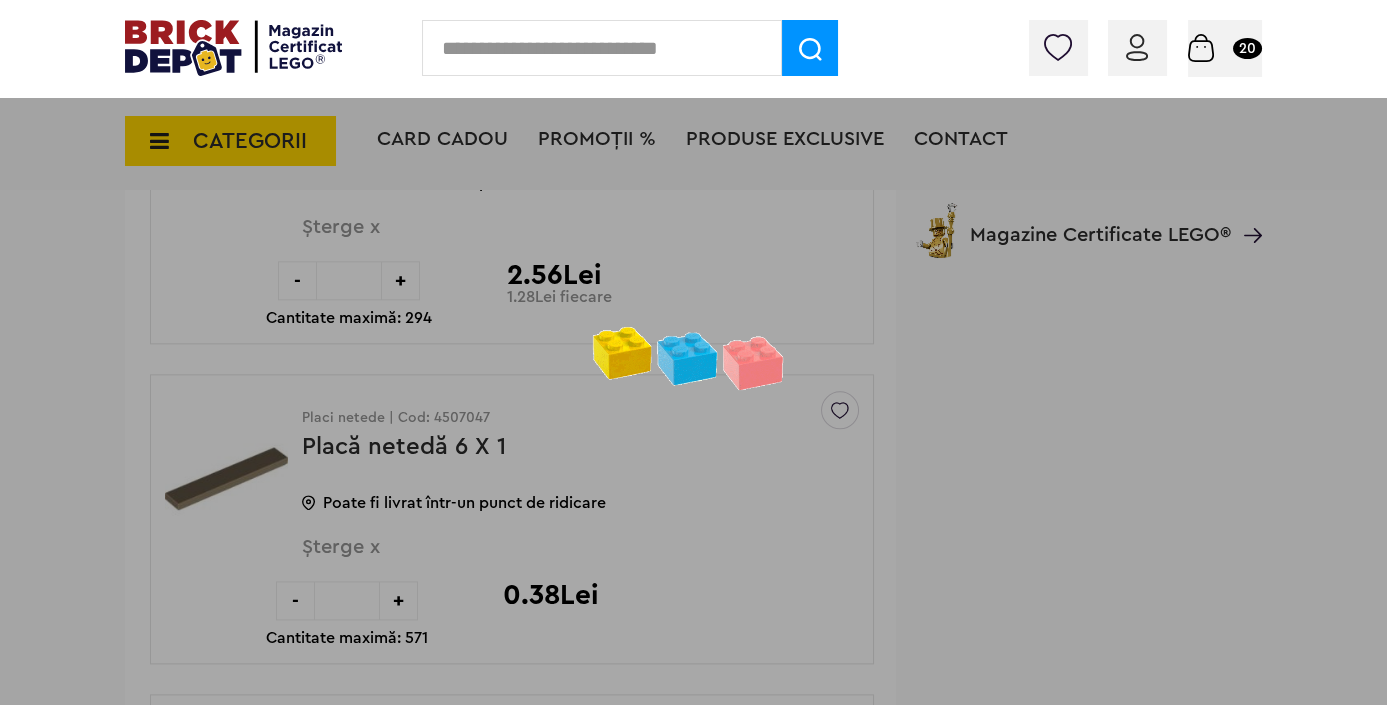 scroll, scrollTop: 5129, scrollLeft: 0, axis: vertical 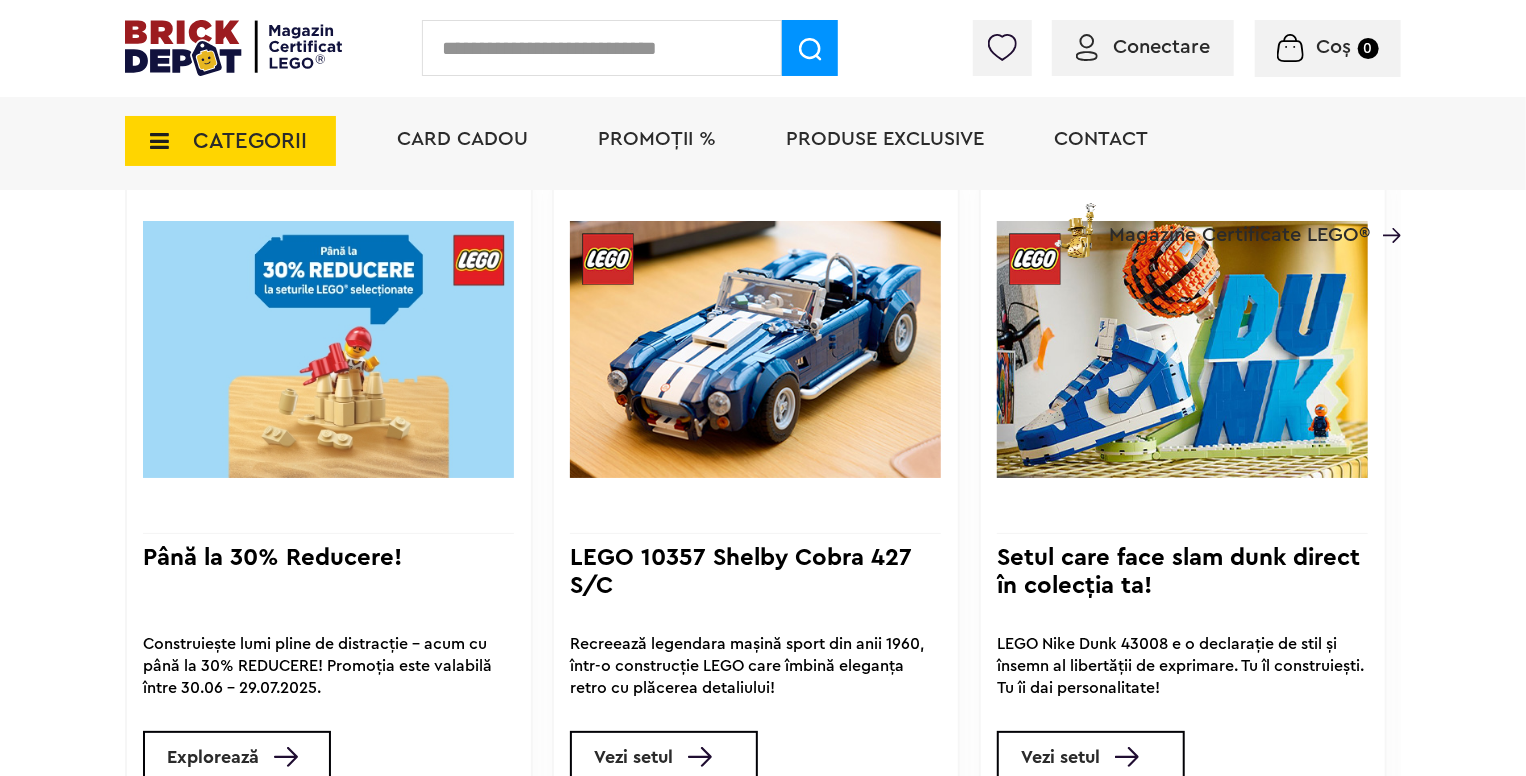 click on "Coș   0" at bounding box center [1328, 48] 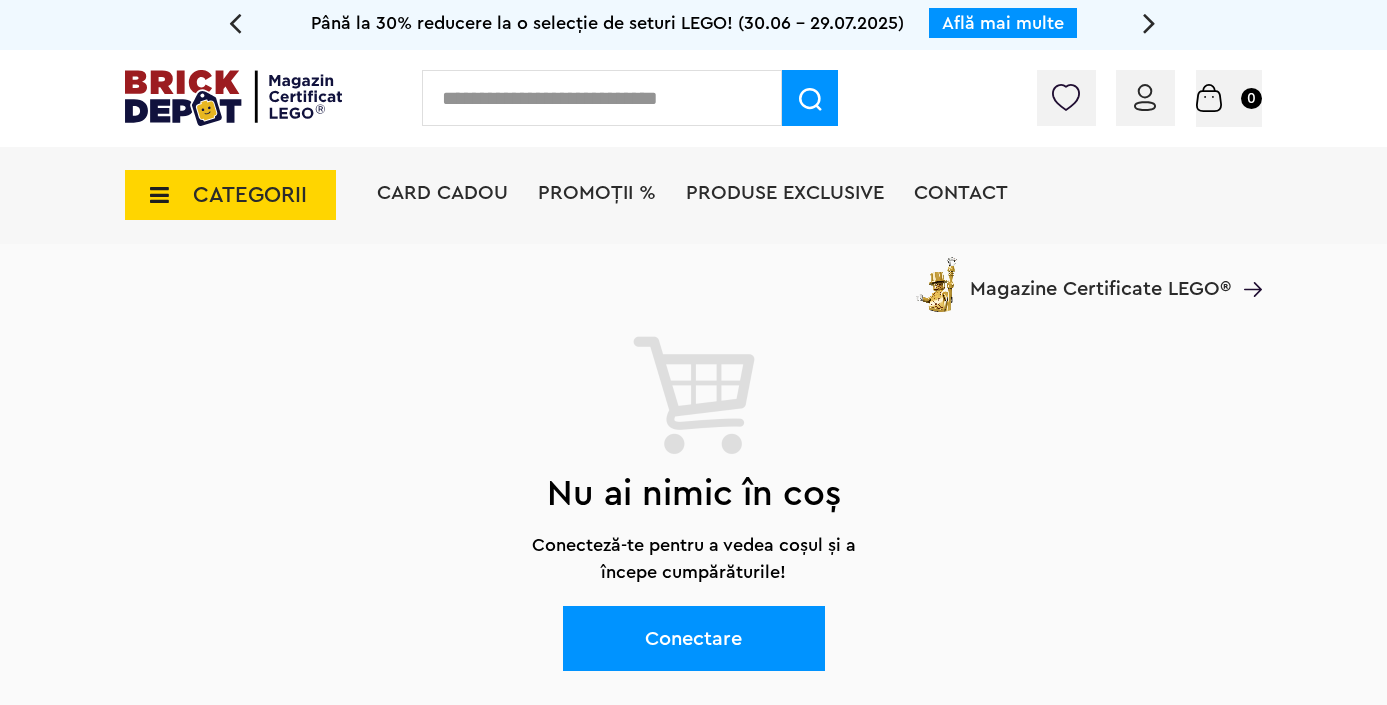 scroll, scrollTop: 0, scrollLeft: 0, axis: both 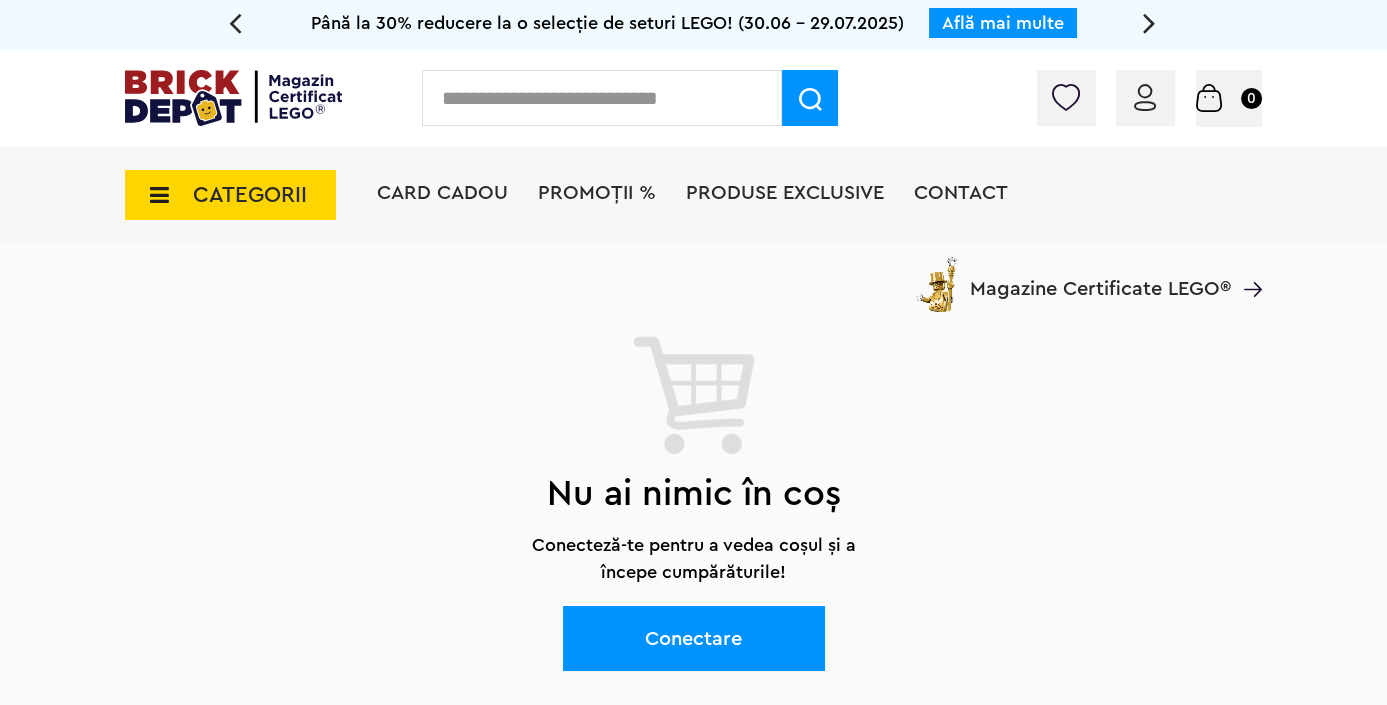 click at bounding box center [1145, 97] 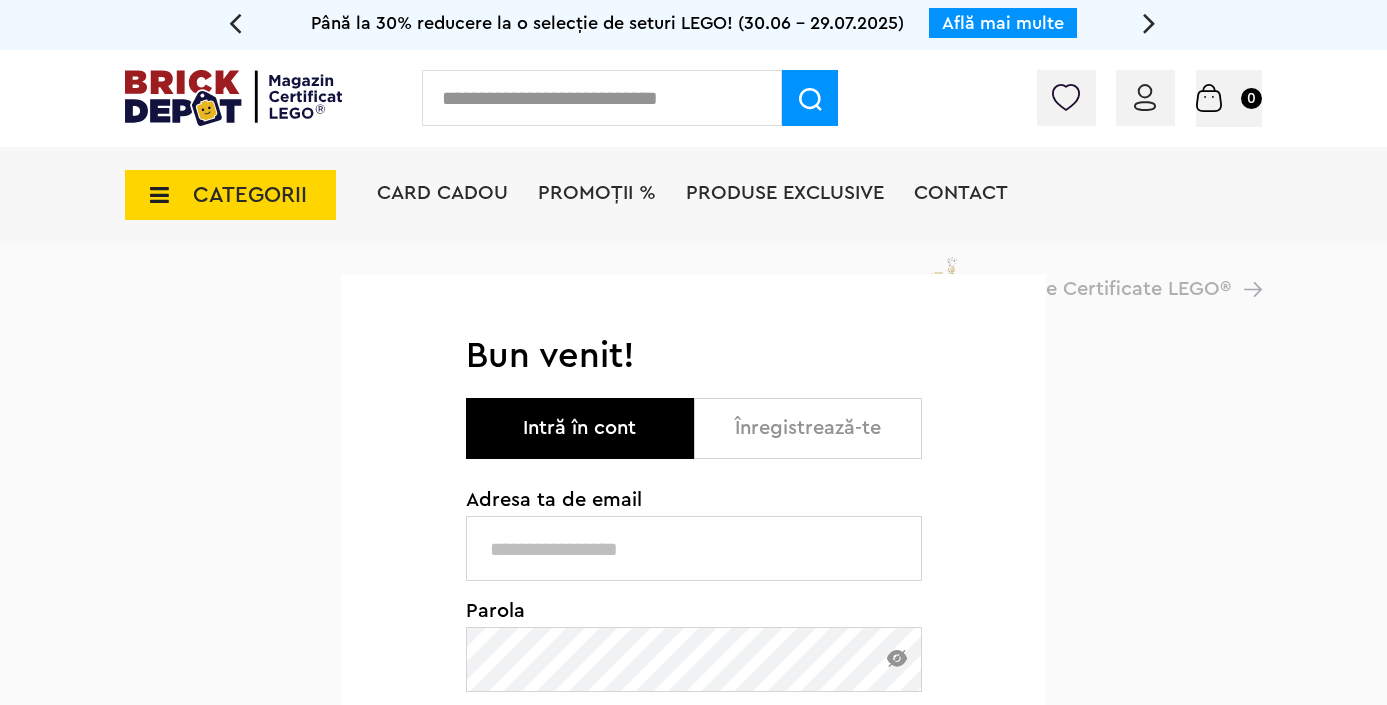 scroll, scrollTop: 0, scrollLeft: 0, axis: both 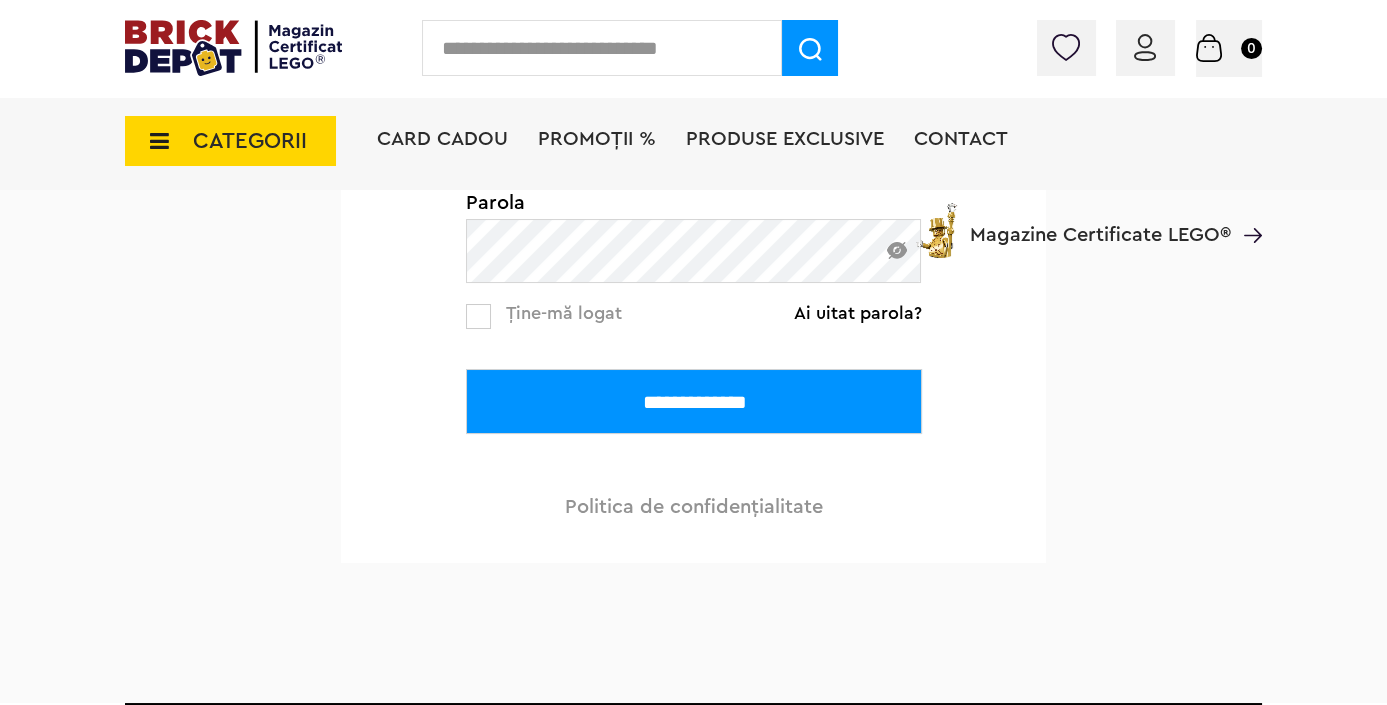 type on "**********" 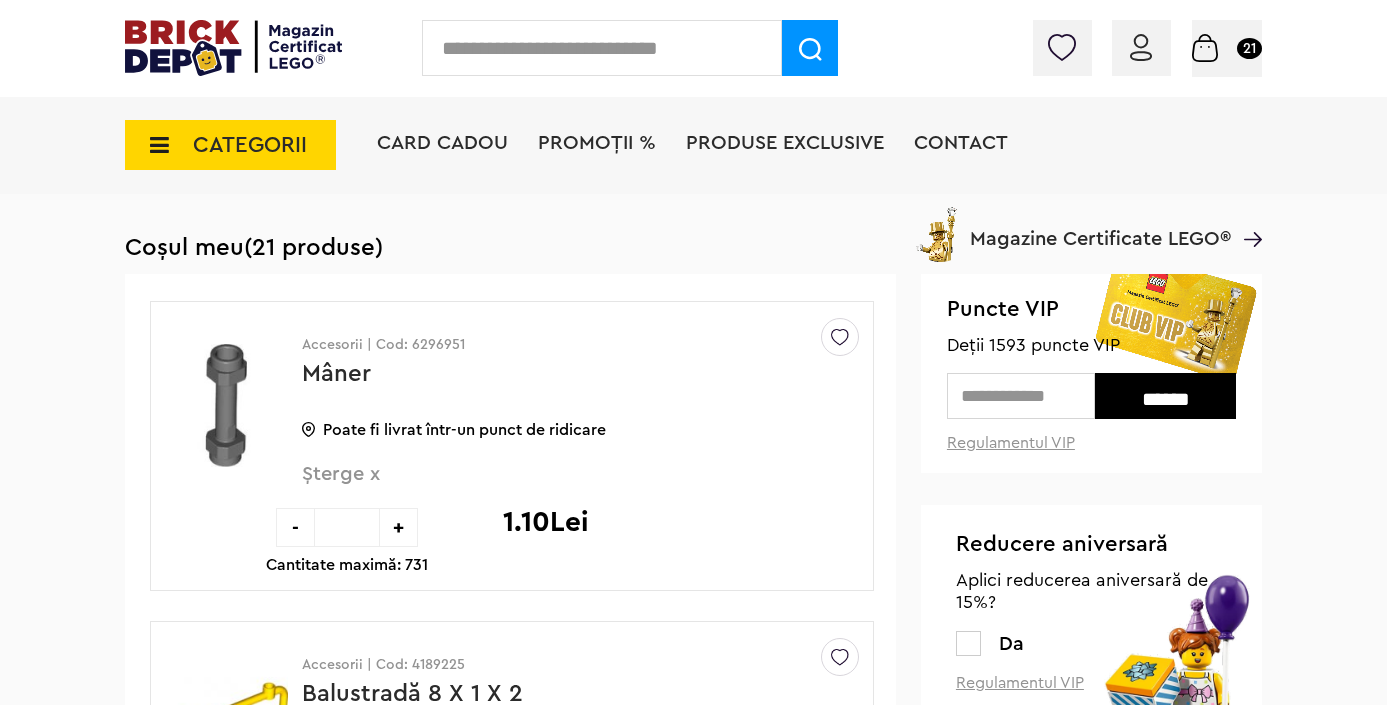 scroll, scrollTop: 0, scrollLeft: 0, axis: both 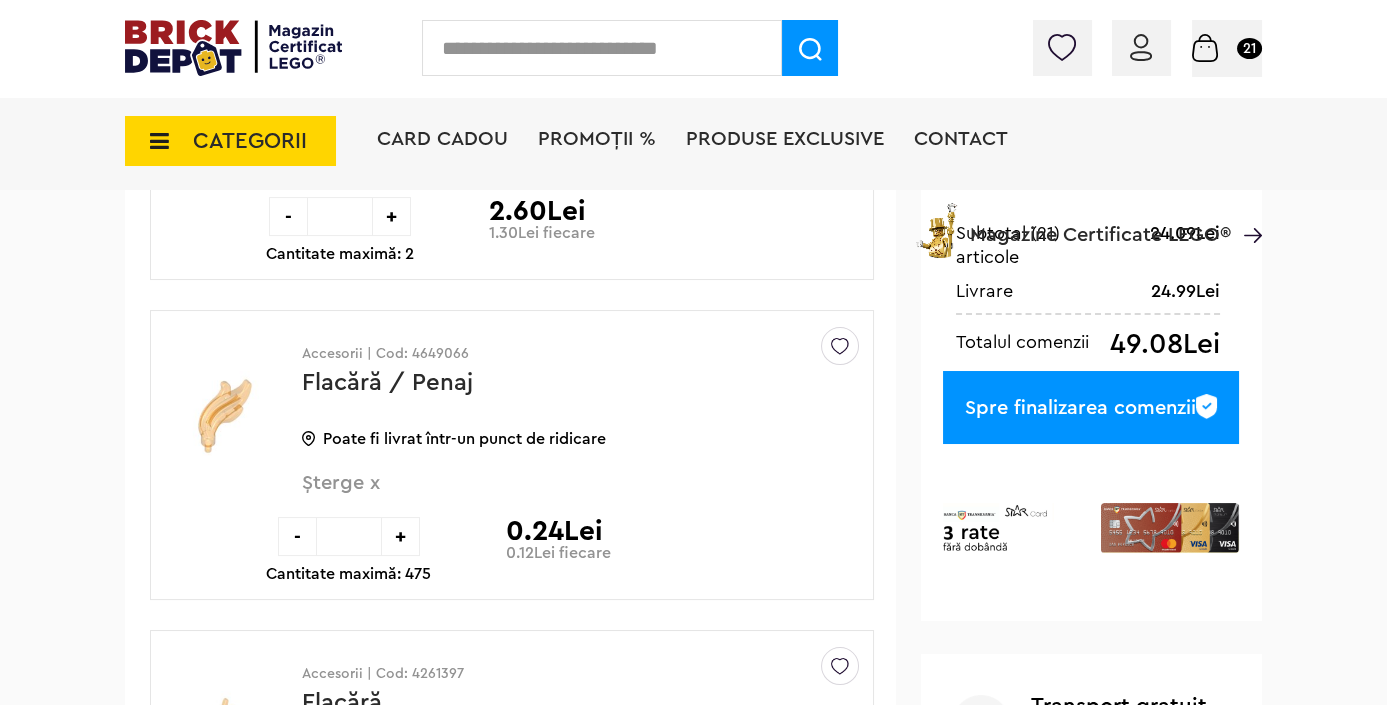 click on "*" at bounding box center [349, 536] 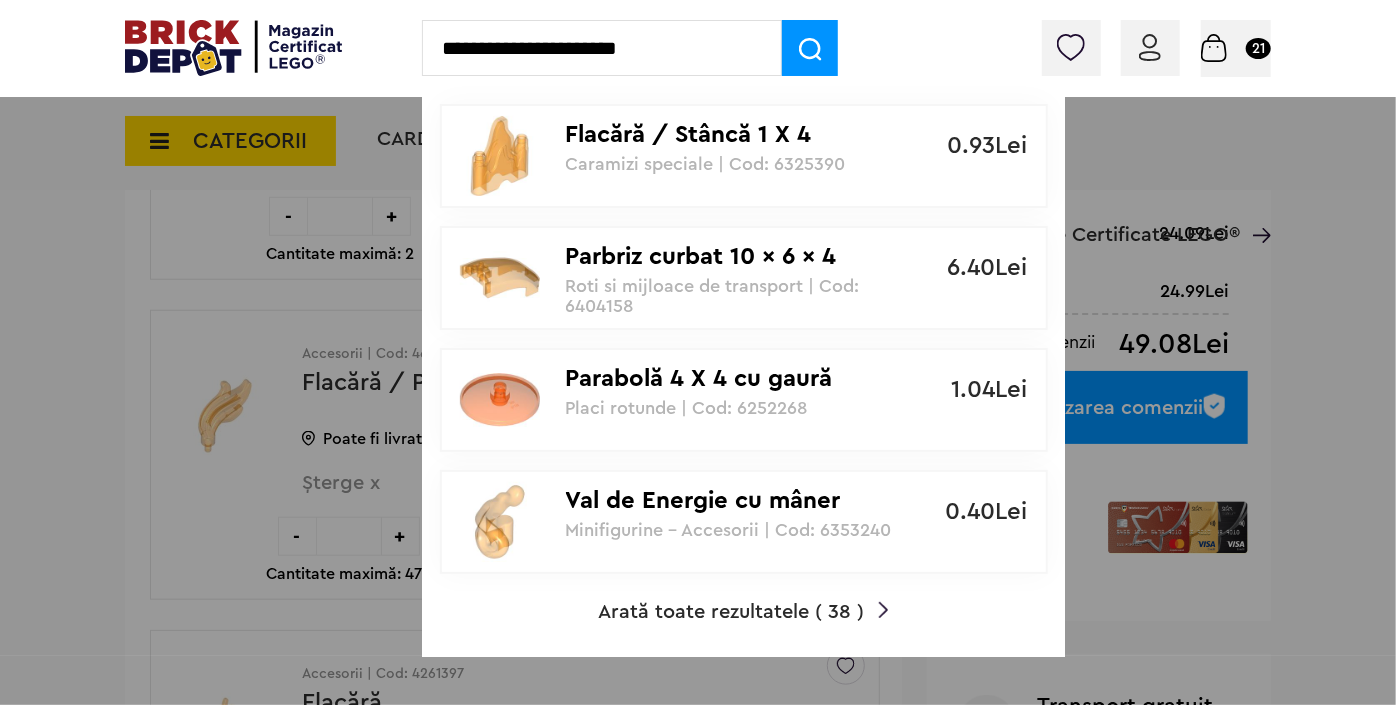type on "**********" 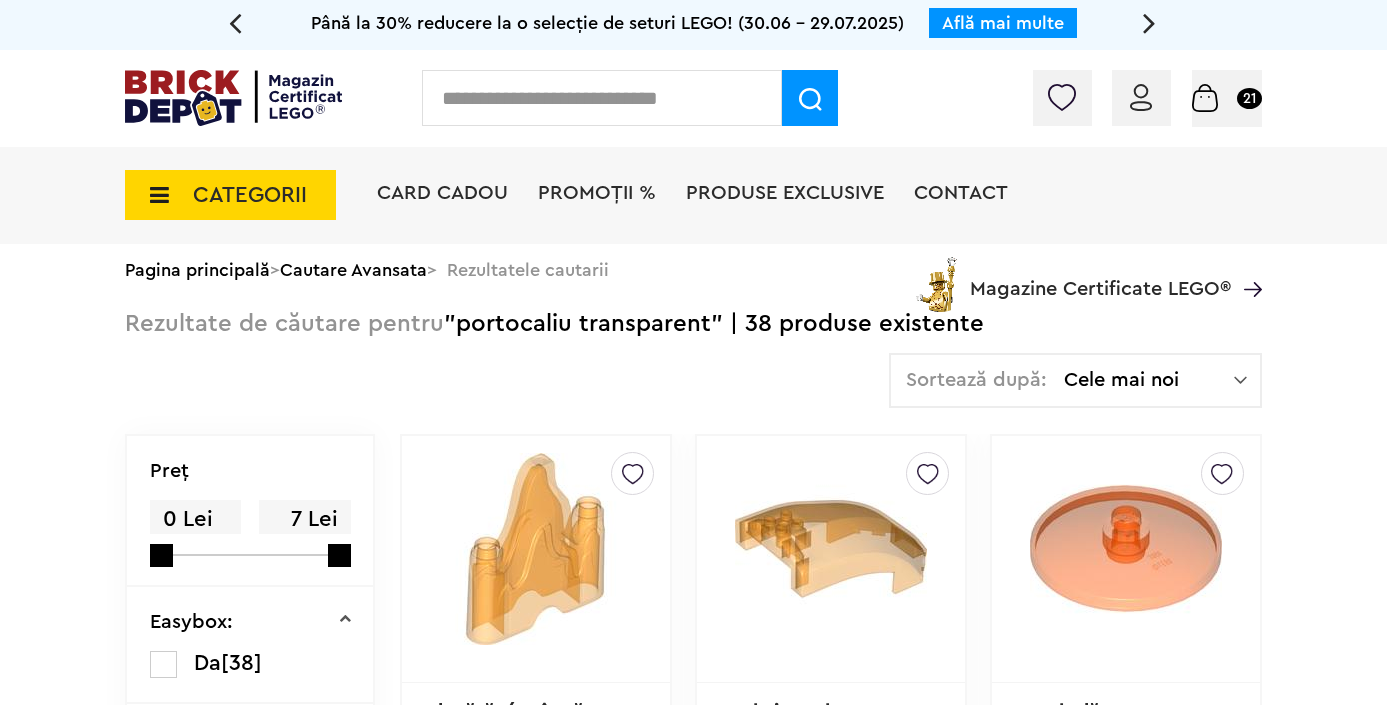 scroll, scrollTop: 0, scrollLeft: 0, axis: both 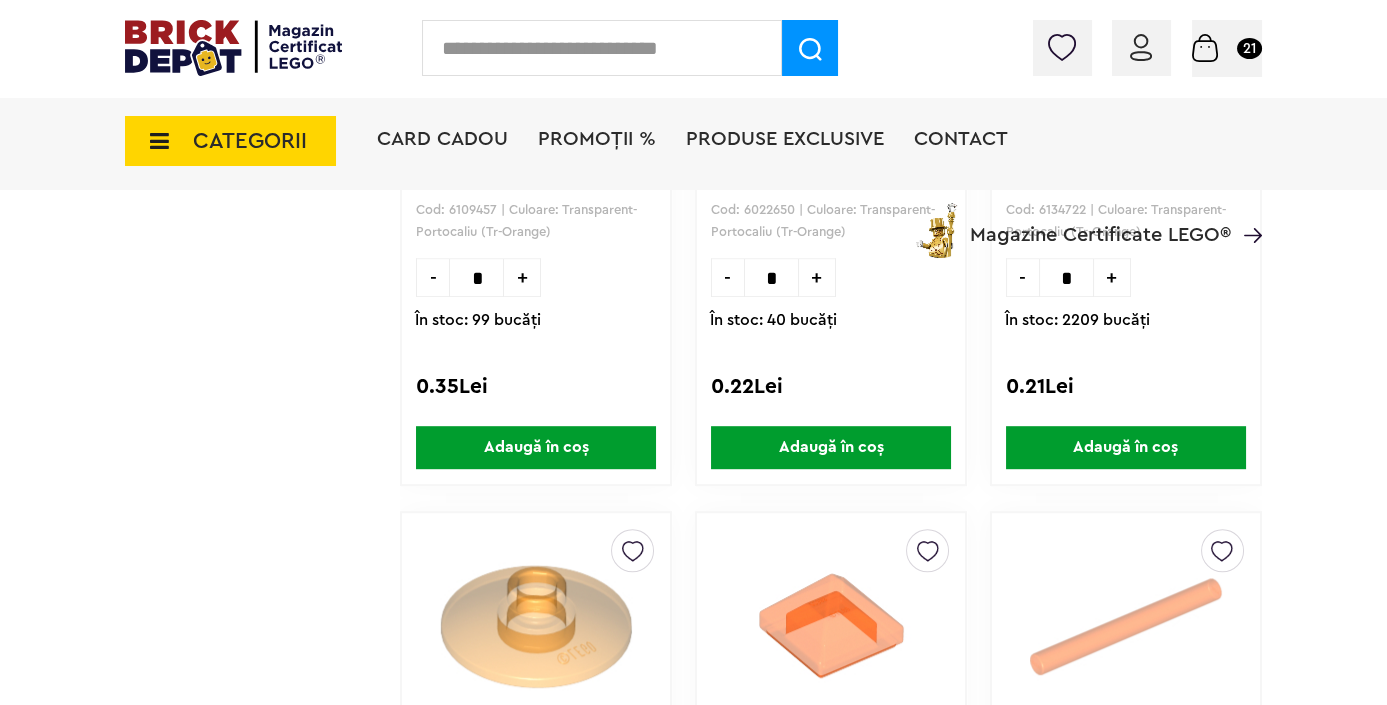 click on "Adaugă în coș" at bounding box center [1126, 447] 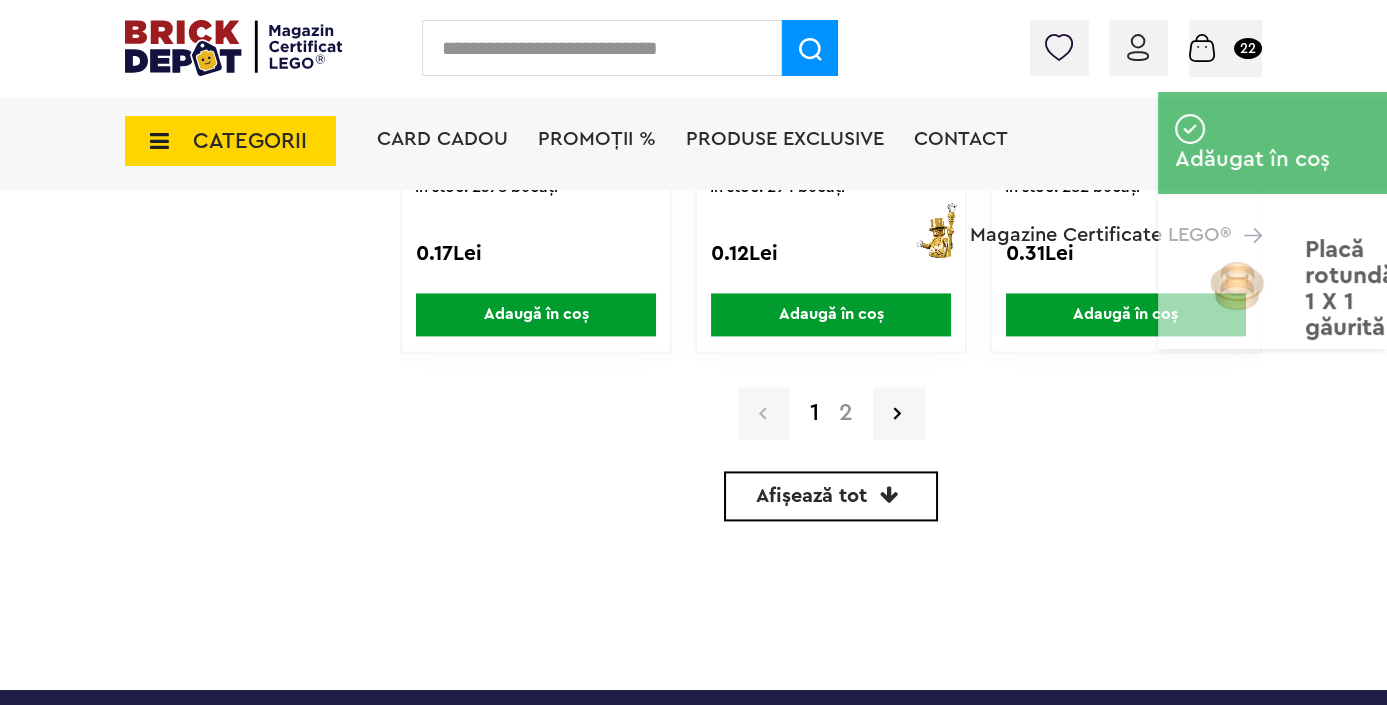 scroll, scrollTop: 5909, scrollLeft: 0, axis: vertical 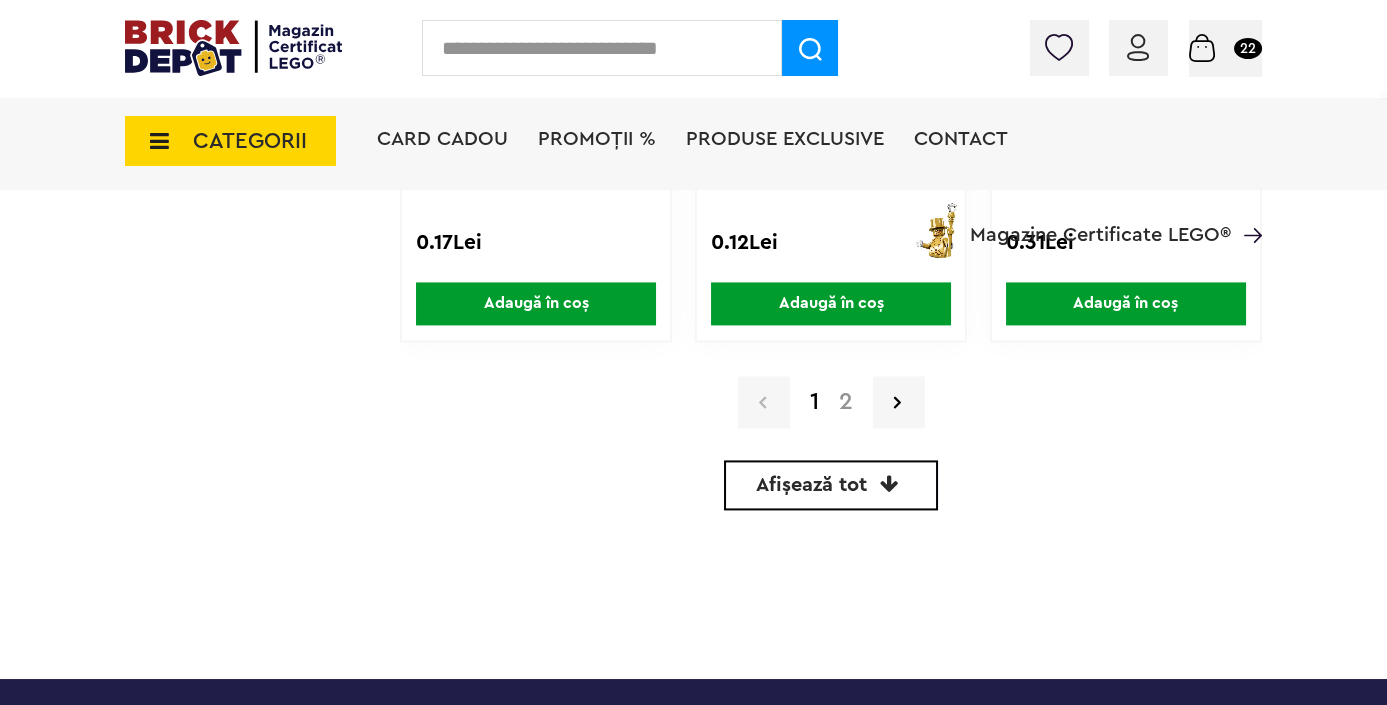 click on "2" at bounding box center [846, 402] 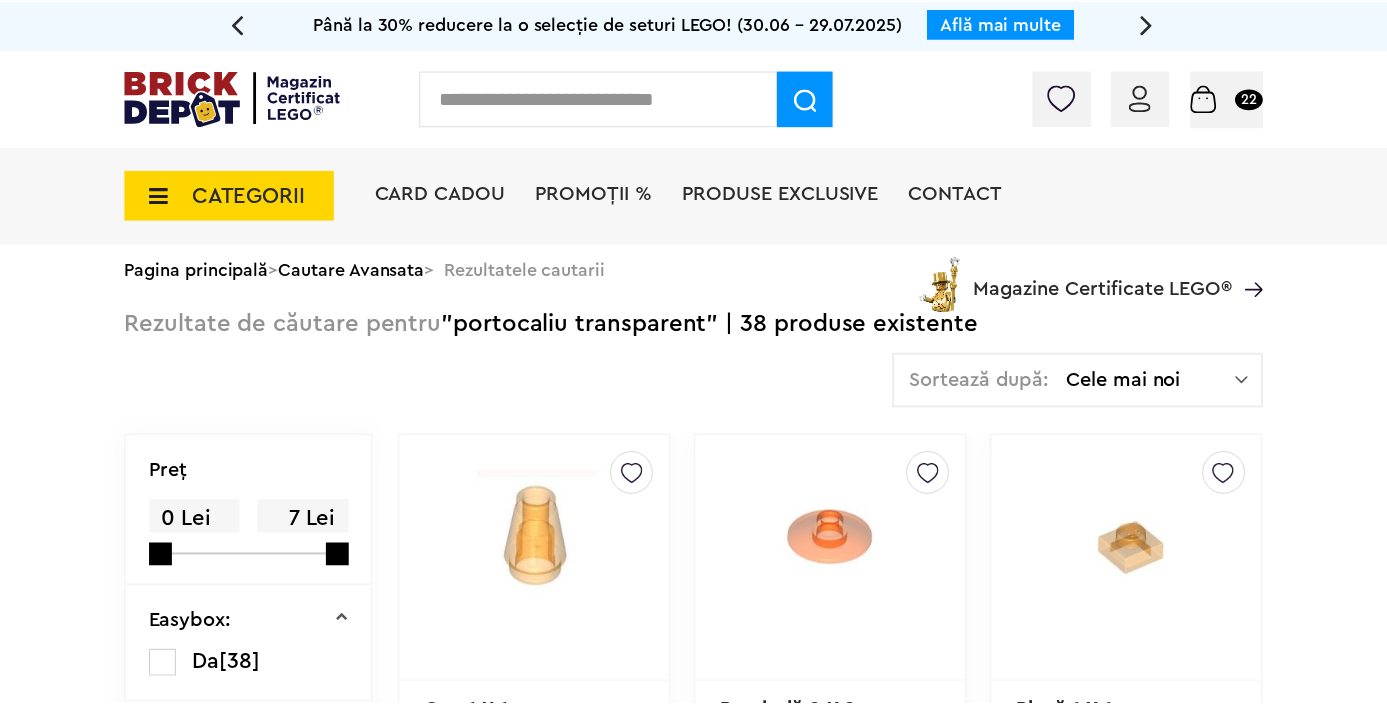 scroll, scrollTop: 0, scrollLeft: 0, axis: both 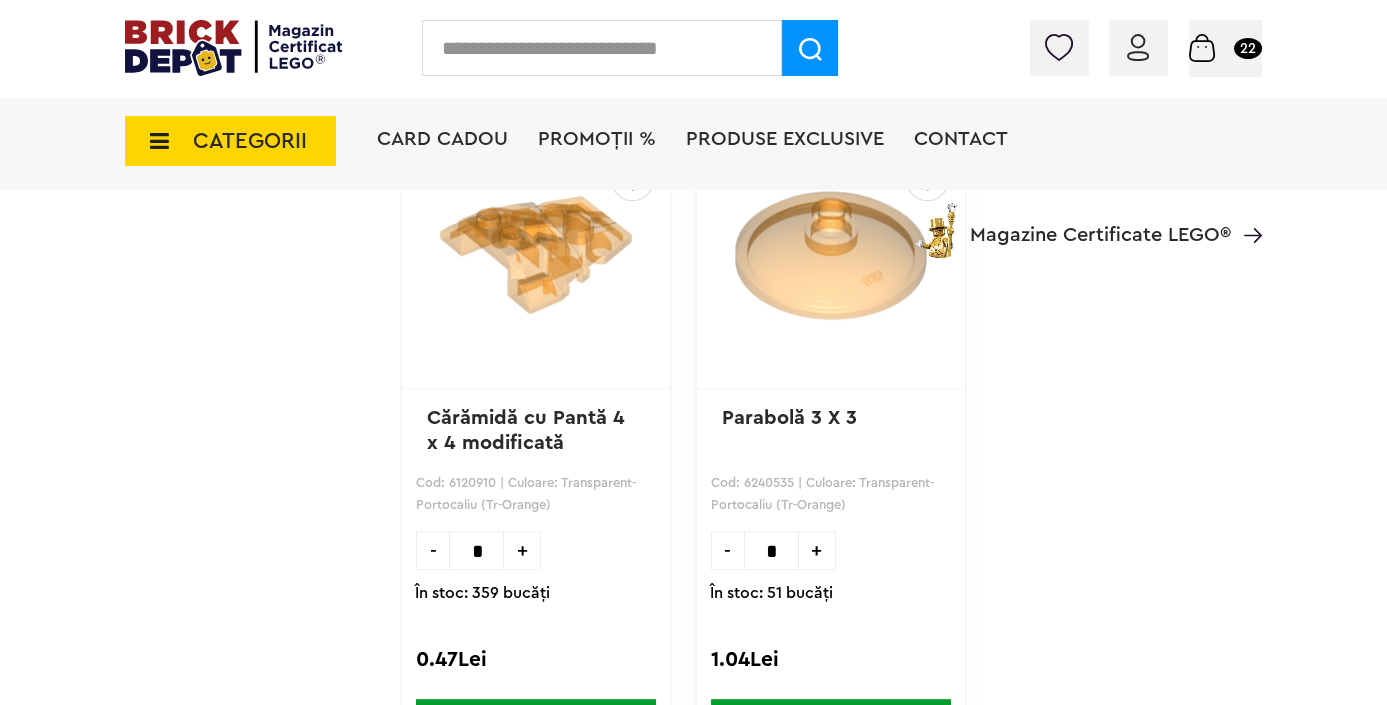 click on "Coș   22" at bounding box center (1225, 48) 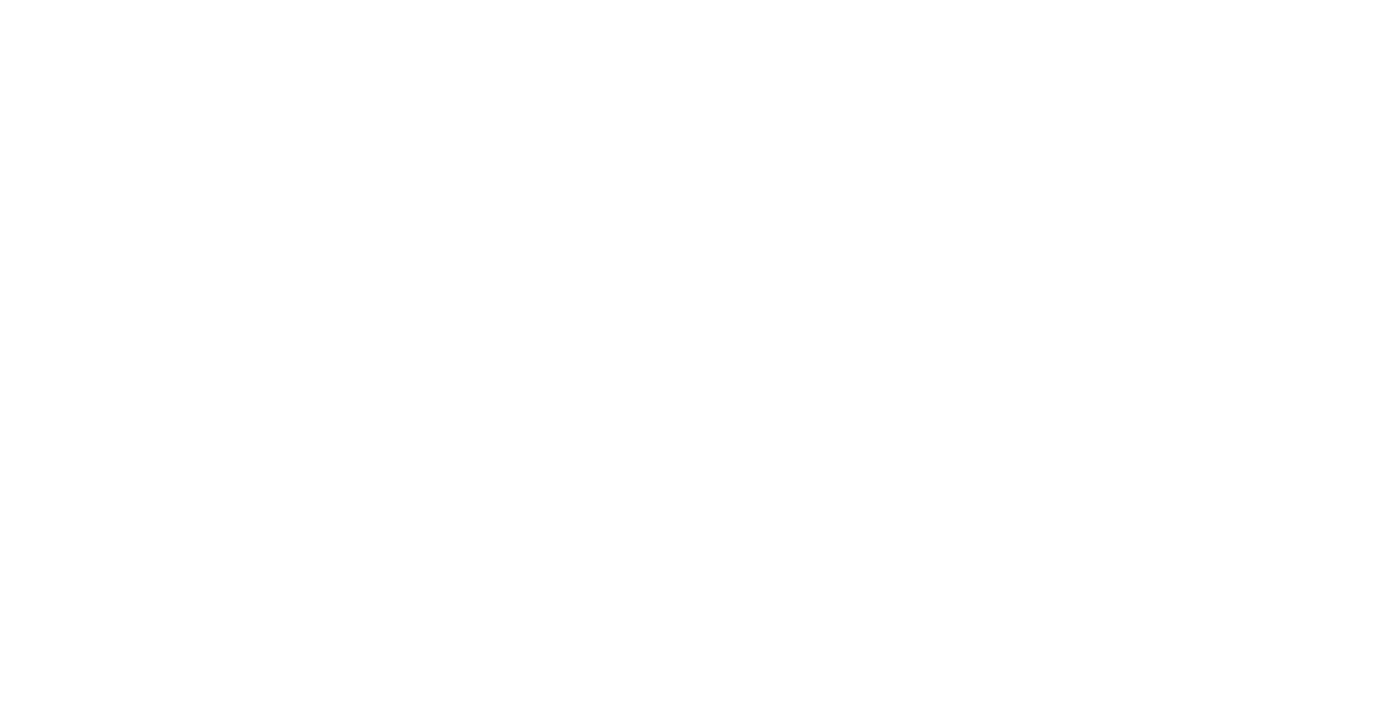 scroll, scrollTop: 0, scrollLeft: 0, axis: both 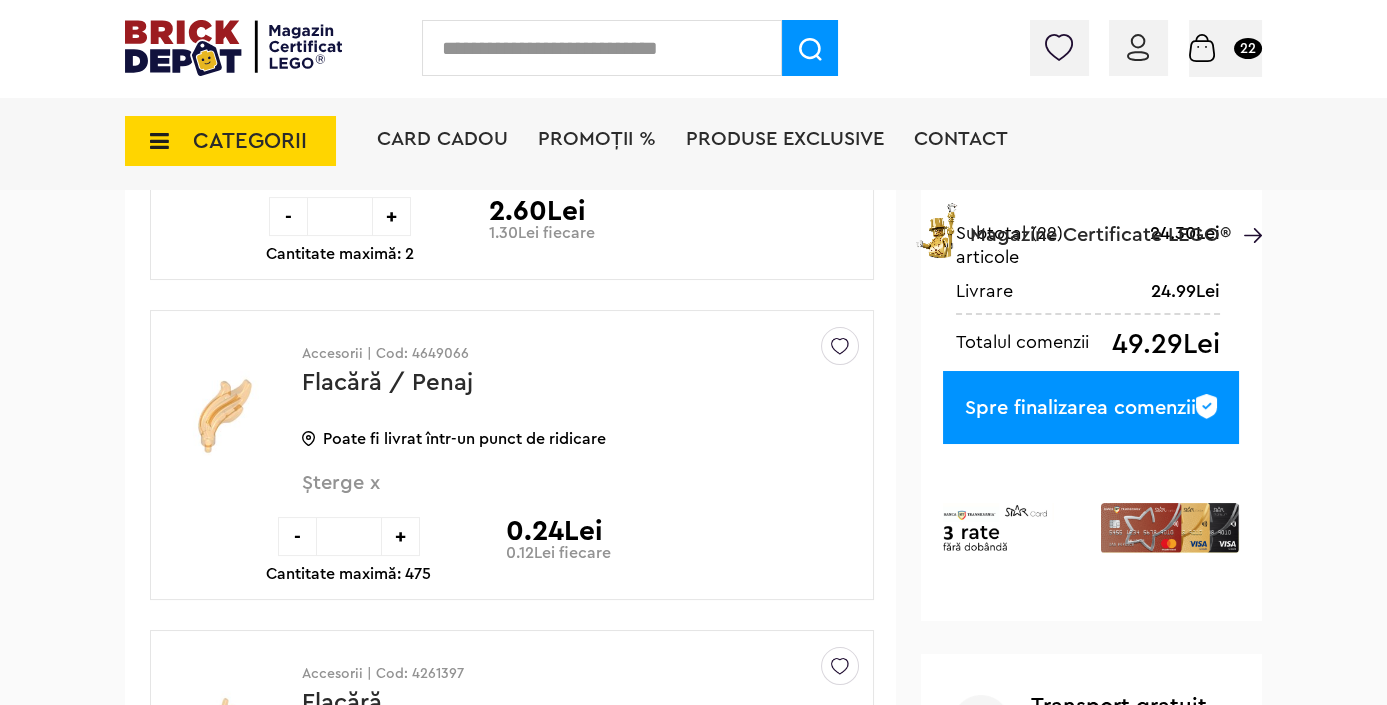 click on "*" at bounding box center [349, 536] 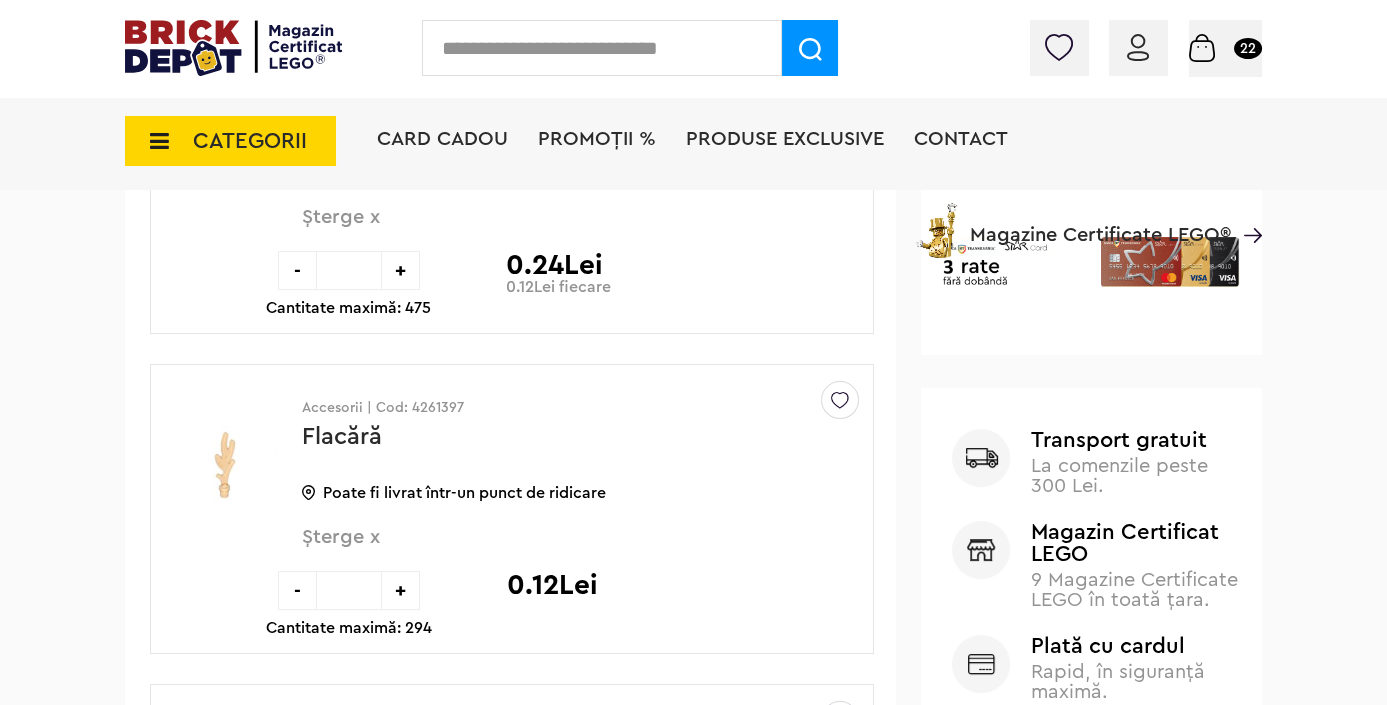 scroll, scrollTop: 1000, scrollLeft: 0, axis: vertical 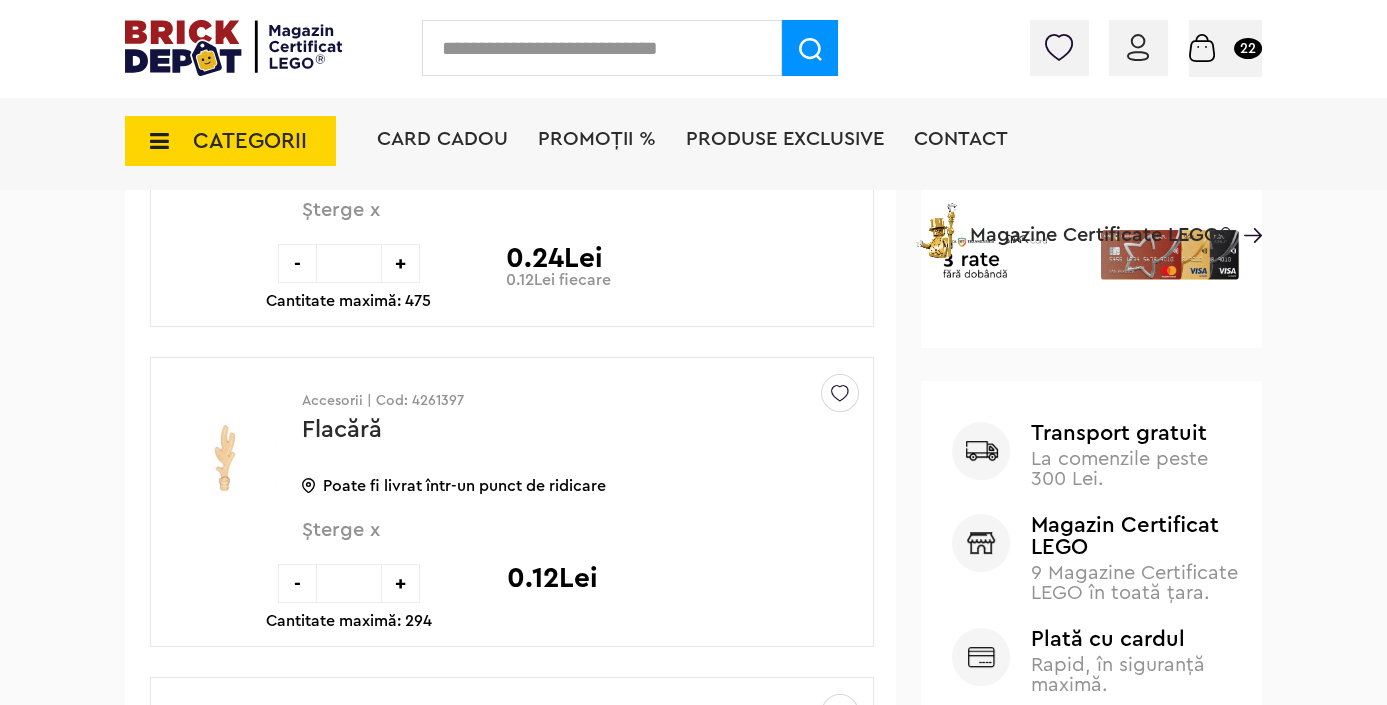 click on "*" at bounding box center (349, 583) 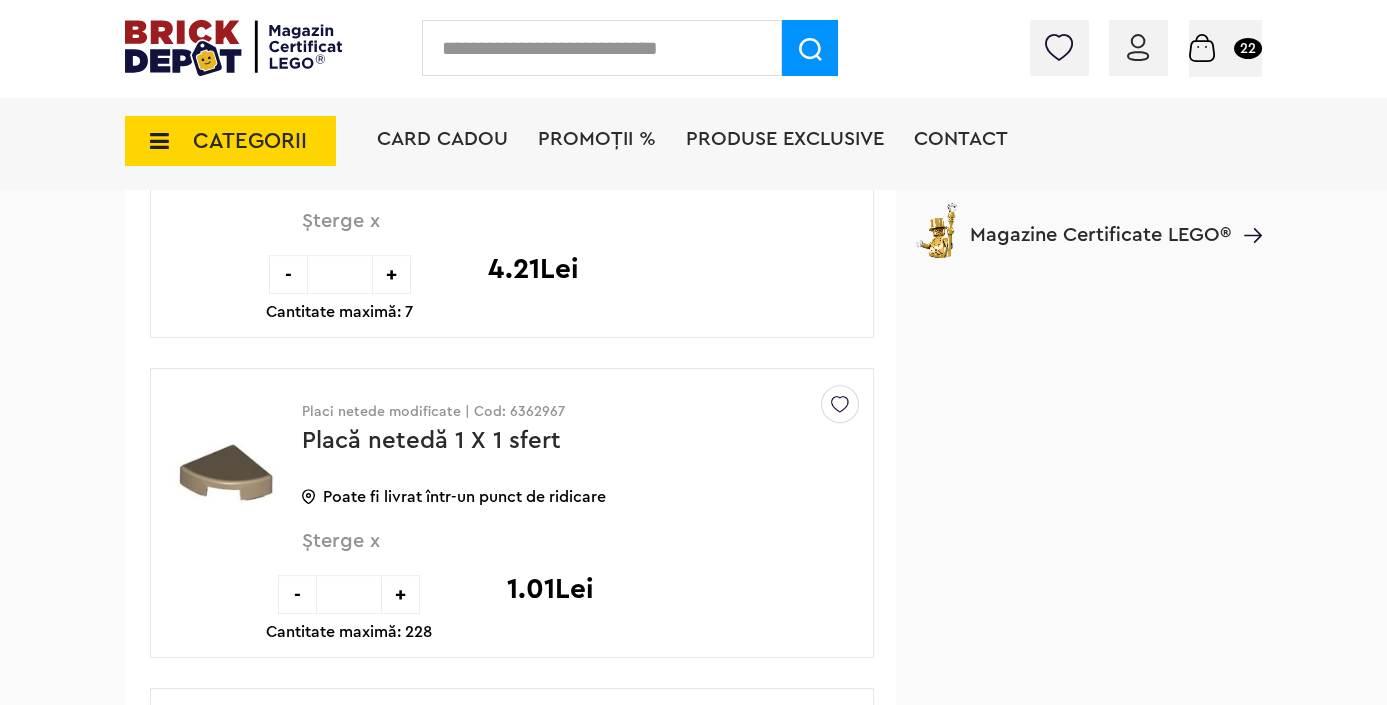 scroll, scrollTop: 1636, scrollLeft: 0, axis: vertical 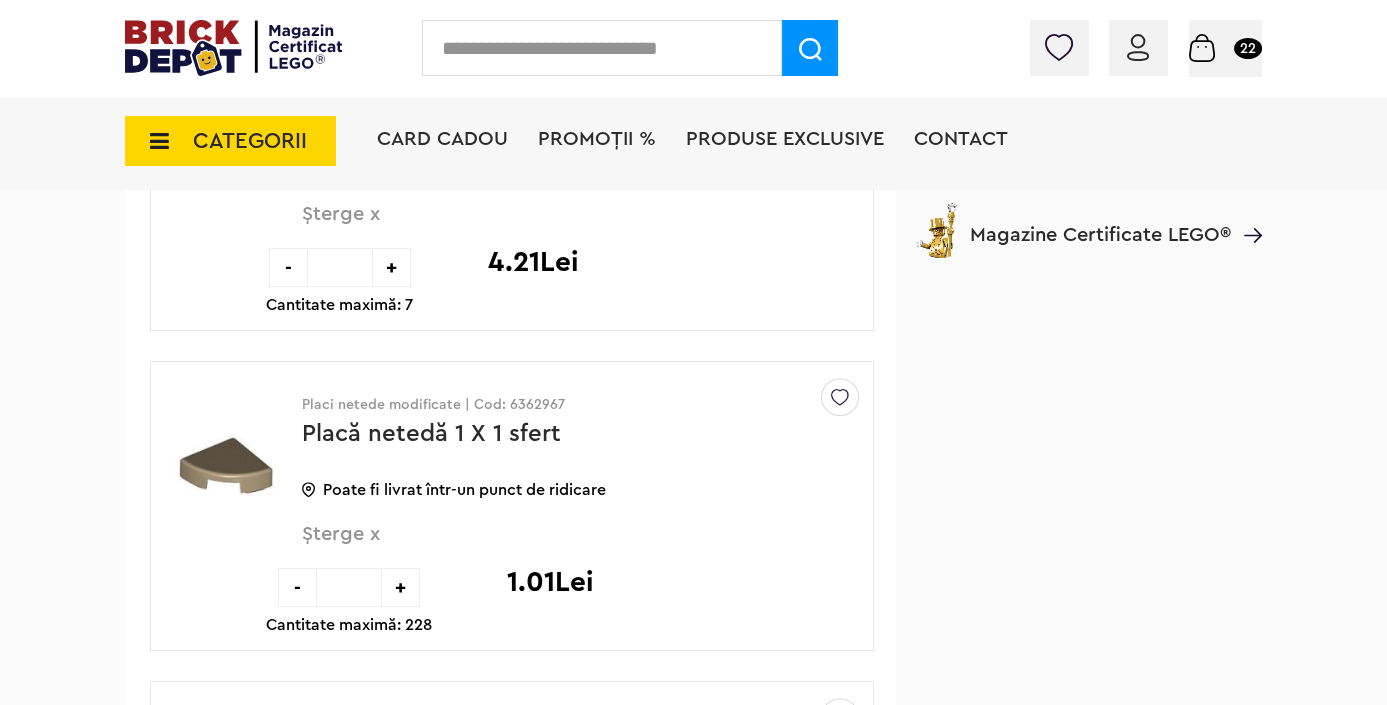click on "-" at bounding box center [297, 587] 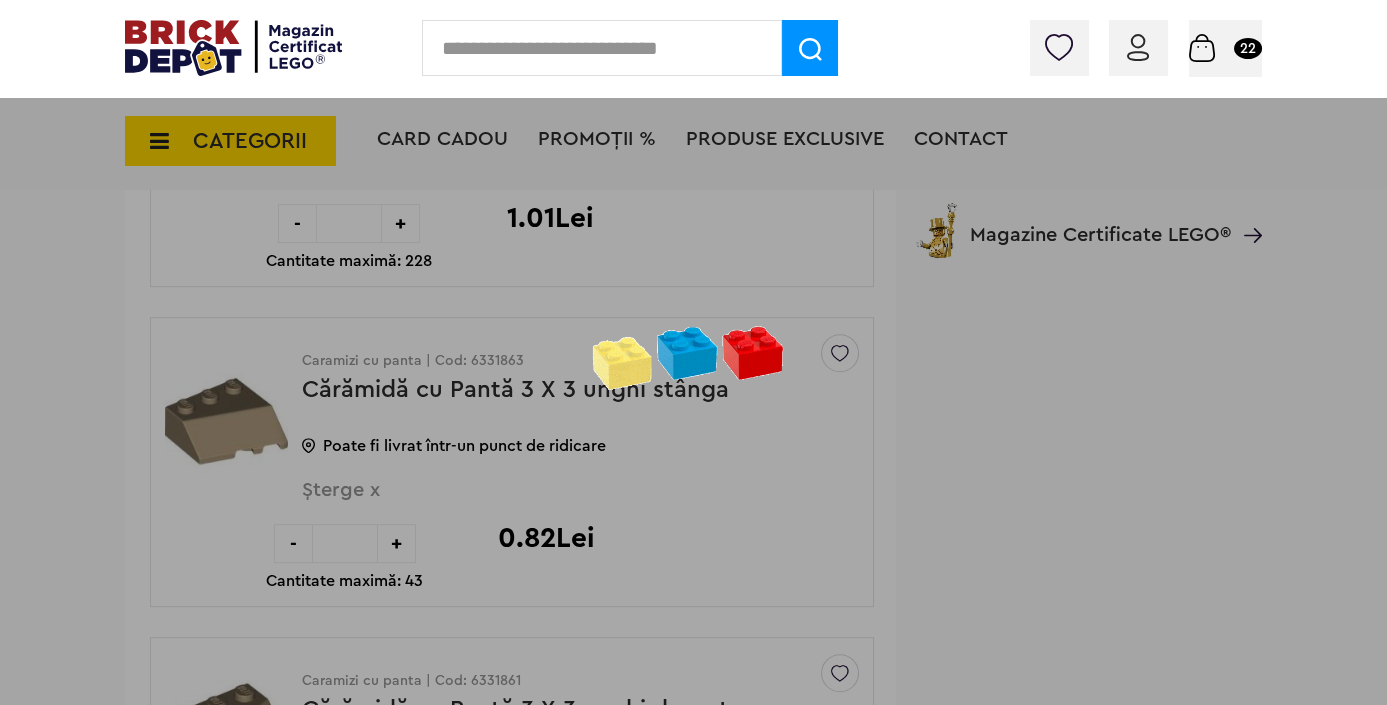 scroll, scrollTop: 1680, scrollLeft: 0, axis: vertical 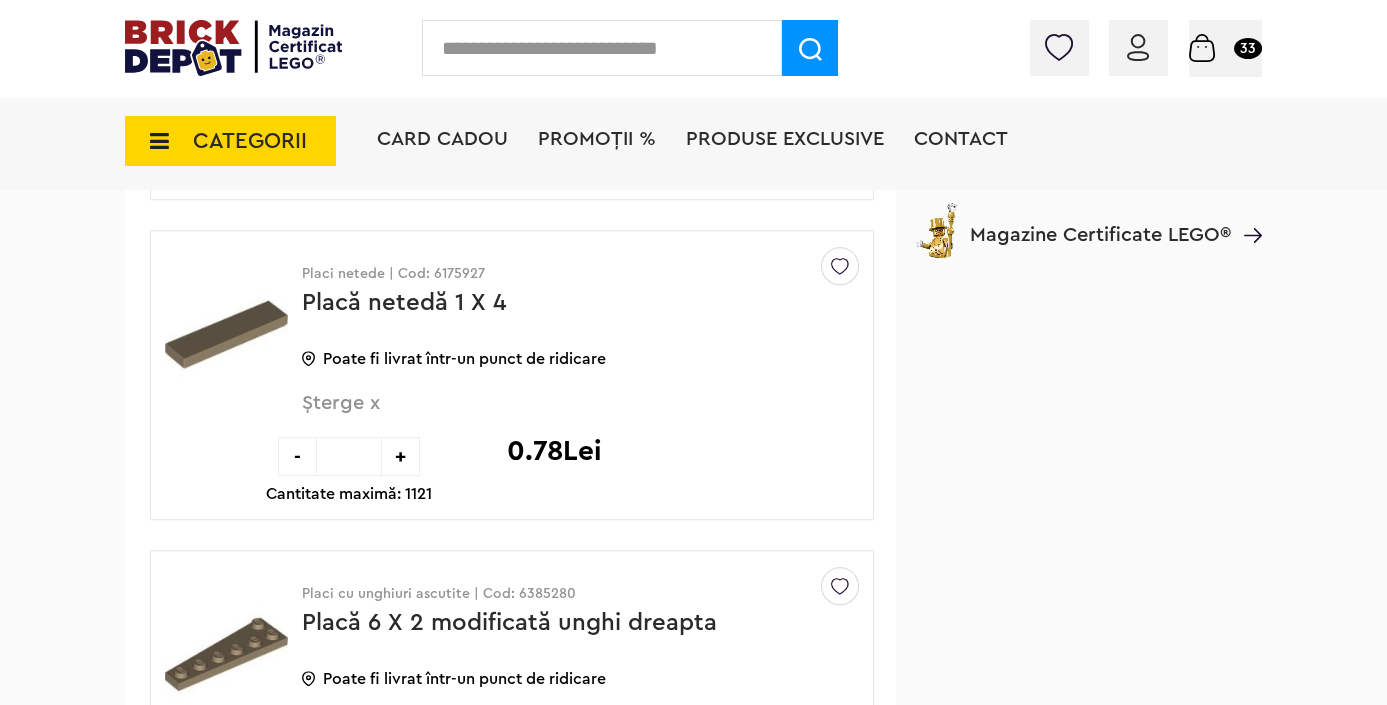 click at bounding box center (602, 48) 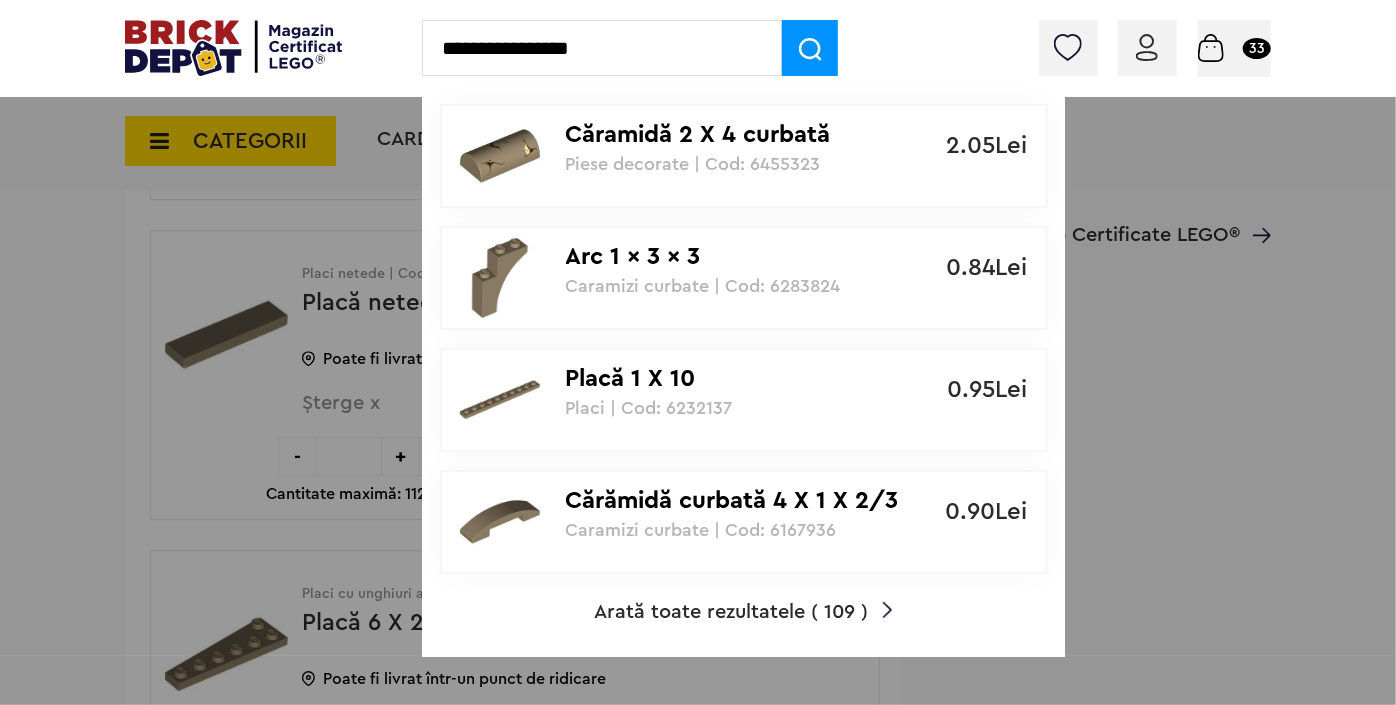 type on "**********" 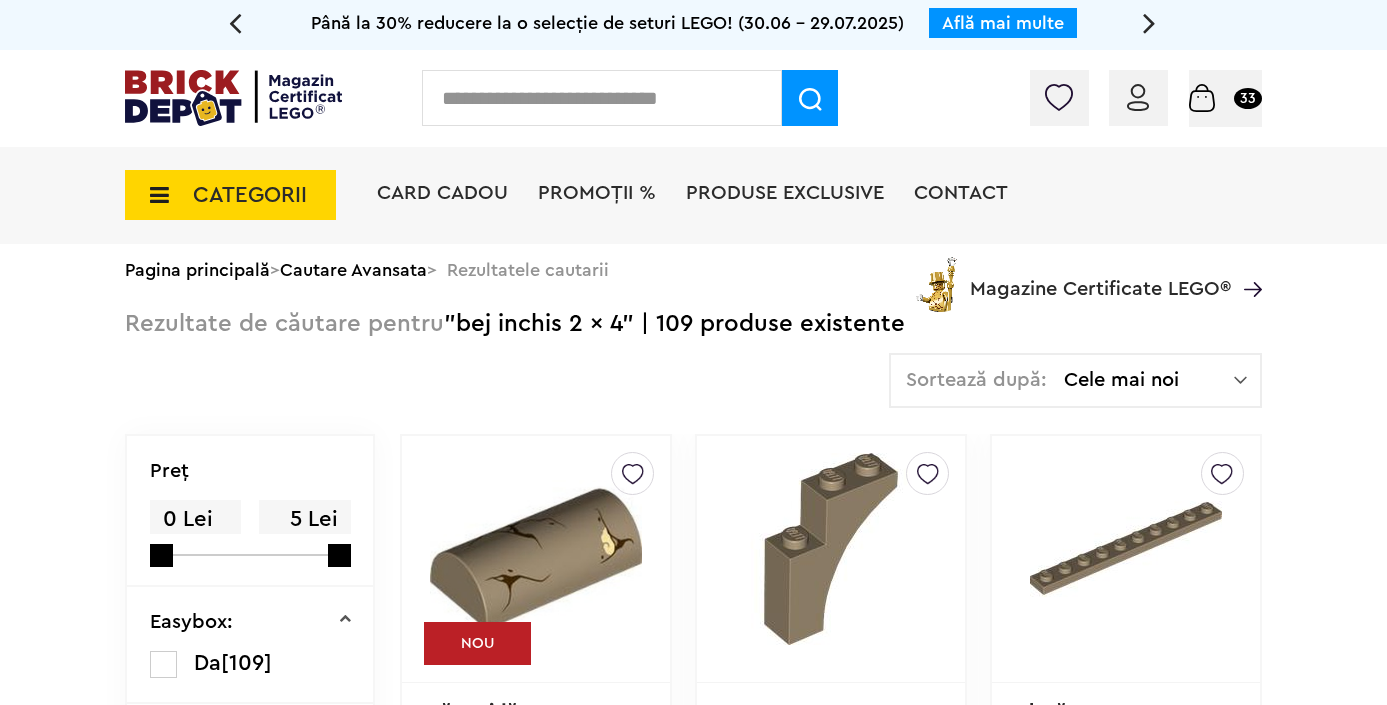 scroll, scrollTop: 0, scrollLeft: 0, axis: both 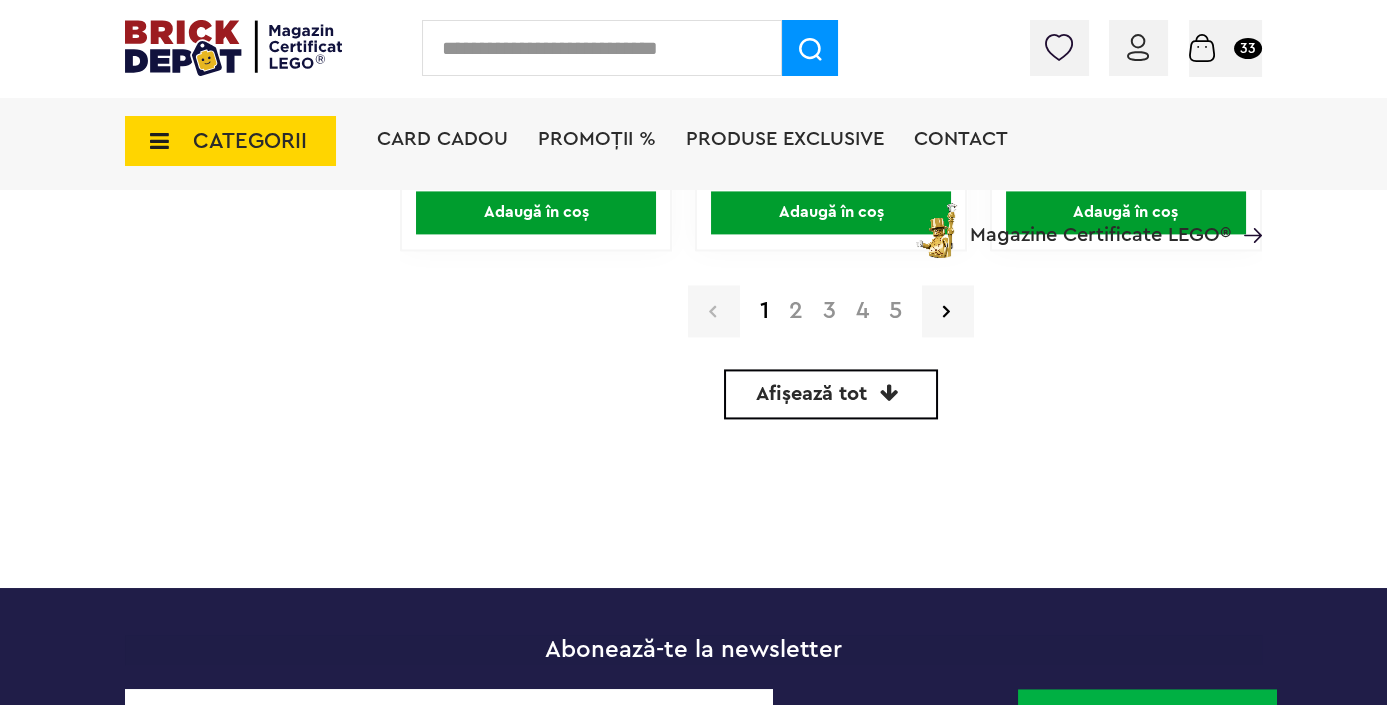 click at bounding box center [602, 48] 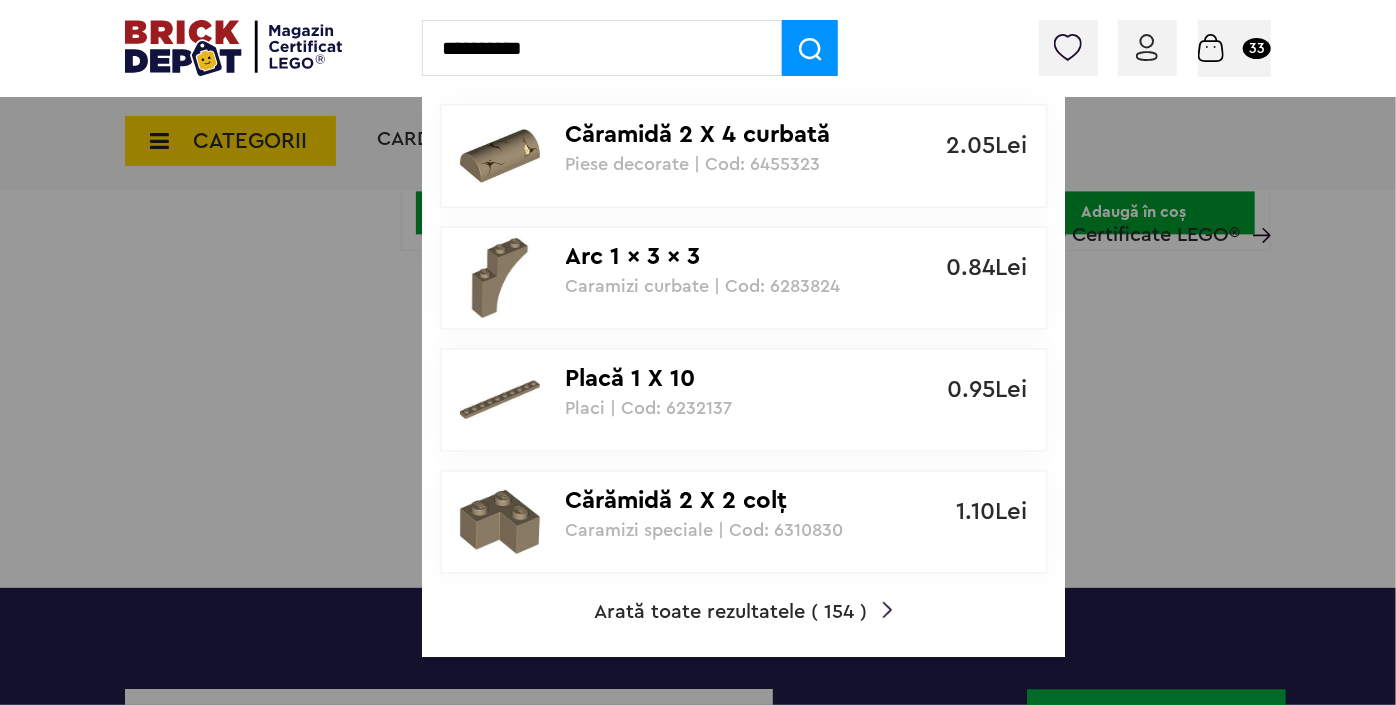 type on "**********" 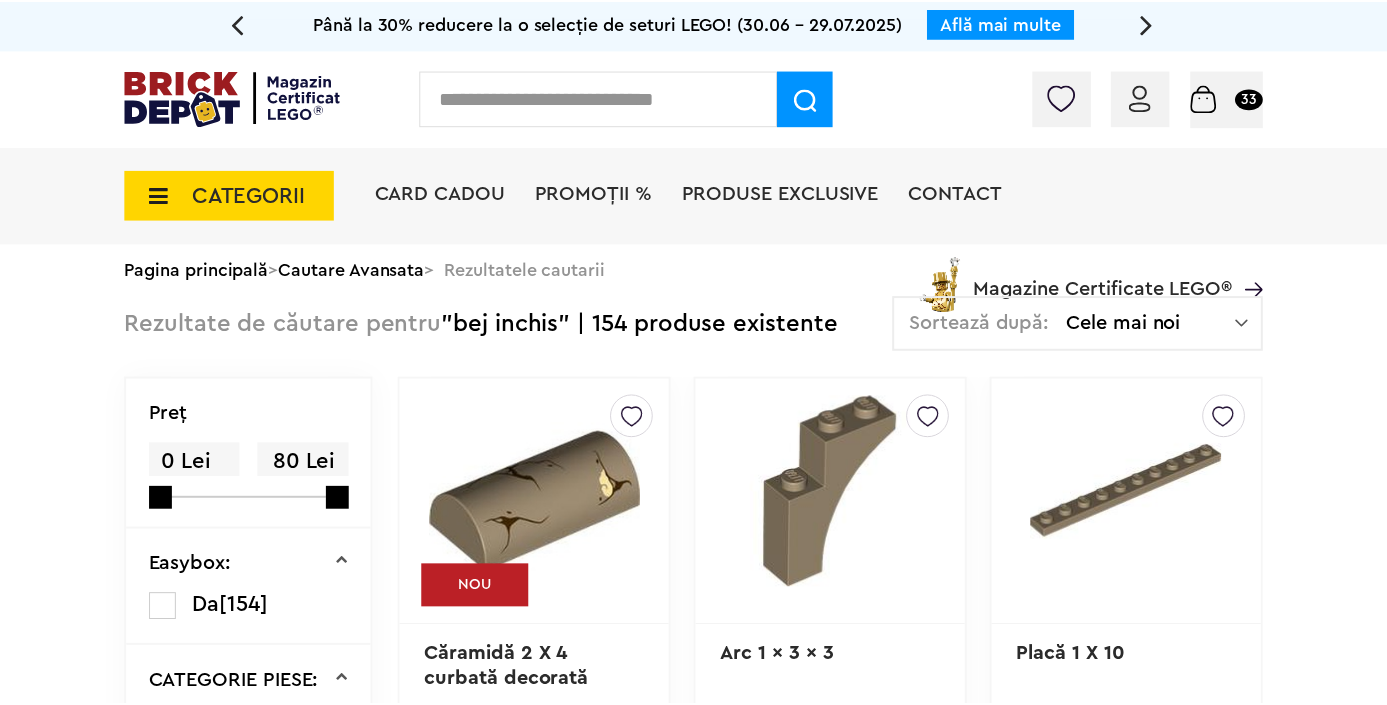 scroll, scrollTop: 0, scrollLeft: 0, axis: both 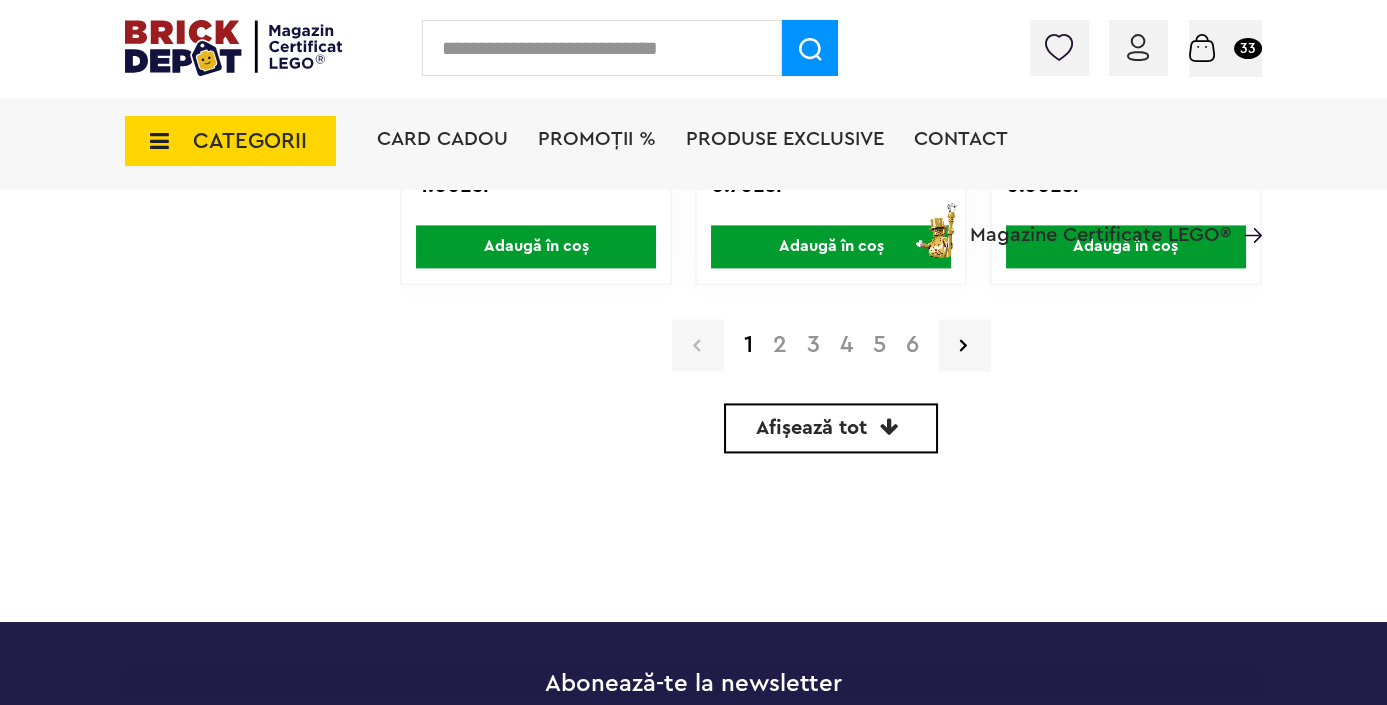 click on "Afișează tot" at bounding box center (811, 428) 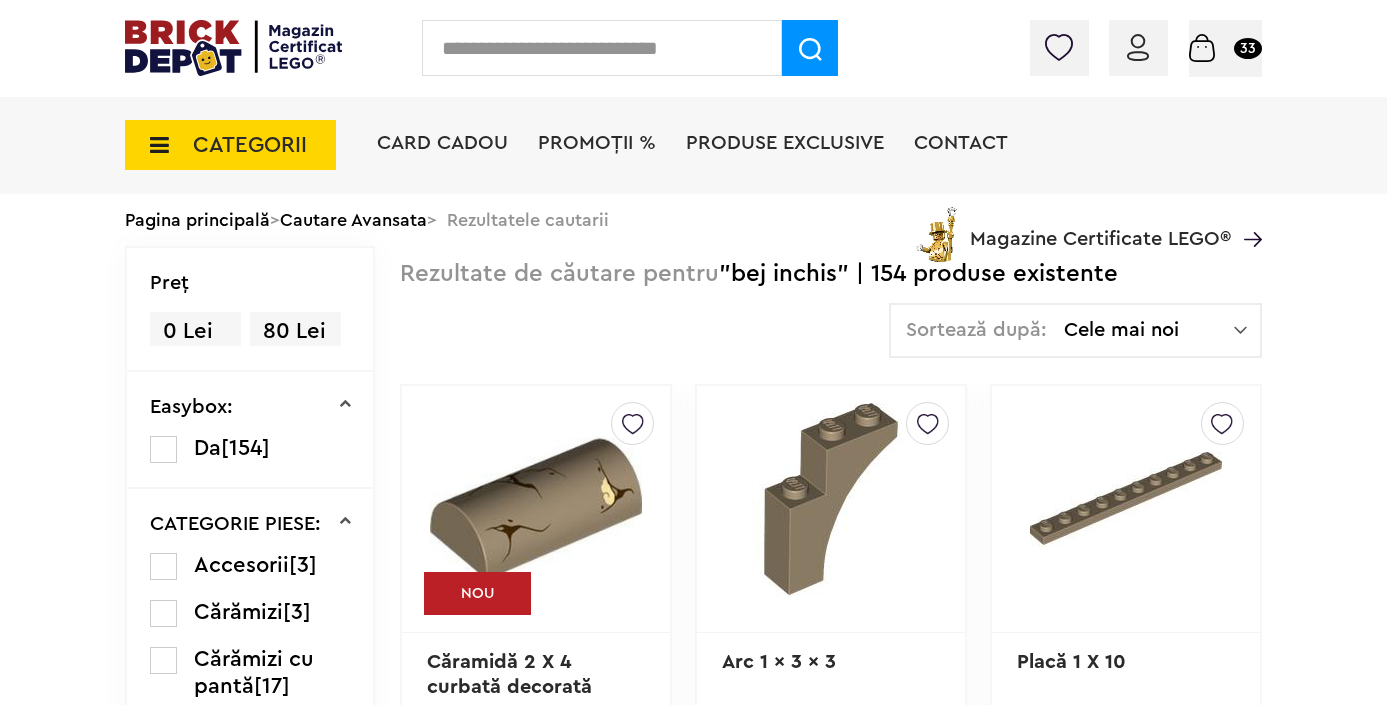 scroll, scrollTop: 0, scrollLeft: 0, axis: both 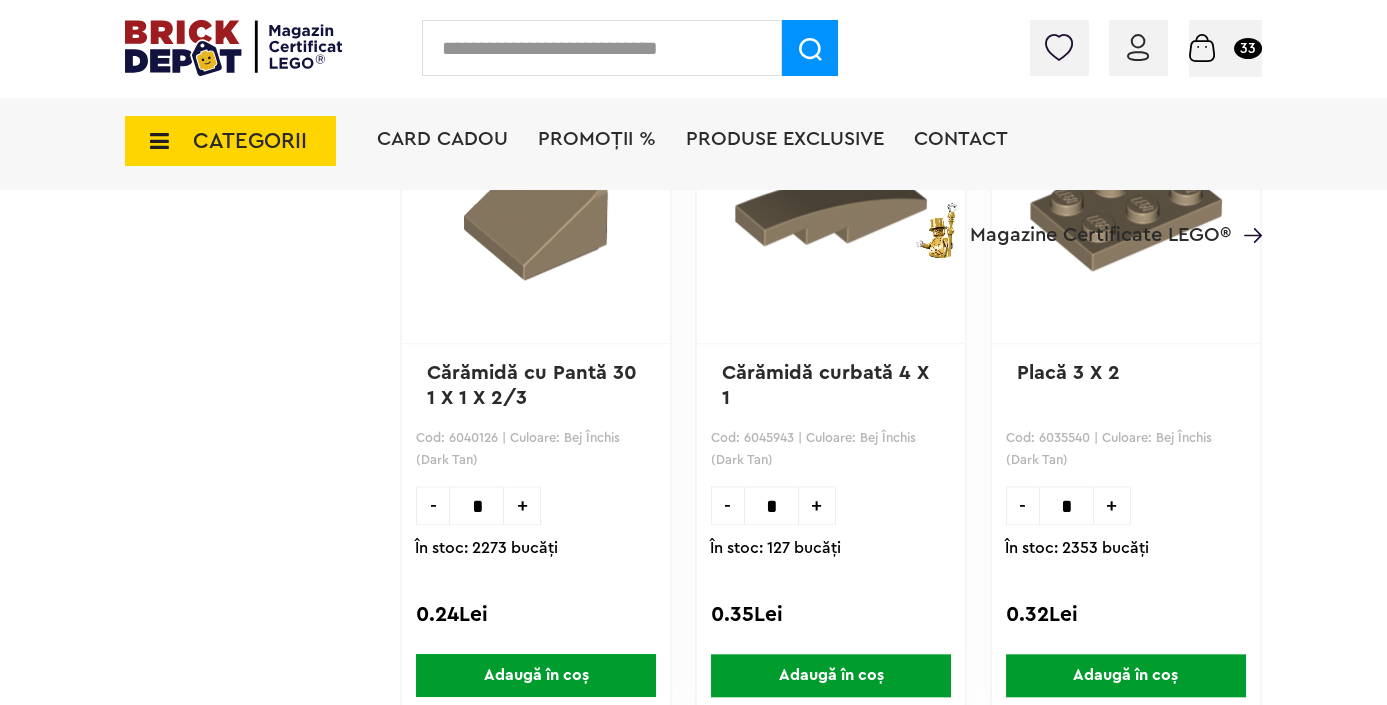 click on "*" at bounding box center (1066, 505) 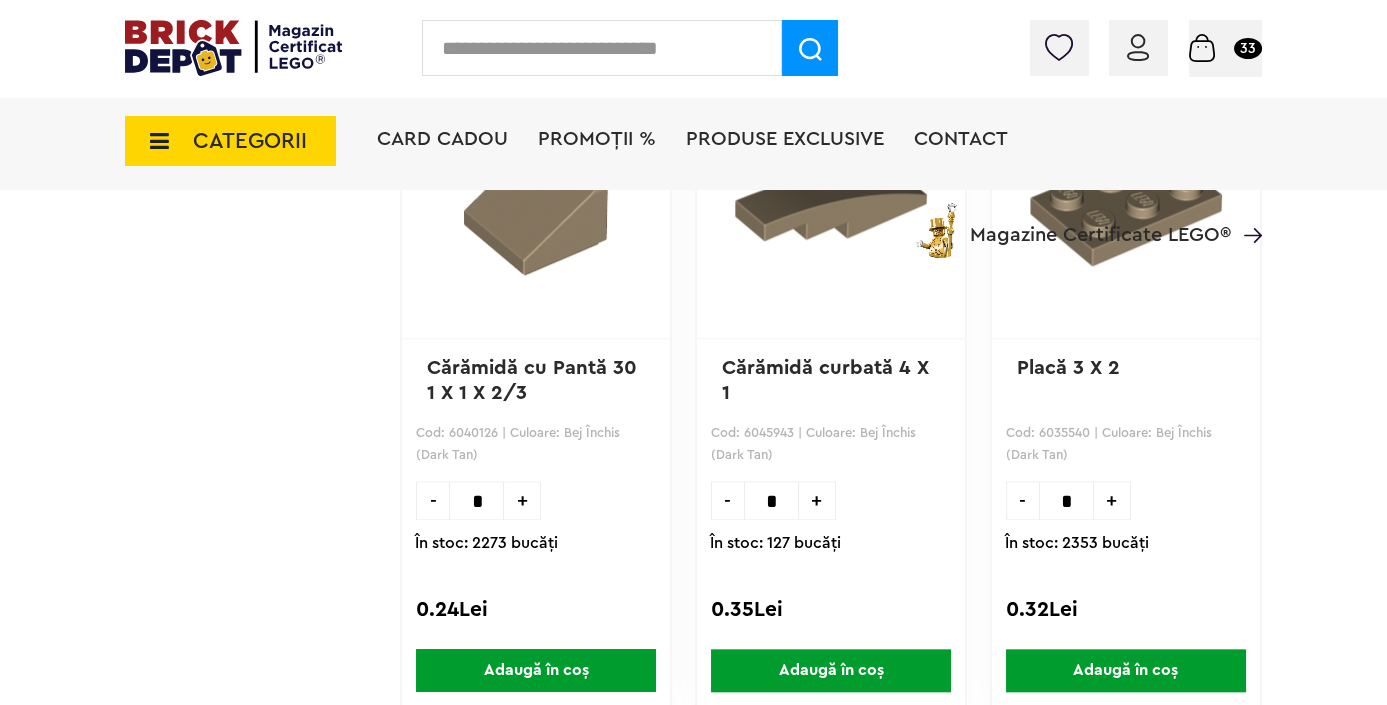 scroll, scrollTop: 19648, scrollLeft: 0, axis: vertical 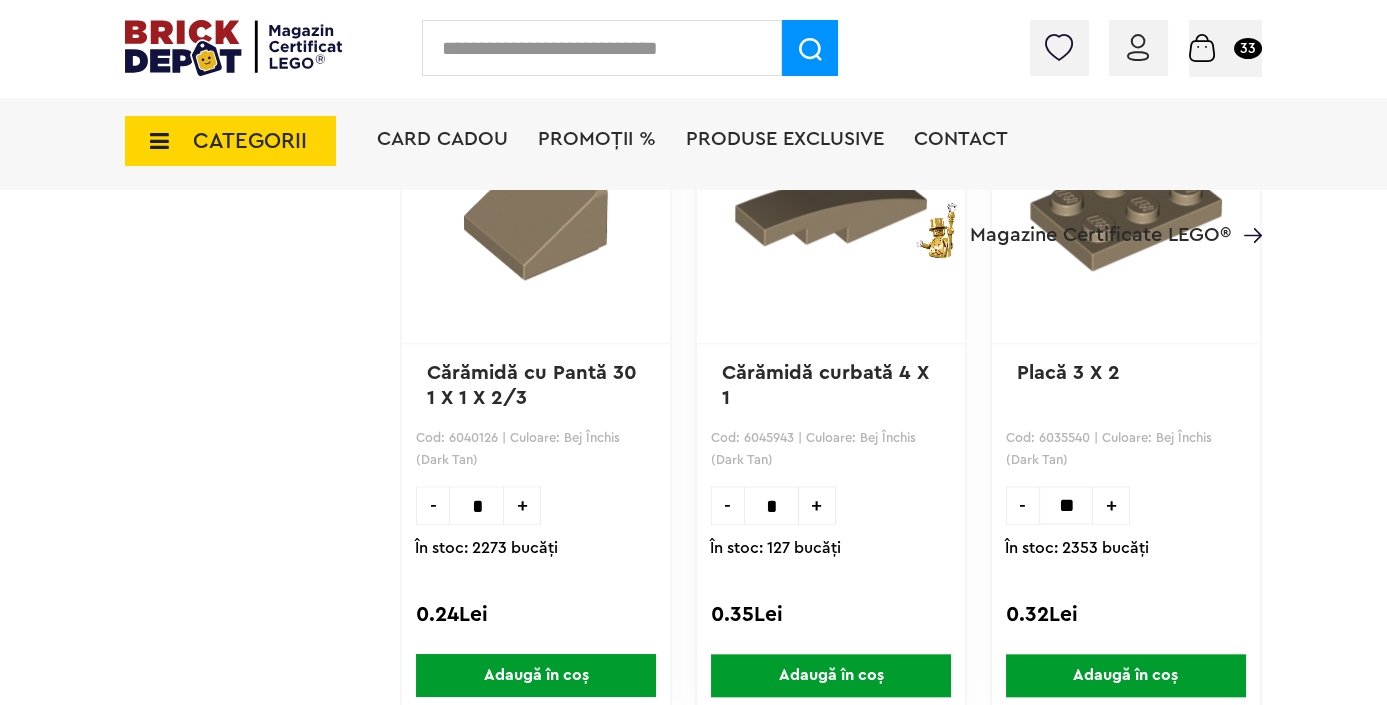 type on "*" 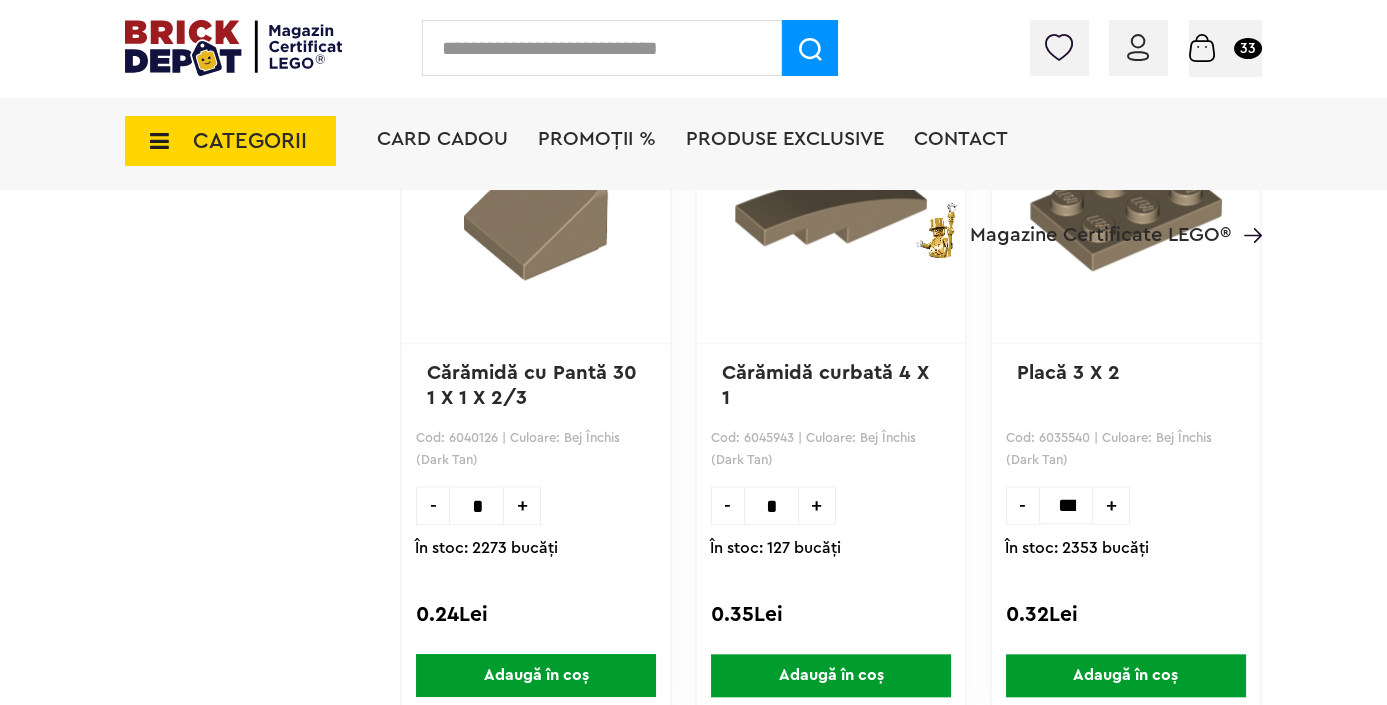 scroll, scrollTop: 0, scrollLeft: 8, axis: horizontal 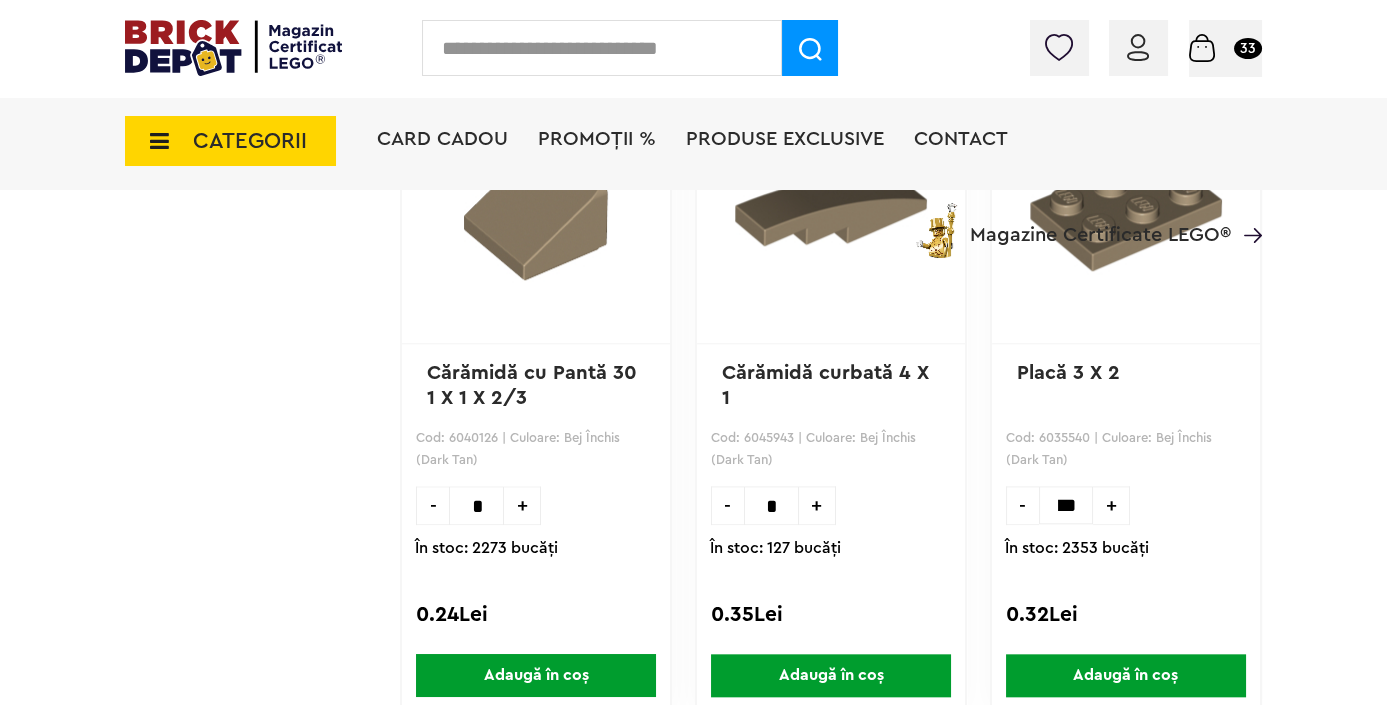 type on "***" 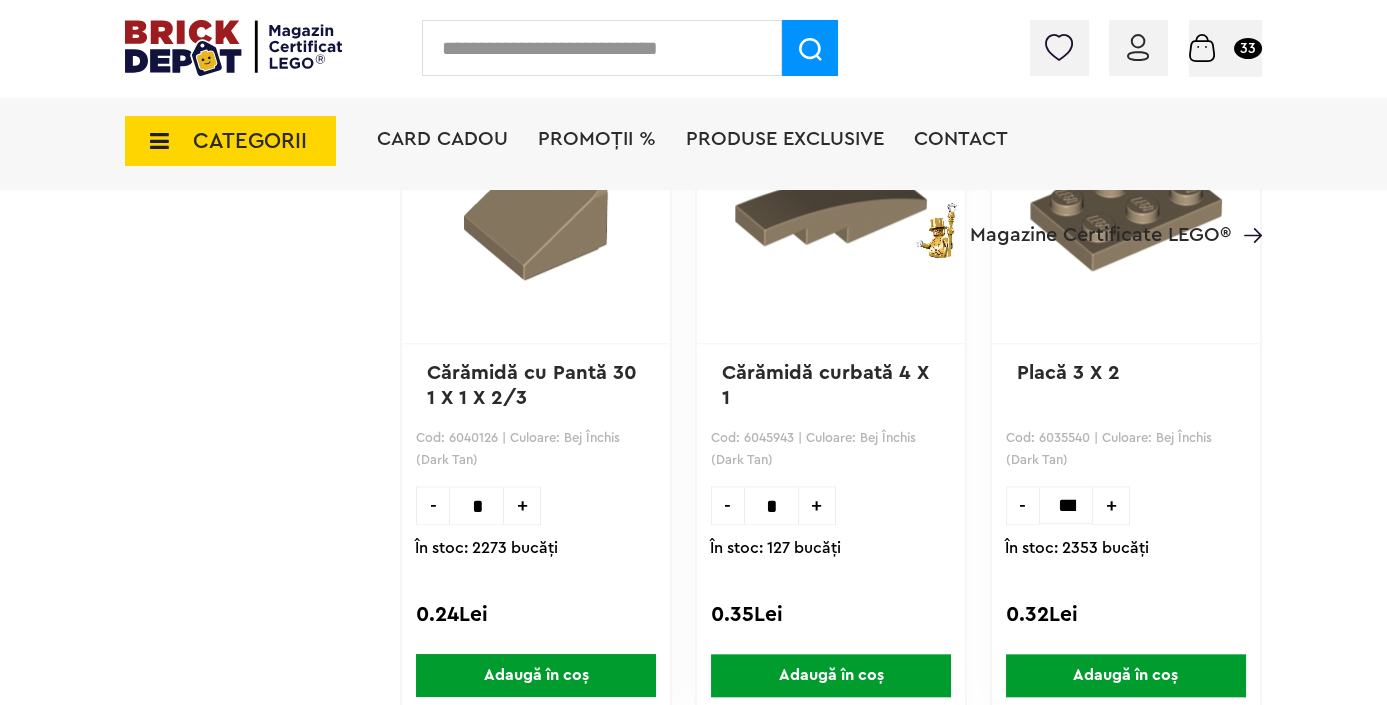 click on "Adaugă în coș" at bounding box center (1126, 675) 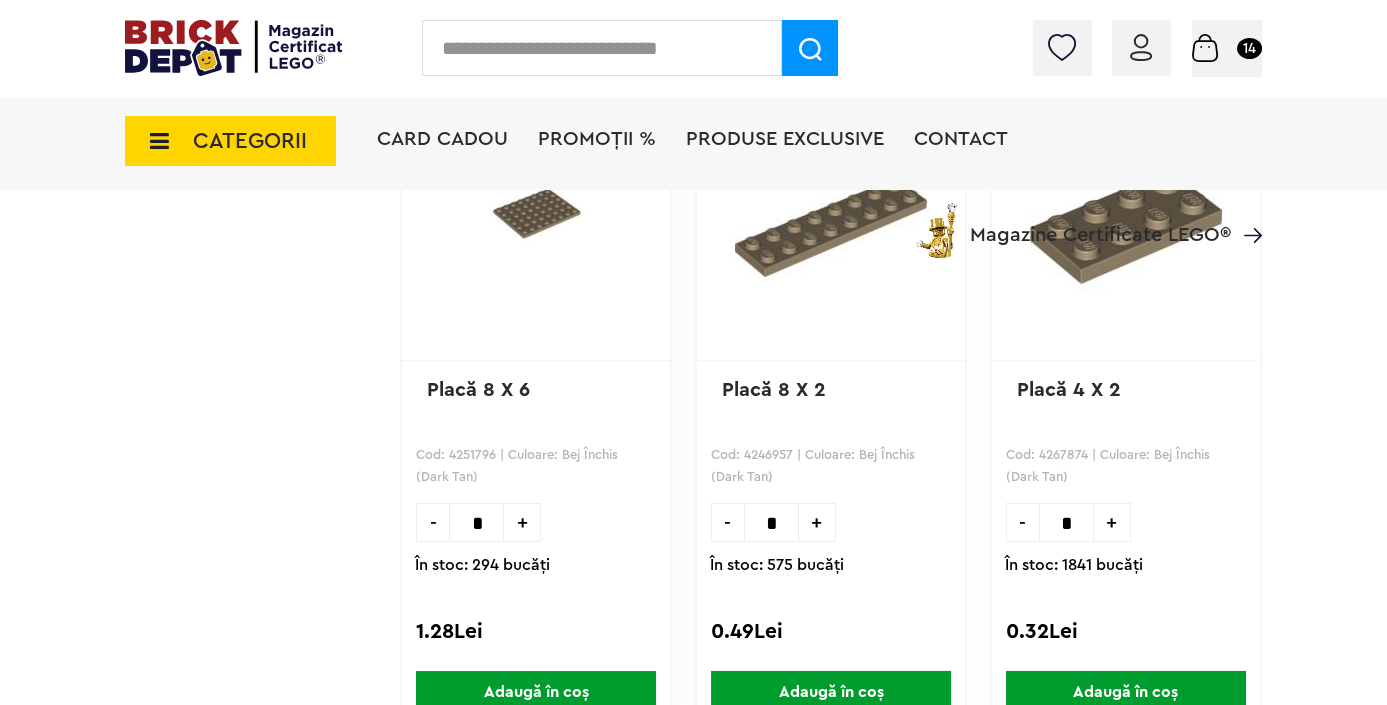 scroll, scrollTop: 28648, scrollLeft: 0, axis: vertical 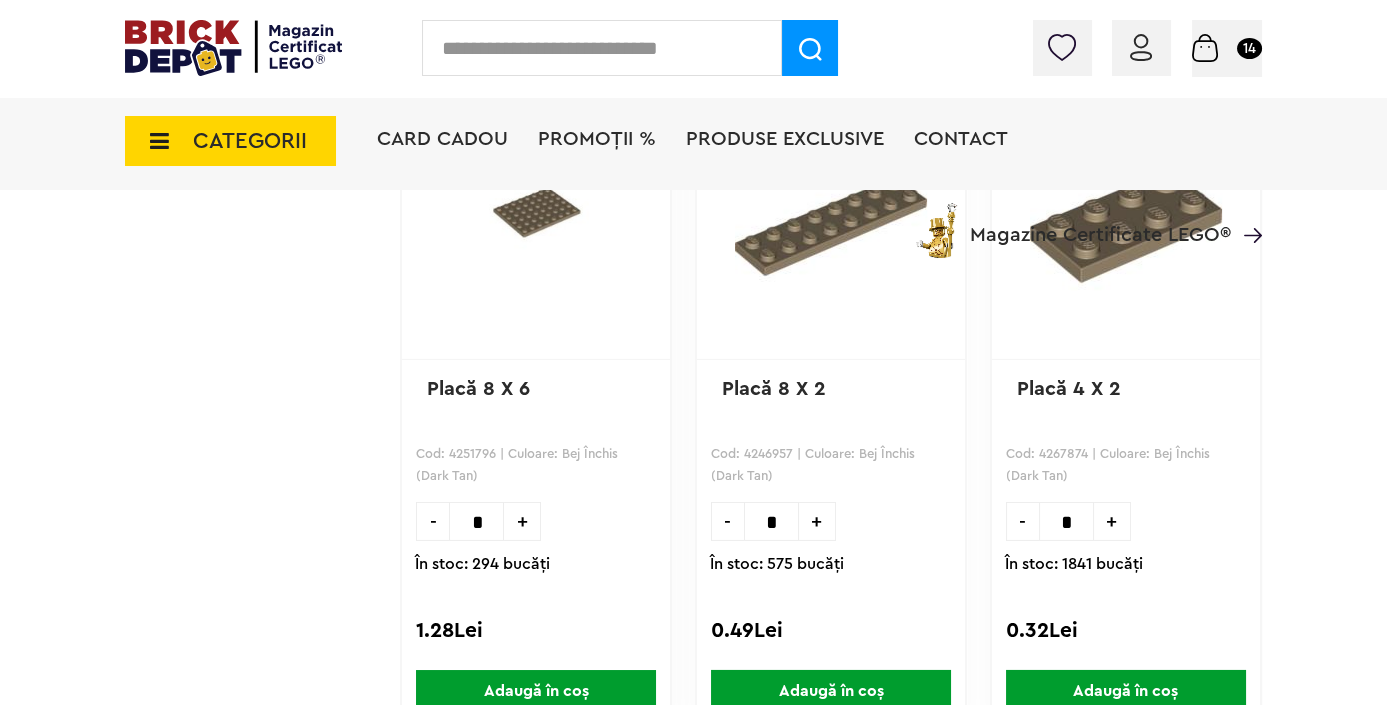 click on "*" at bounding box center (1066, 521) 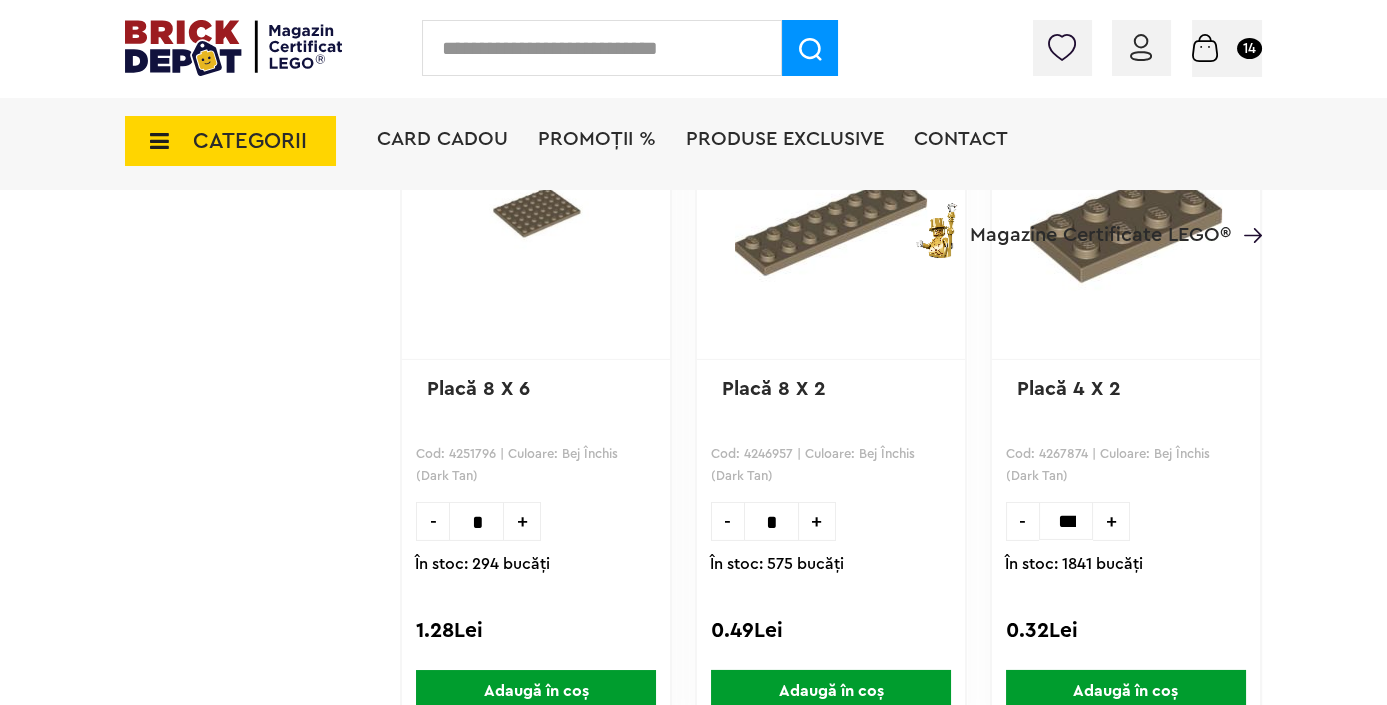 scroll, scrollTop: 0, scrollLeft: 13, axis: horizontal 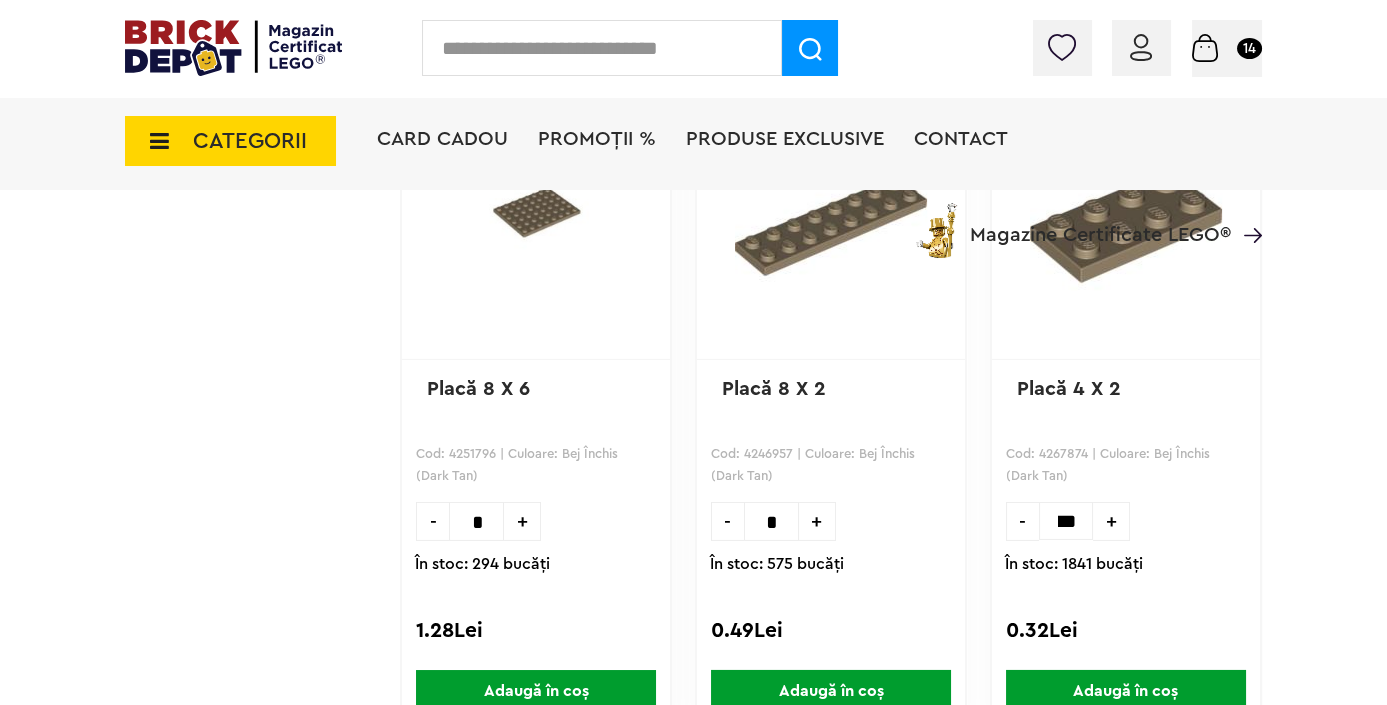 type on "***" 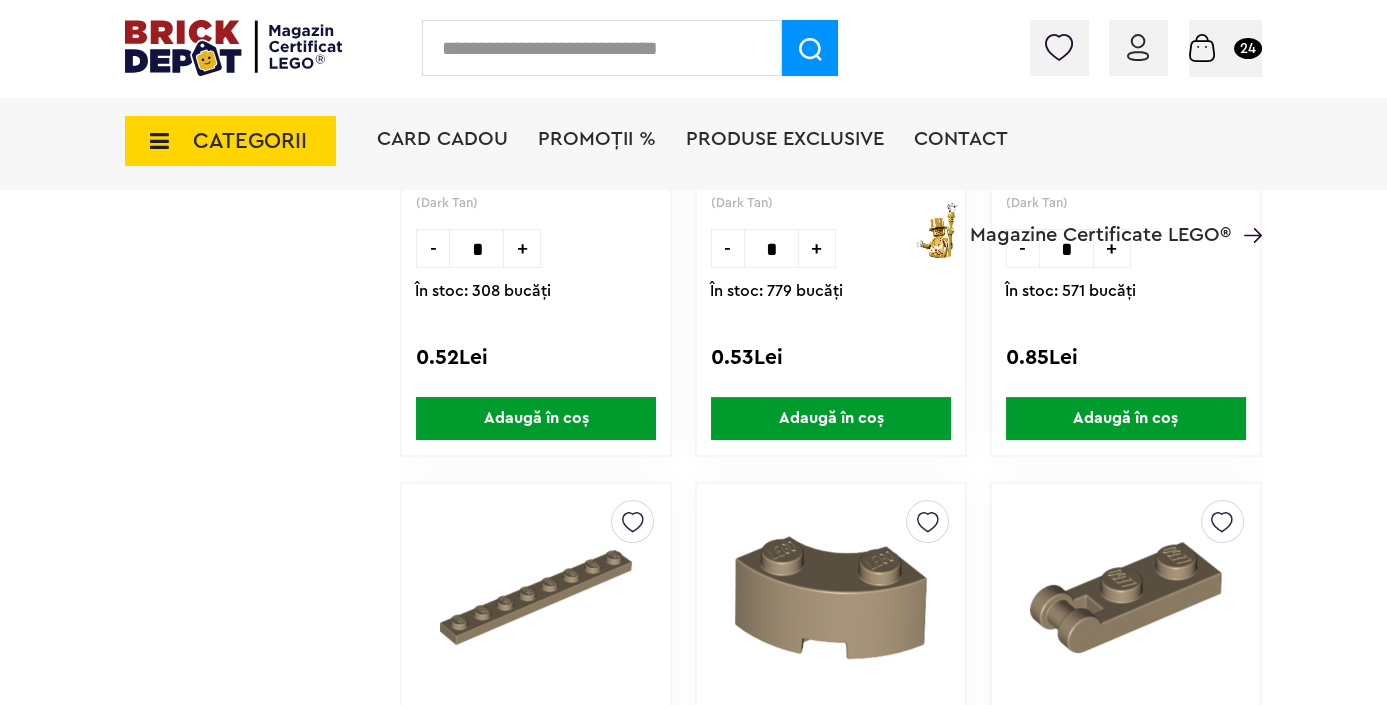 scroll, scrollTop: 31466, scrollLeft: 0, axis: vertical 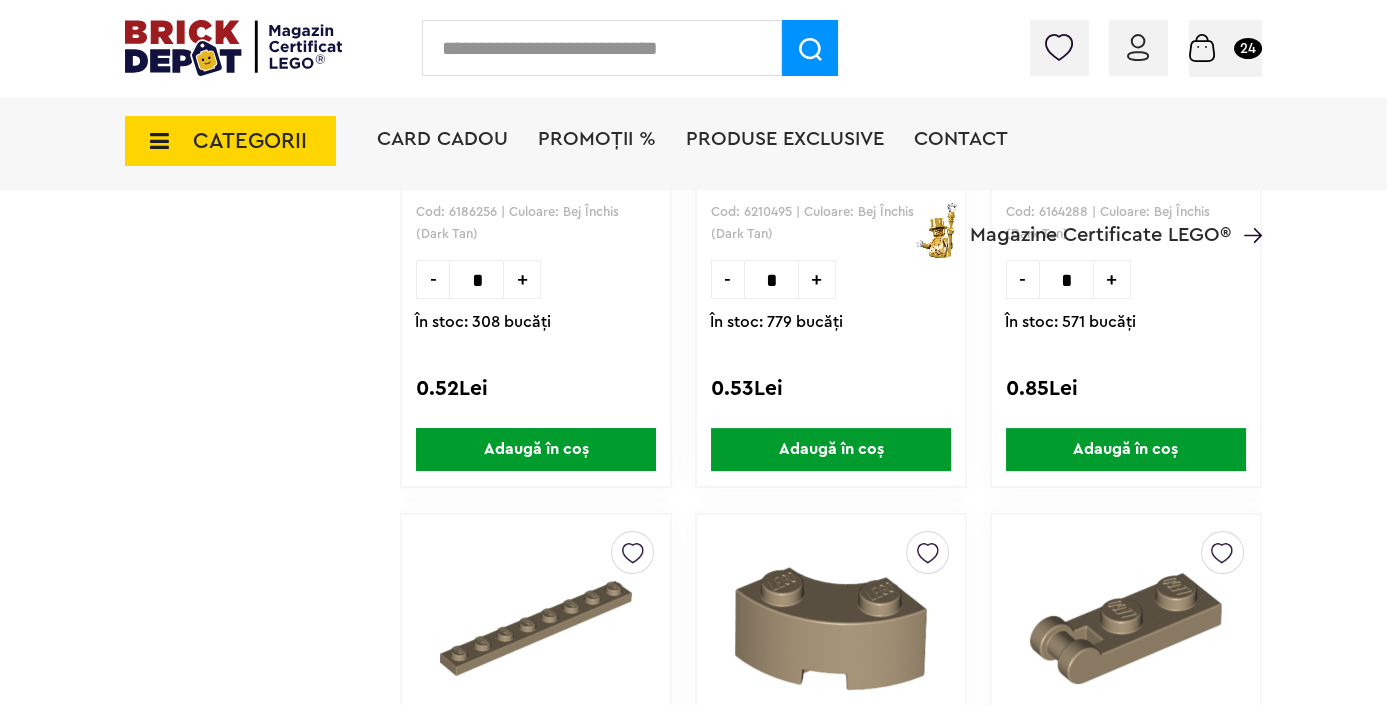click on "Contul meu
Contul meu
Comenzile mele
Date personale
Adrese
Parolă
Listă dorințe
Recenziile mele
VIP
Delogare
Coș   24" at bounding box center [693, 48] 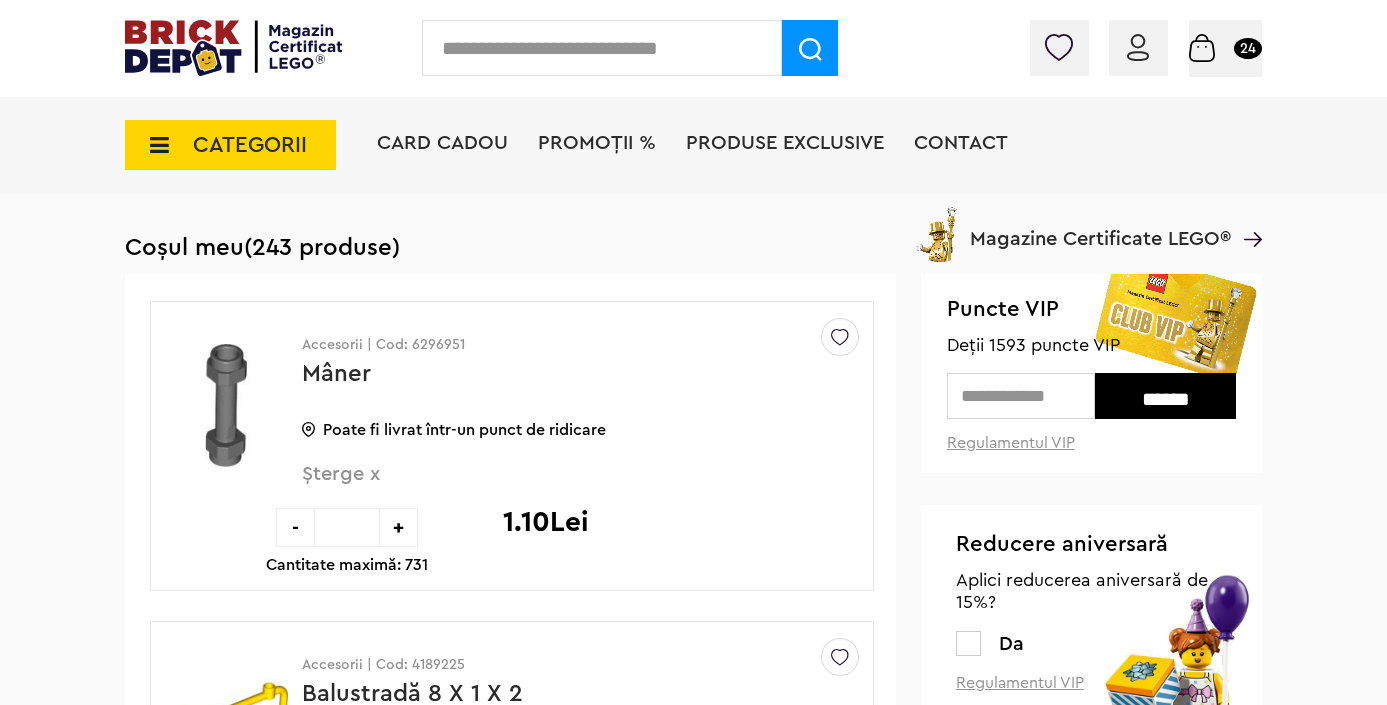 scroll, scrollTop: 0, scrollLeft: 0, axis: both 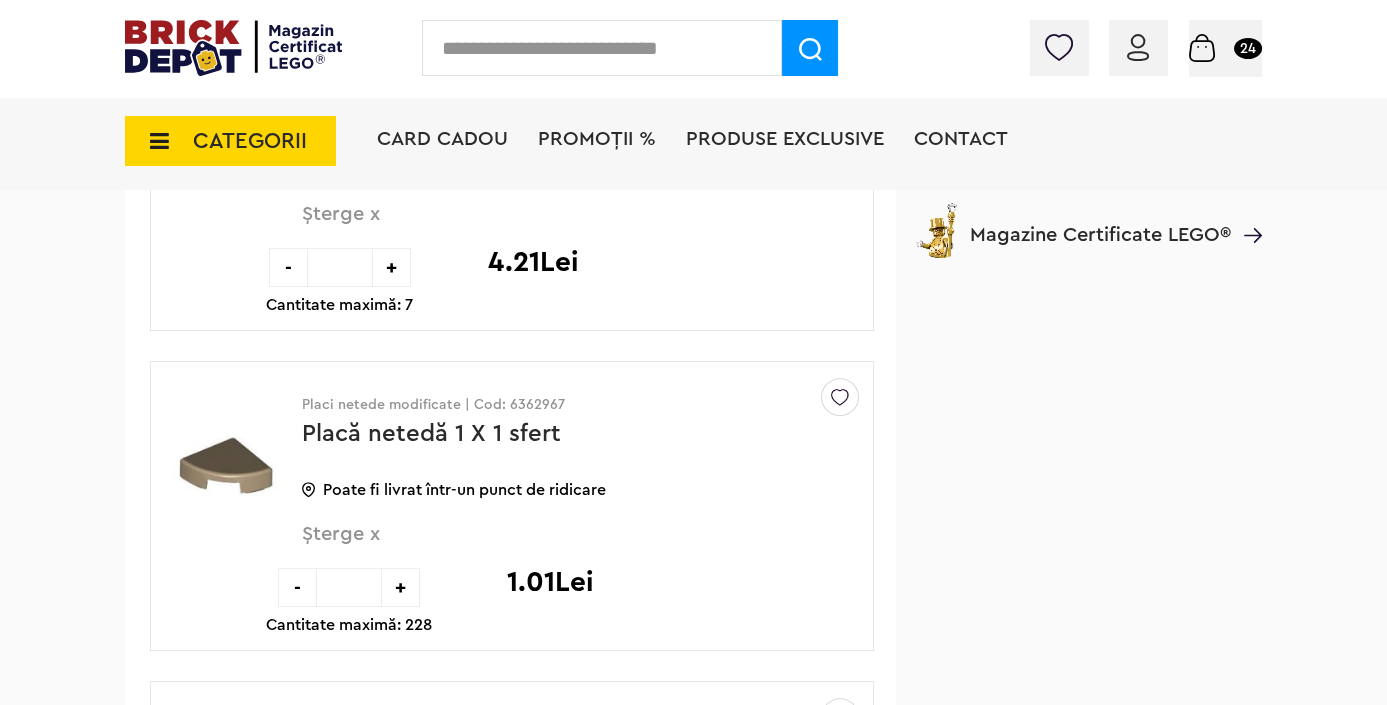 click on "Șterge x" at bounding box center [547, 545] 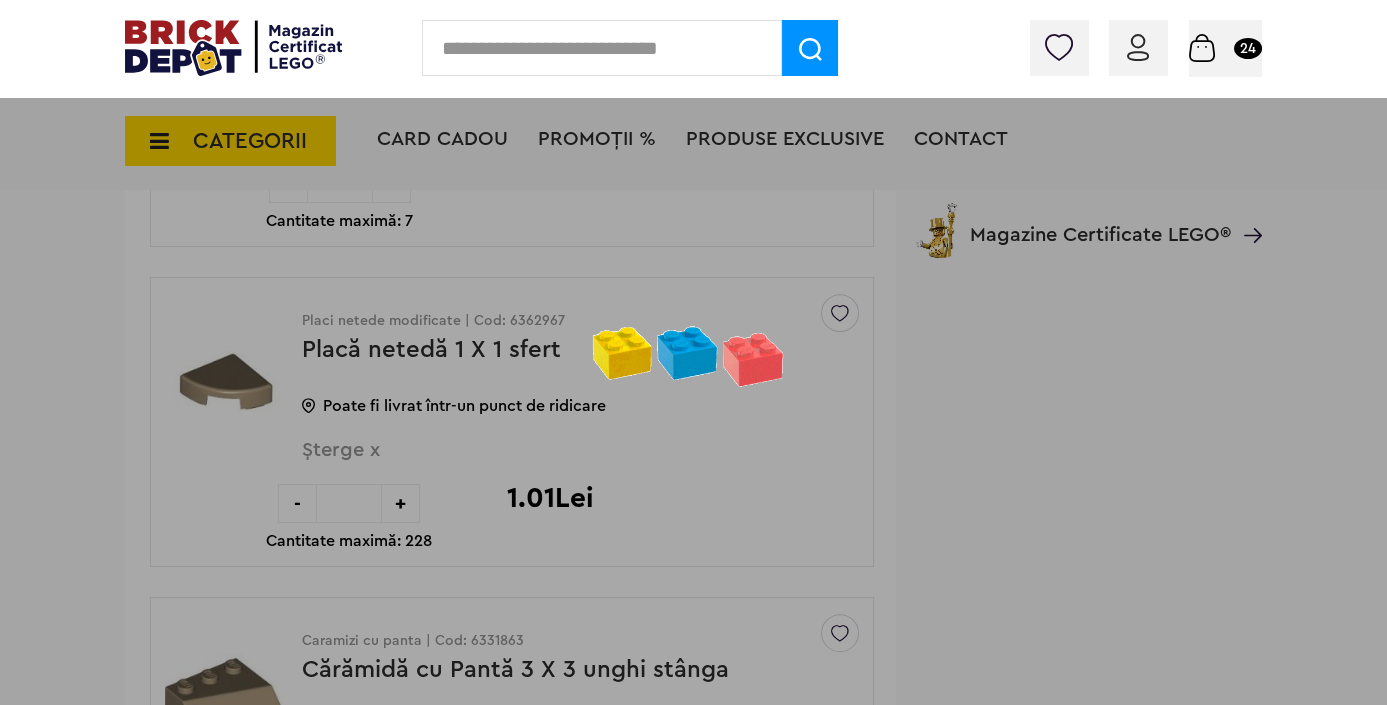 scroll, scrollTop: 1727, scrollLeft: 0, axis: vertical 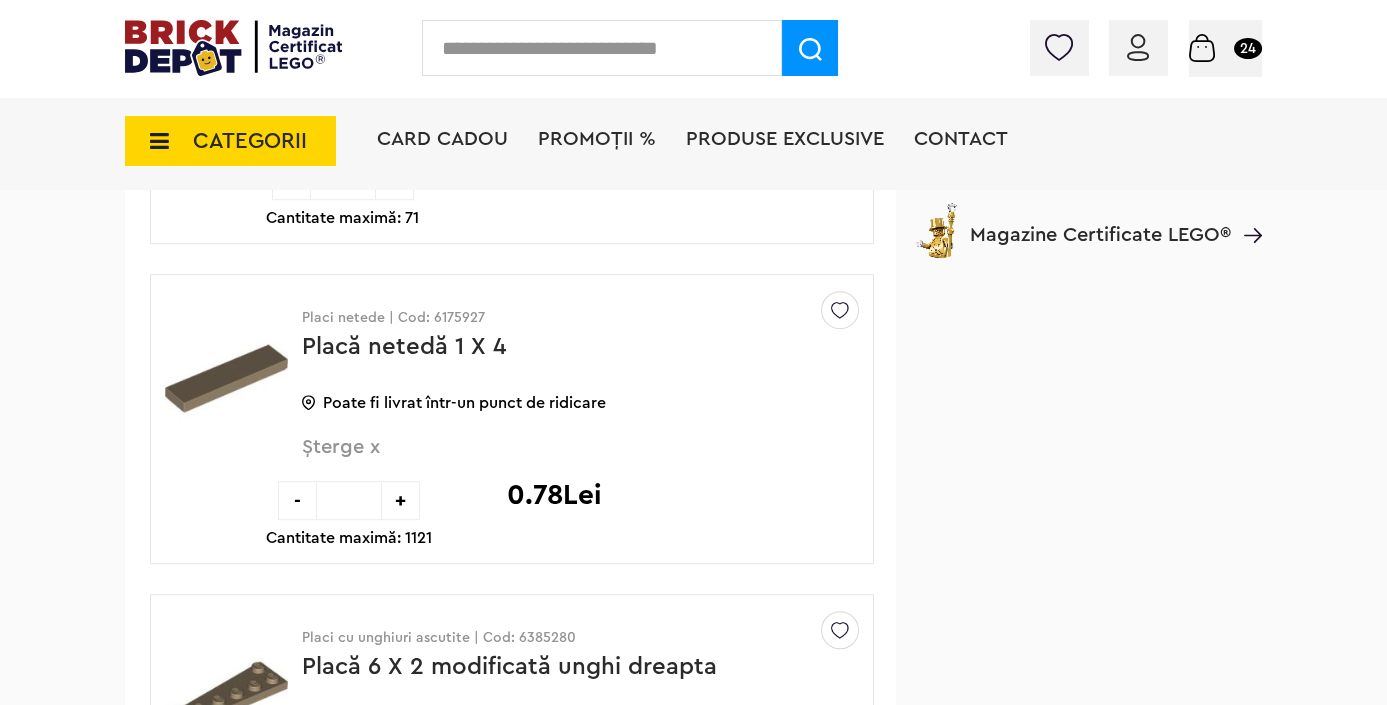 click on "Șterge x" at bounding box center [547, 458] 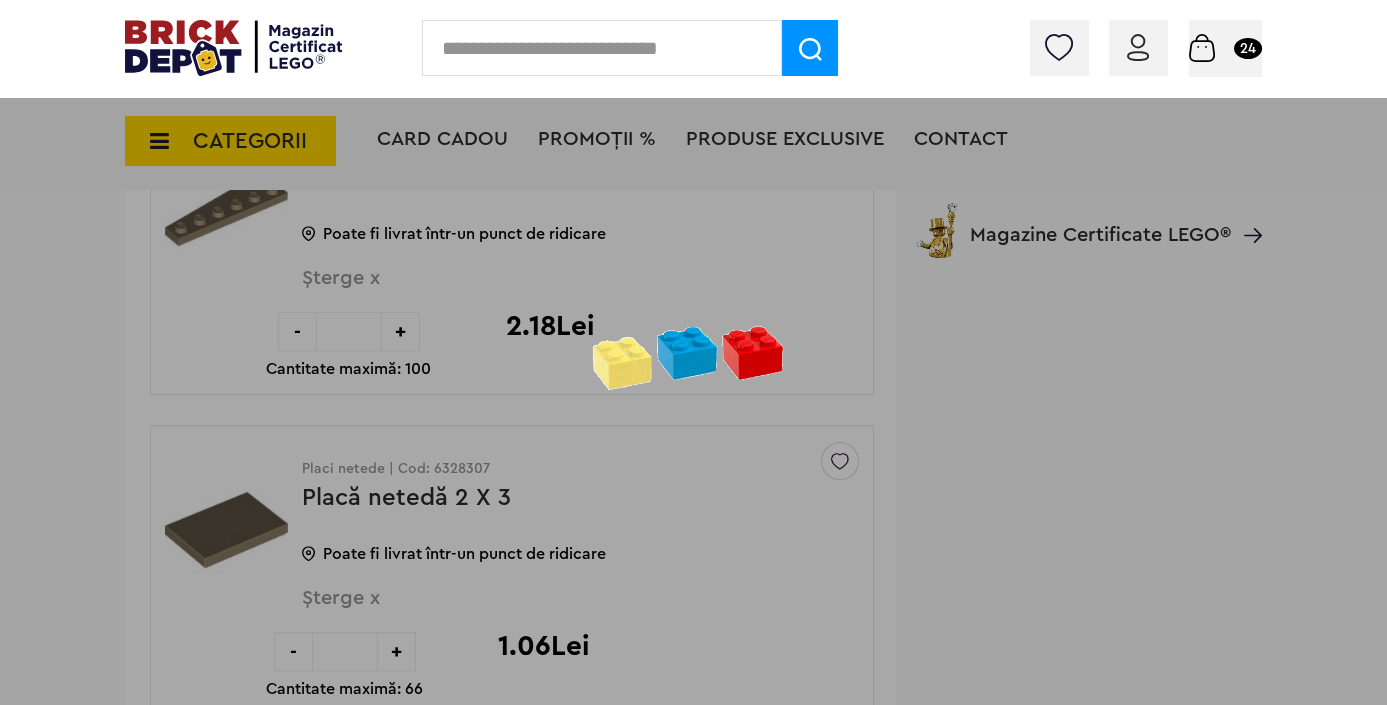 scroll, scrollTop: 2589, scrollLeft: 0, axis: vertical 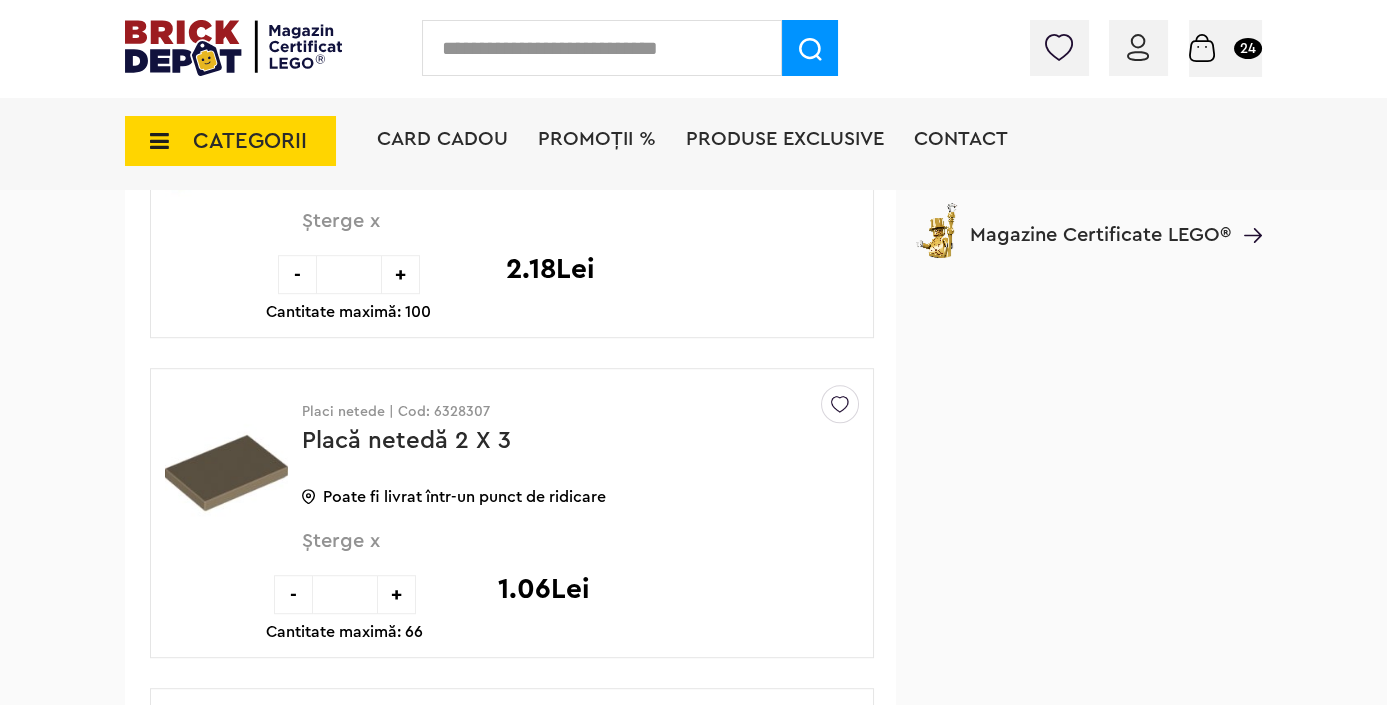 click on "CATEGORII
Jucării LEGO
Card Cadou LEGO Animal Crossing Architecture Art Nou Bluey Nou Brickheadz City Nou Classic Colecția Botanică Nou Creator DC Super Heroes Disney Nou DOTS DREAMZzz Nou DUPLO Nou Education Festivaluri Tradiţionale Chinezesti Fortnite Nou Friends Nou Gabby s Dollhouse Harry Potter Nou Icons (Creator Expert) Nou Ideas Nou Indiana Jones Jurassic World Nou Marvel Super Heroes Nou Minecraft Nou Minifigurine Minions Monkie Kid NIKE Nou Ninjago Nou One Piece Sonic the Hedgehog Speed Champions Nou Star Wars Nou Super Mario Nou Technic Nou The Legend of Zelda Wednesday Wicked Vezi Toate >> Card Cadou LEGO
Piese LEGO
Accesorii Nou Animale Autocolante Caramizi Nou Caramizi cu panta Nou Caramizi curbate Nou Caramizi rotunde Nou Caramizi speciale Nou Componente Figurine actiune Nou Minifigurine Minifigurine - Accesorii Minifigurine - Parti componente Piese decorate Nou Placi Nou Placi cu unghiuri ascutite Nou Placi netede Nou Placi netede modificate Nou Nou" at bounding box center [693, 175] 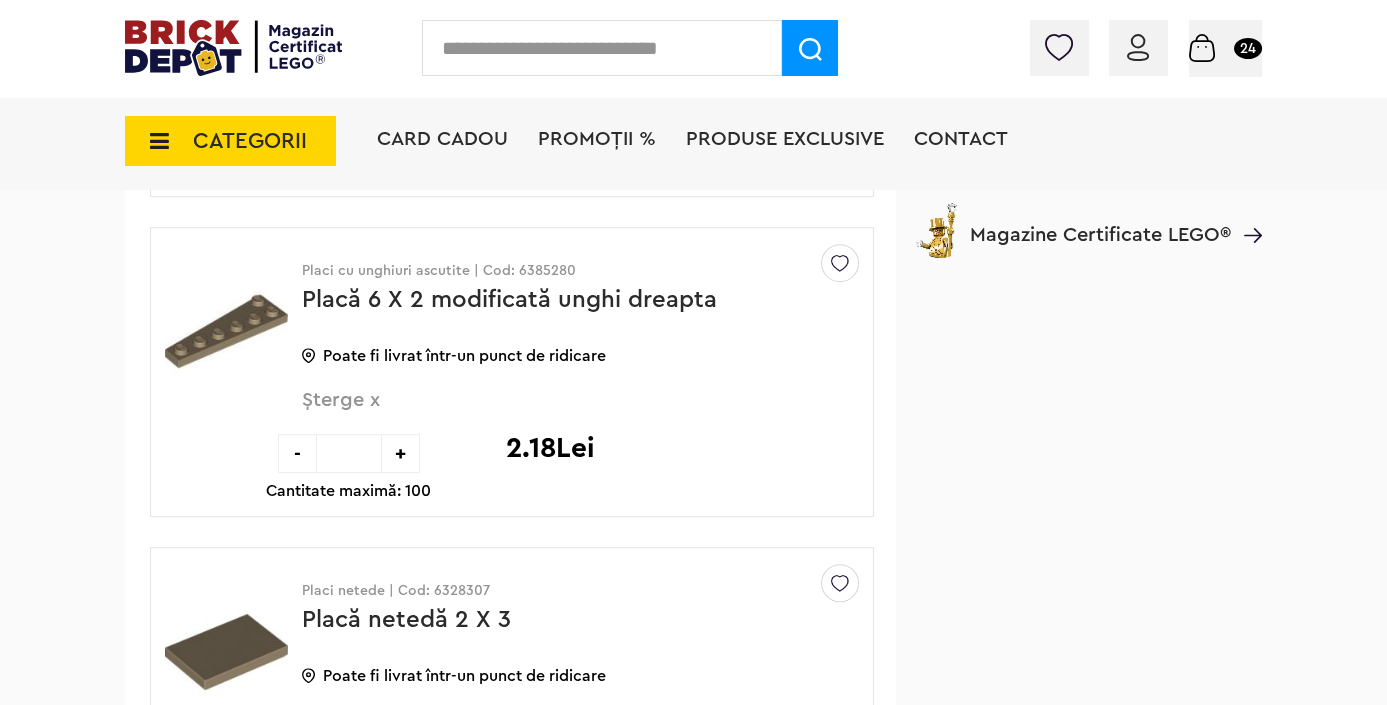scroll, scrollTop: 2408, scrollLeft: 0, axis: vertical 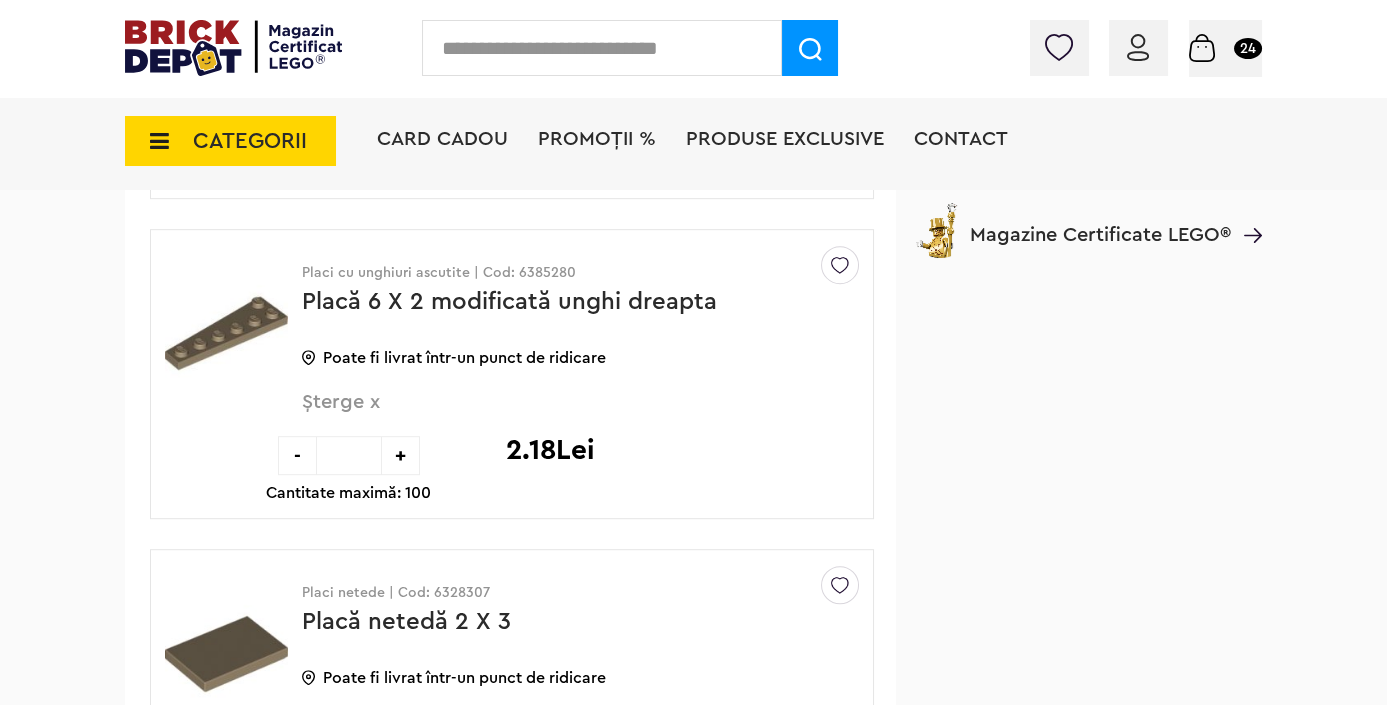 click on "Șterge x" at bounding box center (547, 413) 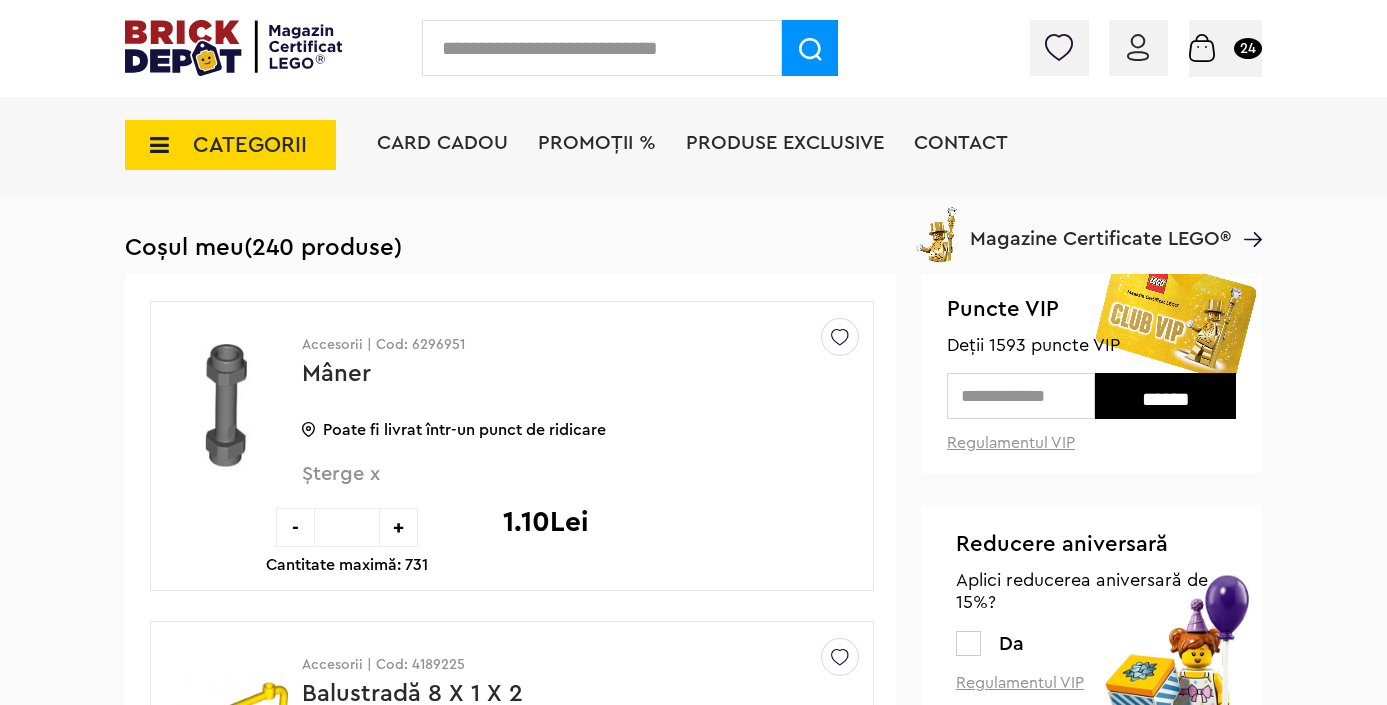 scroll, scrollTop: 2362, scrollLeft: 0, axis: vertical 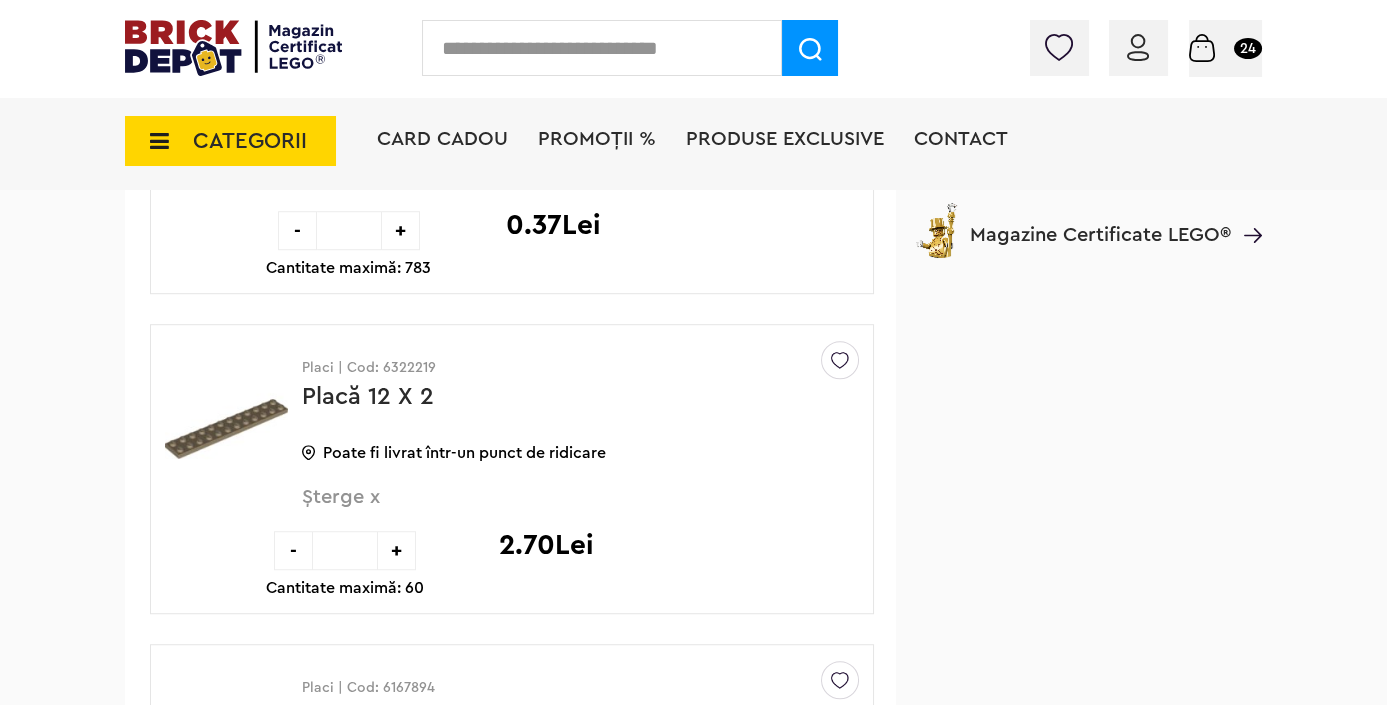 click on "Șterge x" at bounding box center [547, 508] 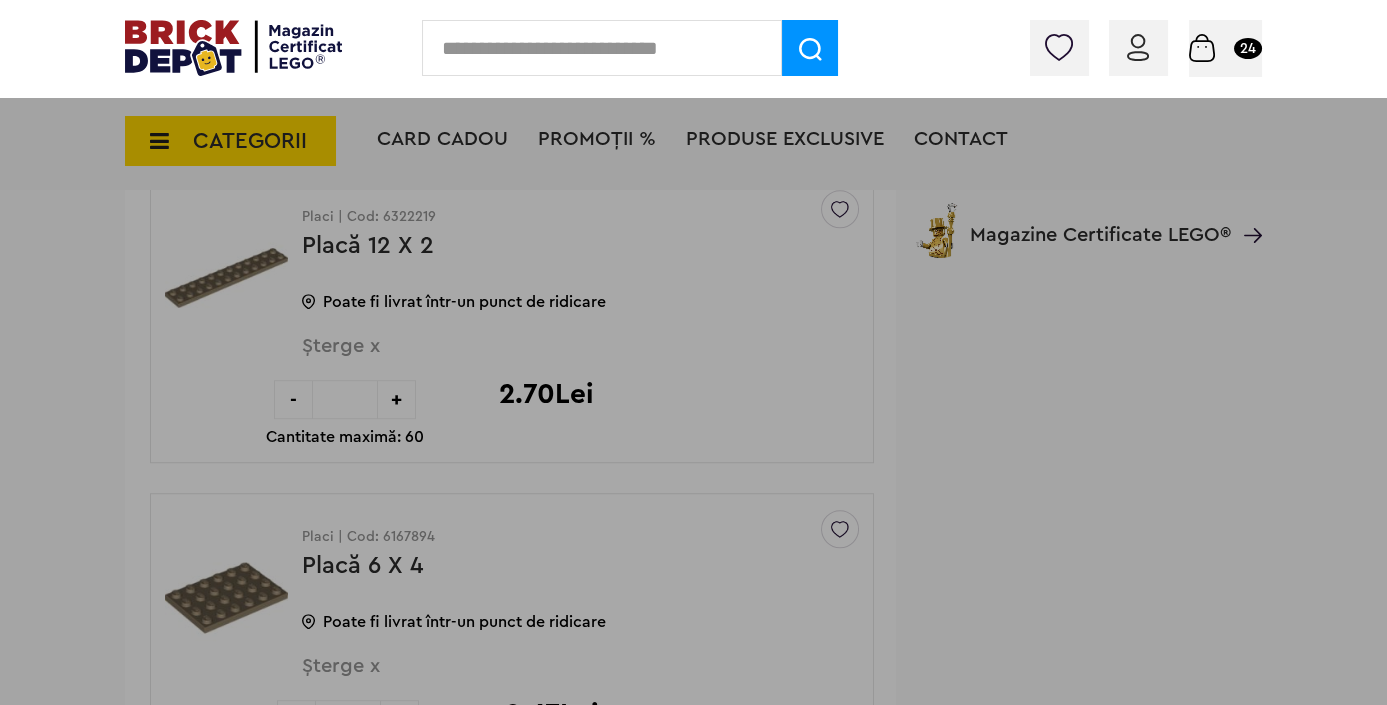 scroll, scrollTop: 3226, scrollLeft: 0, axis: vertical 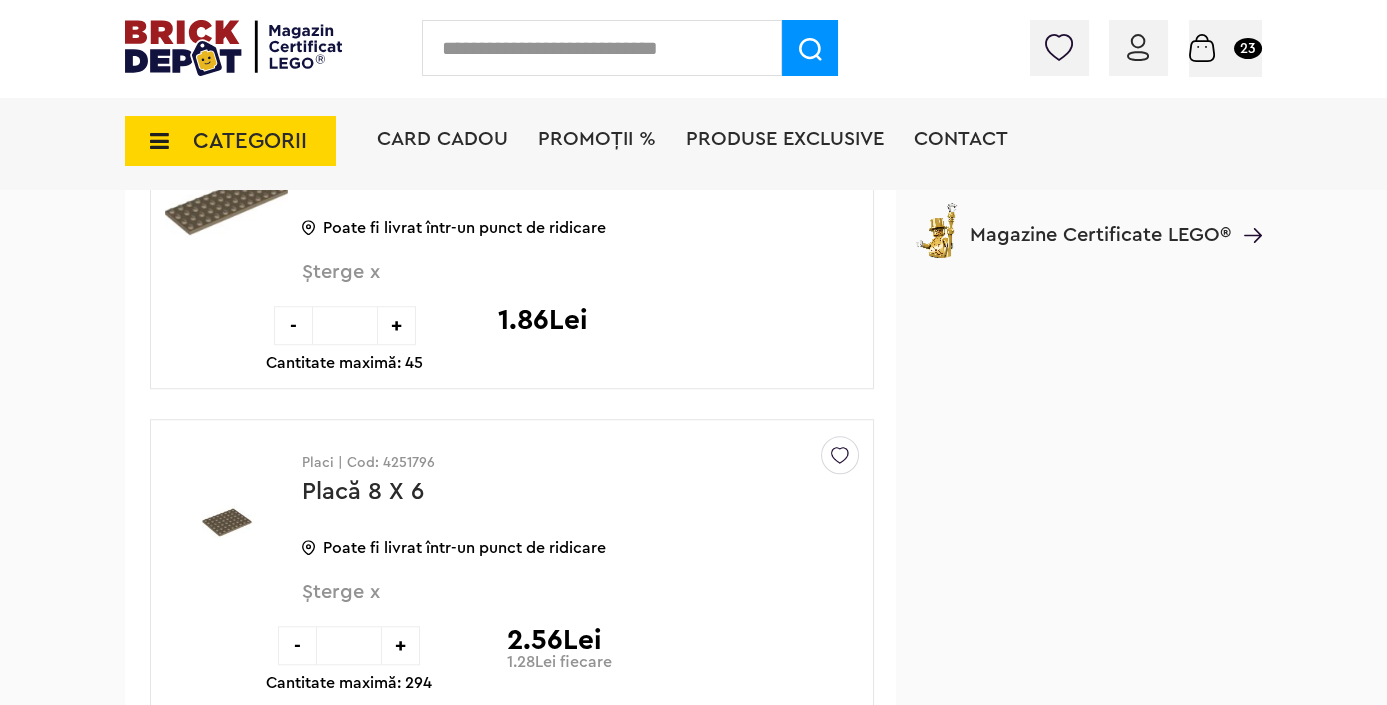 click on "CATEGORII
Jucării LEGO
Card Cadou LEGO Animal Crossing Architecture Art Nou Bluey Nou Brickheadz City Nou Classic Colecția Botanică Nou Creator DC Super Heroes Disney Nou DOTS DREAMZzz Nou DUPLO Nou Education Festivaluri Tradiţionale Chinezesti Fortnite Nou Friends Nou Gabby s Dollhouse Harry Potter Nou Icons (Creator Expert) Nou Ideas Nou Indiana Jones Jurassic World Nou Marvel Super Heroes Nou Minecraft Nou Minifigurine Minions Monkie Kid NIKE Nou Ninjago Nou One Piece Sonic the Hedgehog Speed Champions Nou Star Wars Nou Super Mario Nou Technic Nou The Legend of Zelda Wednesday Wicked Vezi Toate >> Card Cadou LEGO
Piese LEGO
Accesorii Nou Animale Autocolante Caramizi Nou Caramizi cu panta Nou Caramizi curbate Nou Caramizi rotunde Nou Caramizi speciale Nou Componente Figurine actiune Nou Minifigurine Minifigurine - Accesorii Minifigurine - Parti componente Piese decorate Nou Placi Nou Placi cu unghiuri ascutite Nou Placi netede Nou Placi netede modificate Nou Nou" at bounding box center (693, 175) 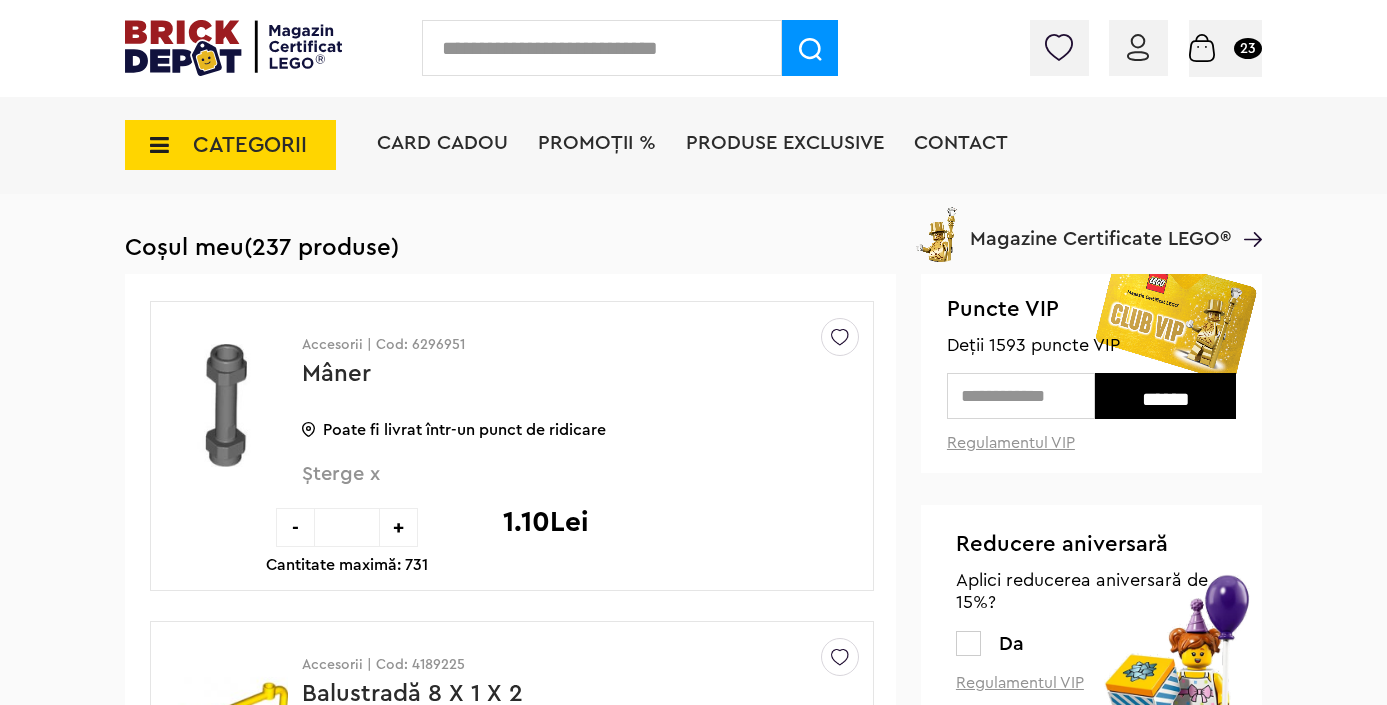 scroll, scrollTop: 3445, scrollLeft: 0, axis: vertical 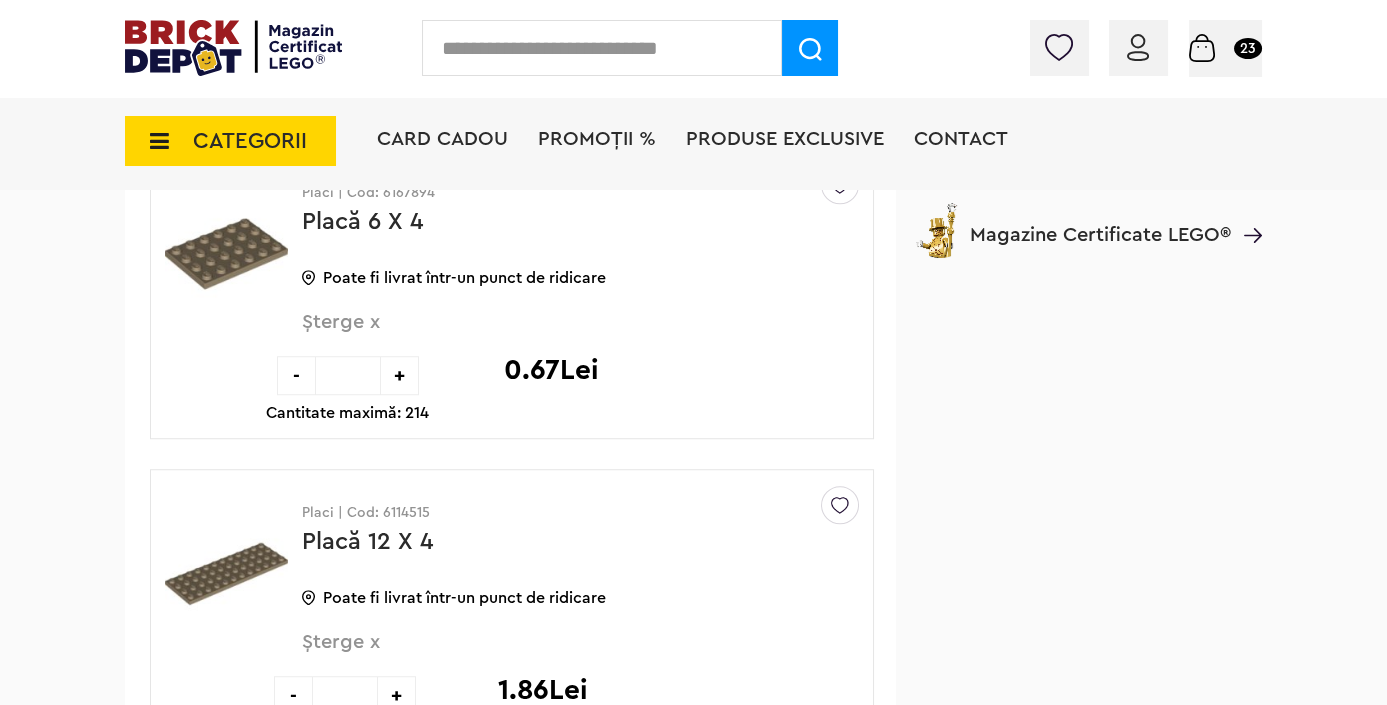 click on "Șterge x" at bounding box center [547, 333] 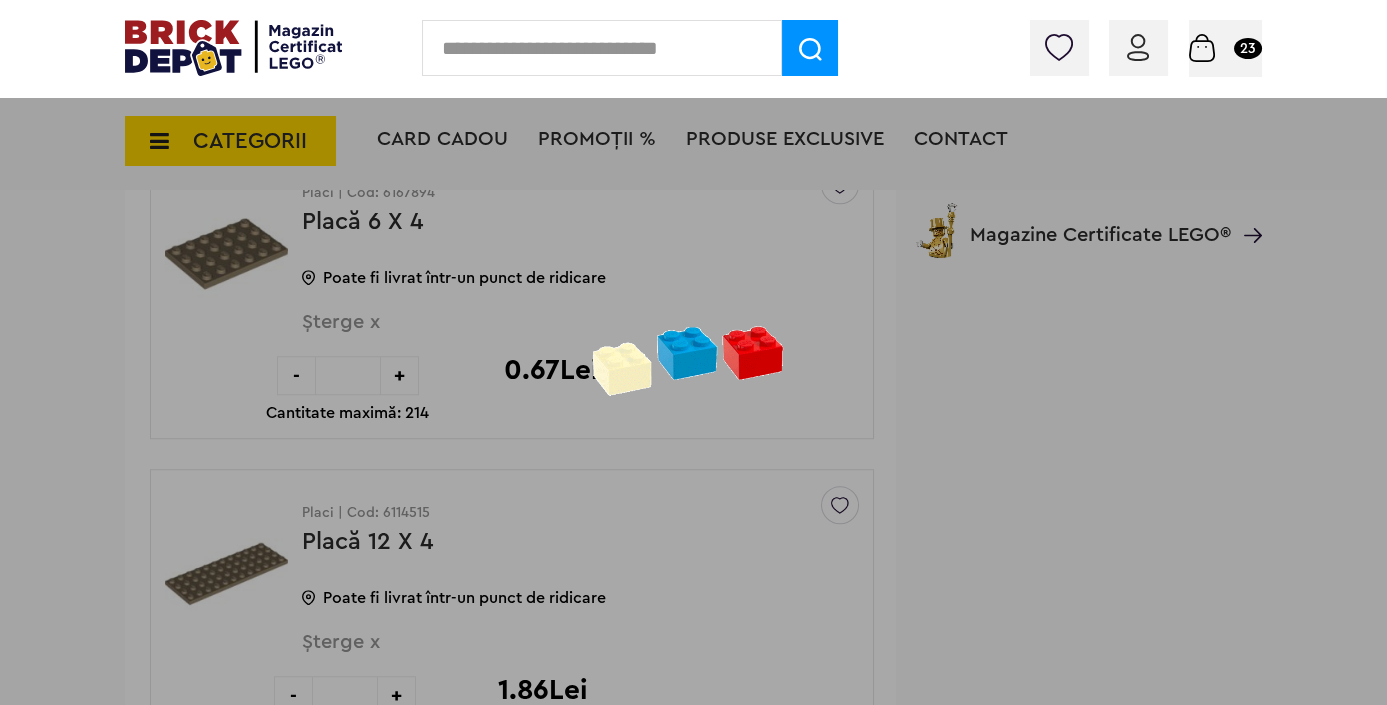 click at bounding box center [693, 352] 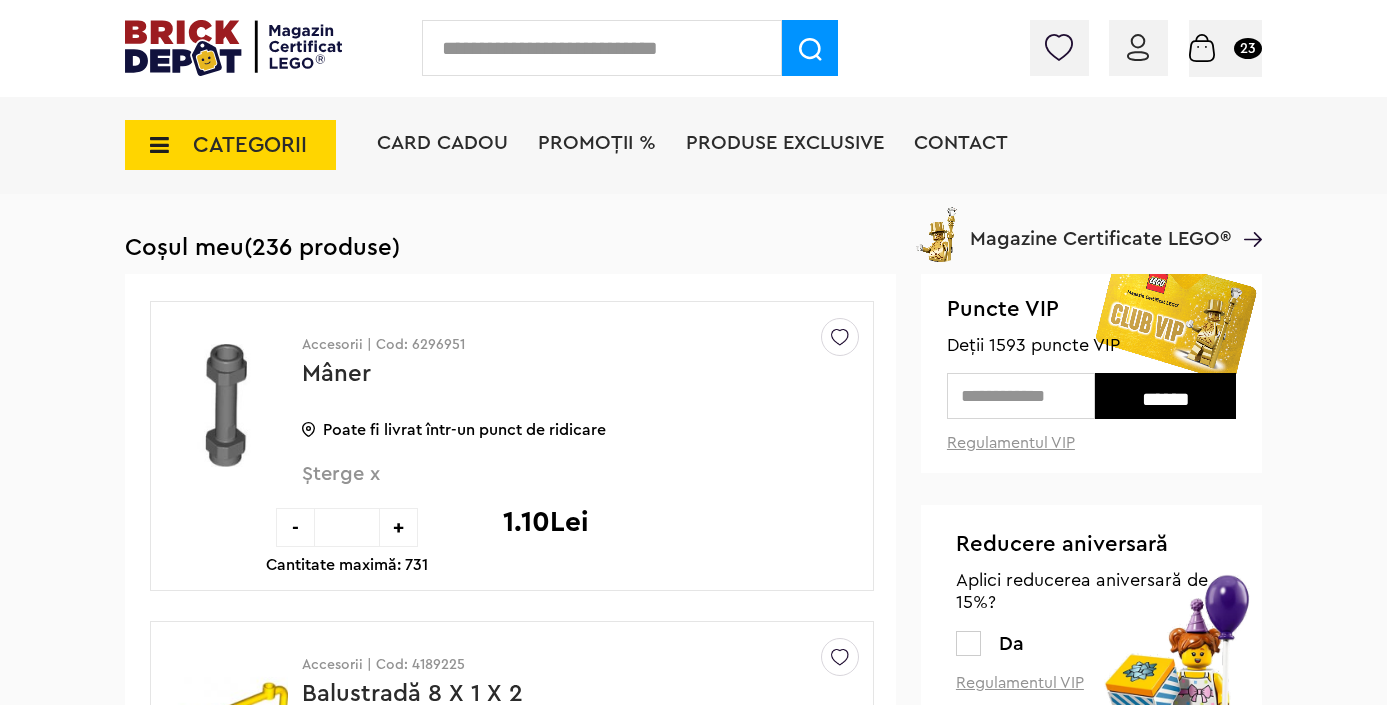 scroll, scrollTop: 3083, scrollLeft: 0, axis: vertical 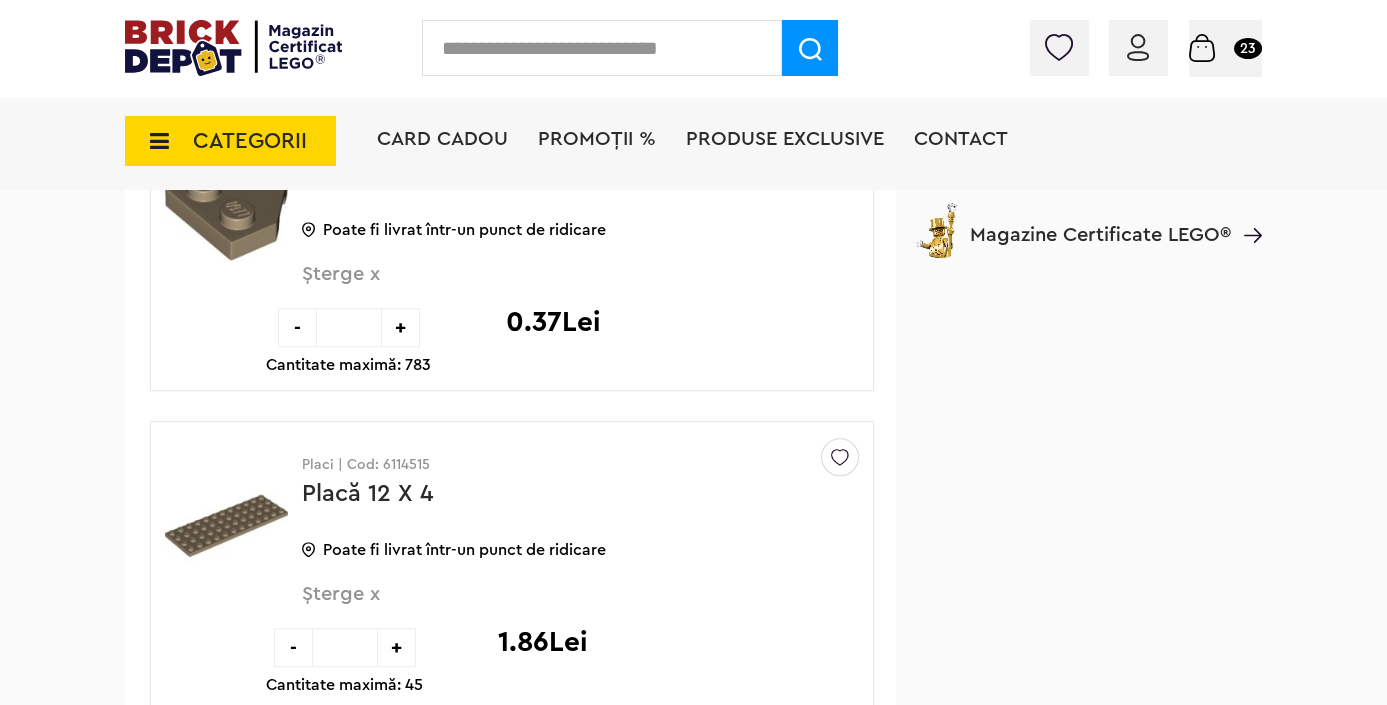 click on "Șterge x" at bounding box center (547, 605) 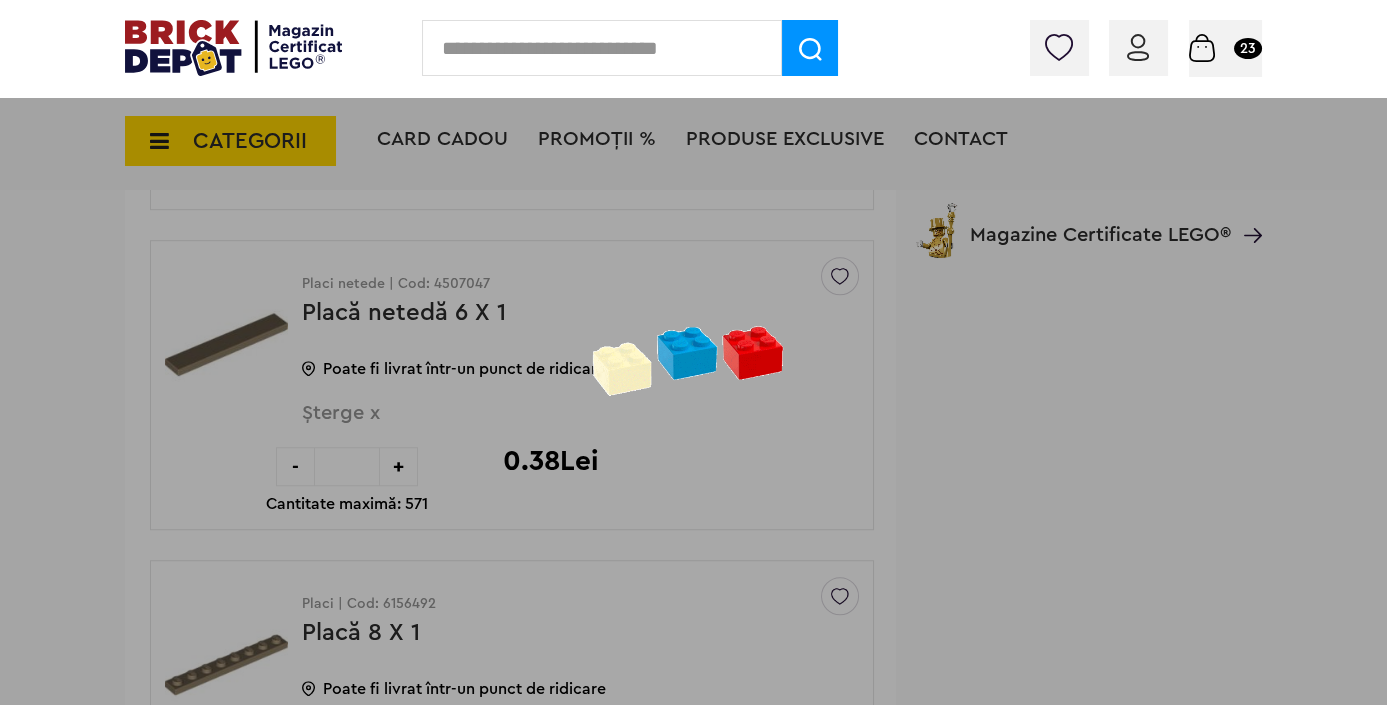 scroll, scrollTop: 3078, scrollLeft: 0, axis: vertical 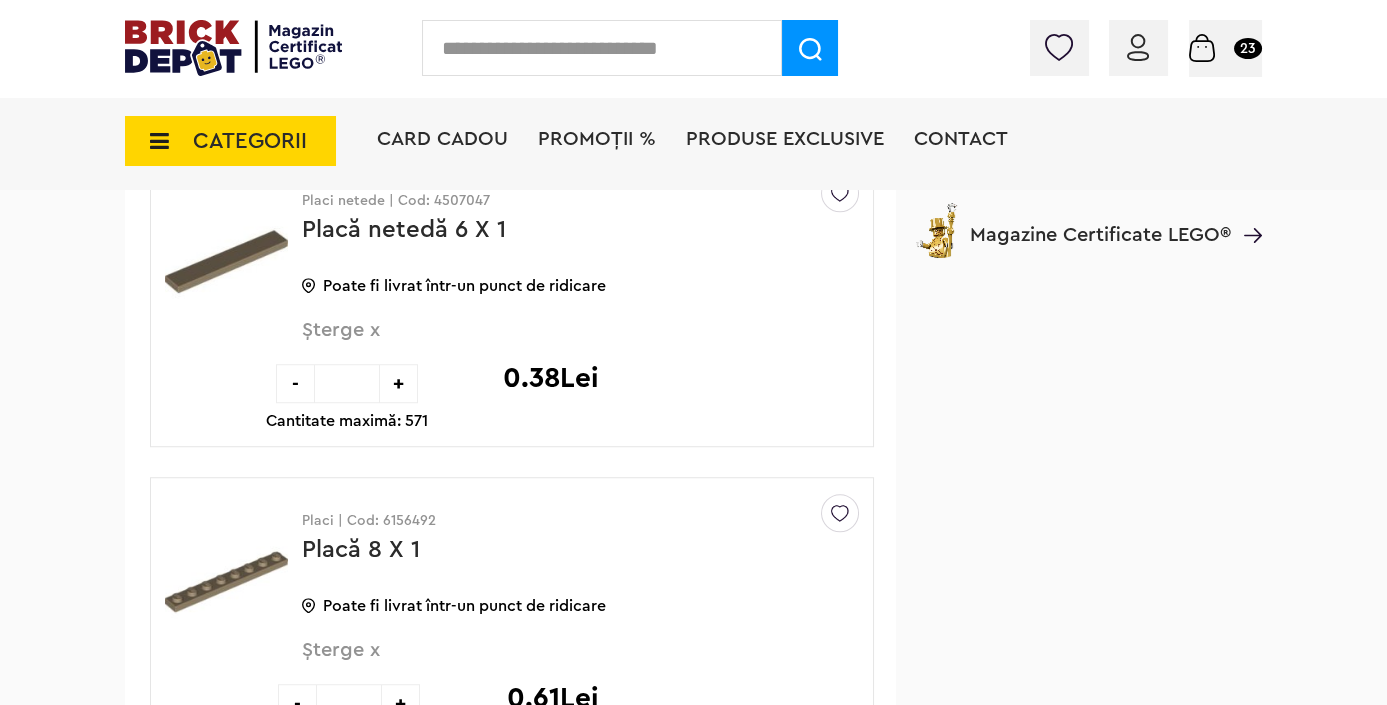 click on "Șterge x" at bounding box center [547, 341] 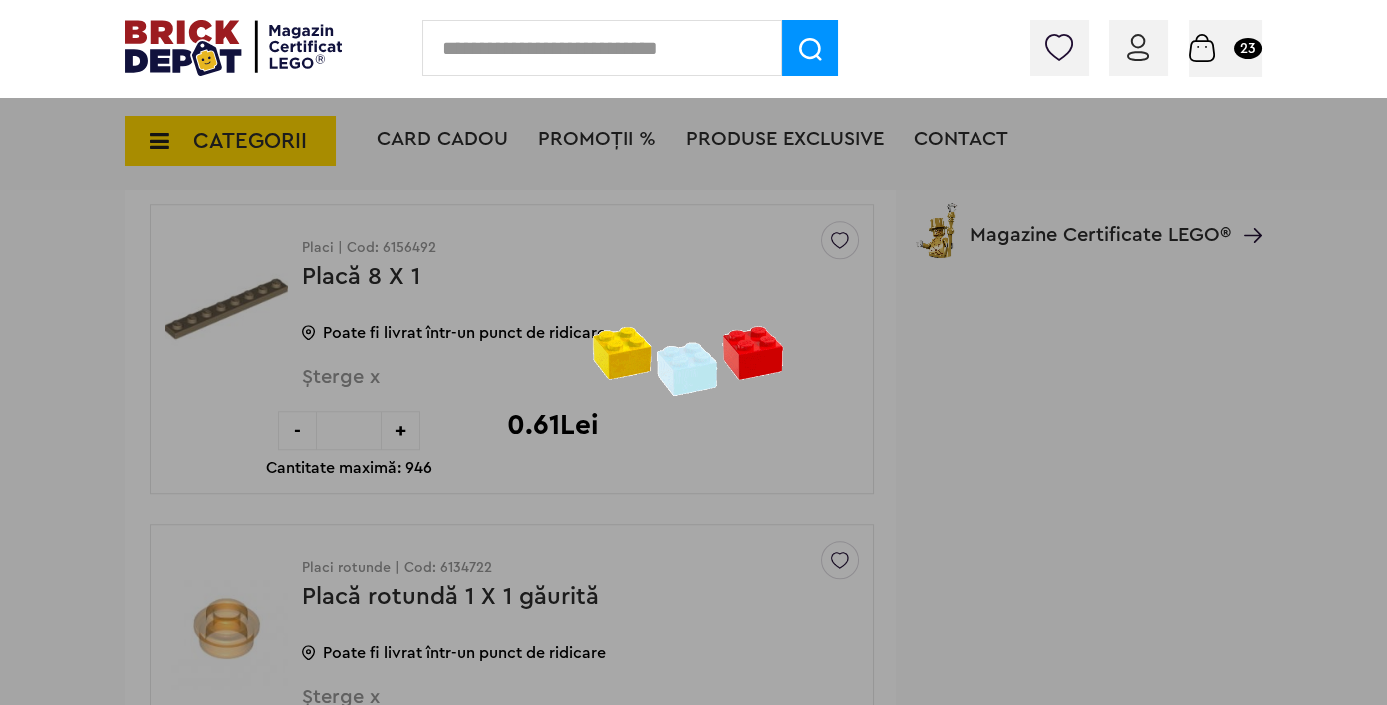 scroll, scrollTop: 3074, scrollLeft: 0, axis: vertical 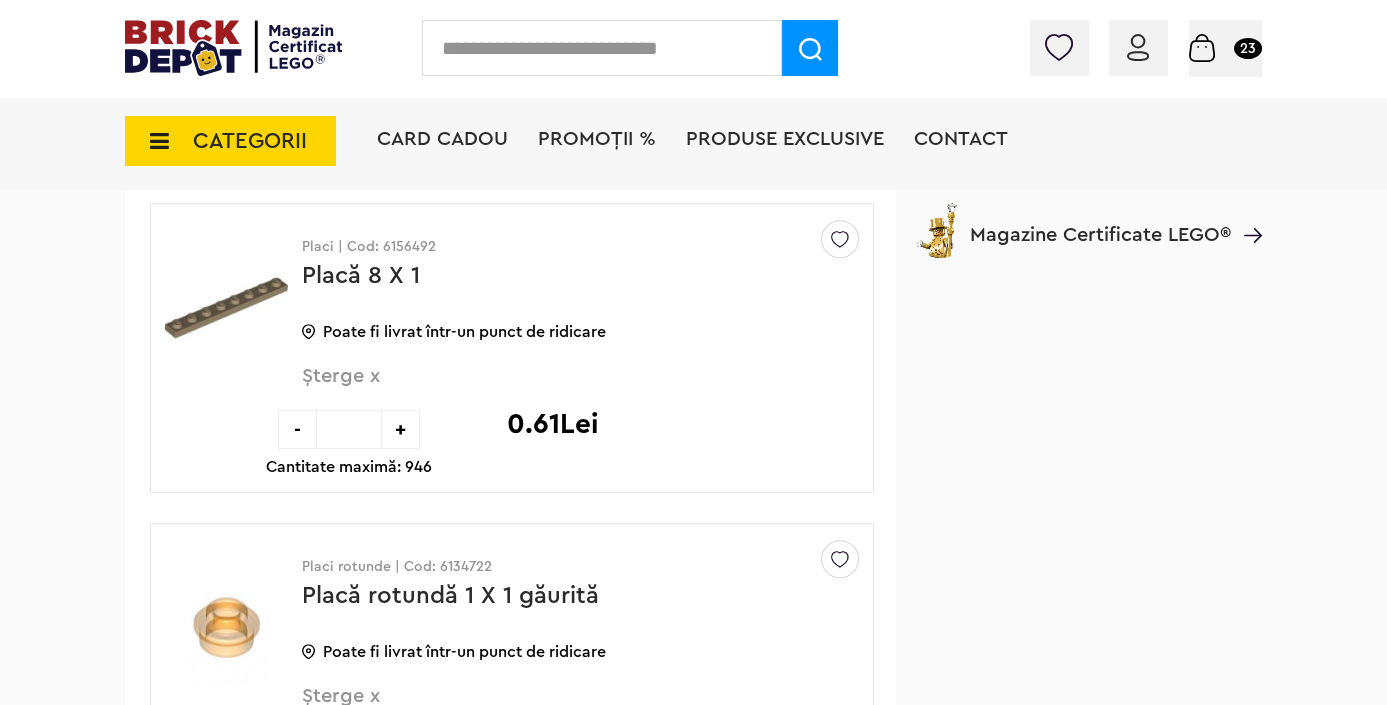 click on "Șterge x" at bounding box center [547, 387] 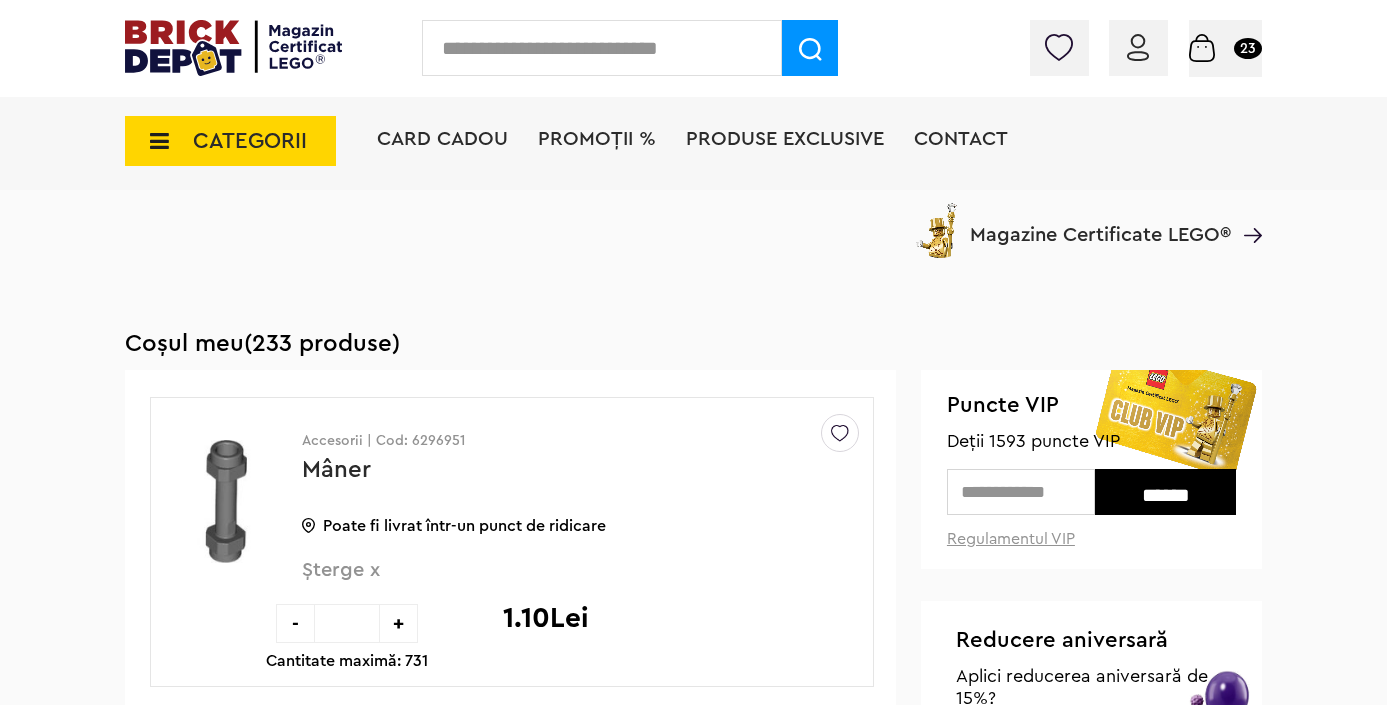 scroll, scrollTop: 3074, scrollLeft: 0, axis: vertical 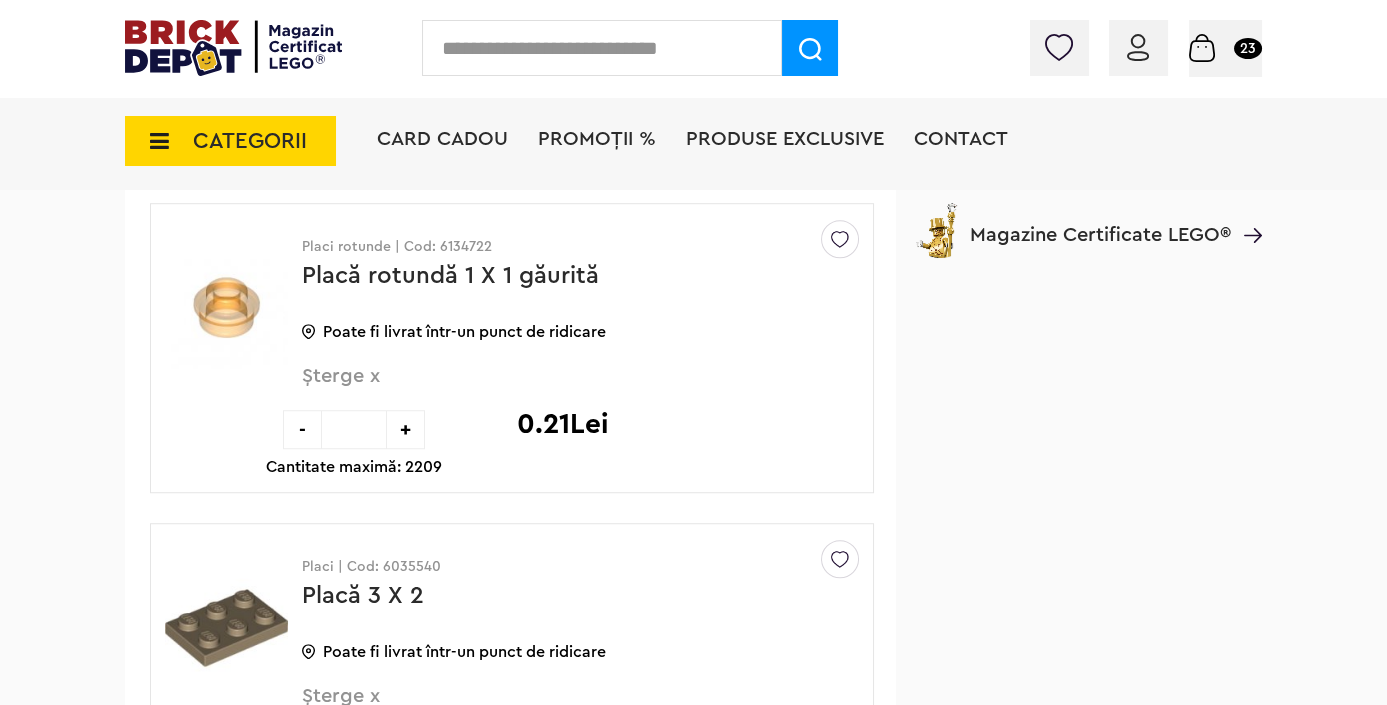click on "*" at bounding box center (354, 429) 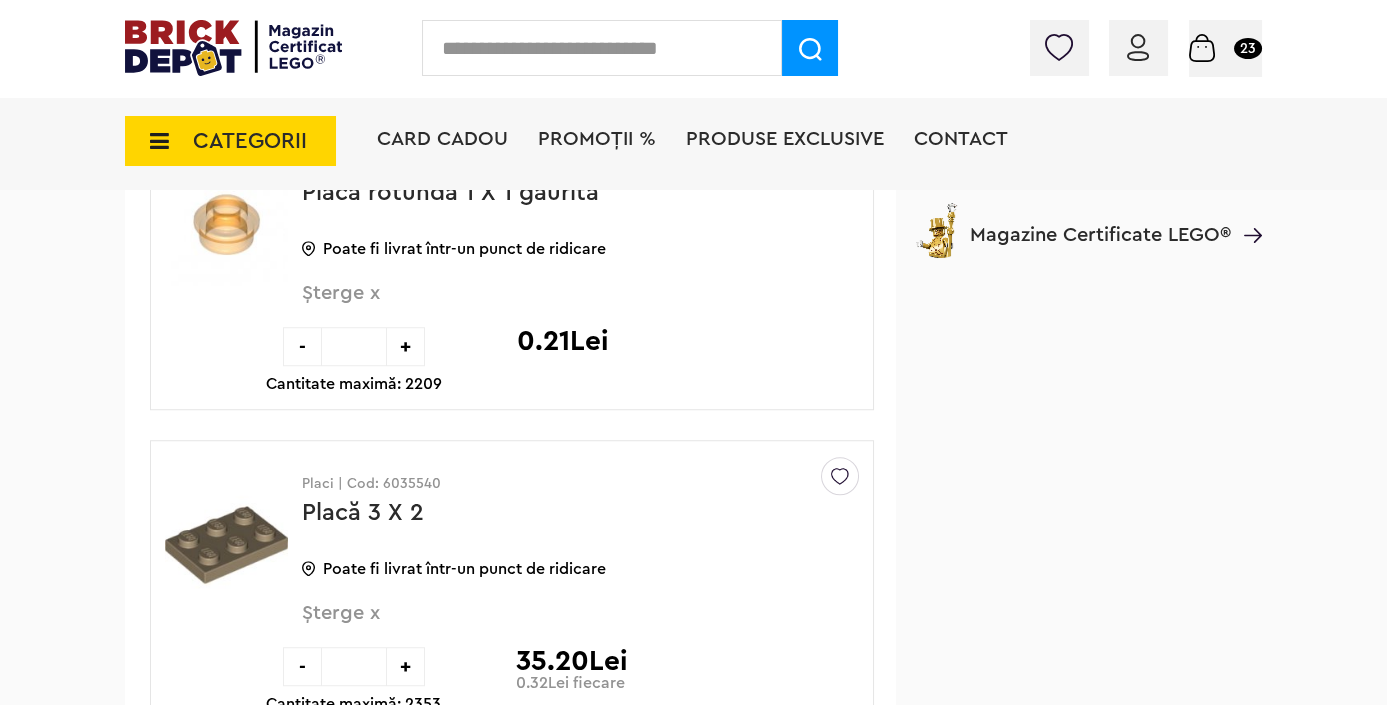 scroll, scrollTop: 3185, scrollLeft: 0, axis: vertical 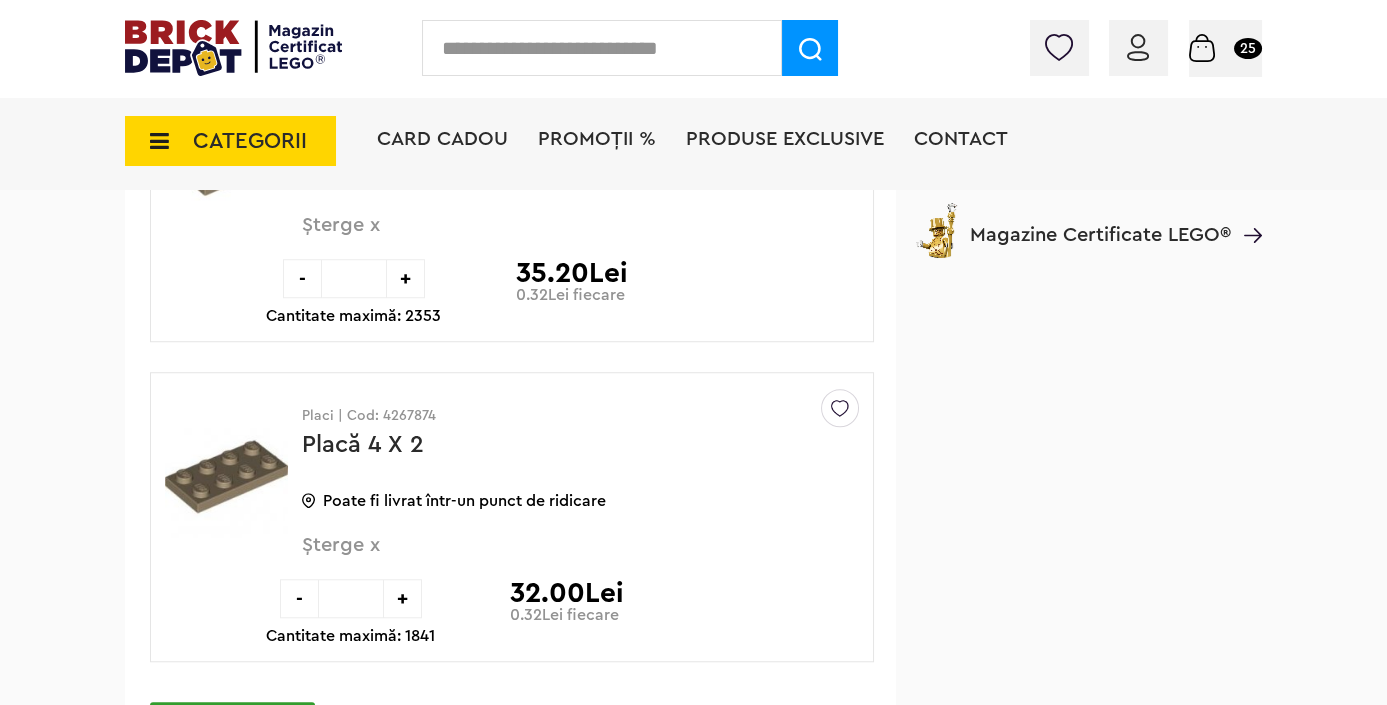 click on "***" at bounding box center (351, 598) 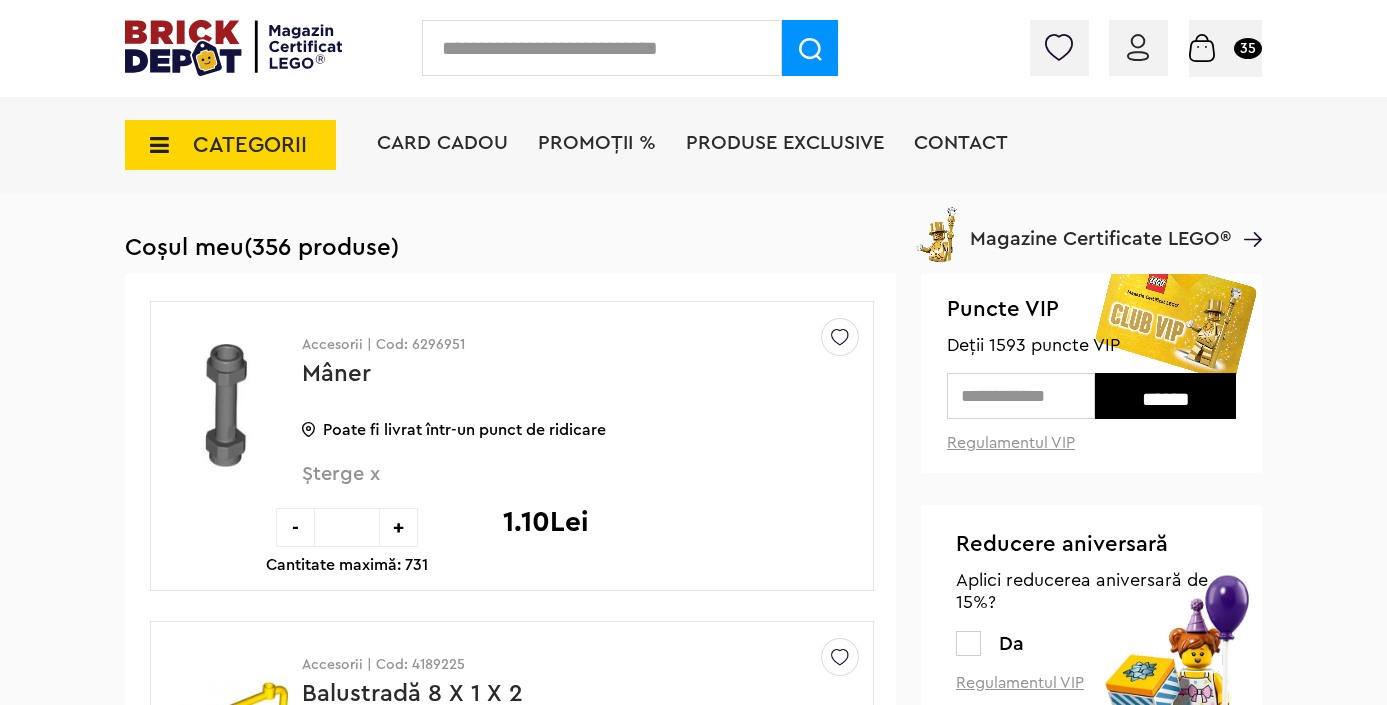 scroll, scrollTop: 0, scrollLeft: 0, axis: both 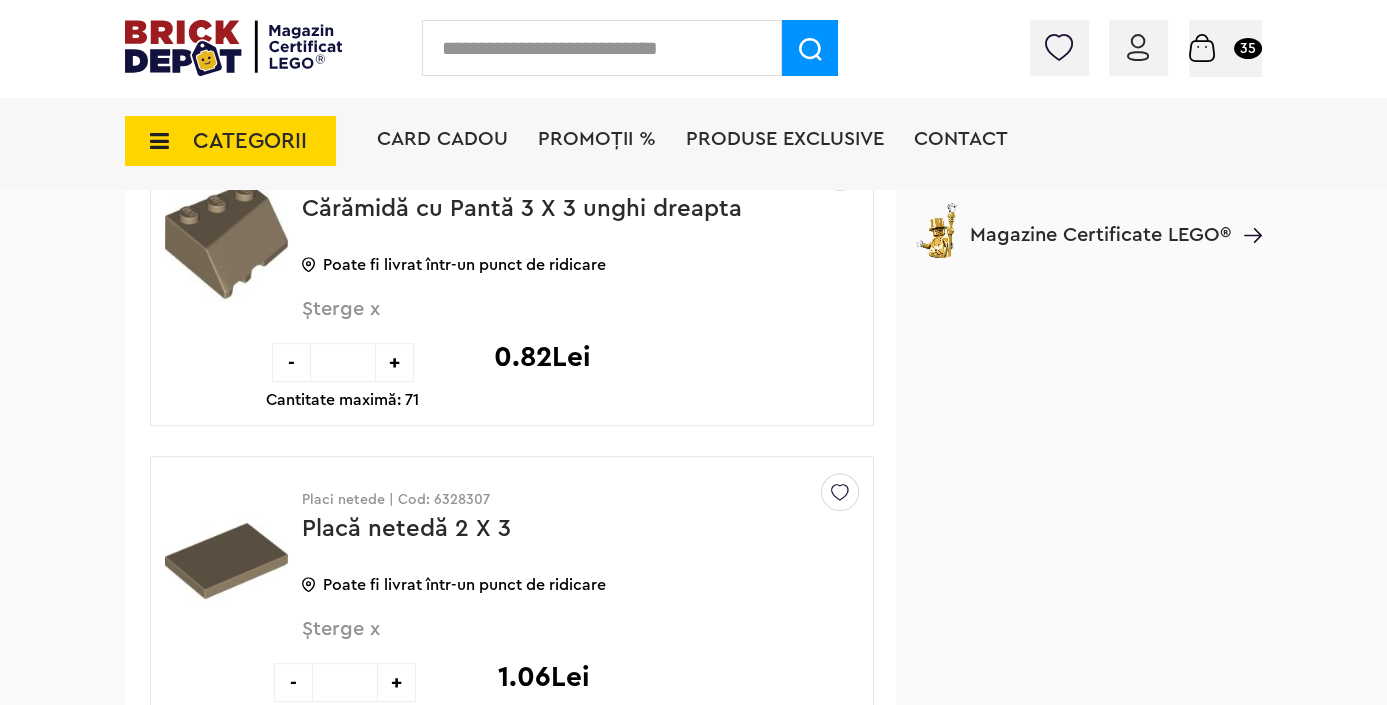 click at bounding box center (602, 48) 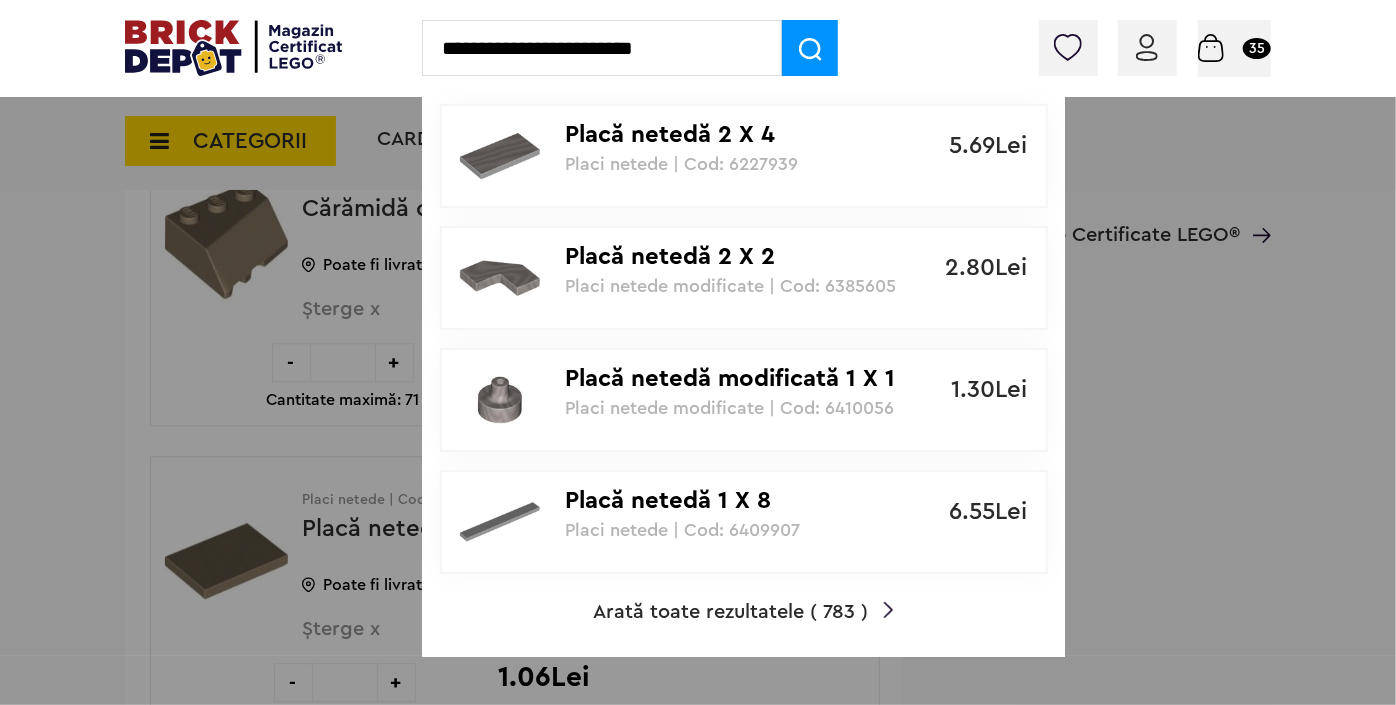 type on "**********" 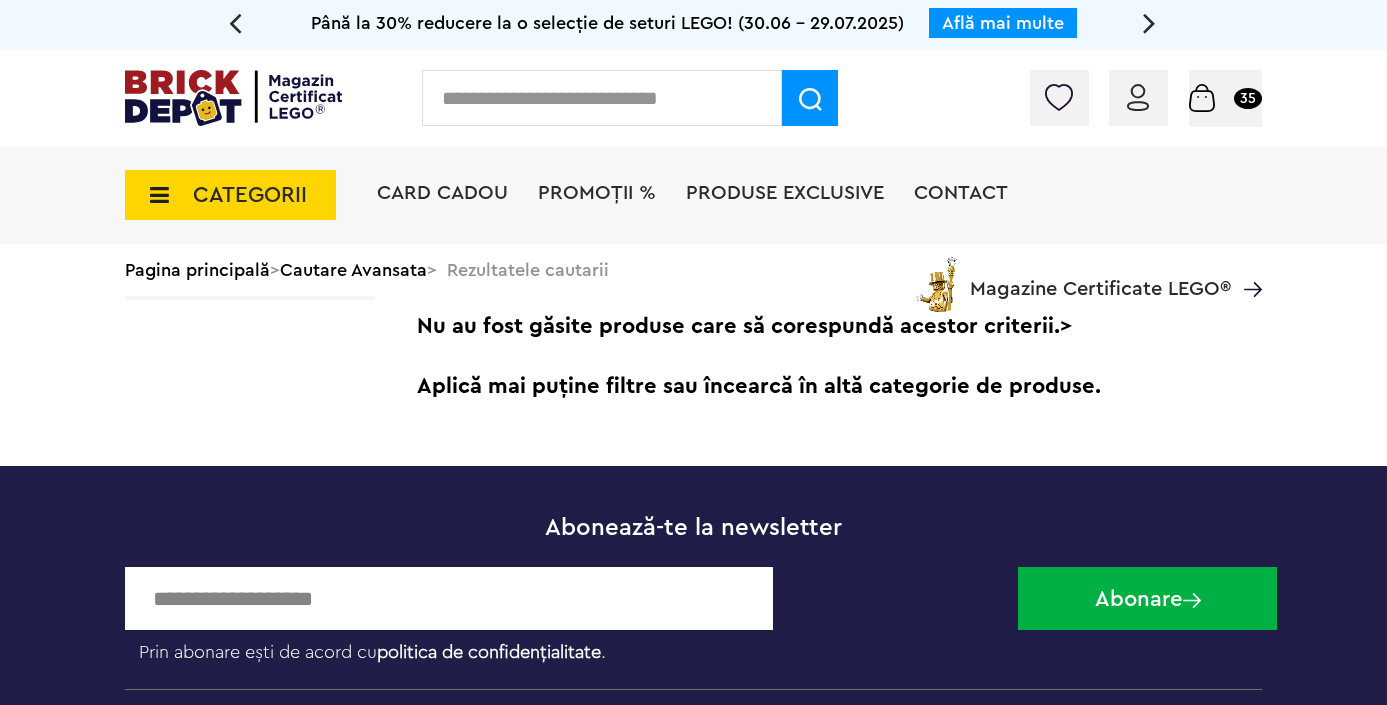 scroll, scrollTop: 0, scrollLeft: 0, axis: both 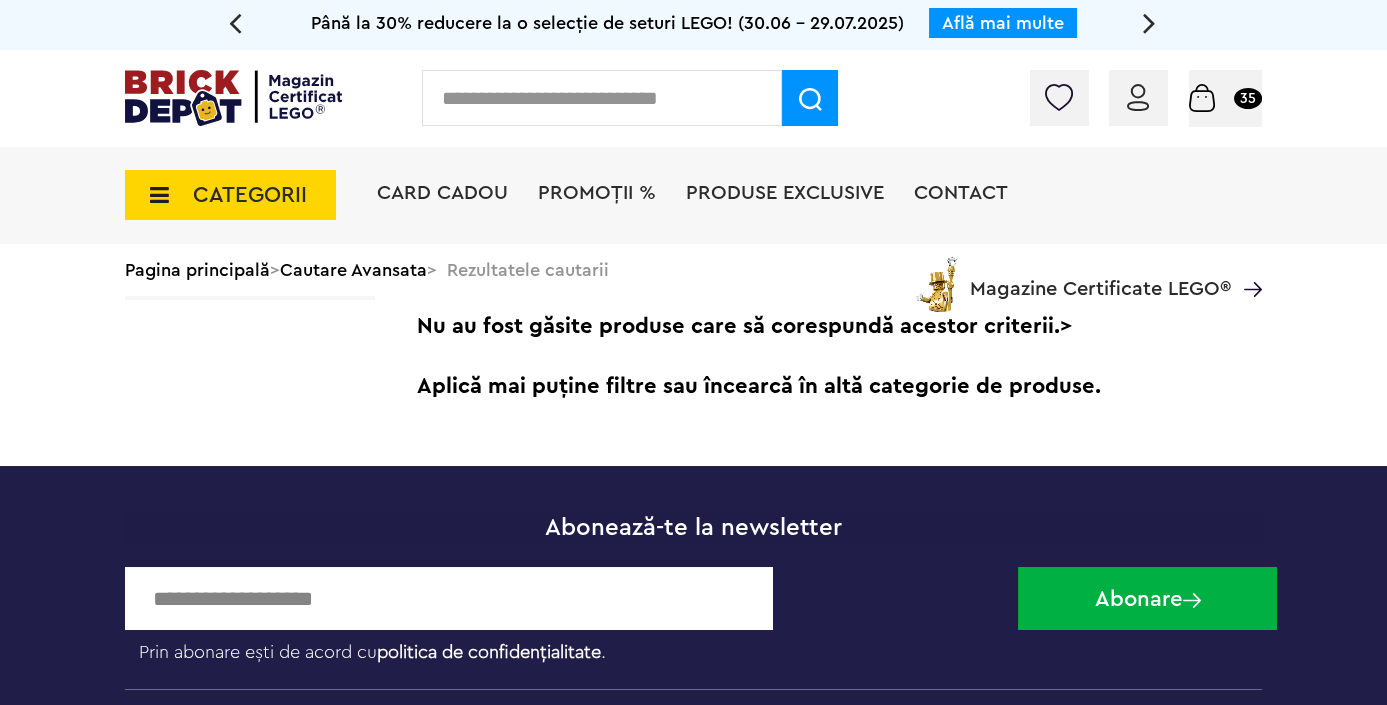 click at bounding box center [602, 98] 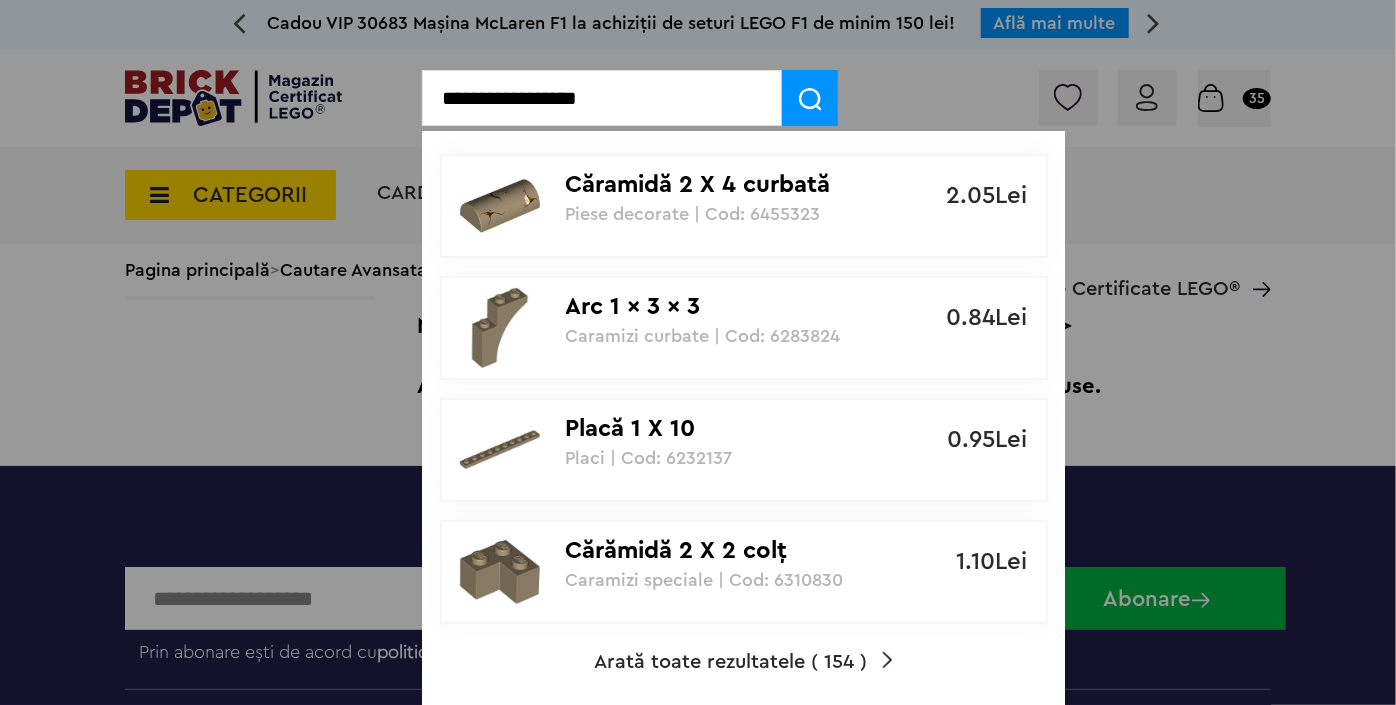 type on "**********" 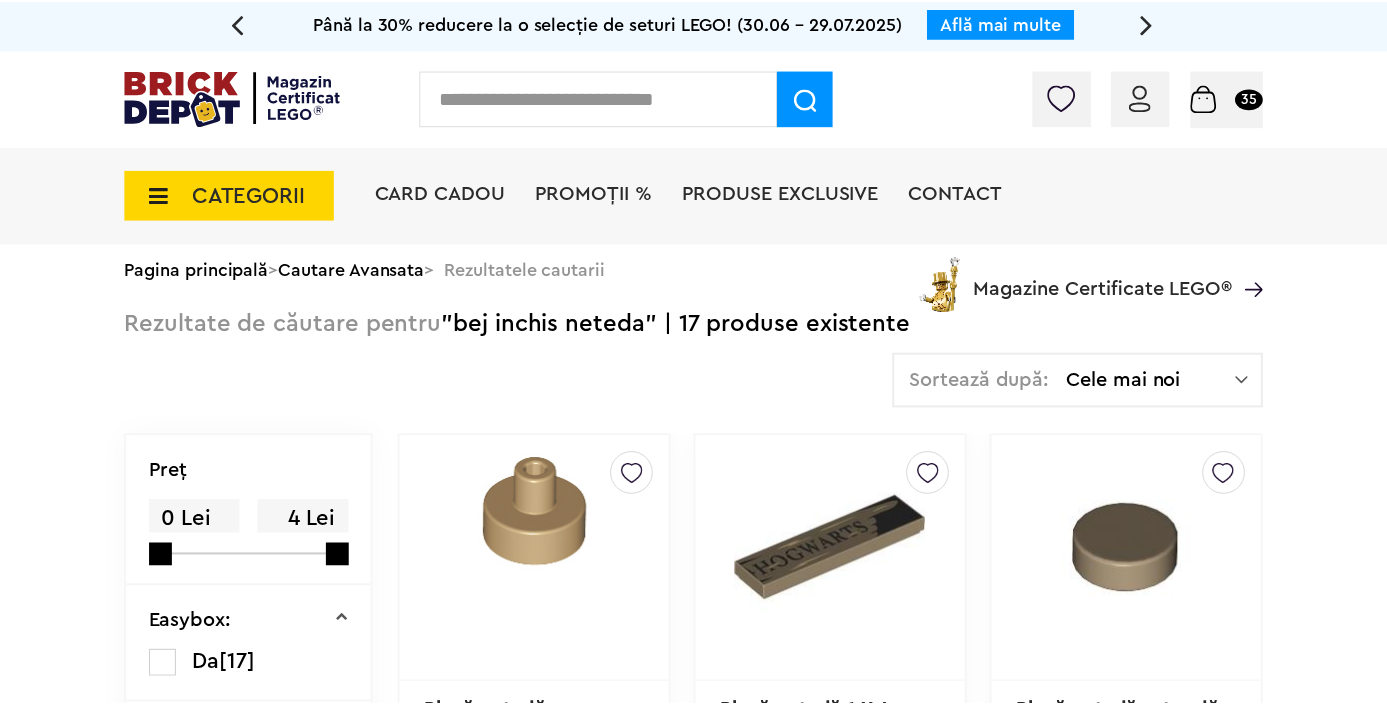 scroll, scrollTop: 0, scrollLeft: 0, axis: both 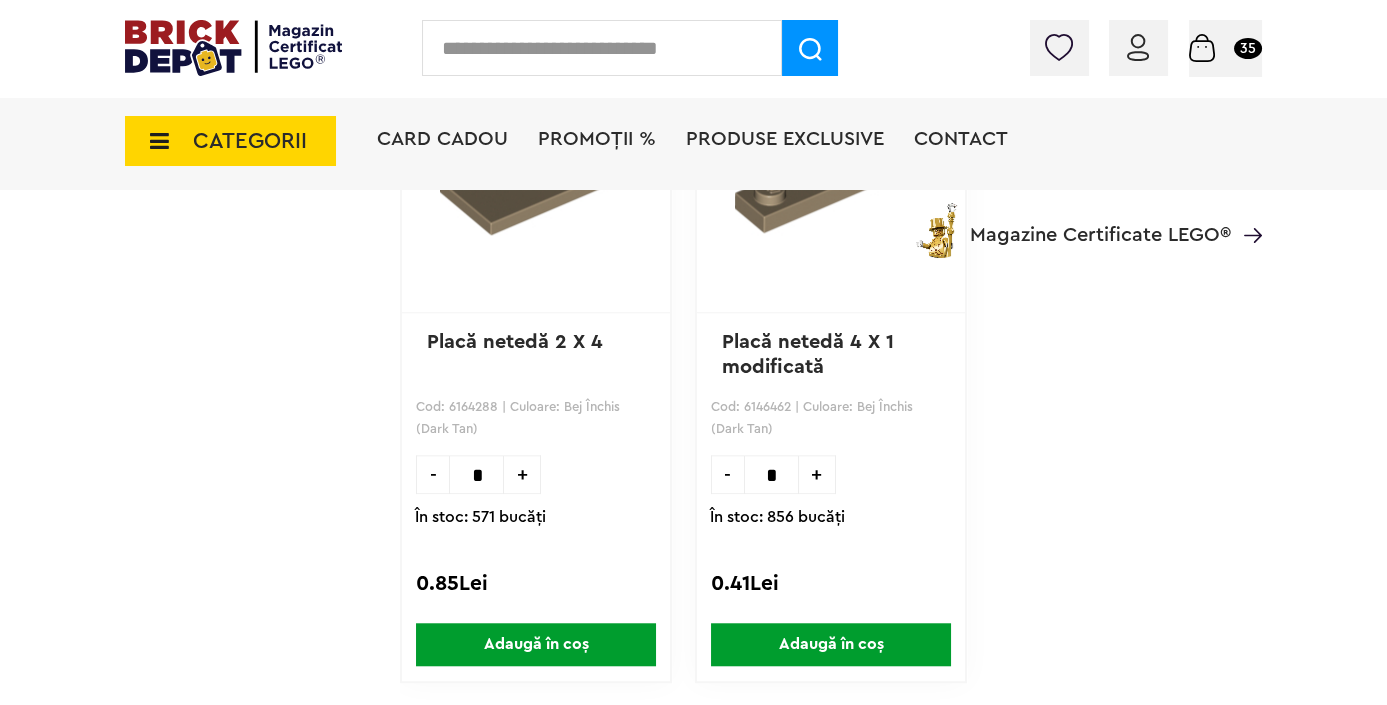 click on "*" at bounding box center (476, 474) 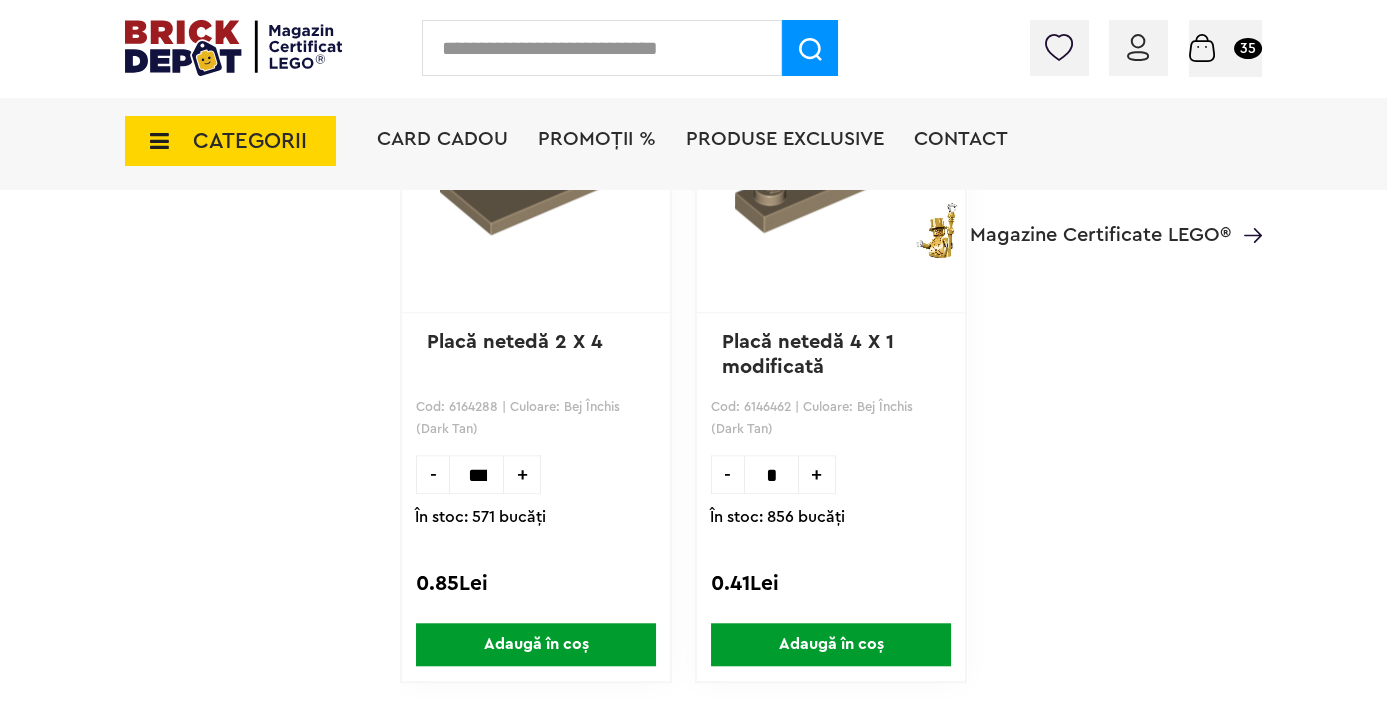 scroll, scrollTop: 0, scrollLeft: 12, axis: horizontal 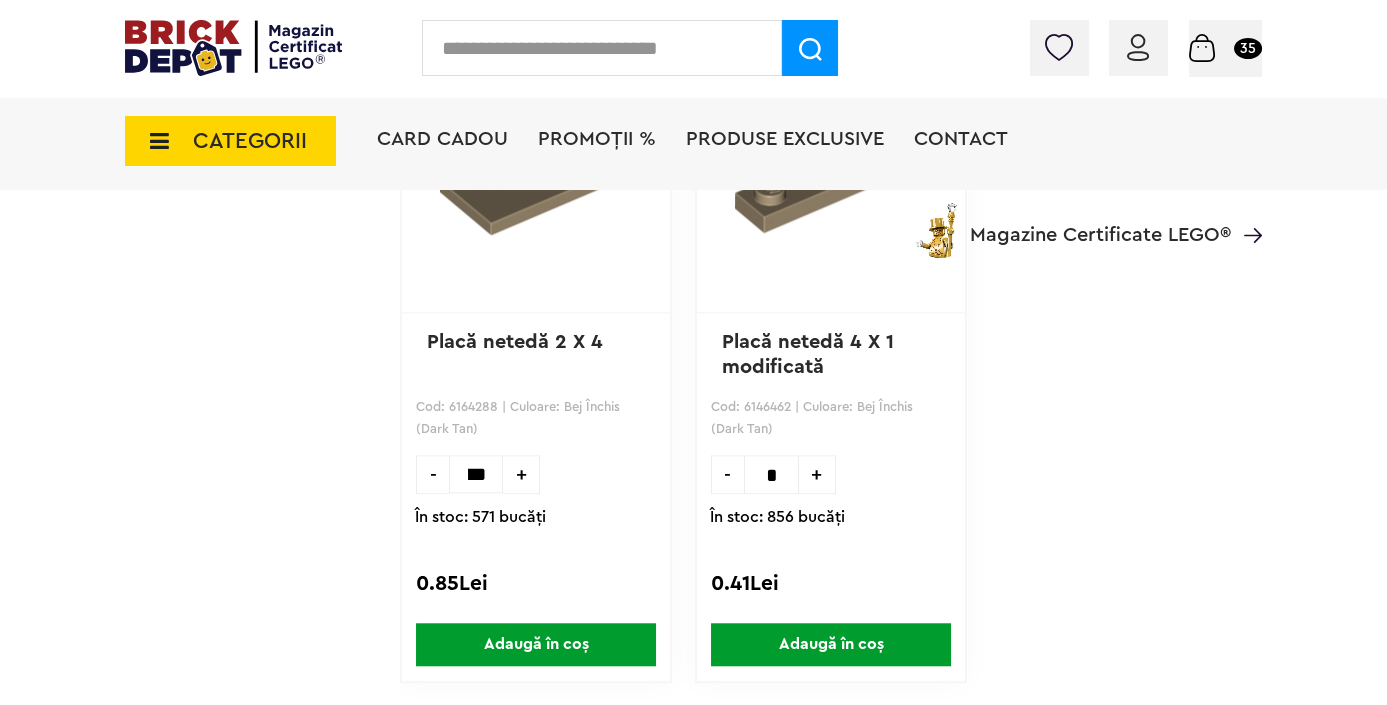 click on "***" at bounding box center [476, 474] 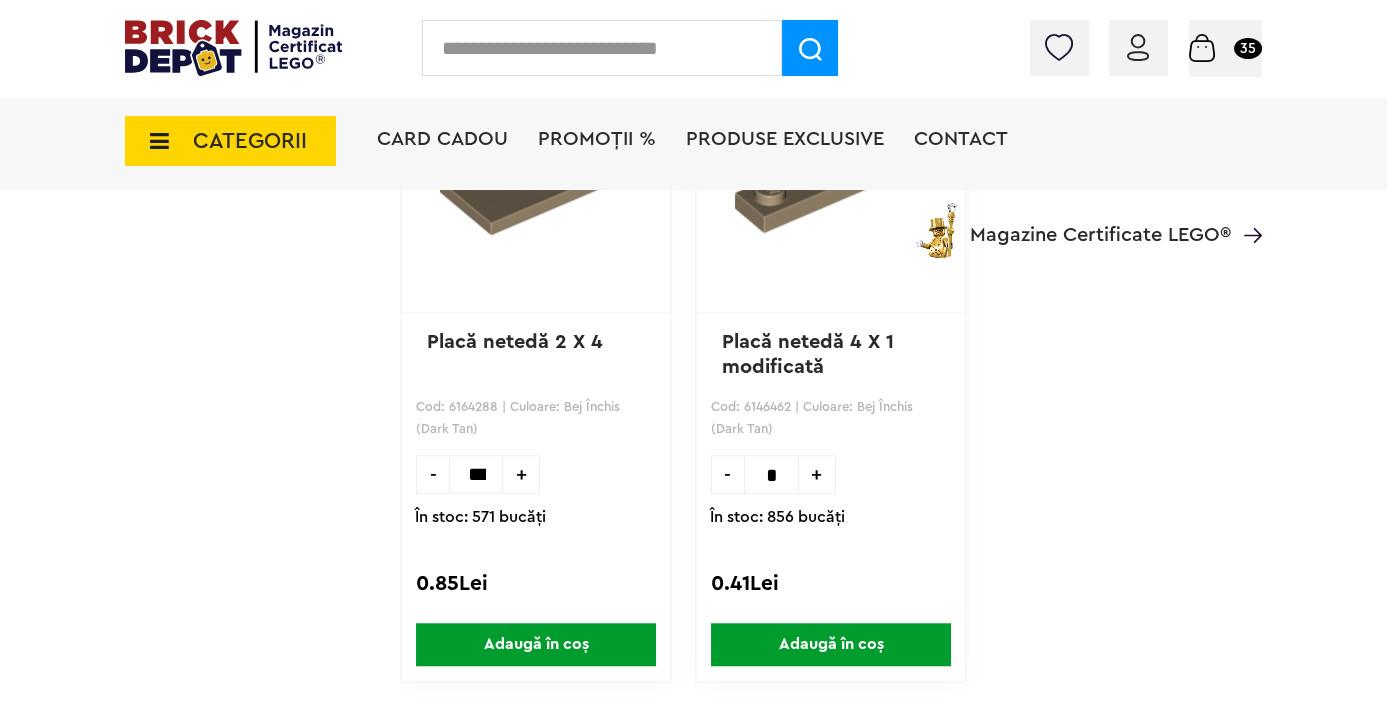 scroll, scrollTop: 0, scrollLeft: 12, axis: horizontal 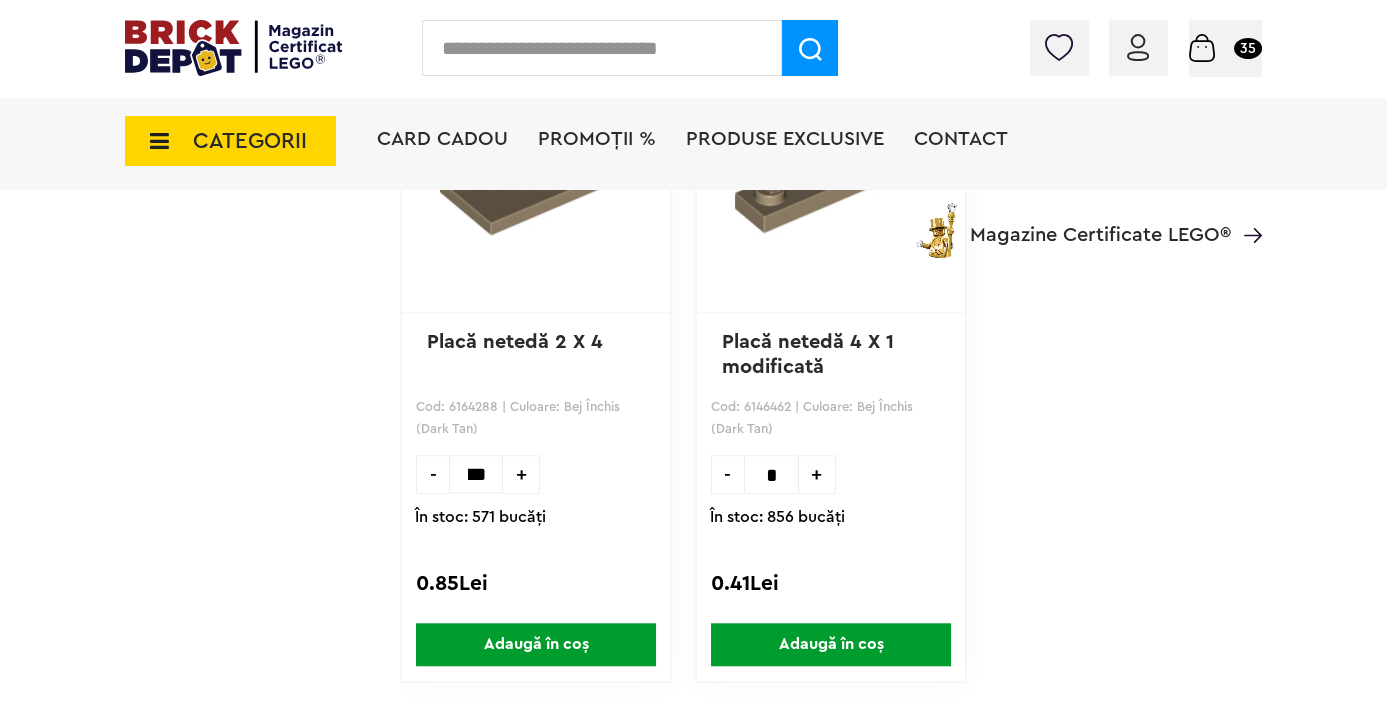 drag, startPoint x: 464, startPoint y: 475, endPoint x: 489, endPoint y: 471, distance: 25.317978 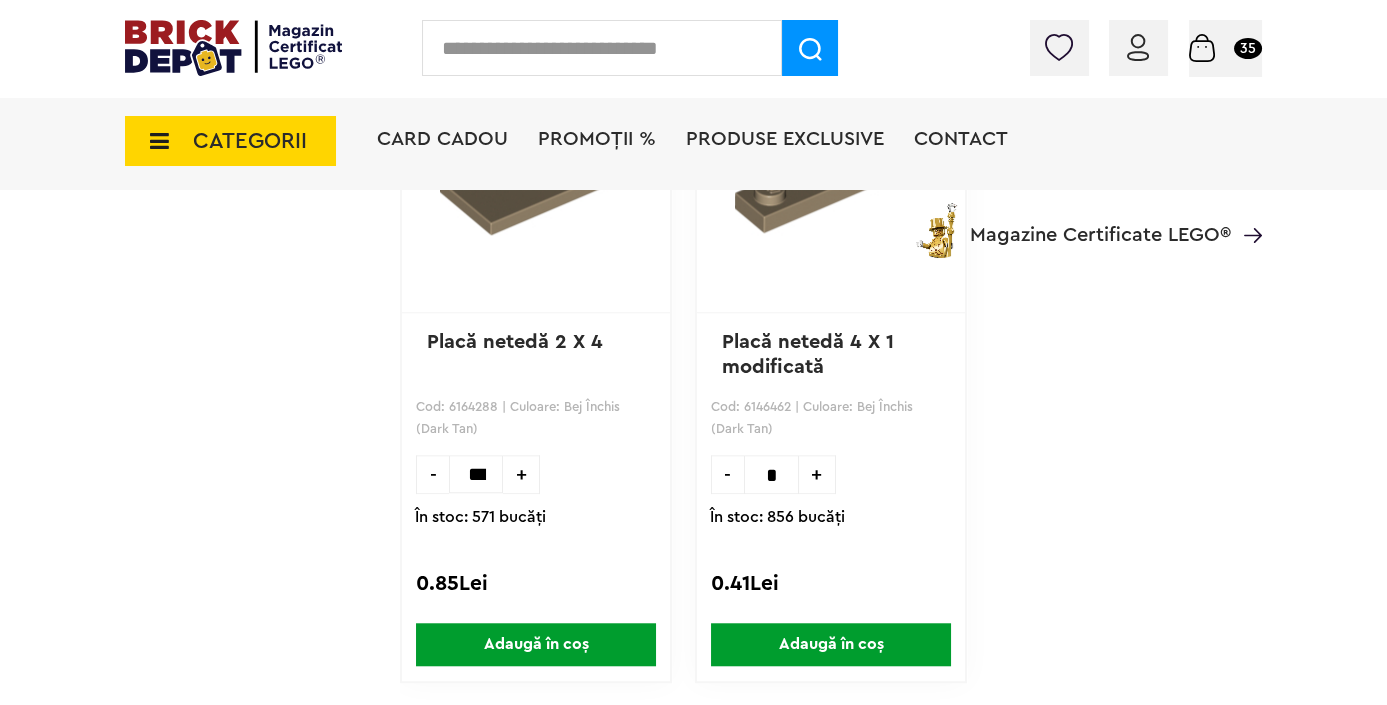 click on "Linkuri Importante
Comenzile mele
Date personale
Adrese
Parolă
Listă dorințe
Recenziile mele
VIP
Delogare
Filtre
Preţ 0 Lei 4 Lei Easybox: Da  [17] CATEGORIE PIESE: Piese decorate  [1] Plăci netede  [9] Plăci netede modificate  [7] ********" at bounding box center [262, -1208] 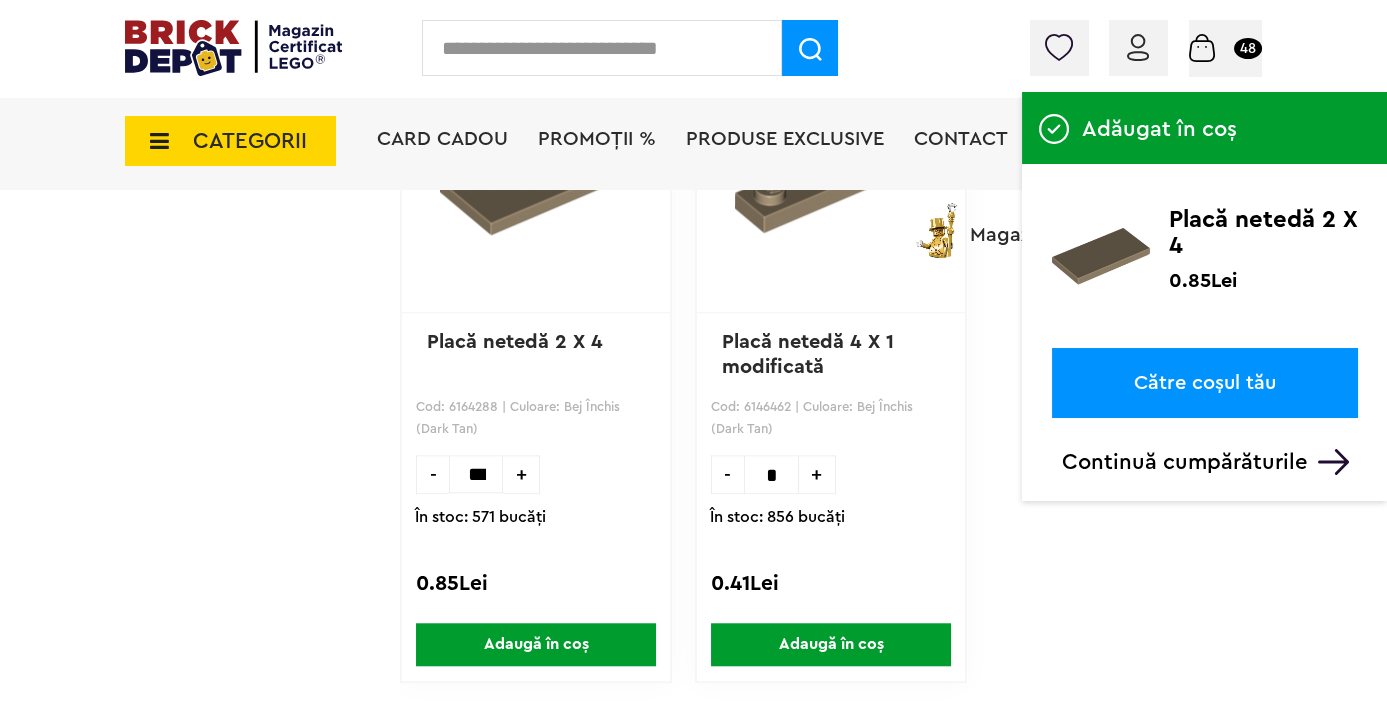 click at bounding box center [1202, 48] 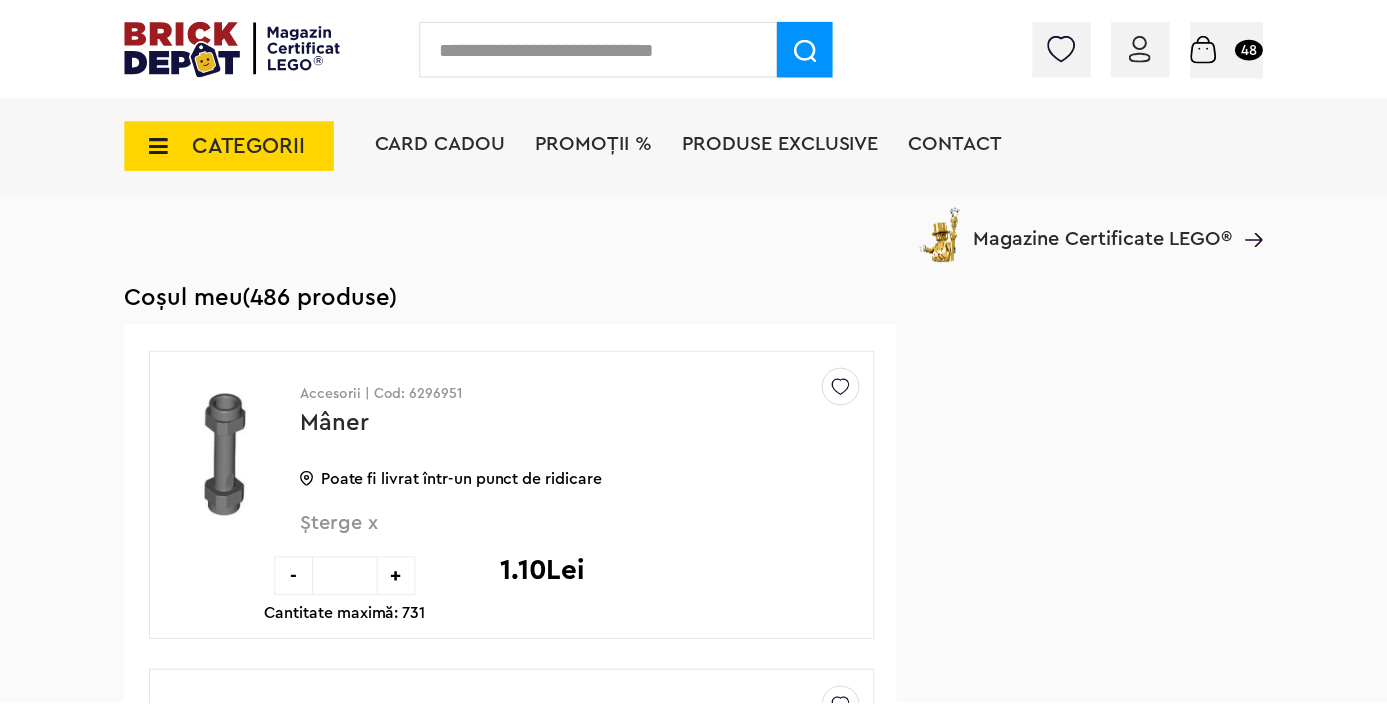 scroll, scrollTop: 0, scrollLeft: 0, axis: both 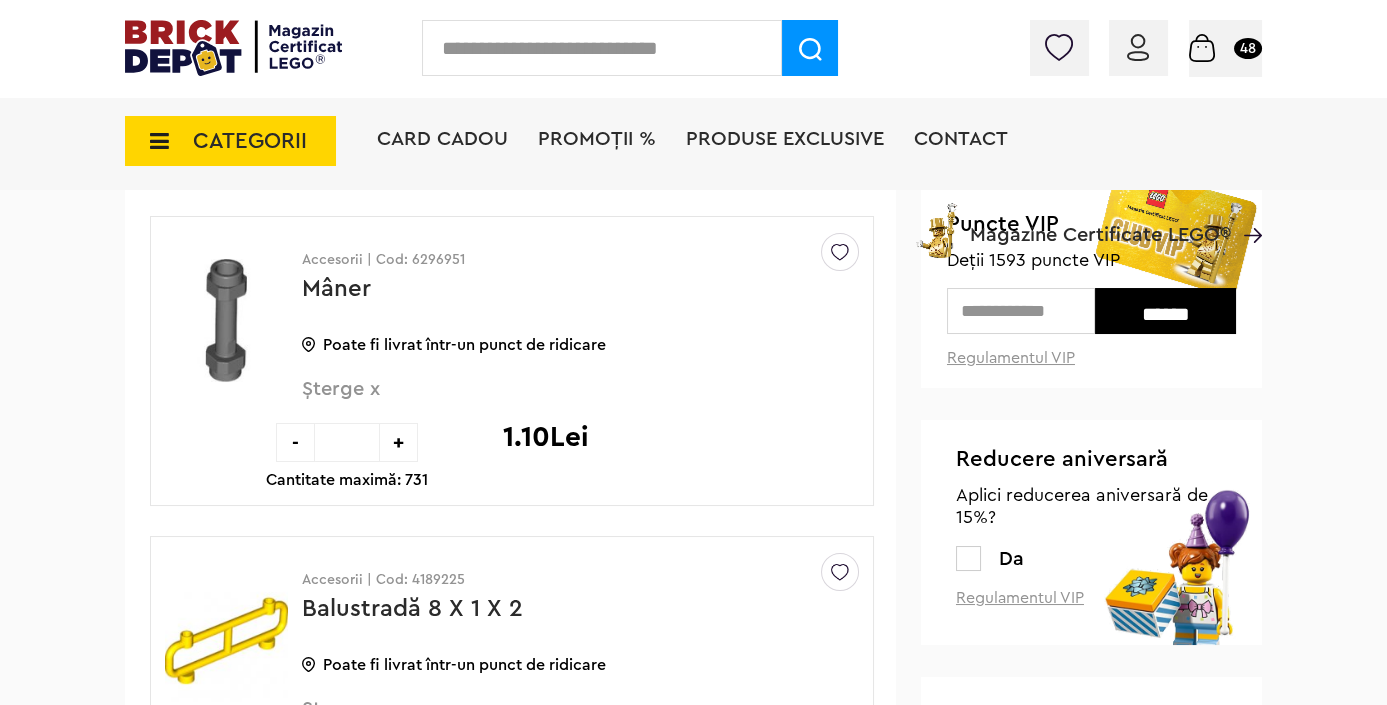 click at bounding box center [968, 558] 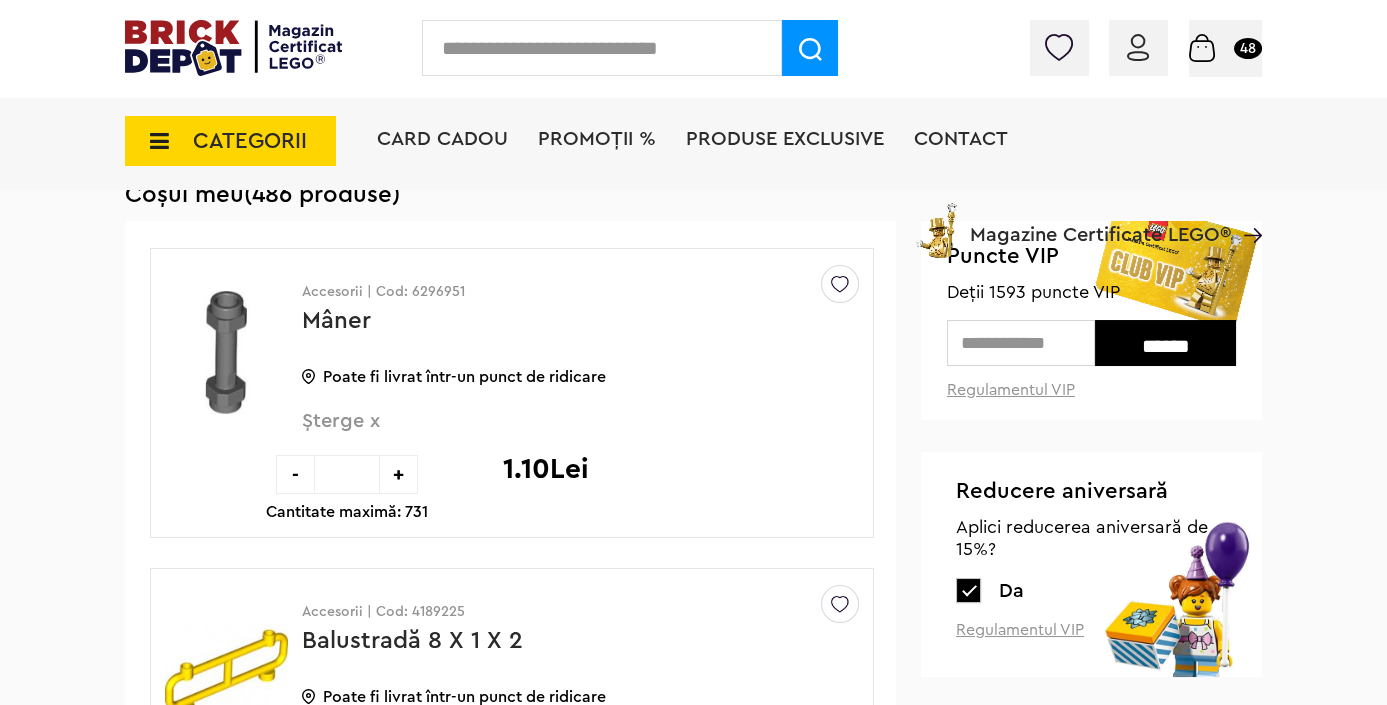 scroll, scrollTop: 90, scrollLeft: 0, axis: vertical 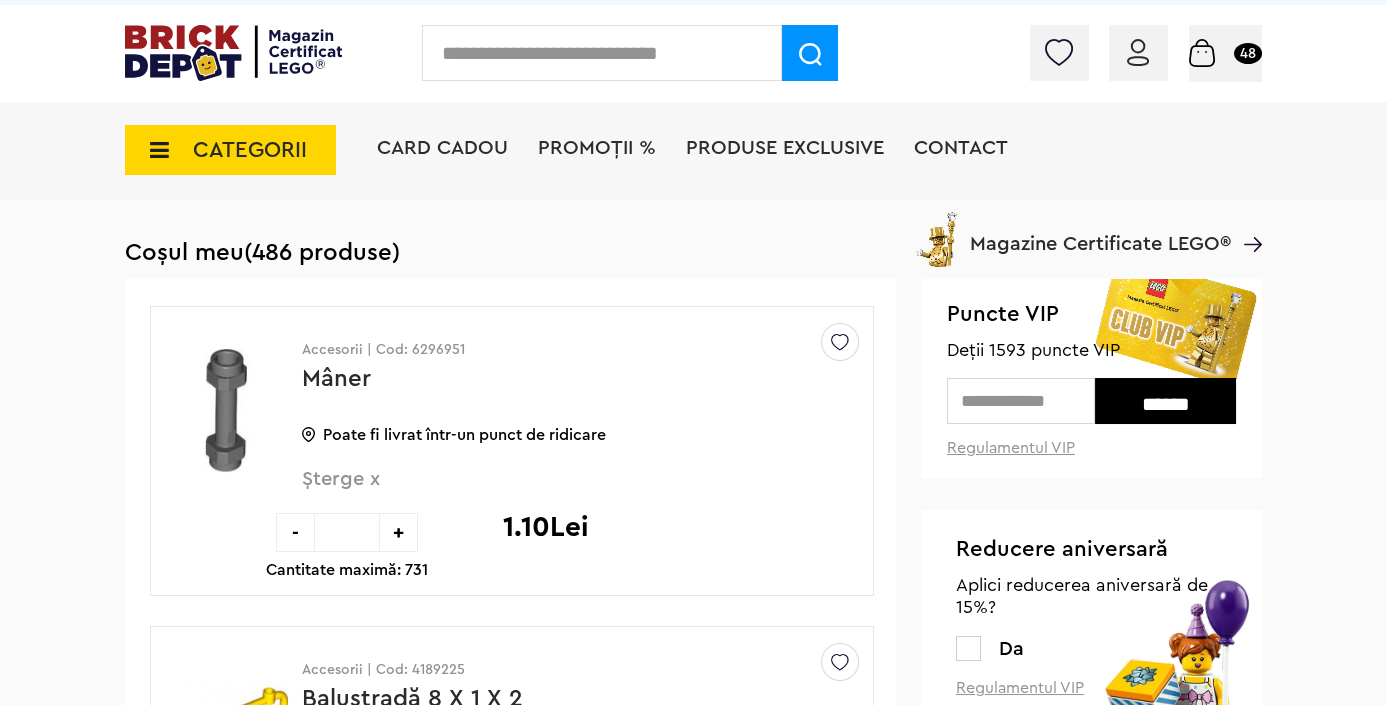 click at bounding box center [1021, 401] 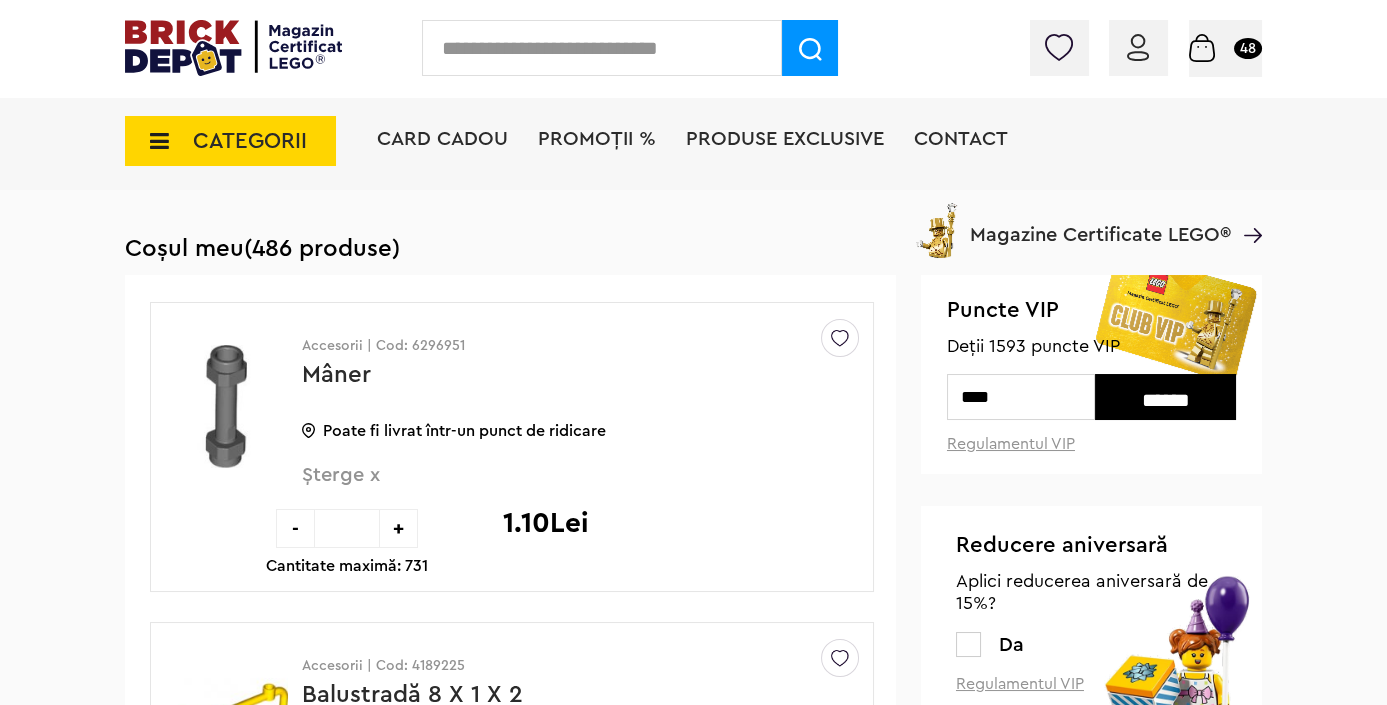 scroll, scrollTop: 227, scrollLeft: 0, axis: vertical 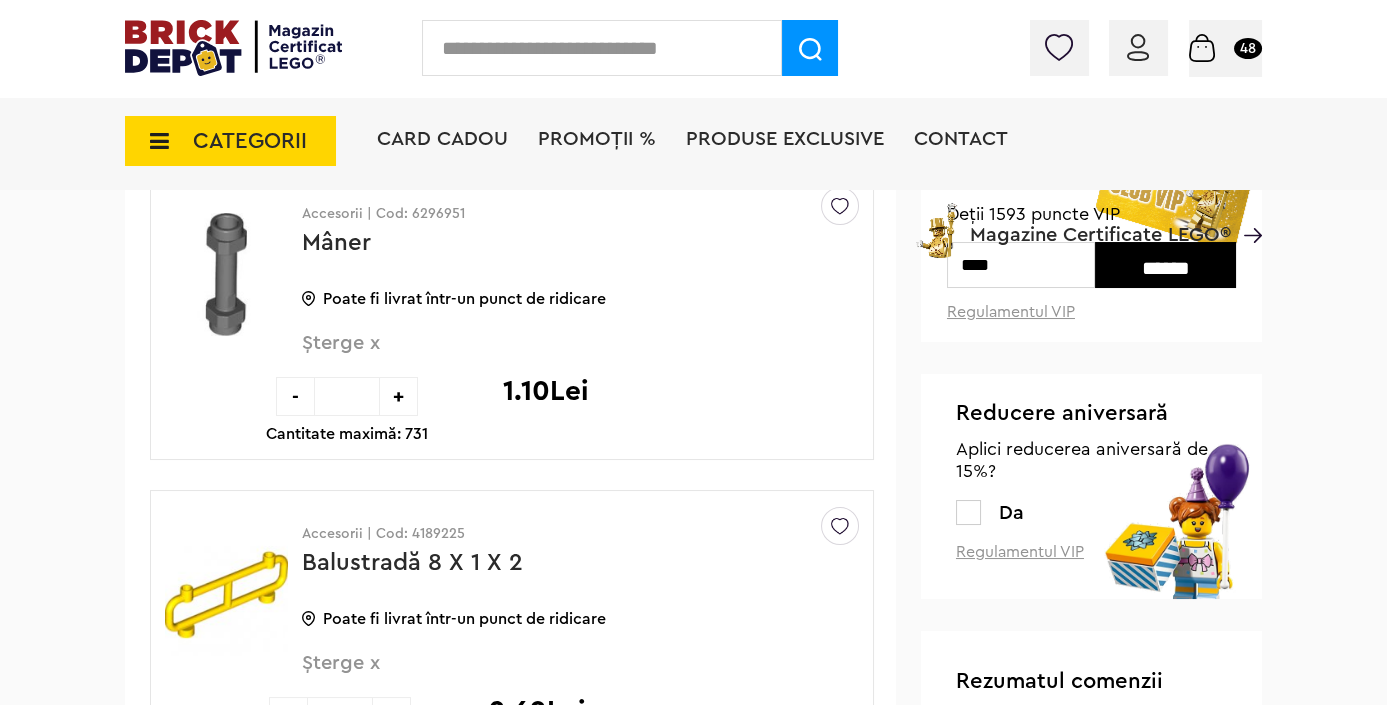 type on "****" 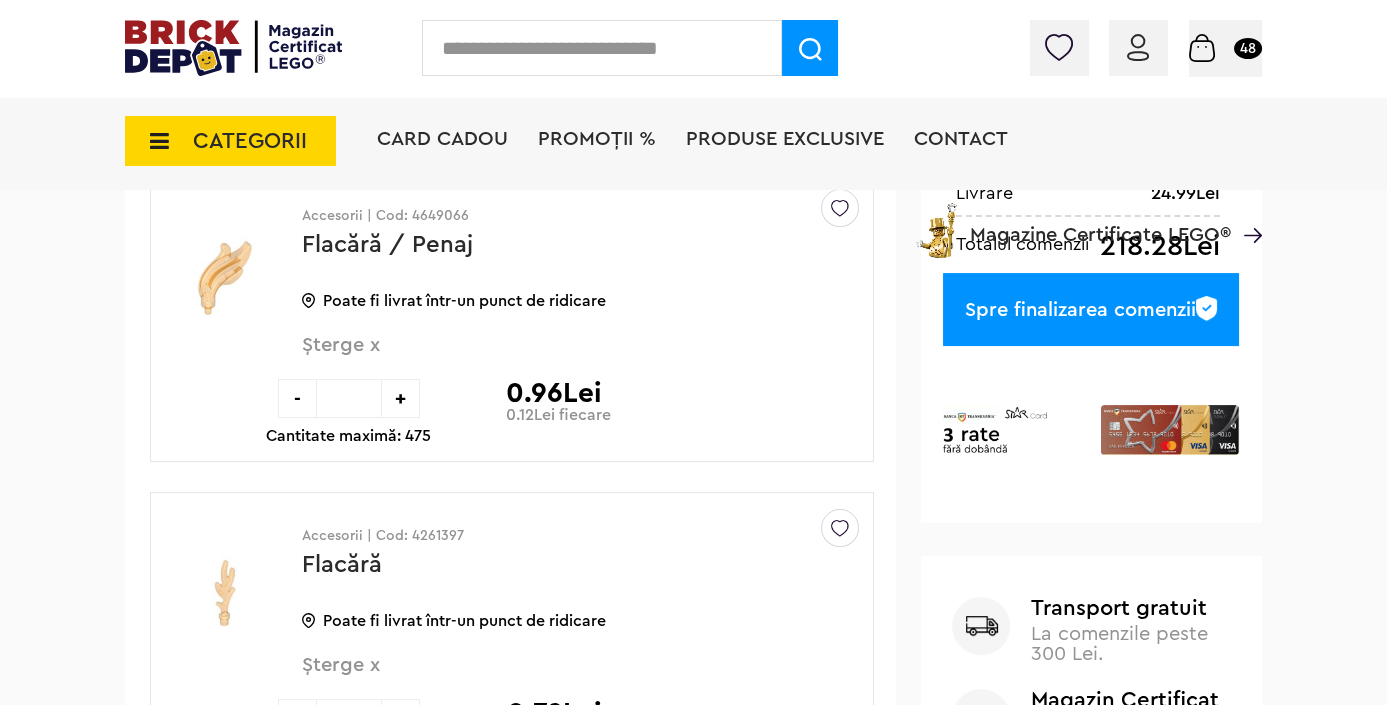scroll, scrollTop: 864, scrollLeft: 0, axis: vertical 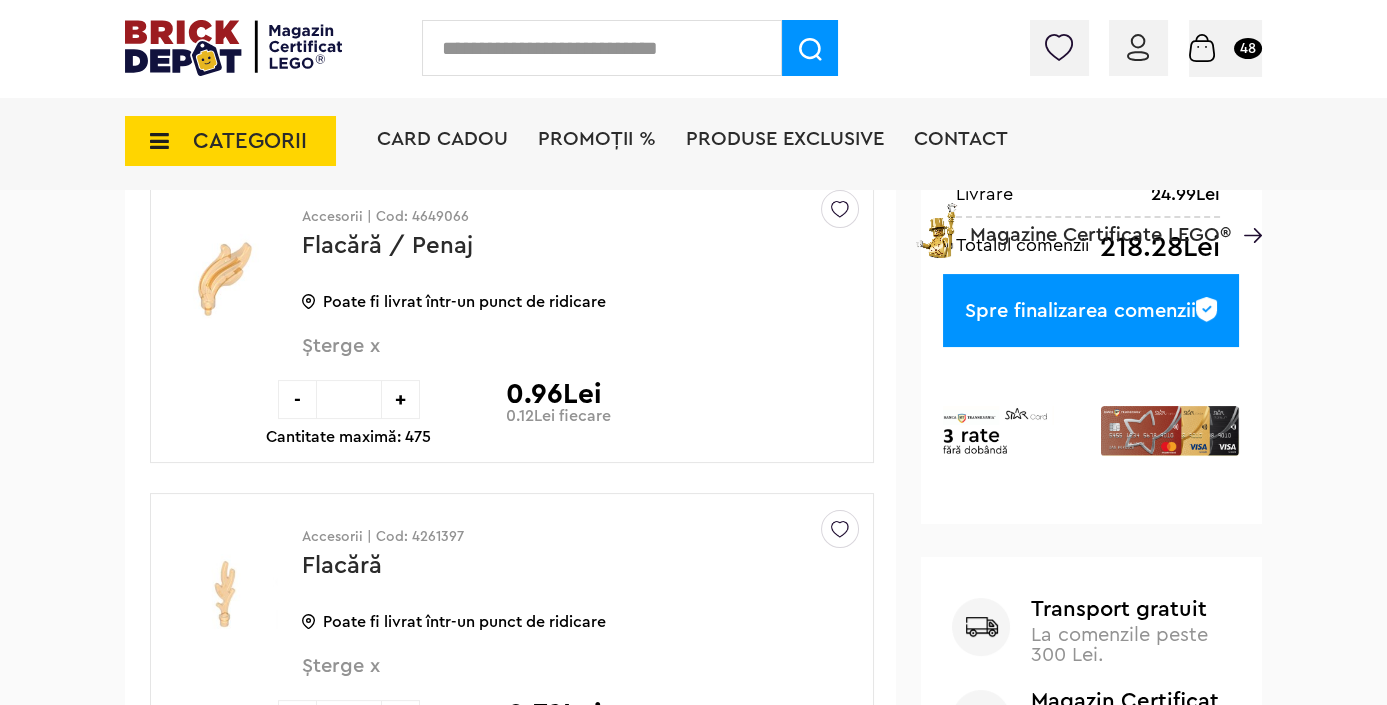 click on "Spre finalizarea comenzii" at bounding box center [1091, 310] 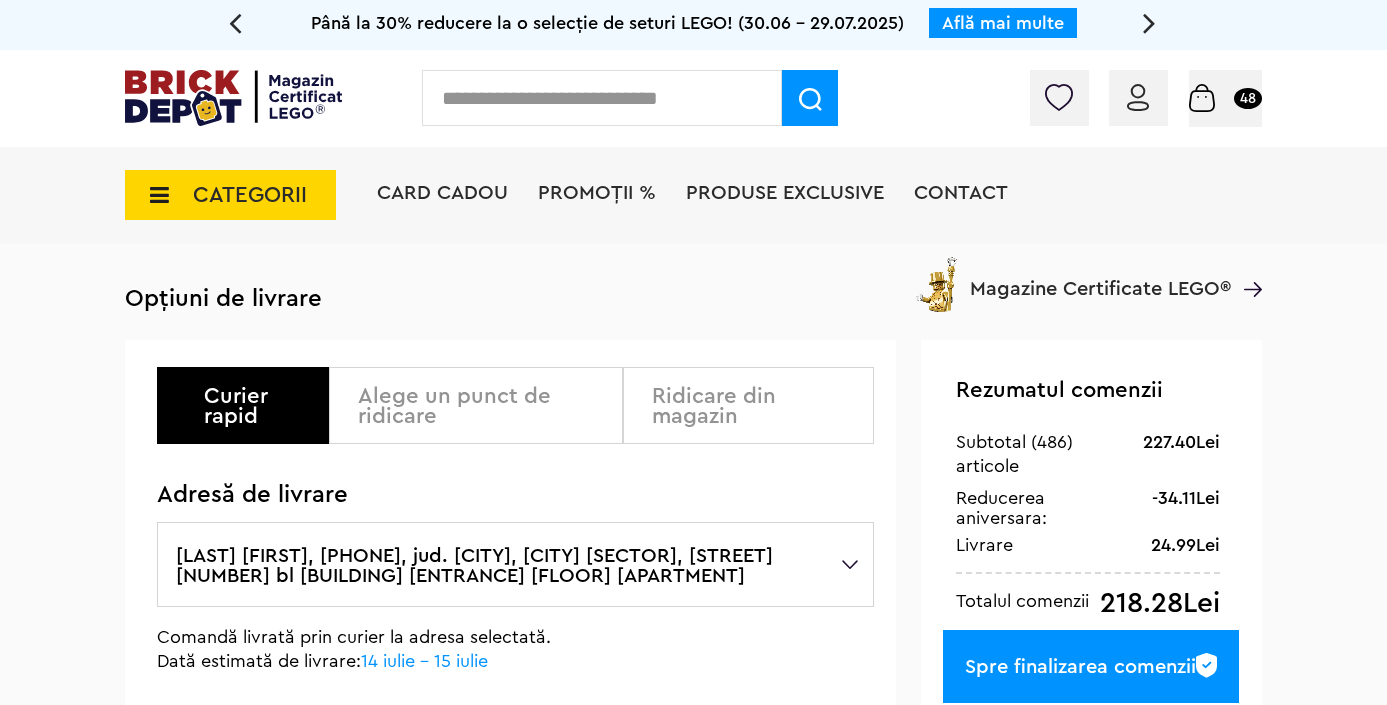 scroll, scrollTop: 0, scrollLeft: 0, axis: both 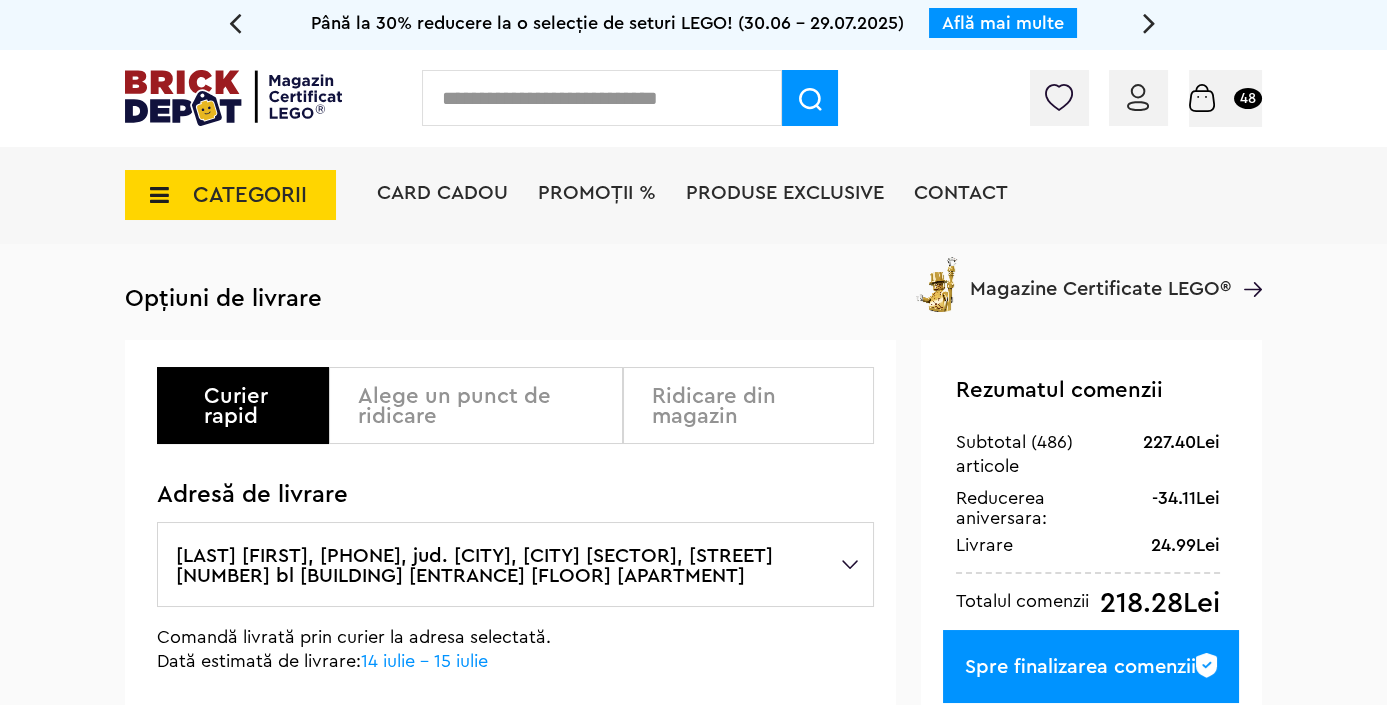 click on "Alege un punct de ridicare" at bounding box center [483, 406] 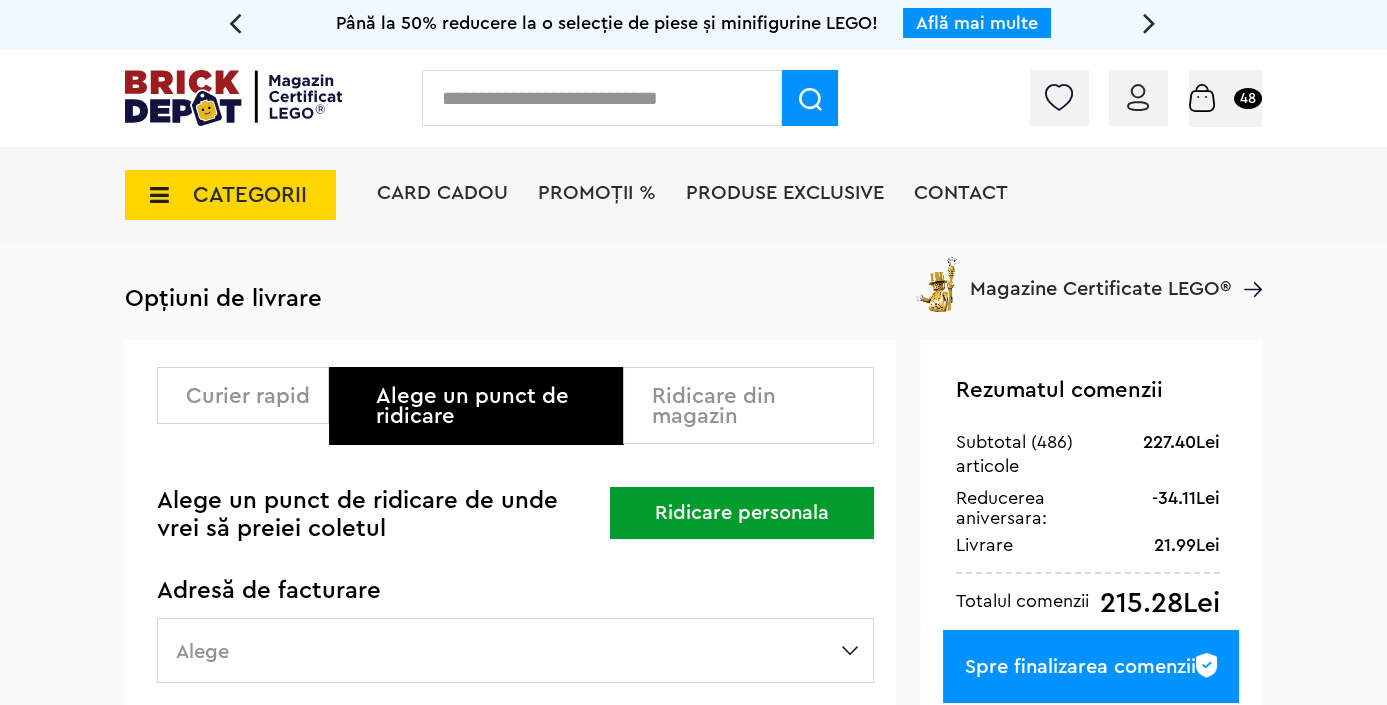 click on "Ridicare din magazin" at bounding box center (755, 406) 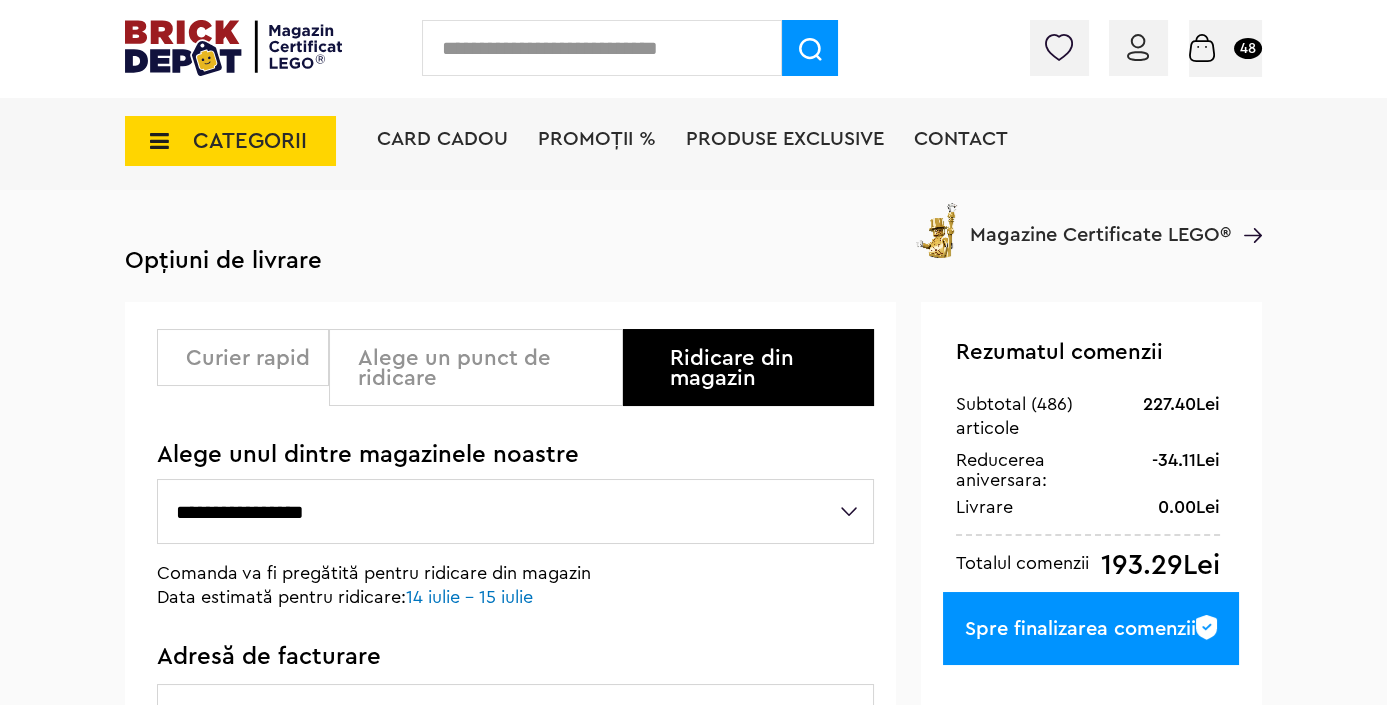 scroll, scrollTop: 90, scrollLeft: 0, axis: vertical 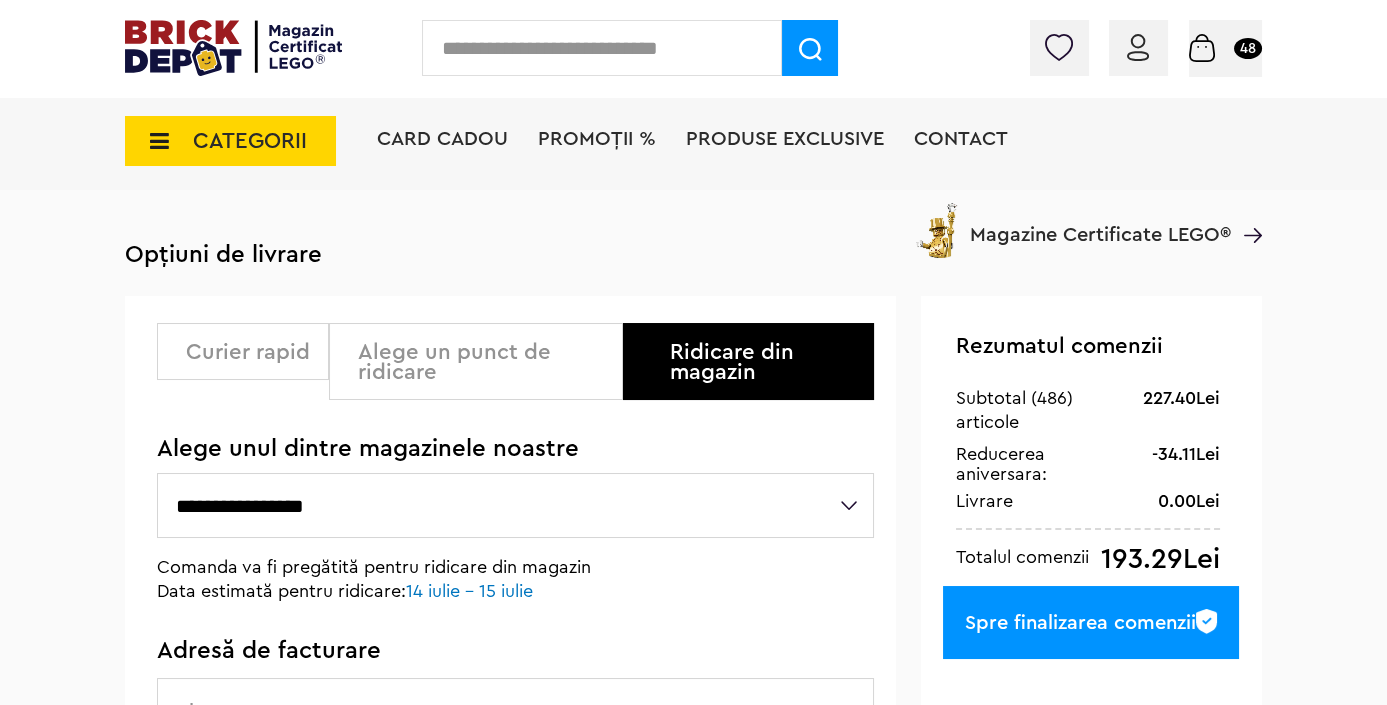 click on "**********" at bounding box center (515, 505) 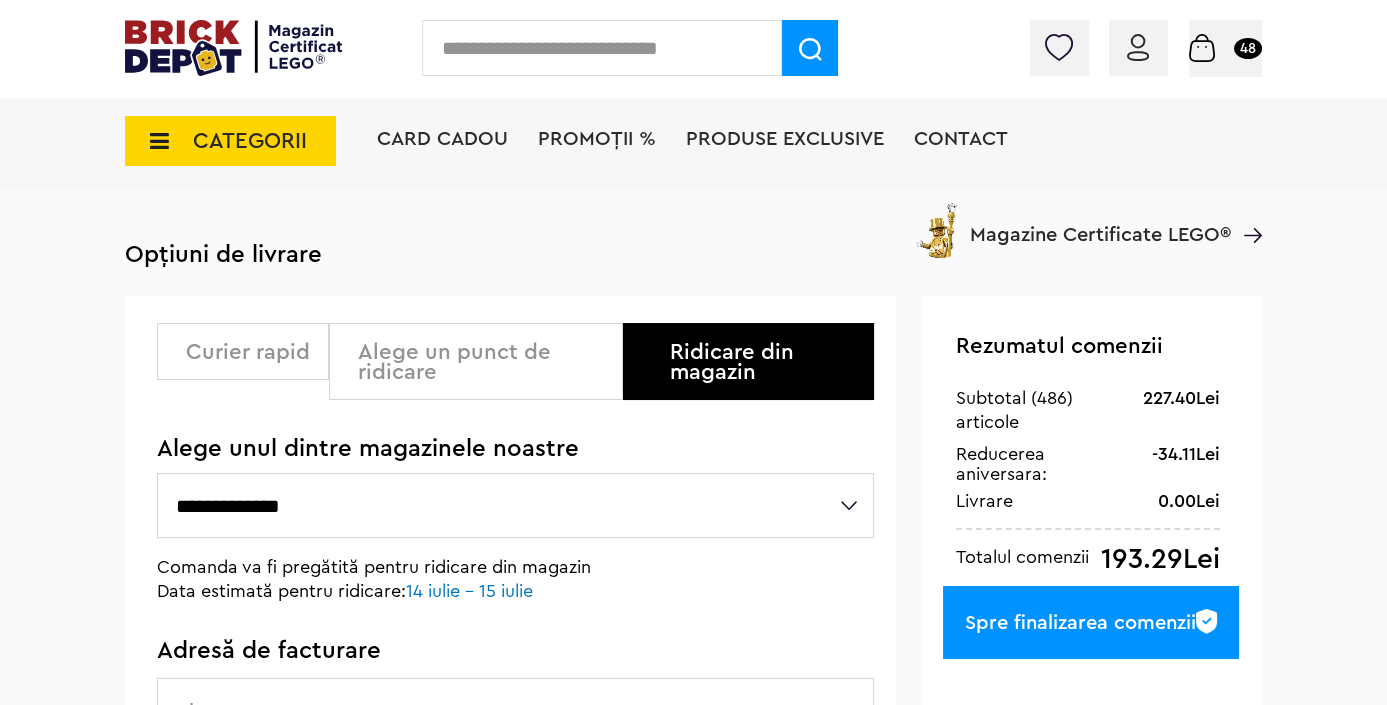 click on "**********" at bounding box center (515, 505) 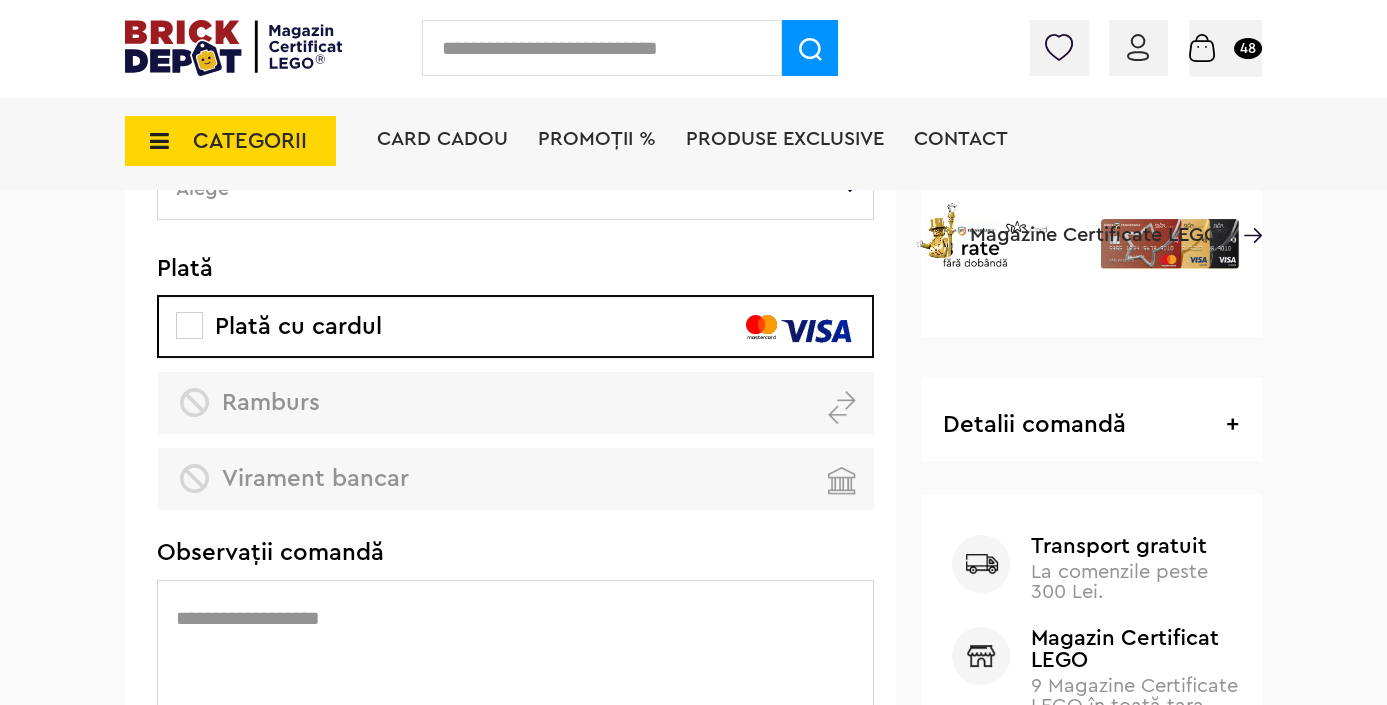 scroll, scrollTop: 272, scrollLeft: 0, axis: vertical 